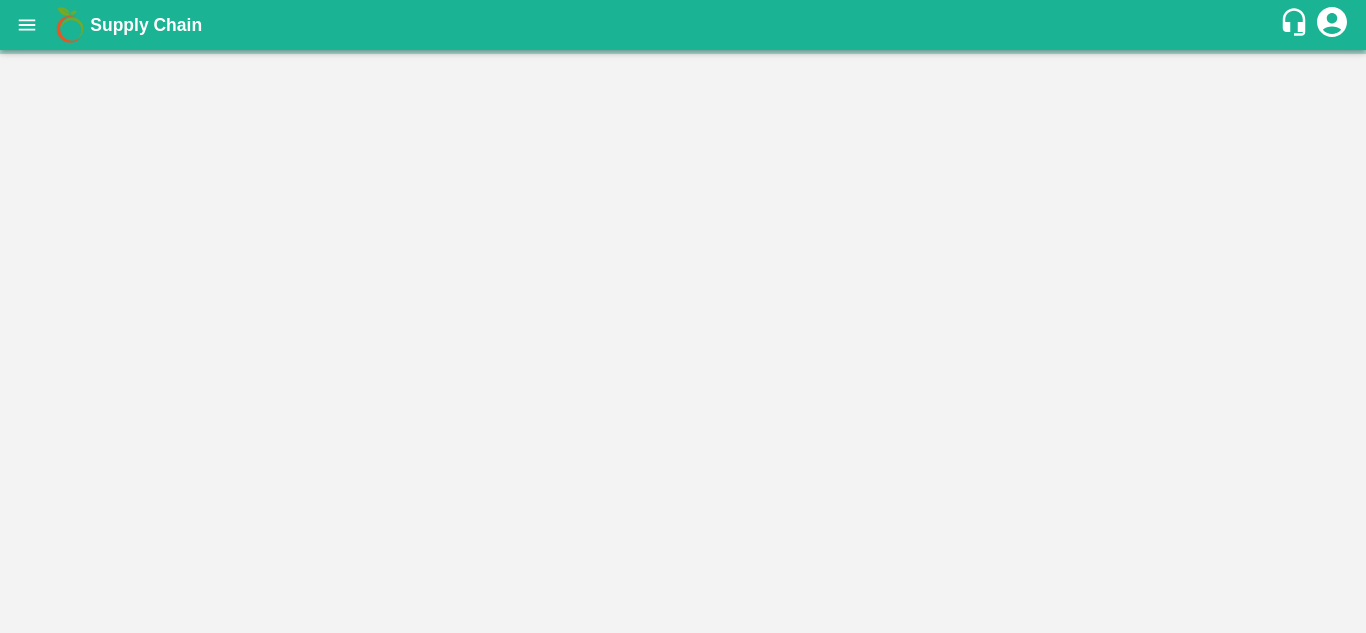 scroll, scrollTop: 0, scrollLeft: 0, axis: both 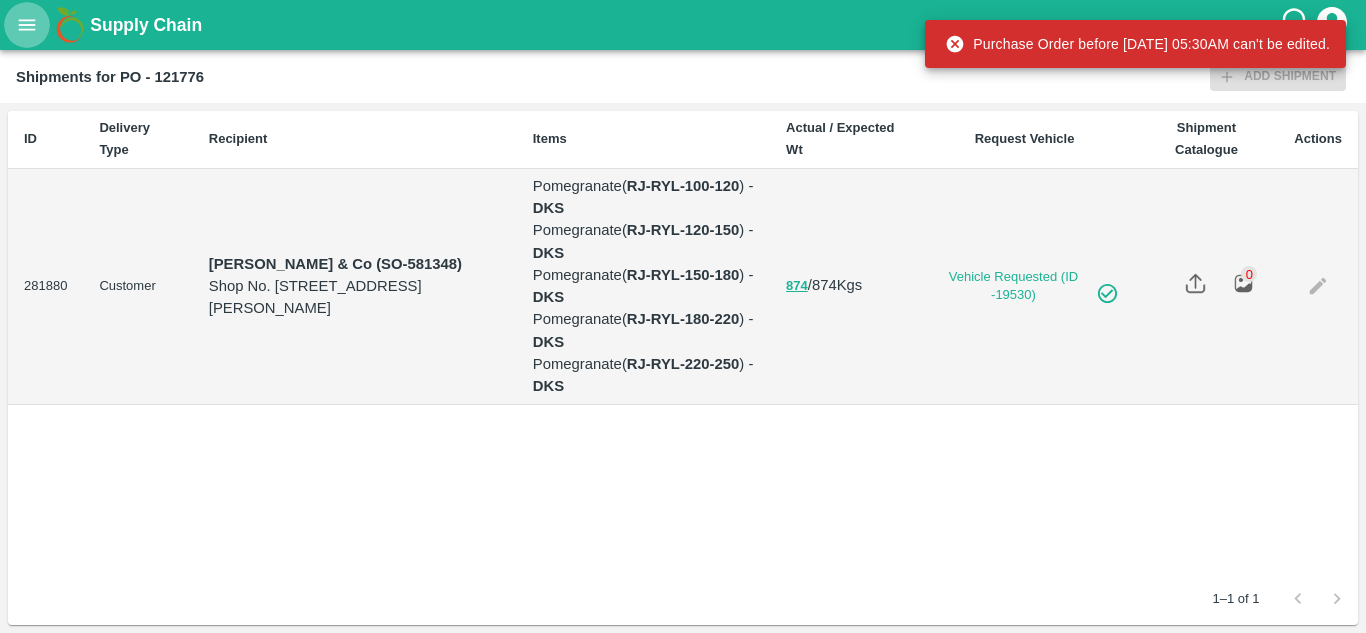 click 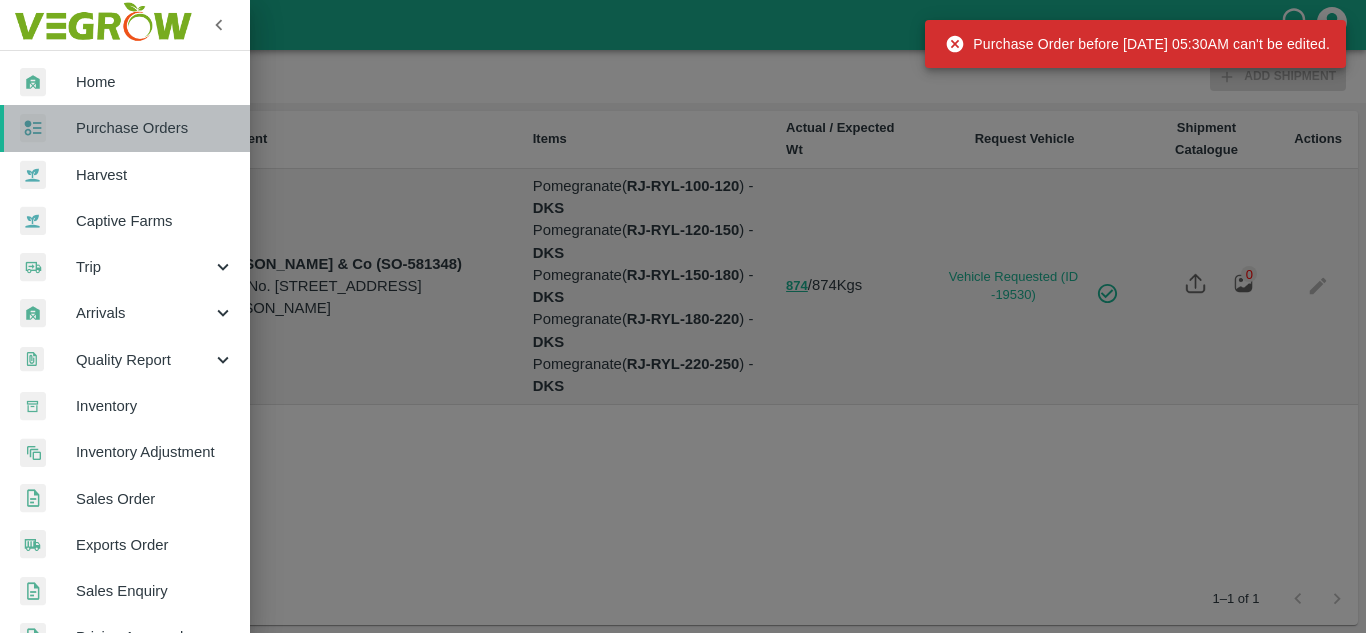 click on "Purchase Orders" at bounding box center [155, 128] 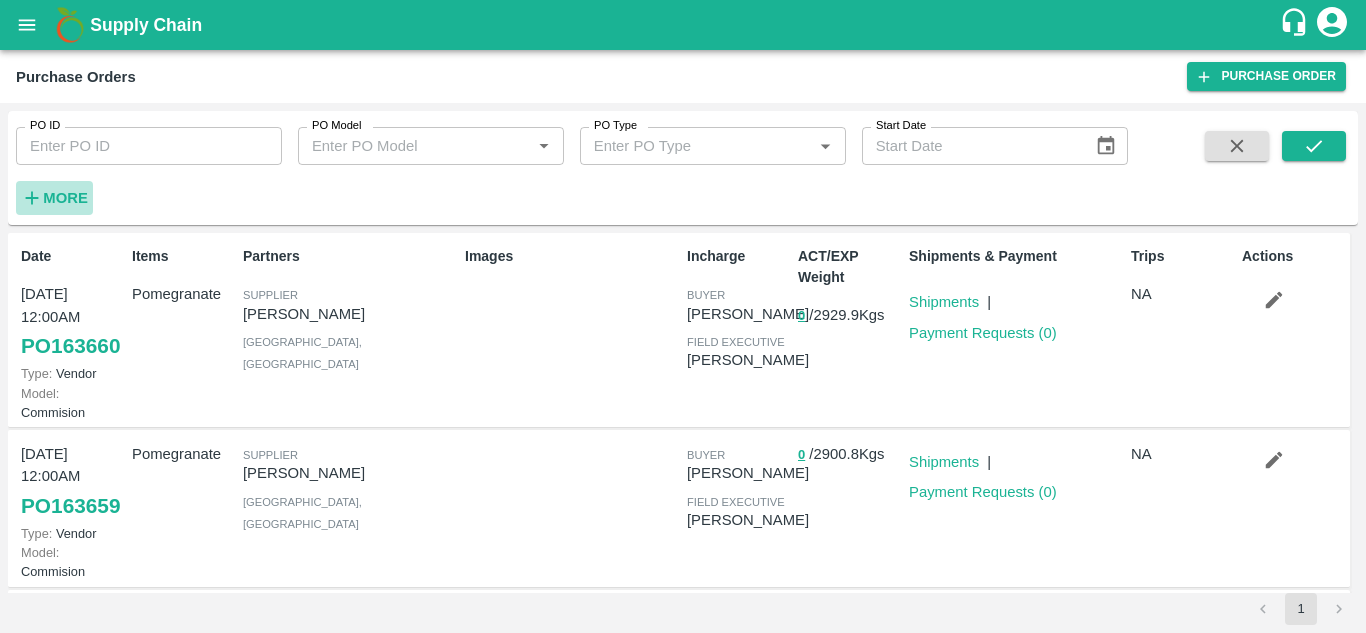 click on "More" at bounding box center (65, 198) 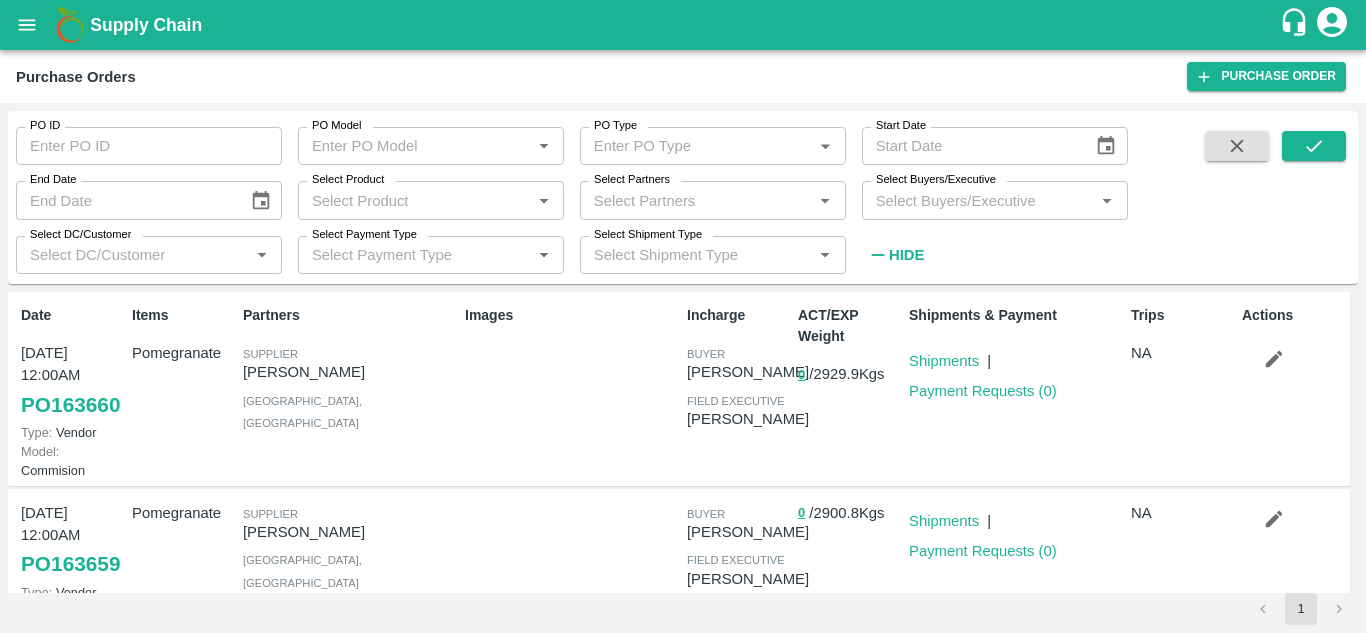 click on "Select Buyers/Executive" at bounding box center [978, 200] 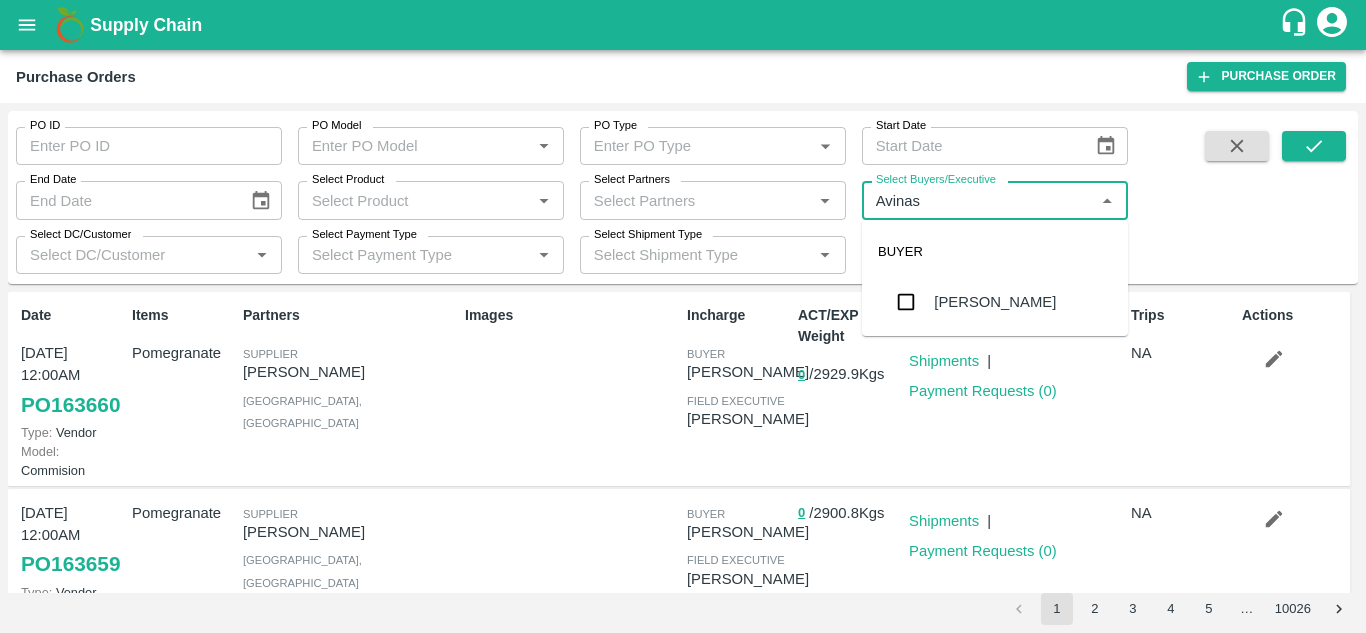 type on "Avinash" 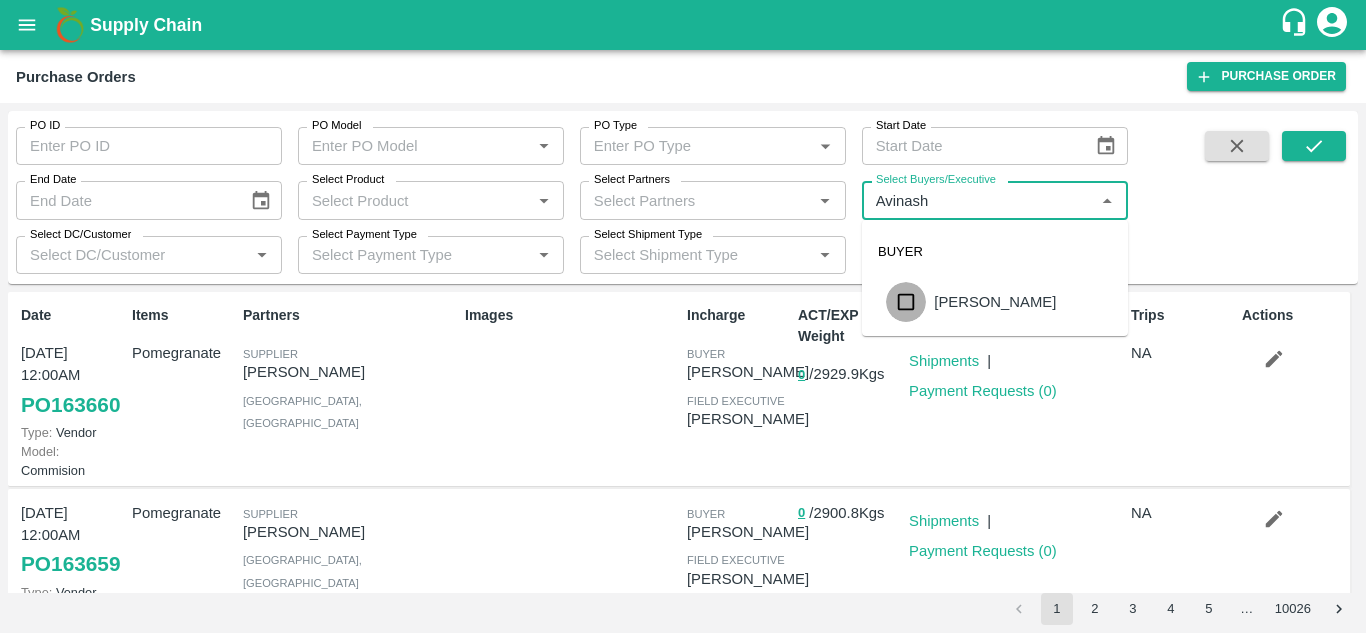 click at bounding box center (906, 302) 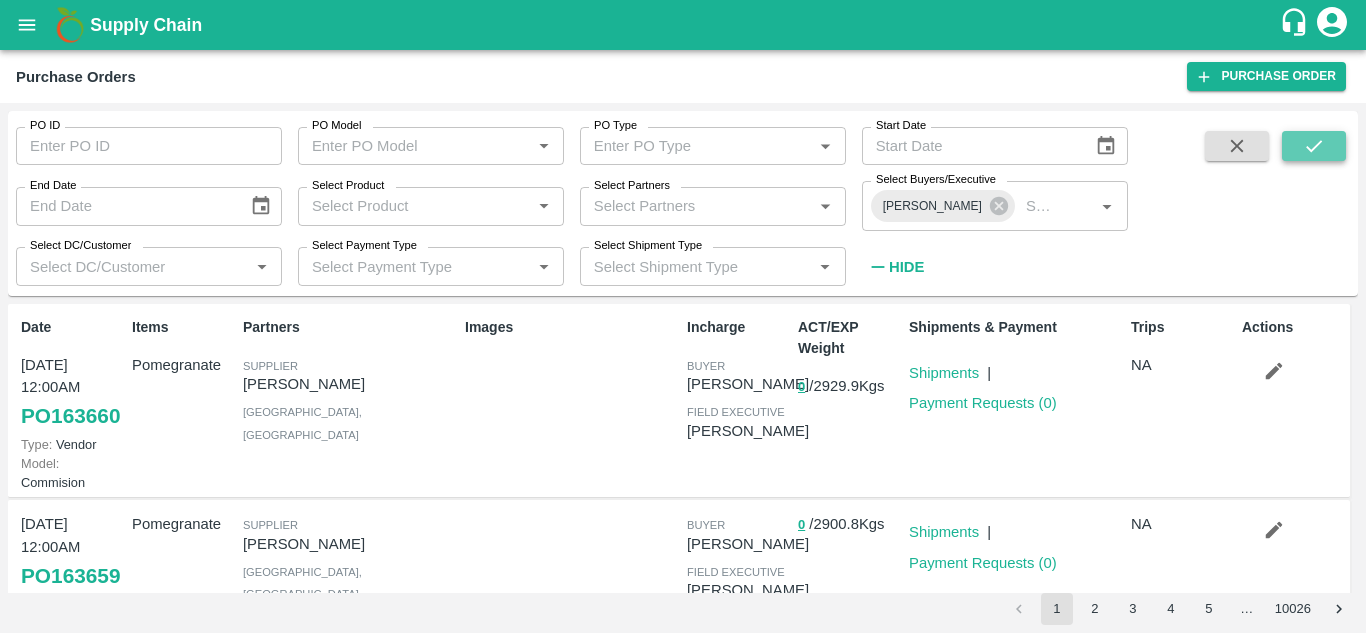 click 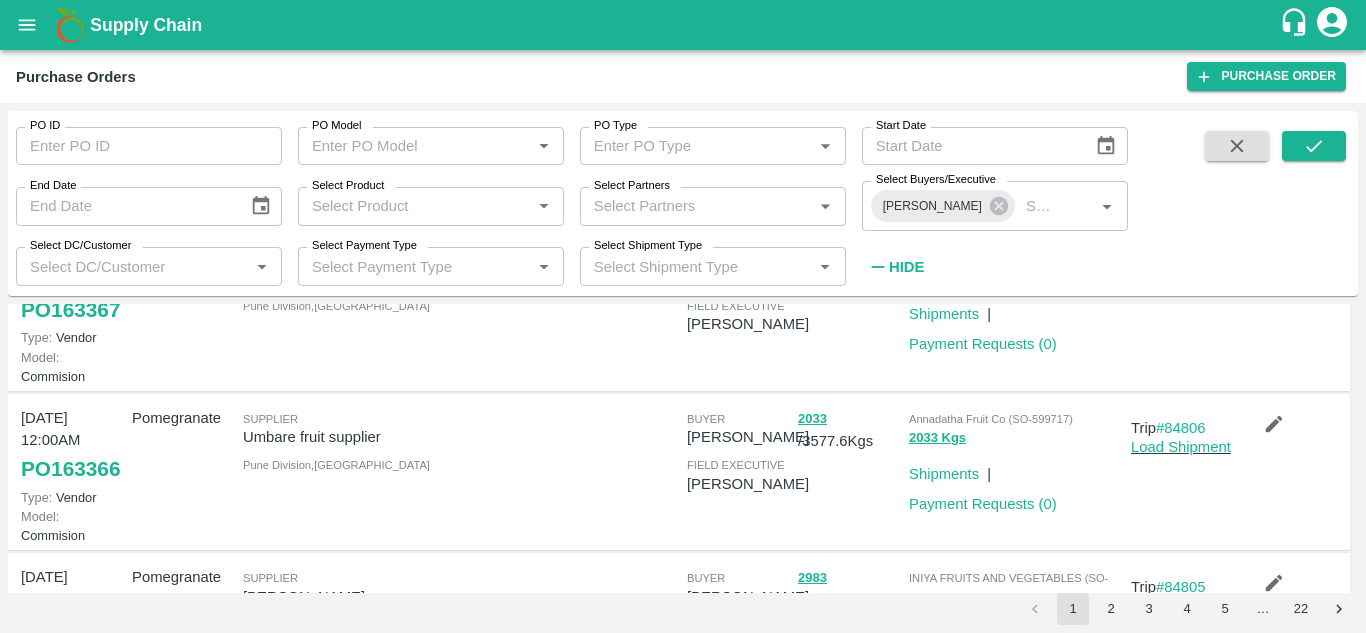 scroll, scrollTop: 916, scrollLeft: 0, axis: vertical 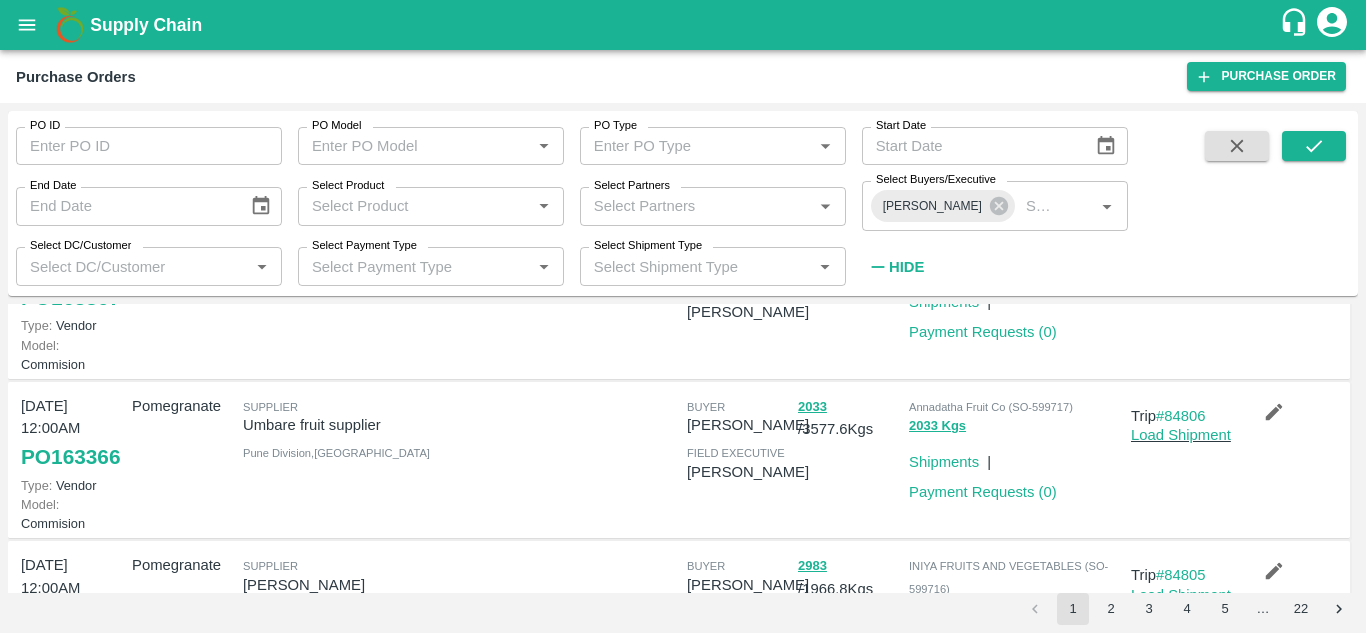 type 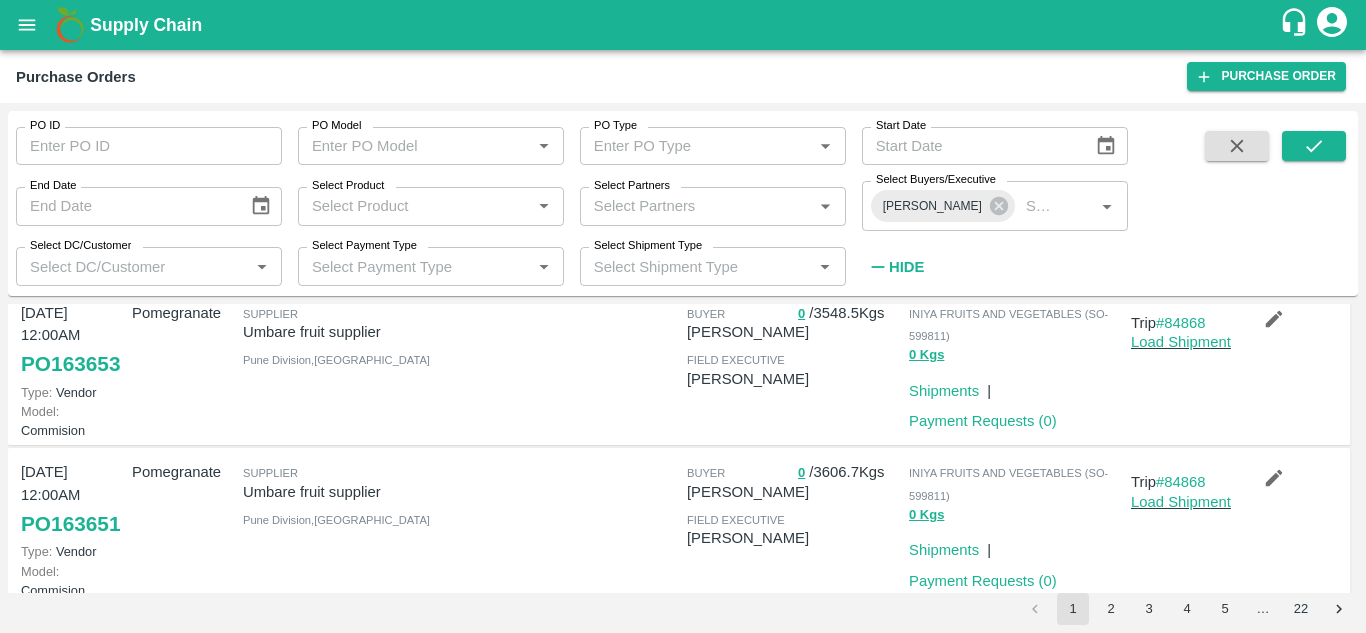 scroll, scrollTop: 0, scrollLeft: 0, axis: both 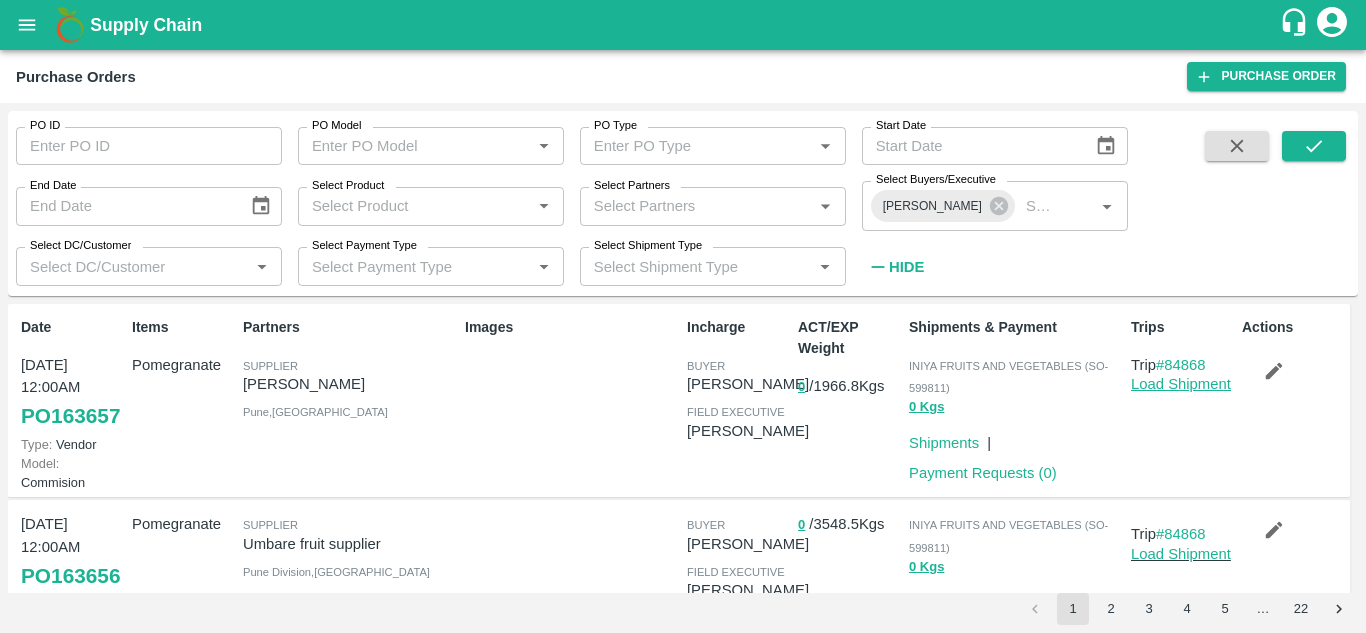 click on "Load Shipment" at bounding box center (1181, 384) 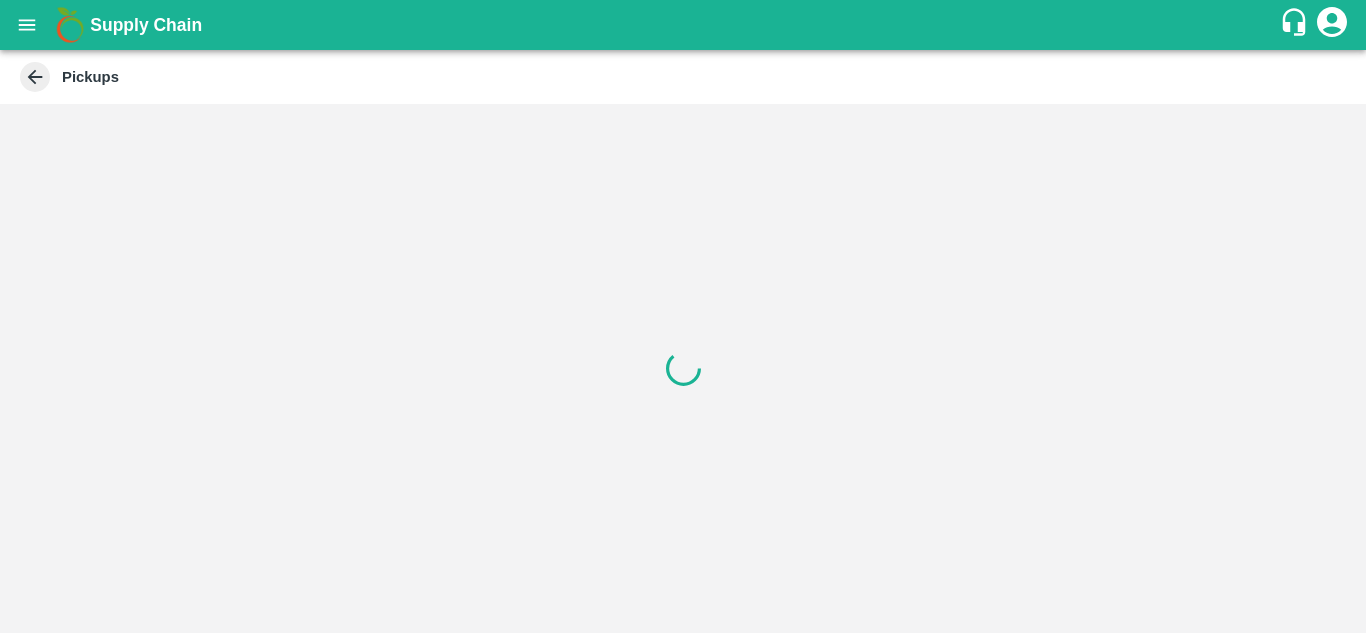 scroll, scrollTop: 0, scrollLeft: 0, axis: both 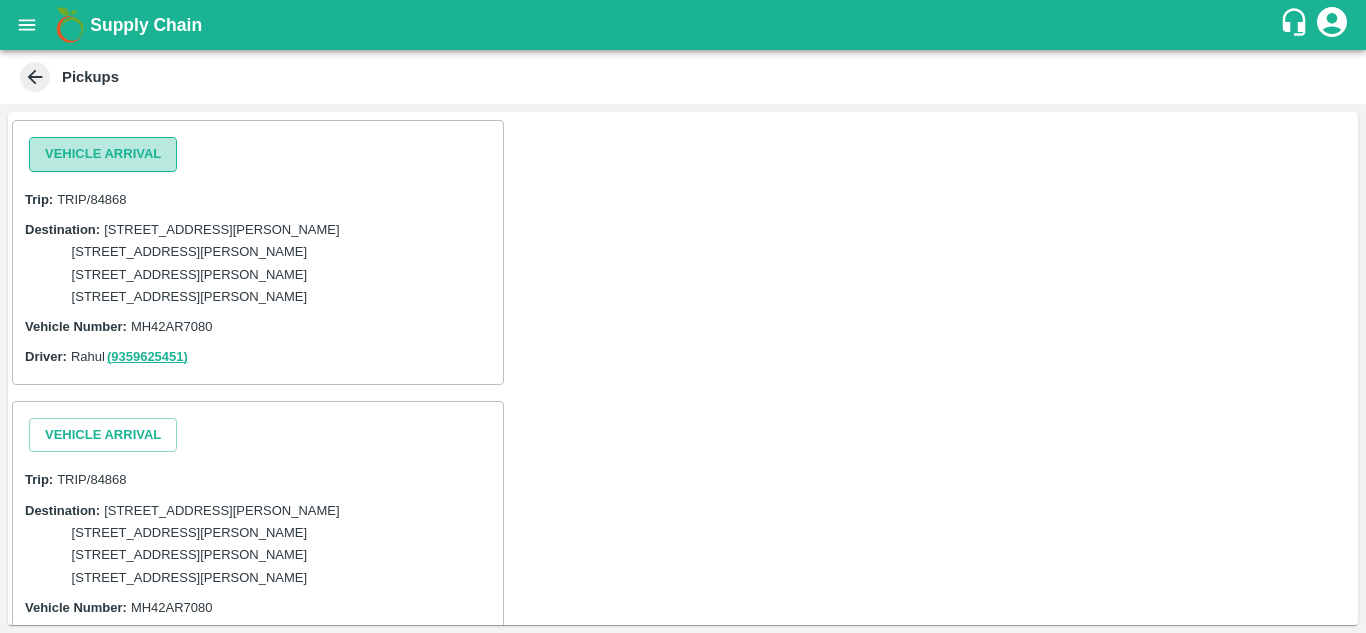 click on "Vehicle Arrival" at bounding box center [103, 154] 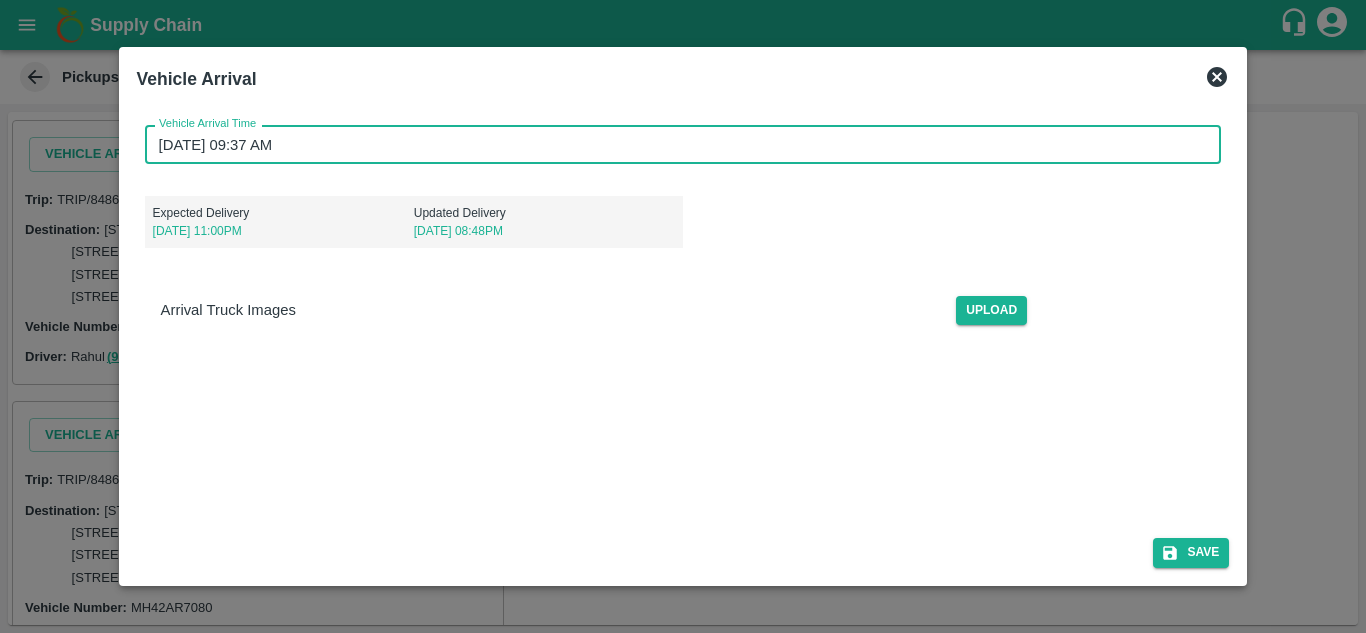 click on "17/07/2025 09:37 AM" at bounding box center (676, 144) 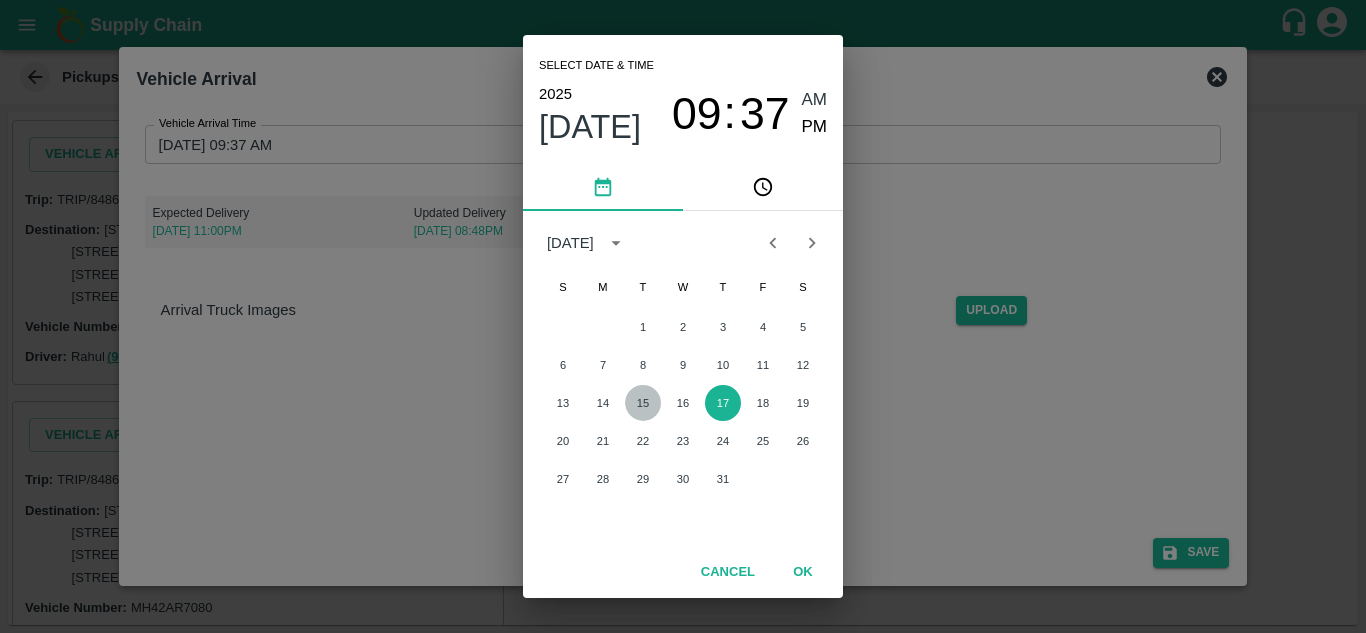 click on "15" at bounding box center [643, 403] 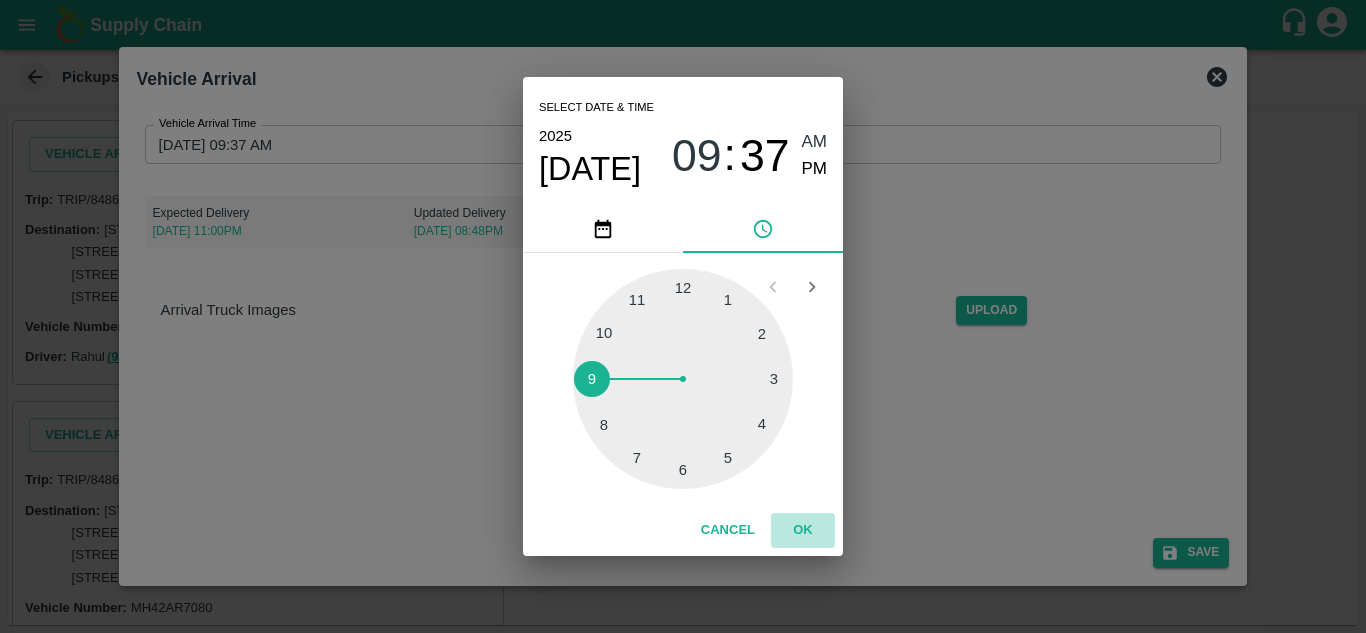 click on "OK" at bounding box center [803, 530] 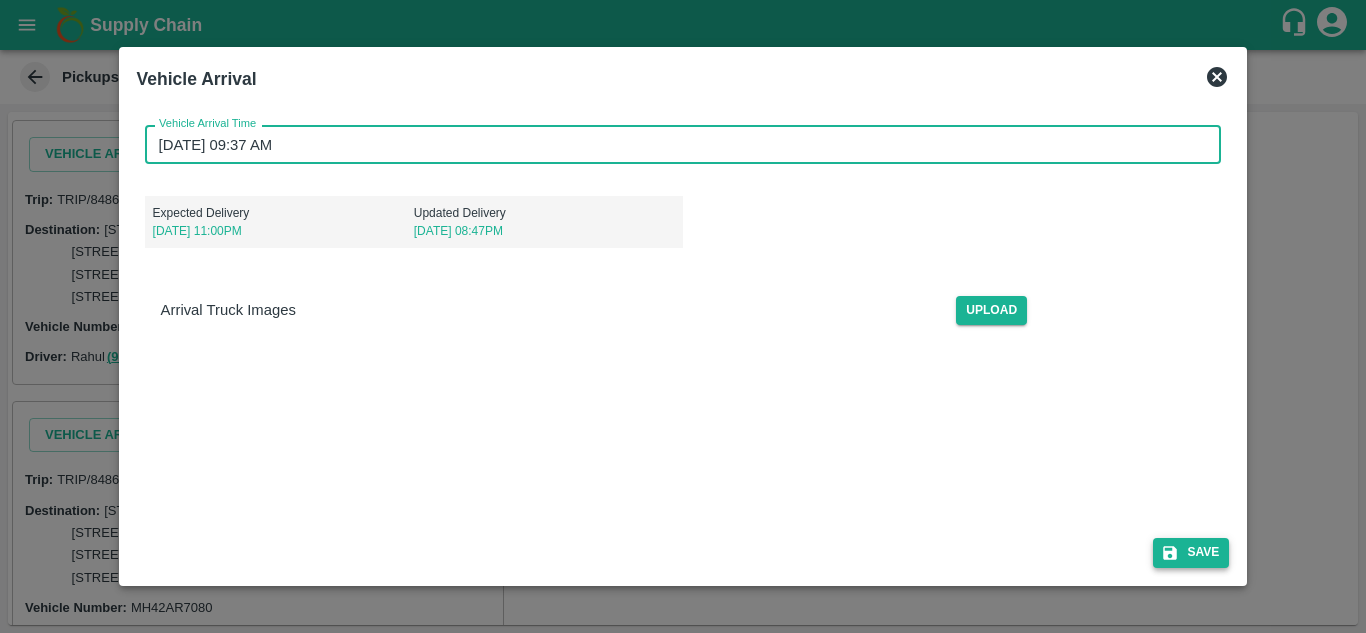 click on "Save" at bounding box center (1191, 552) 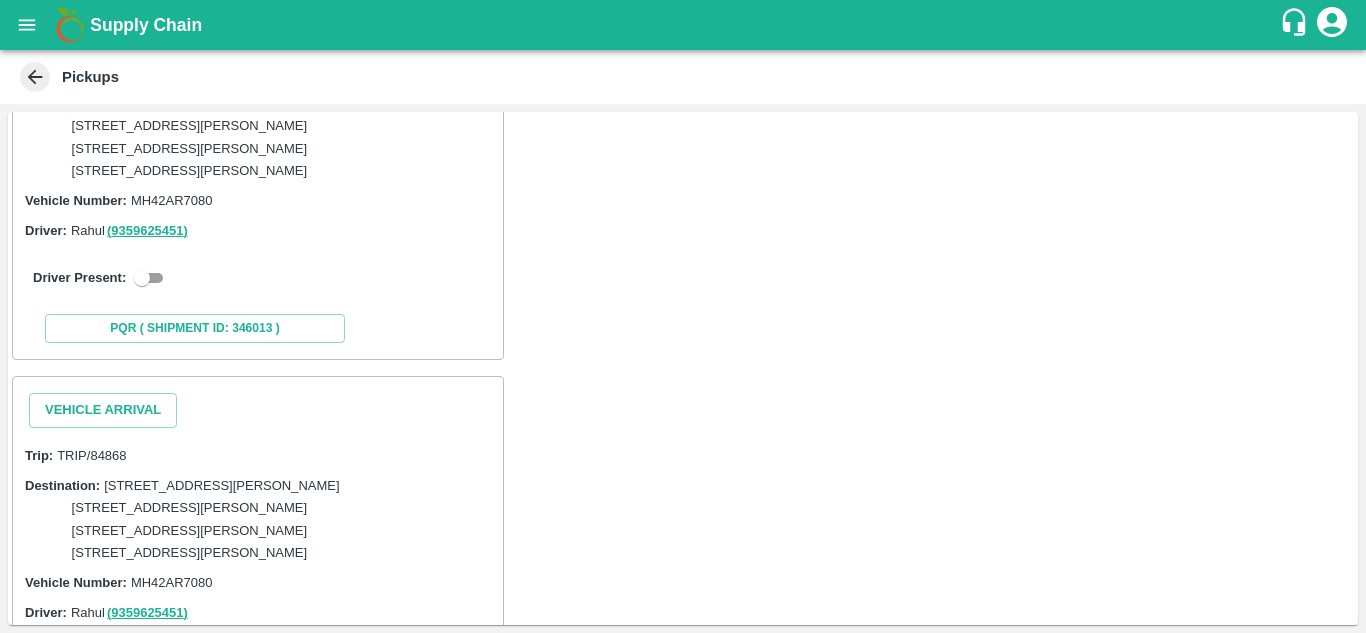 scroll, scrollTop: 133, scrollLeft: 0, axis: vertical 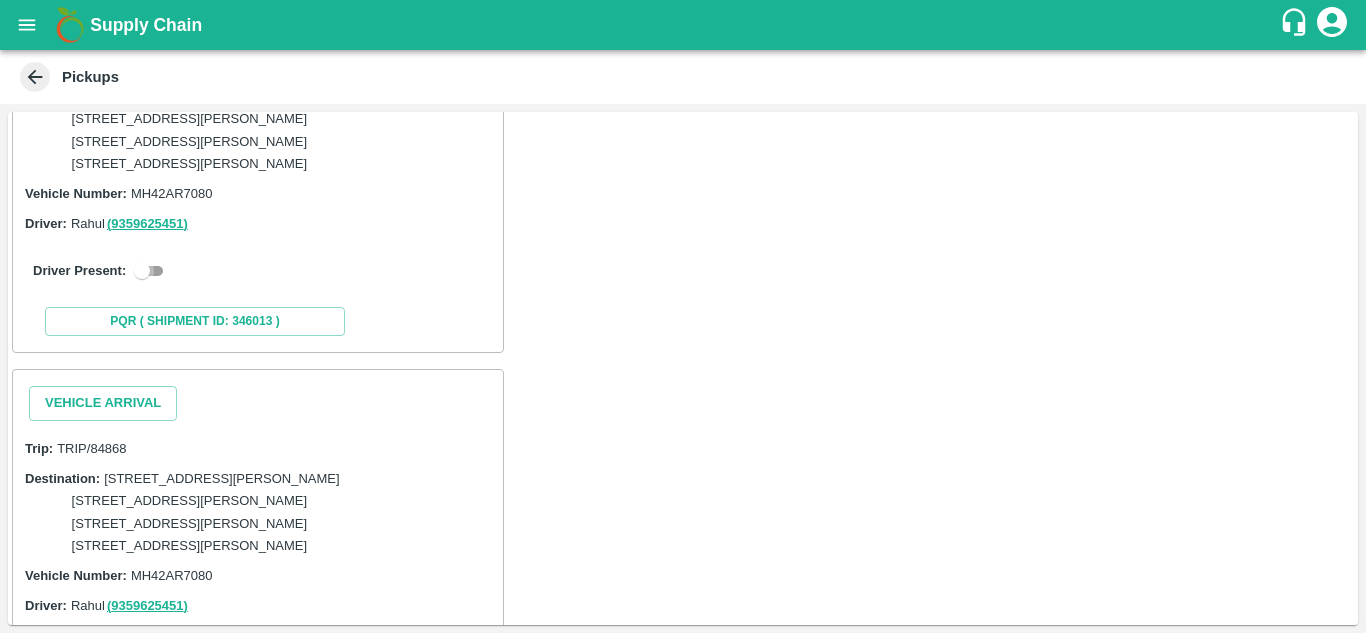 click at bounding box center (142, 271) 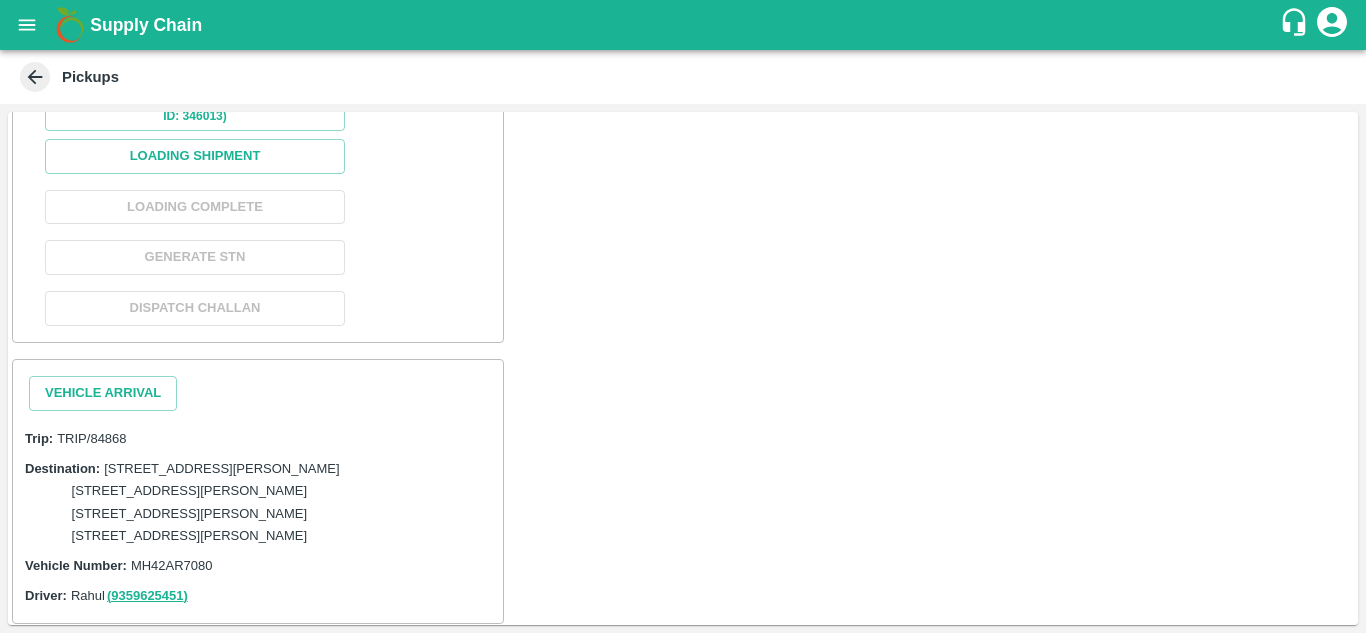 scroll, scrollTop: 501, scrollLeft: 0, axis: vertical 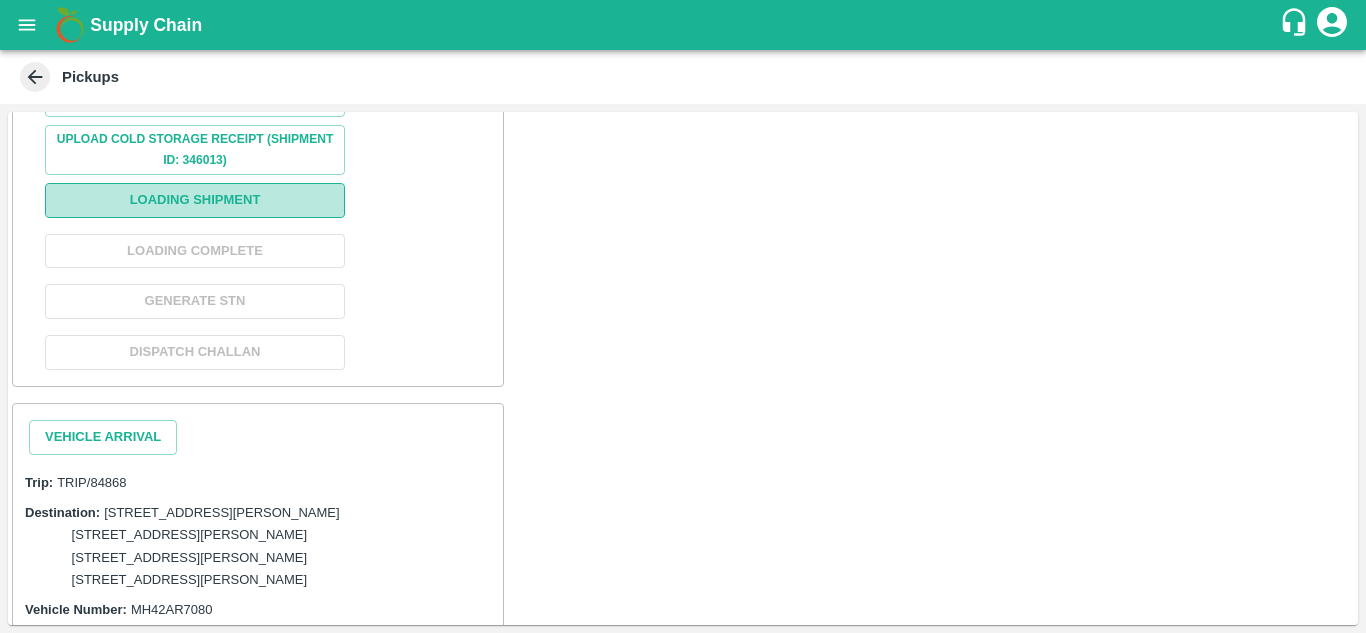 click on "Loading Shipment" at bounding box center [195, 200] 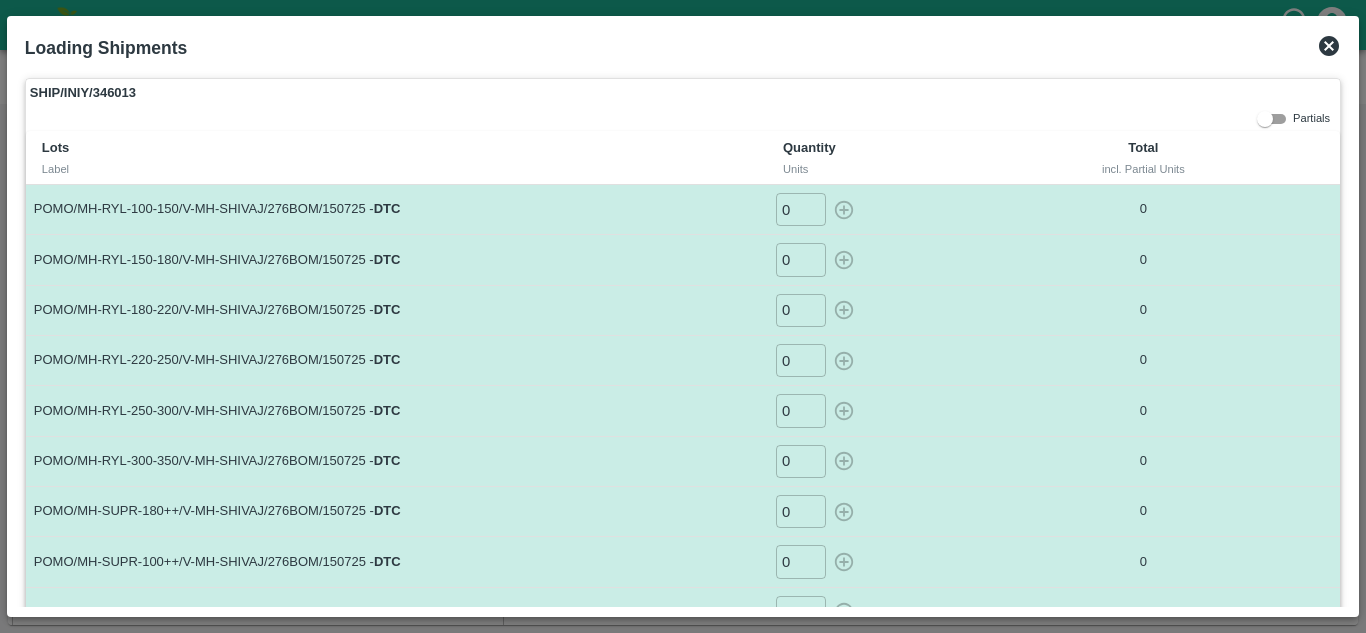 click 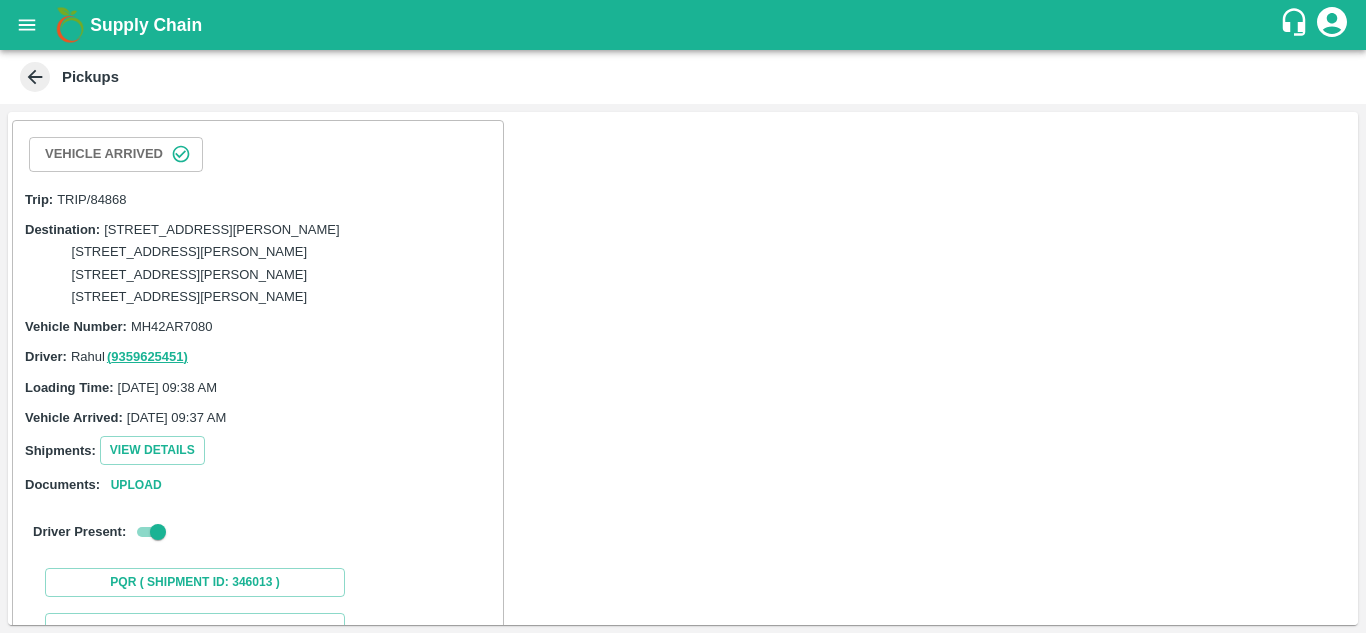 click 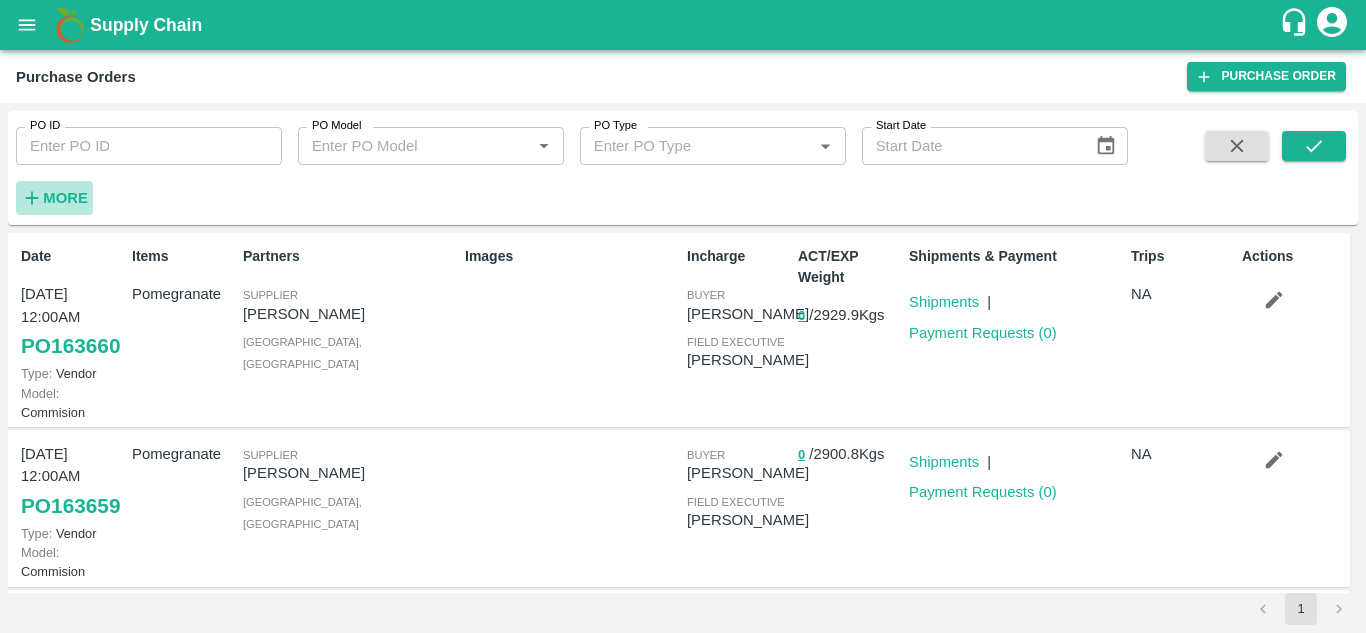 click on "More" at bounding box center (65, 198) 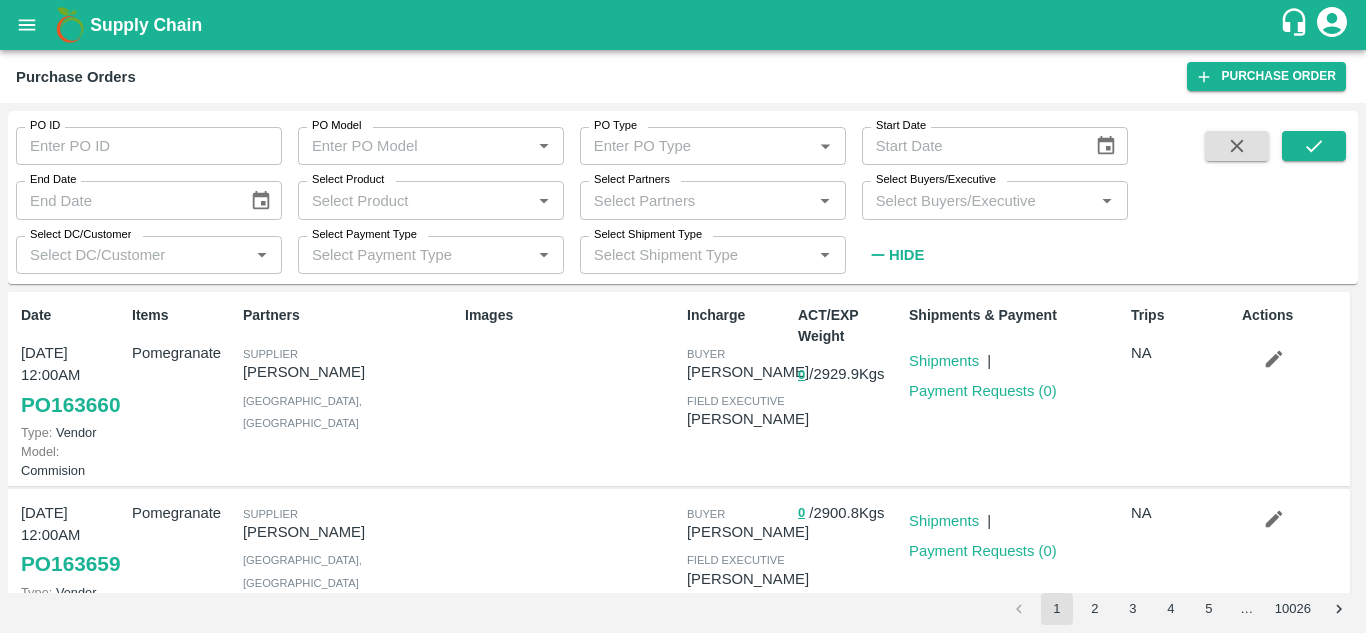 click on "Select Buyers/Executive" at bounding box center (978, 200) 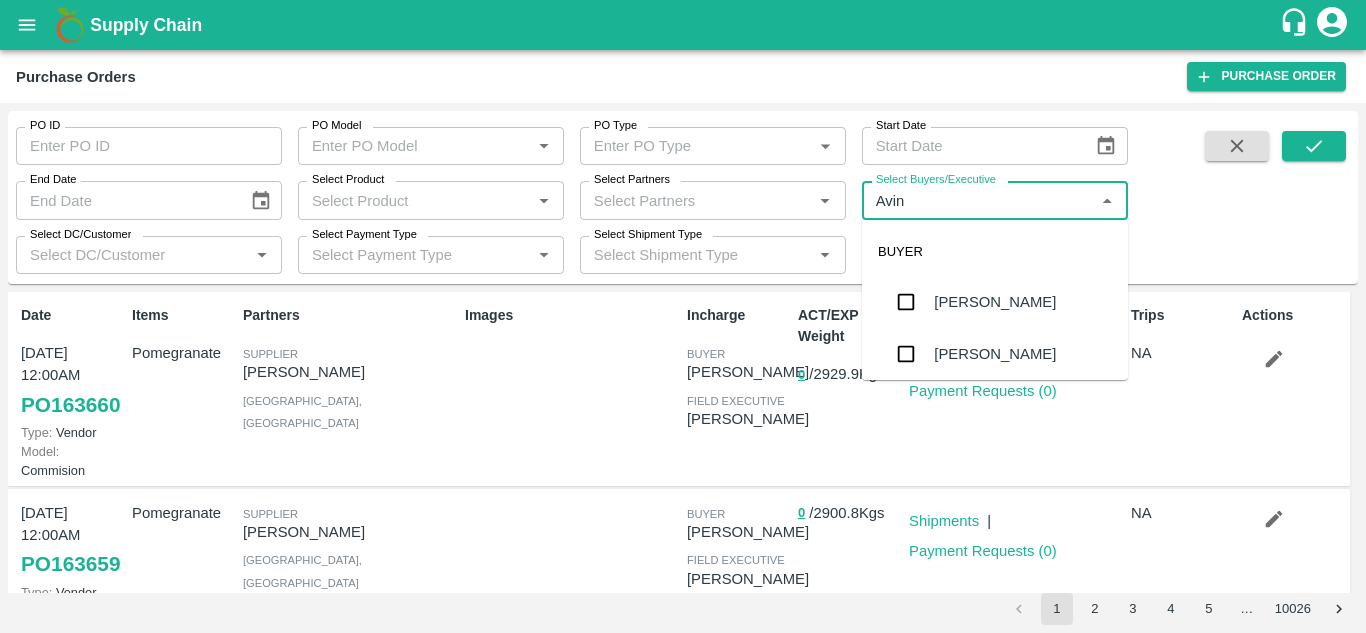 type on "Avina" 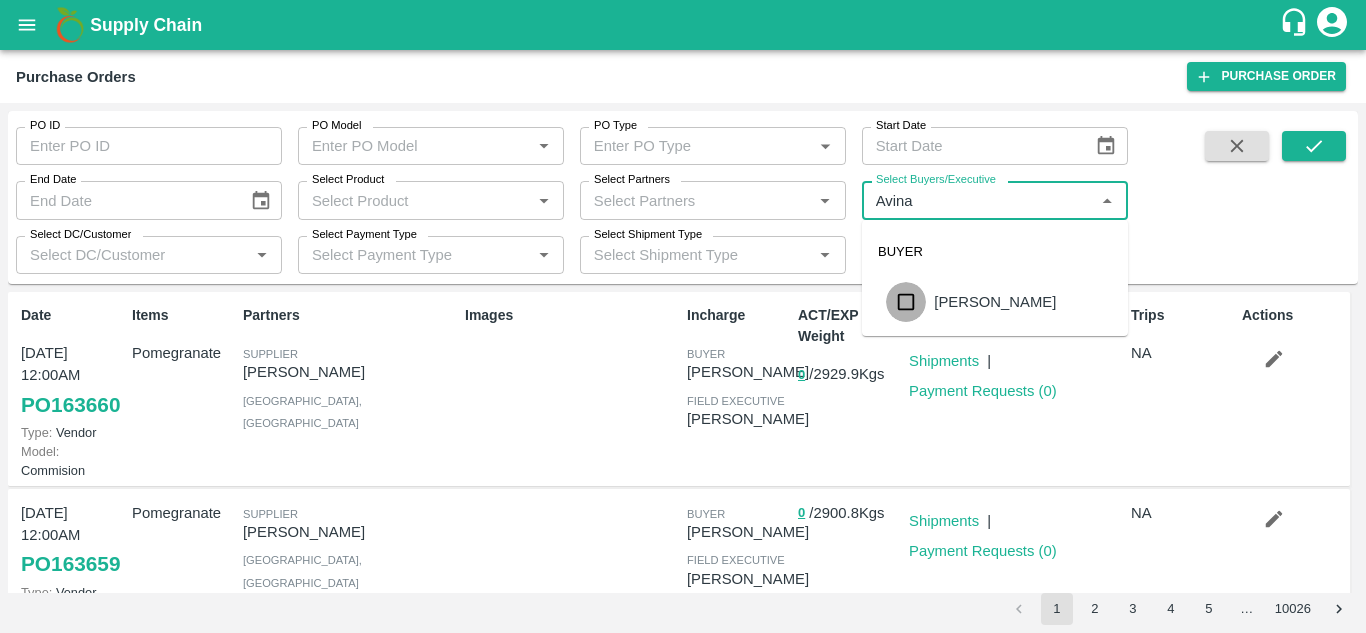 click at bounding box center [906, 302] 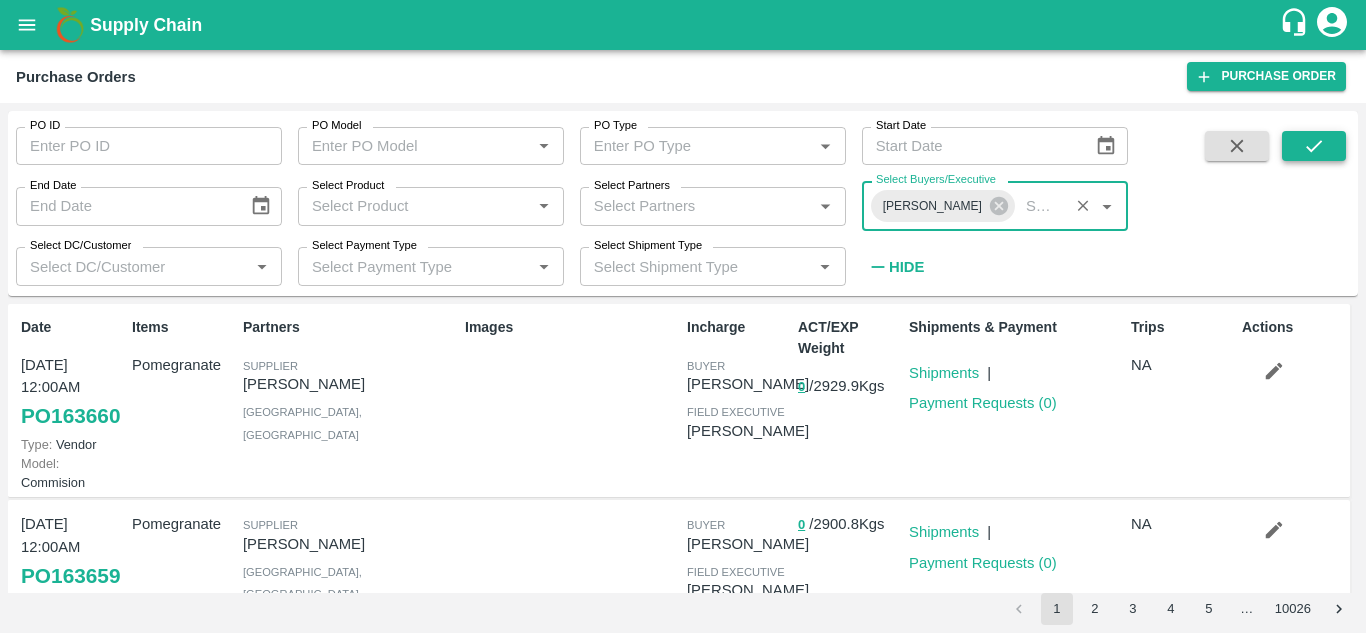 click 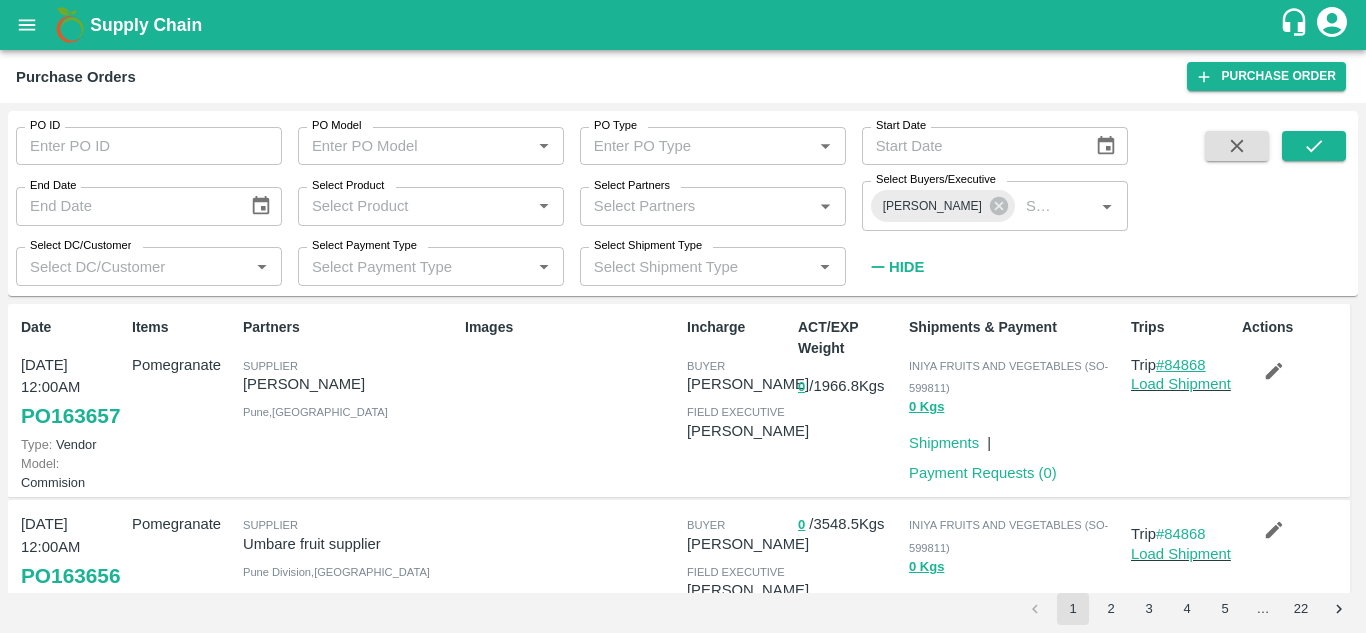 click on "#84868" at bounding box center (1181, 365) 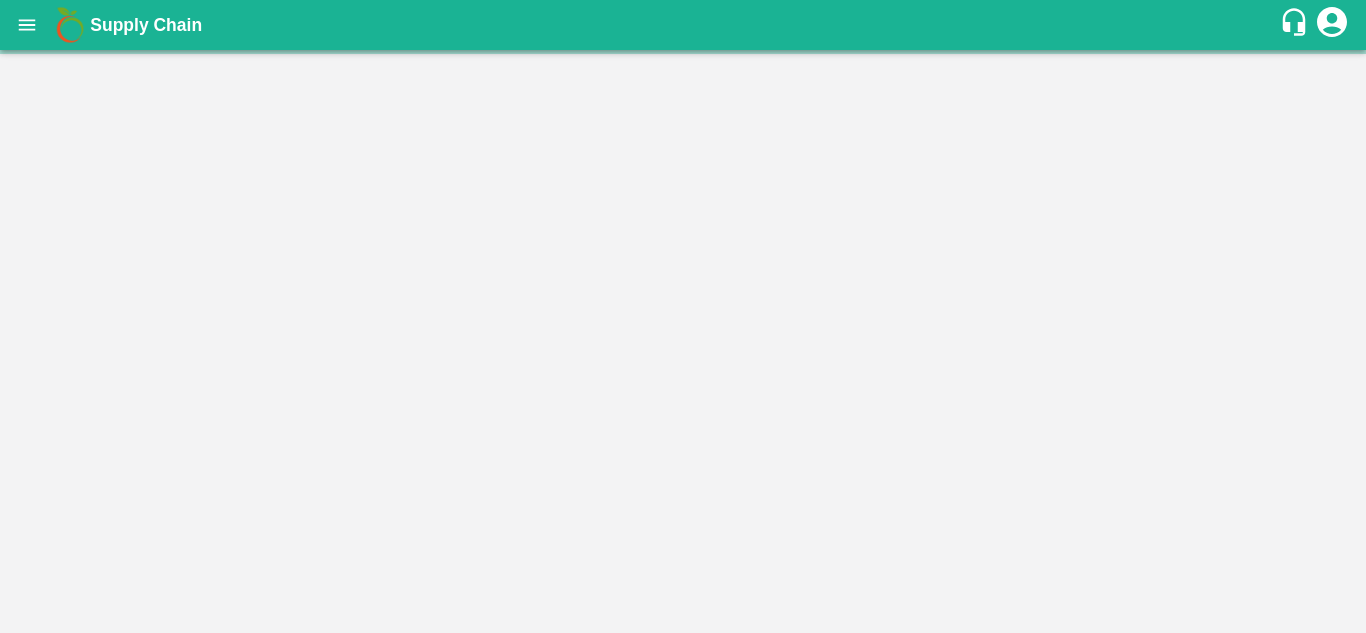 scroll, scrollTop: 0, scrollLeft: 0, axis: both 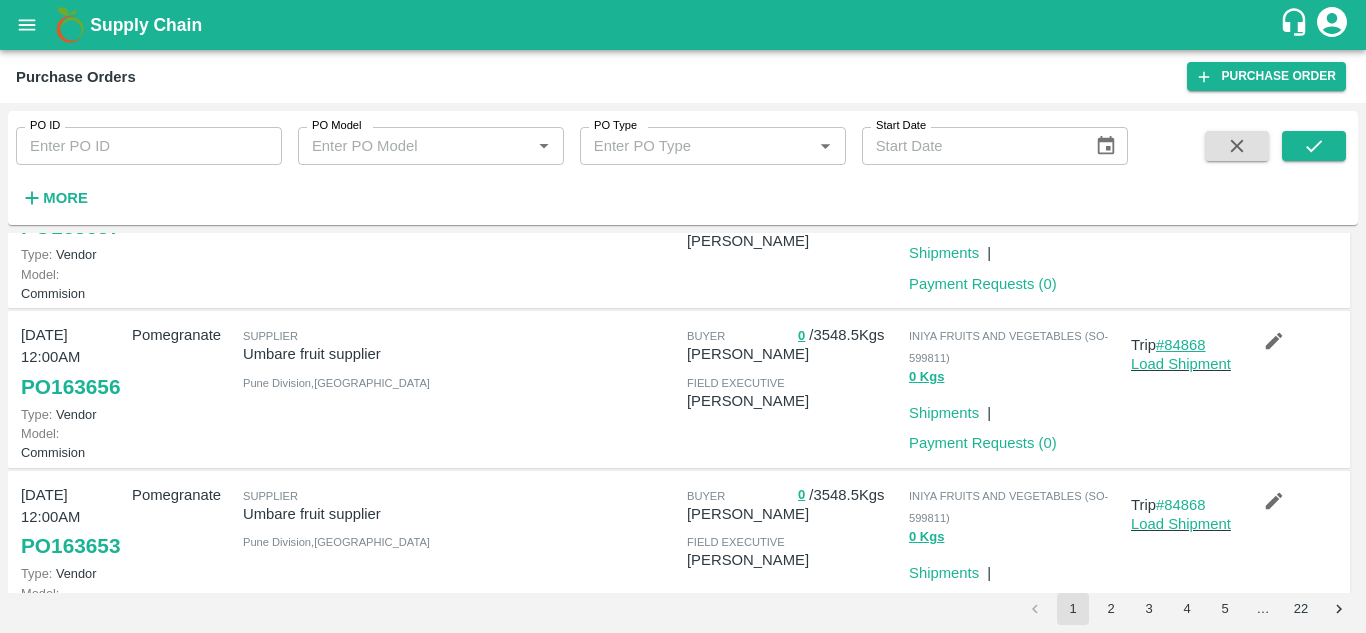 click on "#84868" at bounding box center [1181, 345] 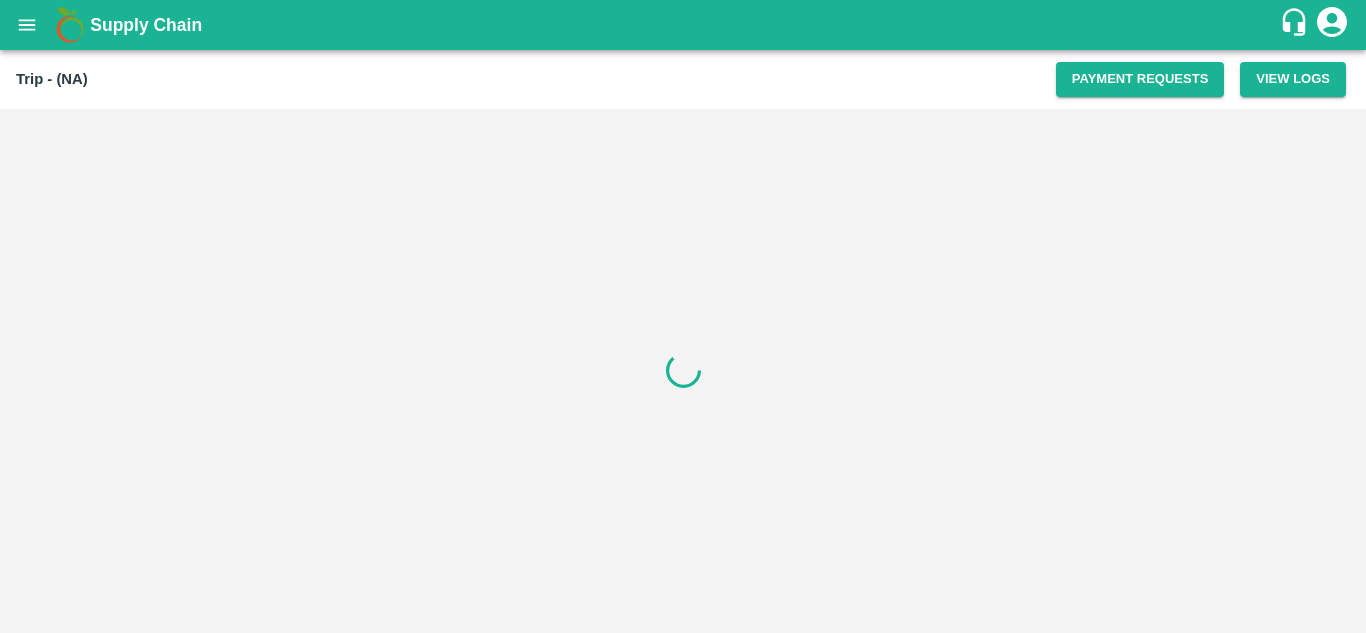 scroll, scrollTop: 0, scrollLeft: 0, axis: both 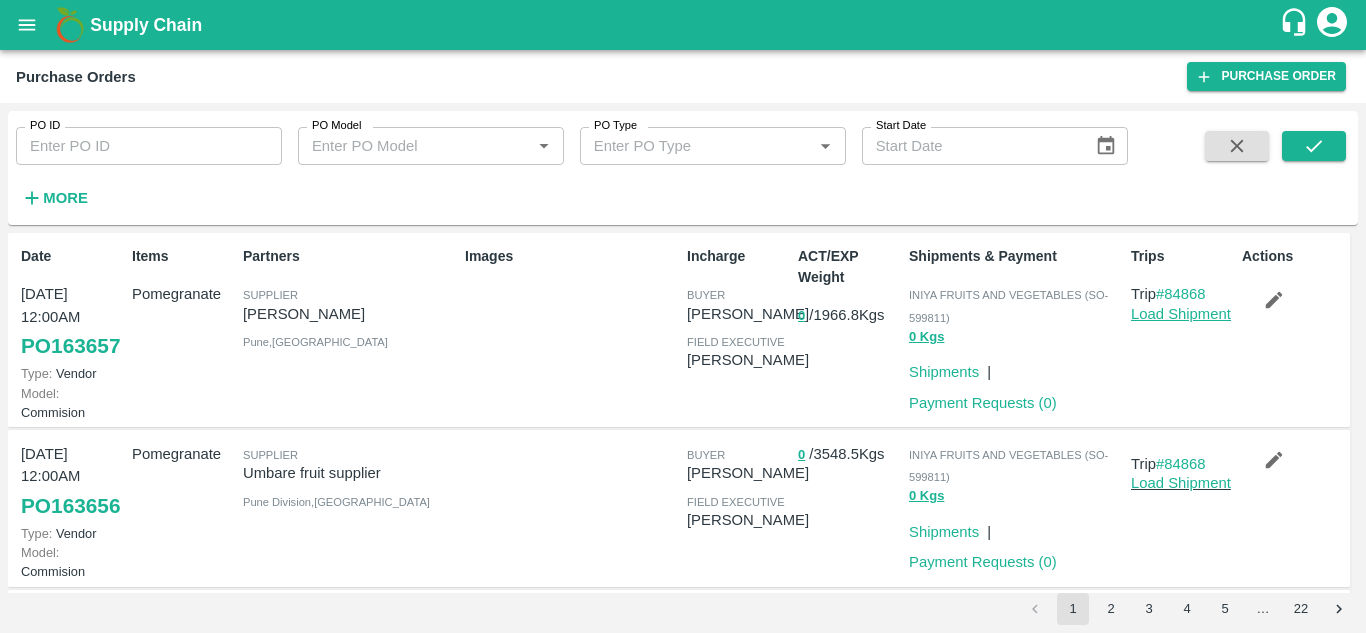 click on "Load Shipment" at bounding box center [1181, 314] 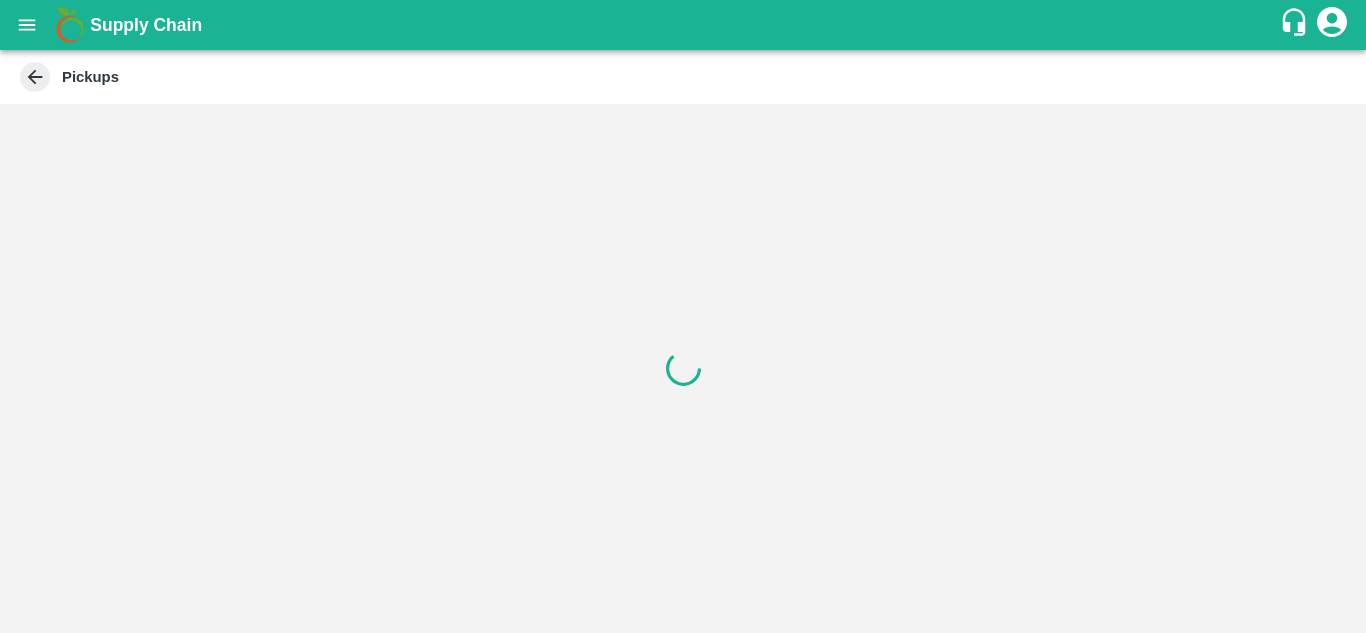 scroll, scrollTop: 0, scrollLeft: 0, axis: both 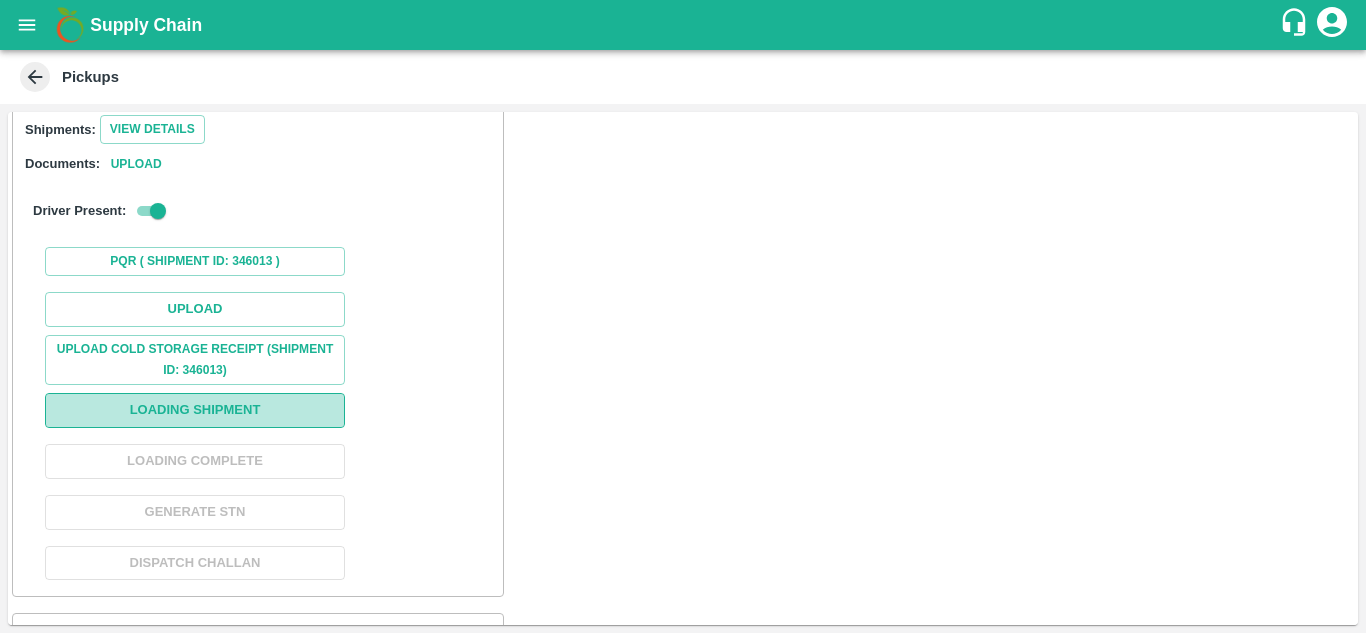 click on "Loading Shipment" at bounding box center (195, 410) 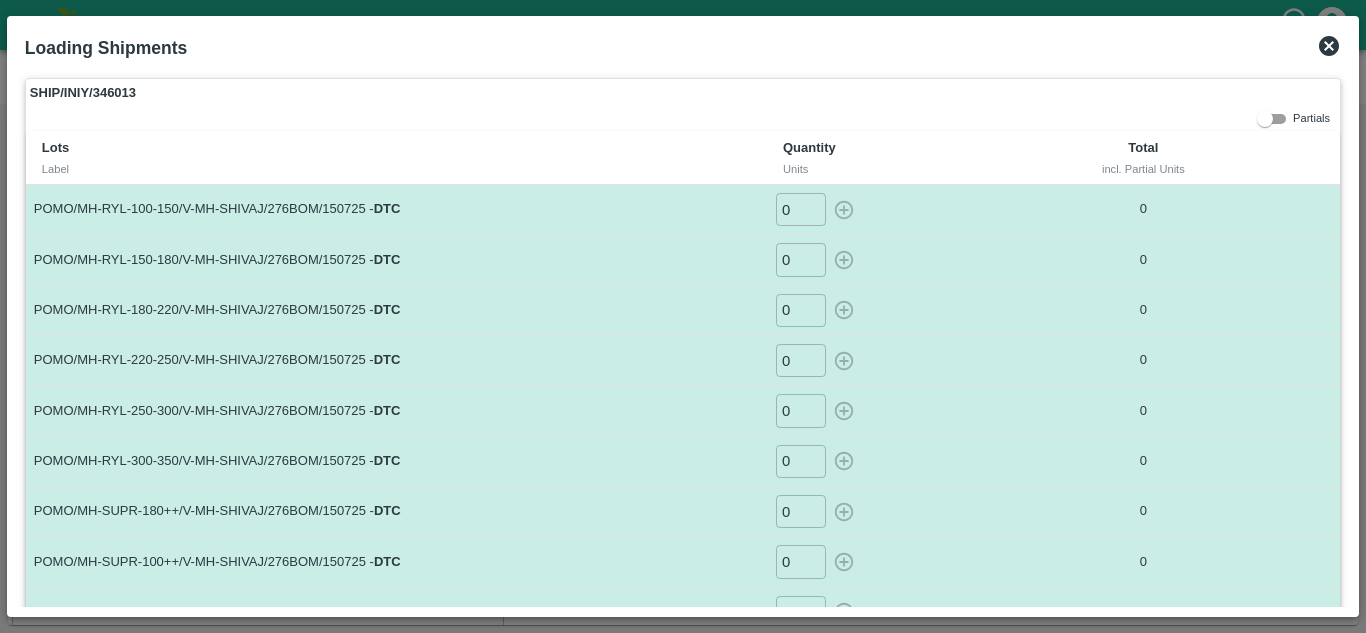 click on "0" at bounding box center (801, 209) 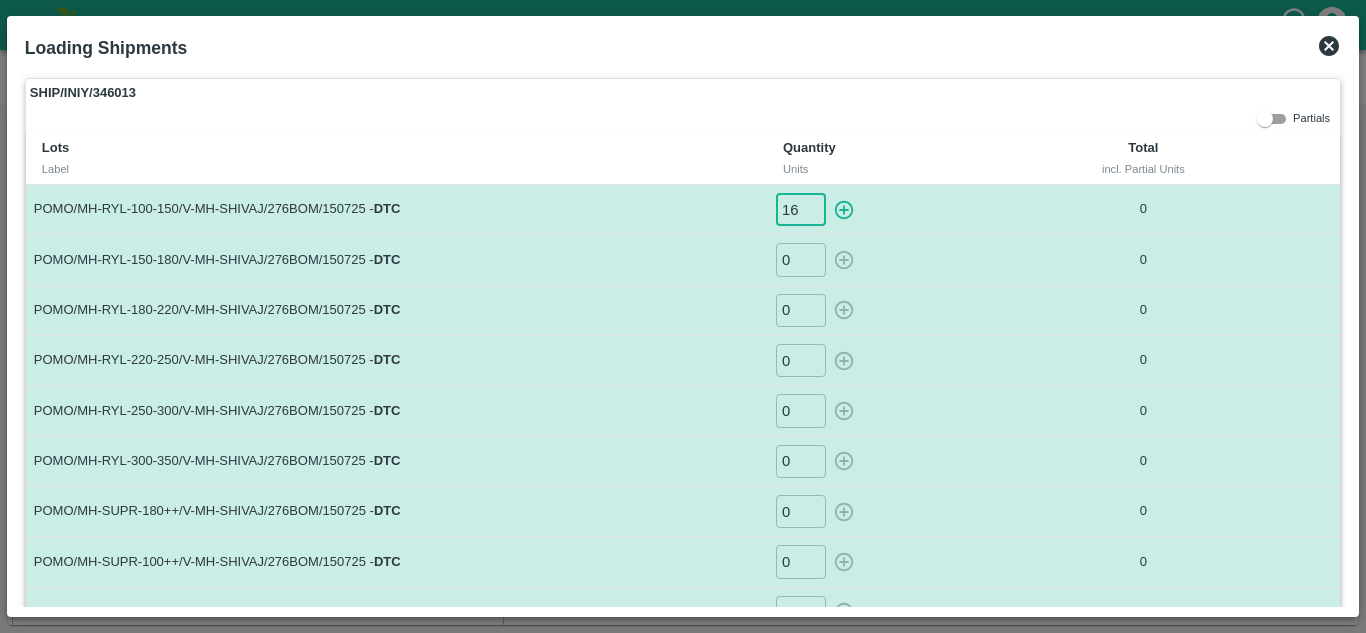 type on "16" 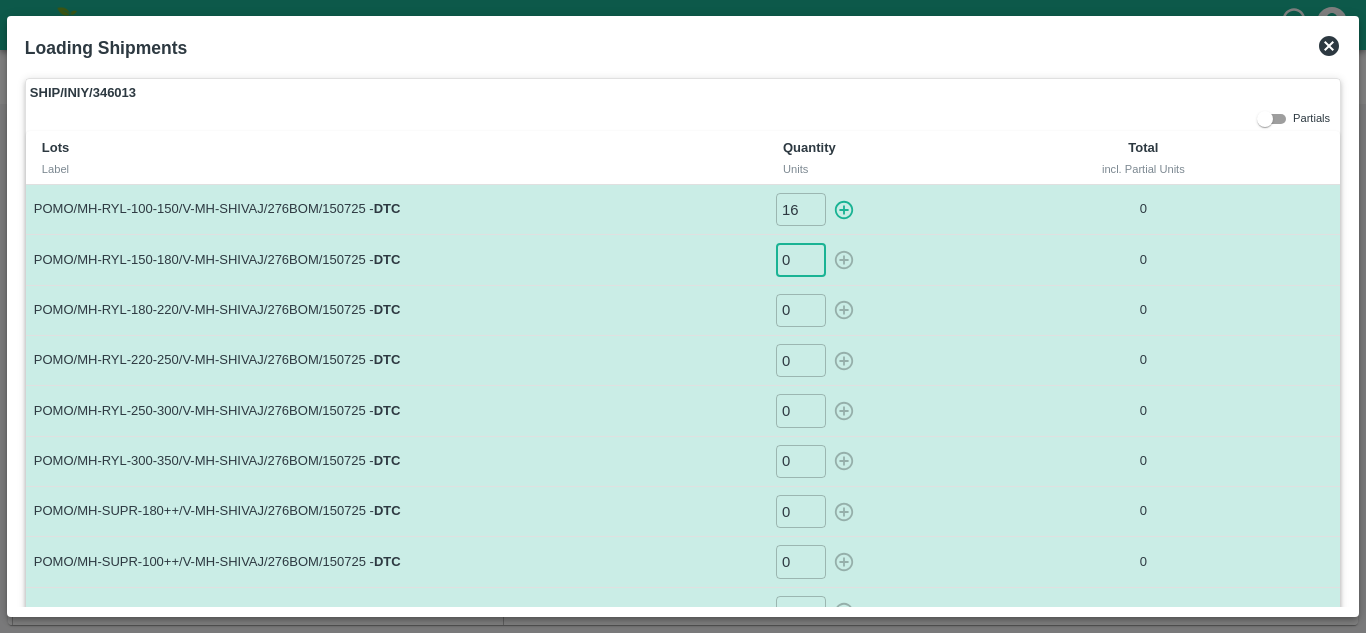 click on "0" at bounding box center (801, 259) 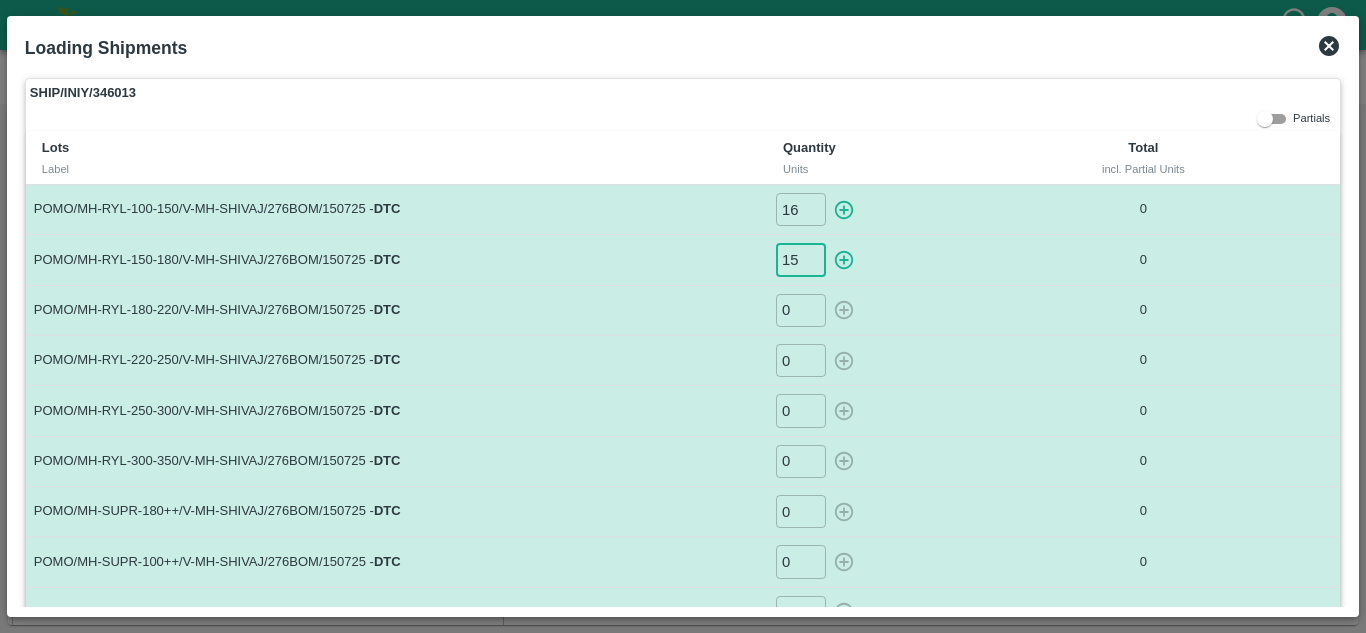 type on "15" 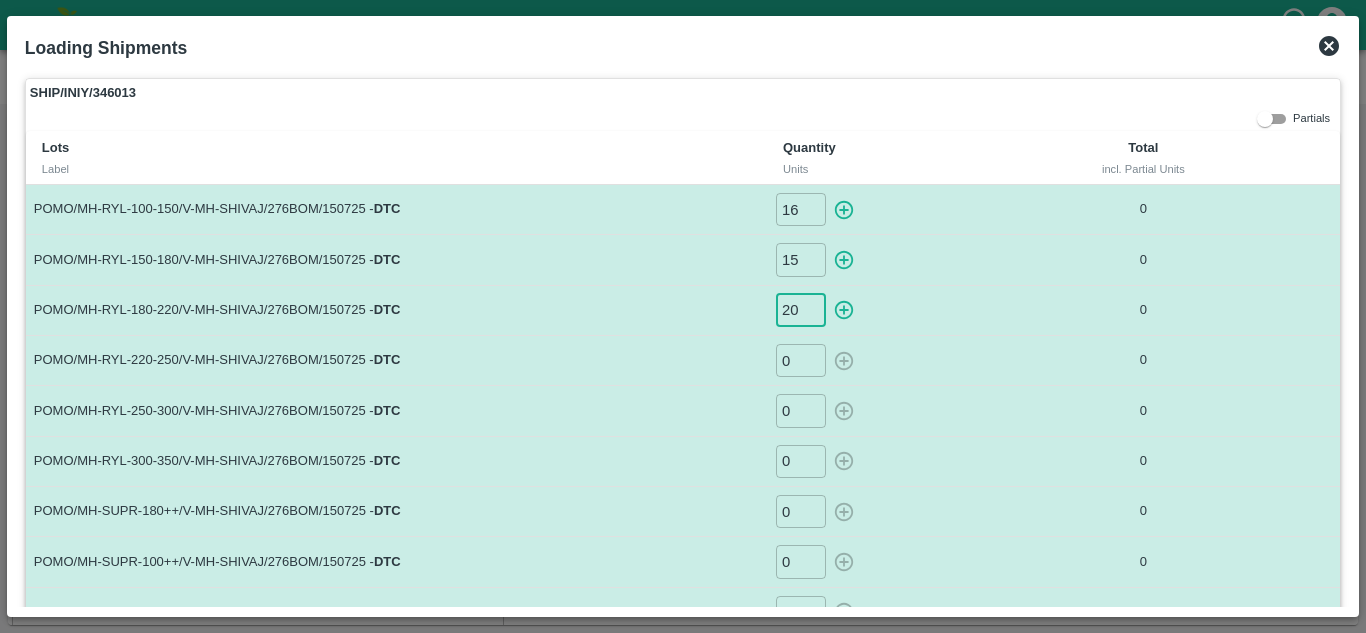 type on "20" 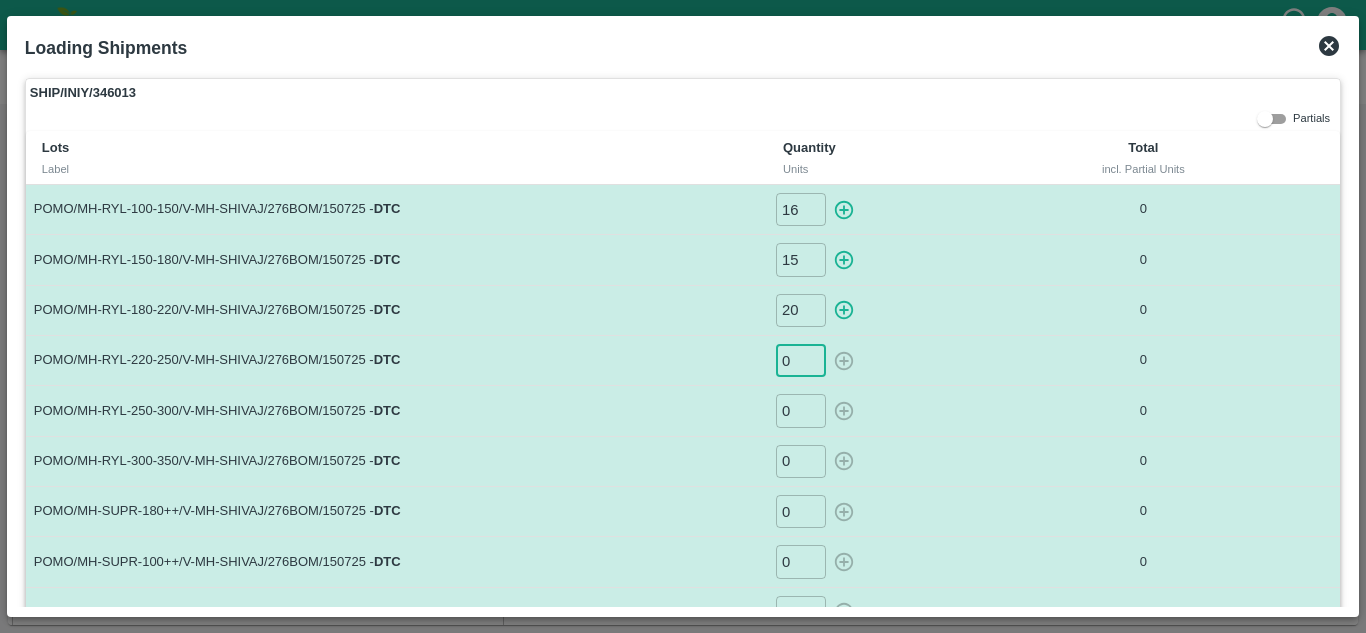 click on "0" at bounding box center [801, 360] 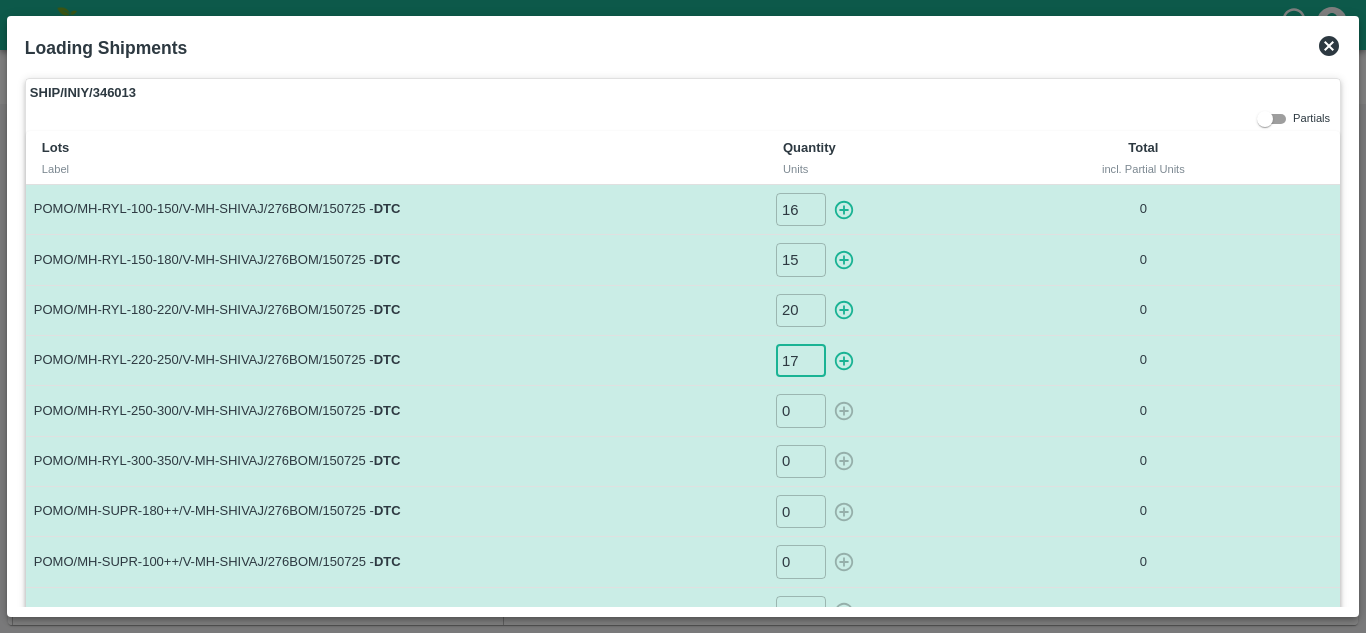 type on "17" 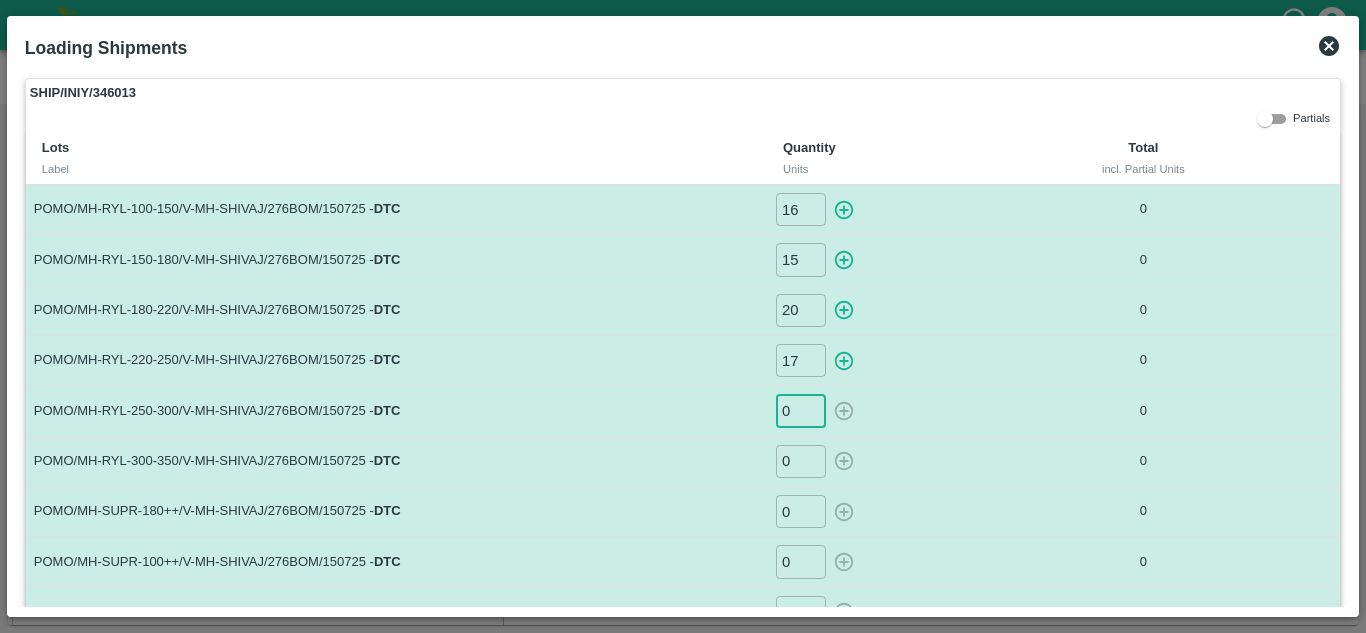 click on "0" at bounding box center (801, 410) 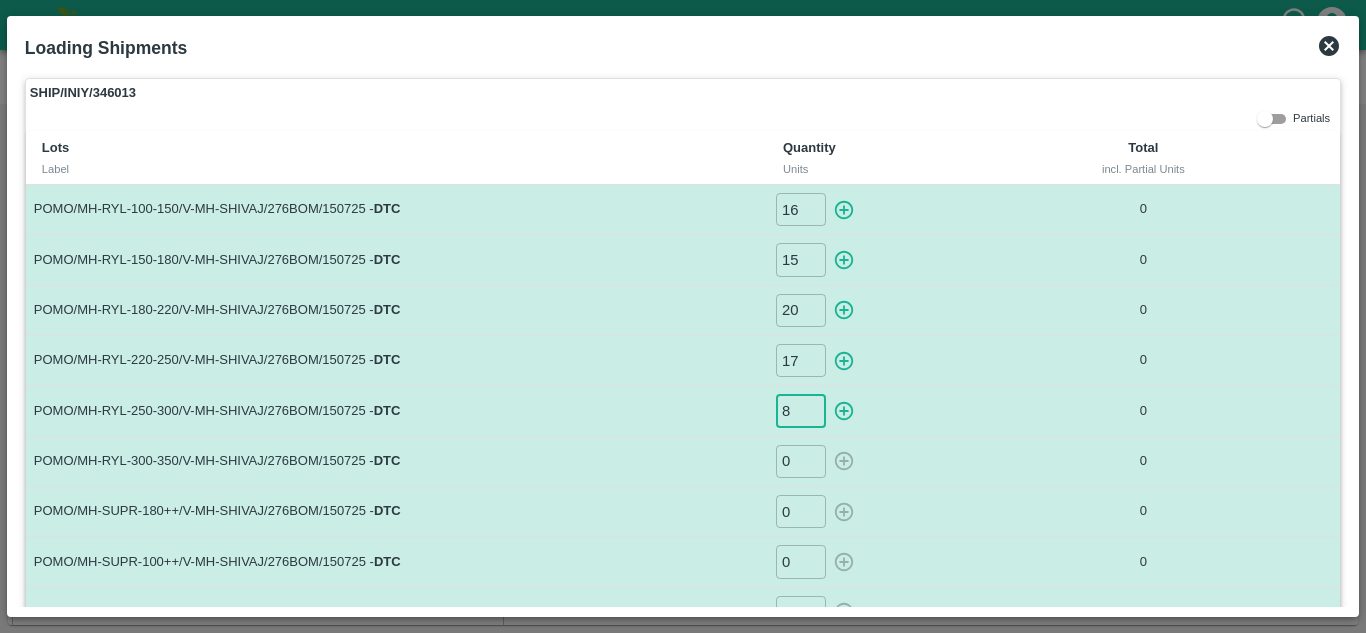 type on "8" 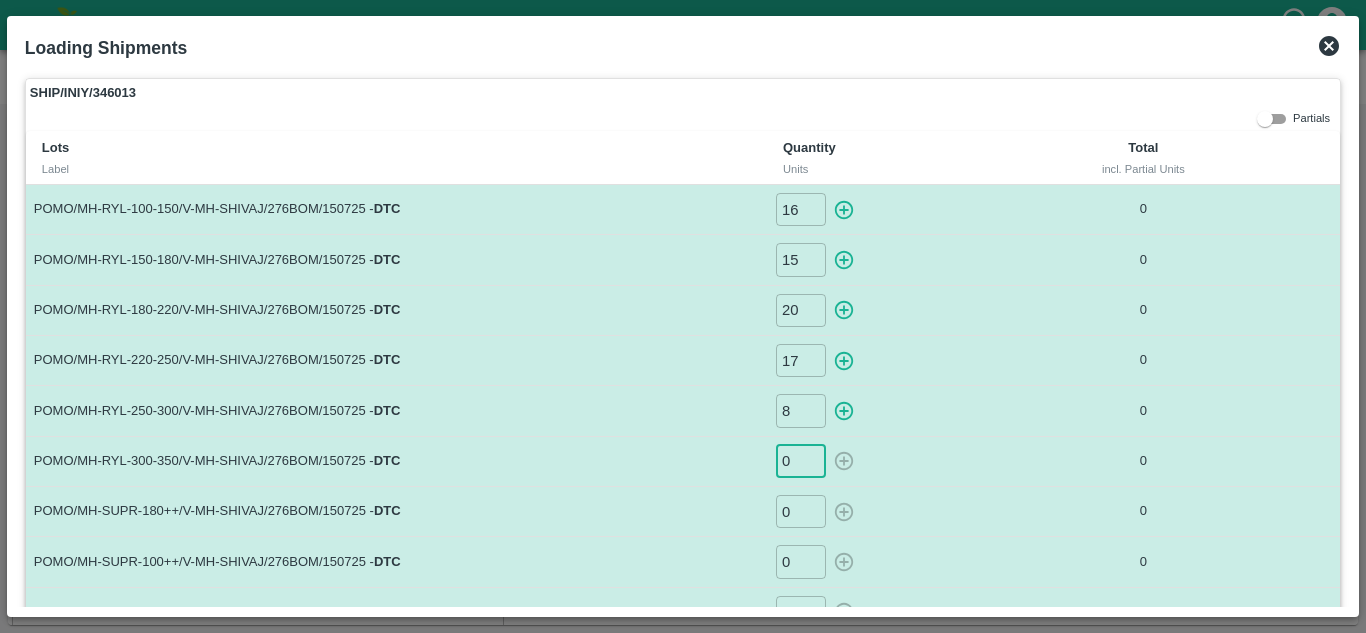 click on "0" at bounding box center (801, 461) 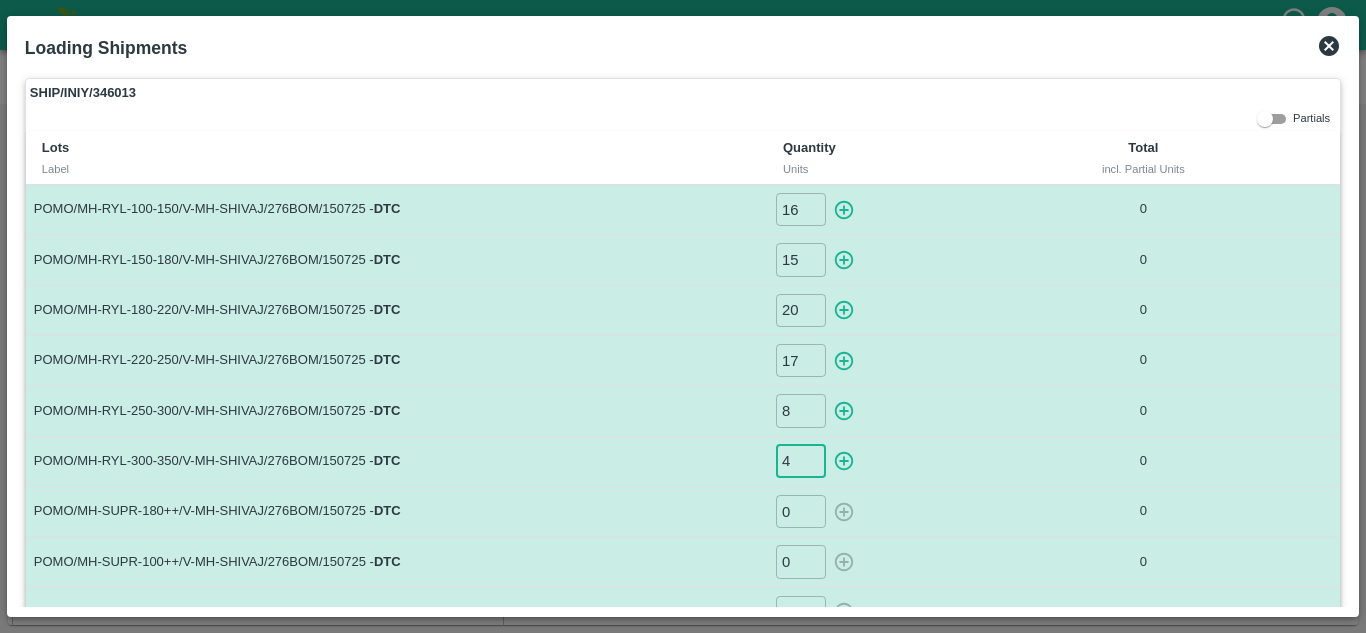 type on "4" 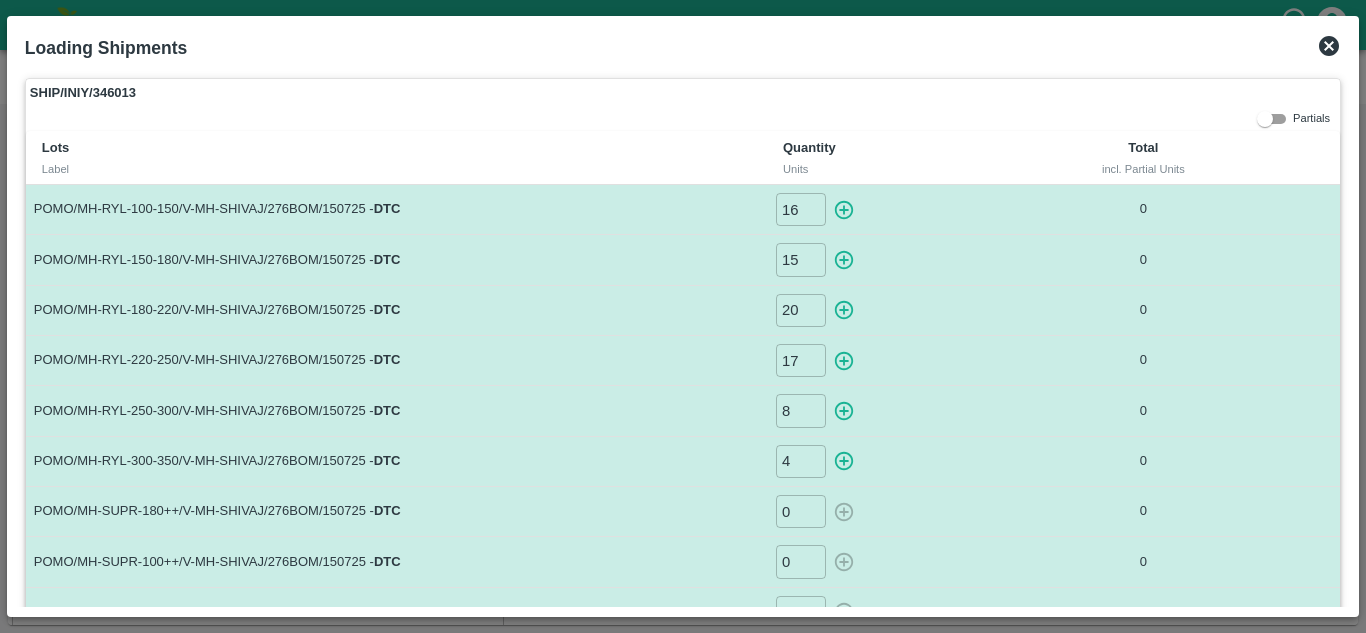click on "POMO/MH-RYL-250-300/V-MH-SHIVAJ/276BOM/150725   -  DTC" at bounding box center (396, 411) 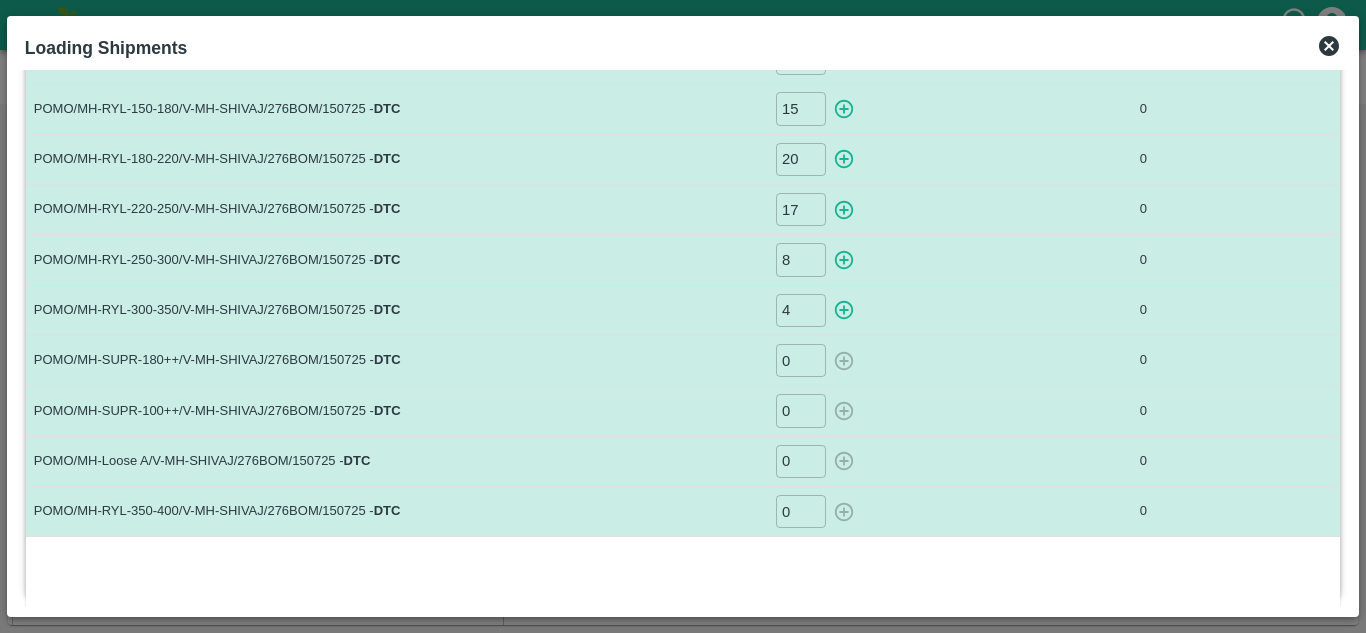 scroll, scrollTop: 150, scrollLeft: 0, axis: vertical 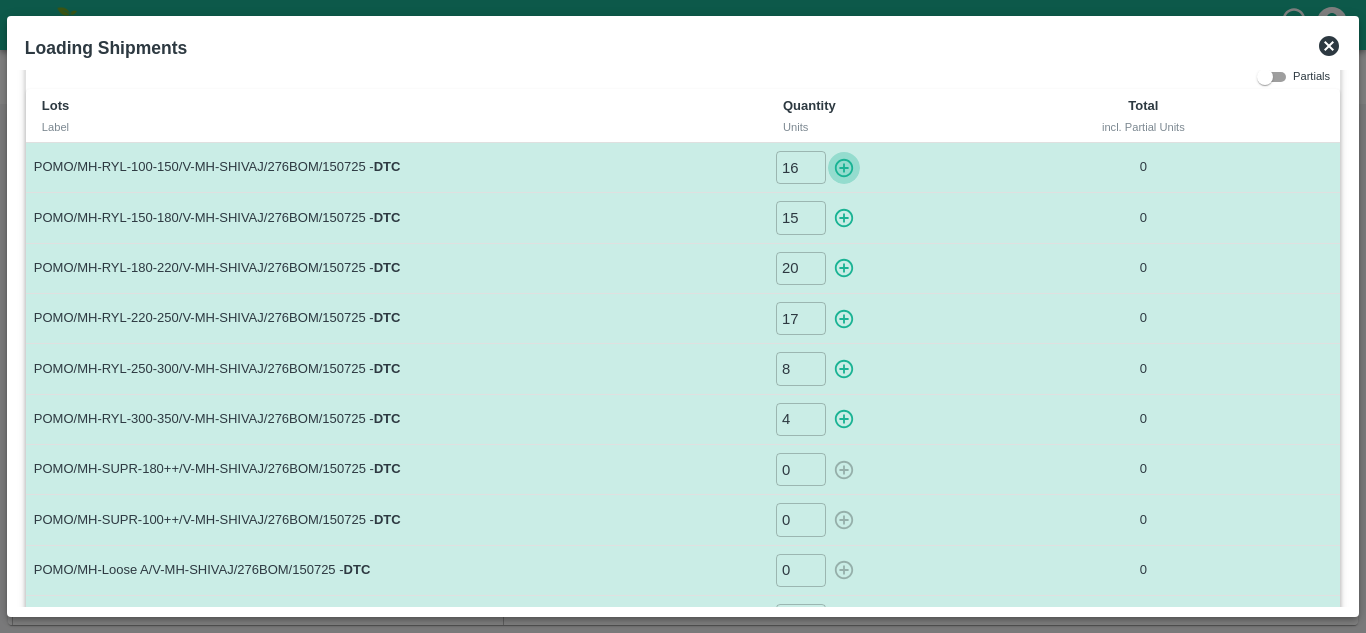 click 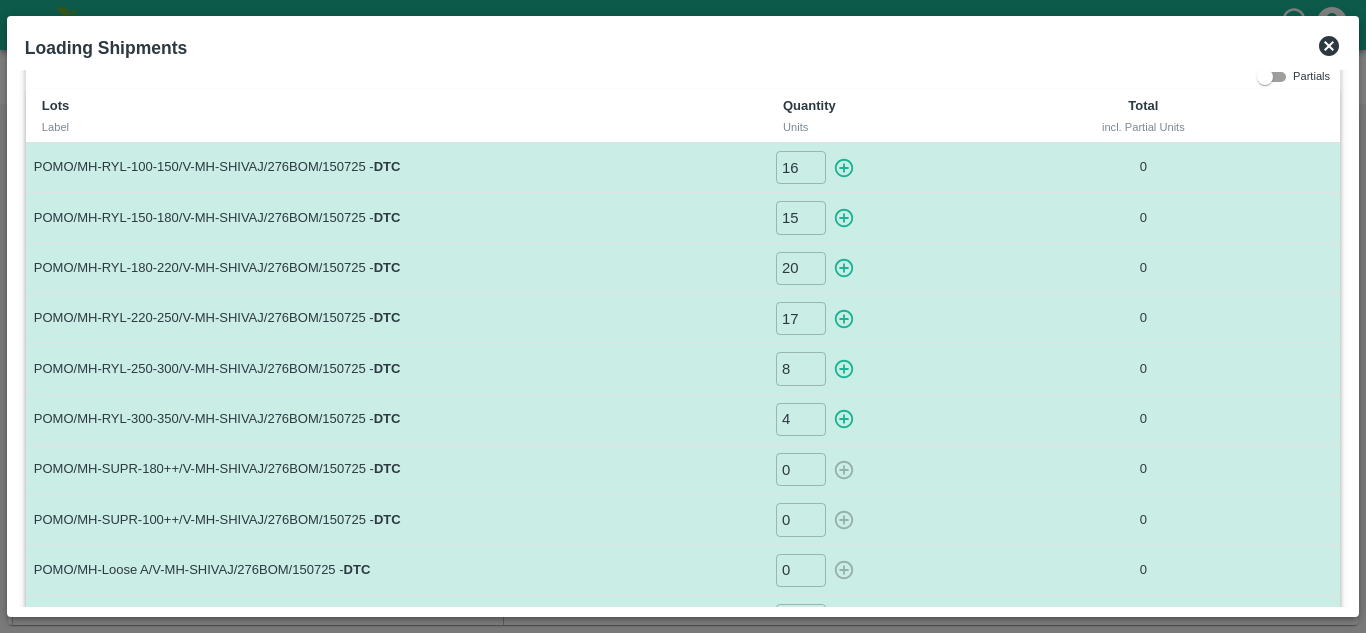 type on "0" 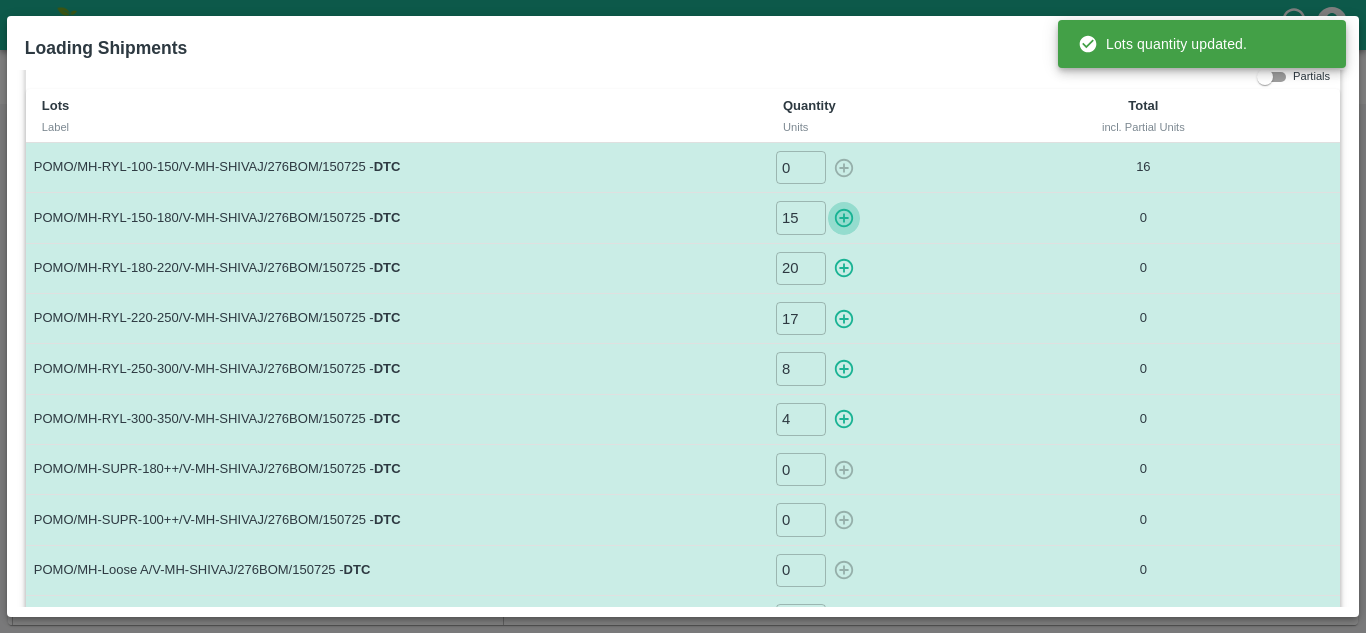 click 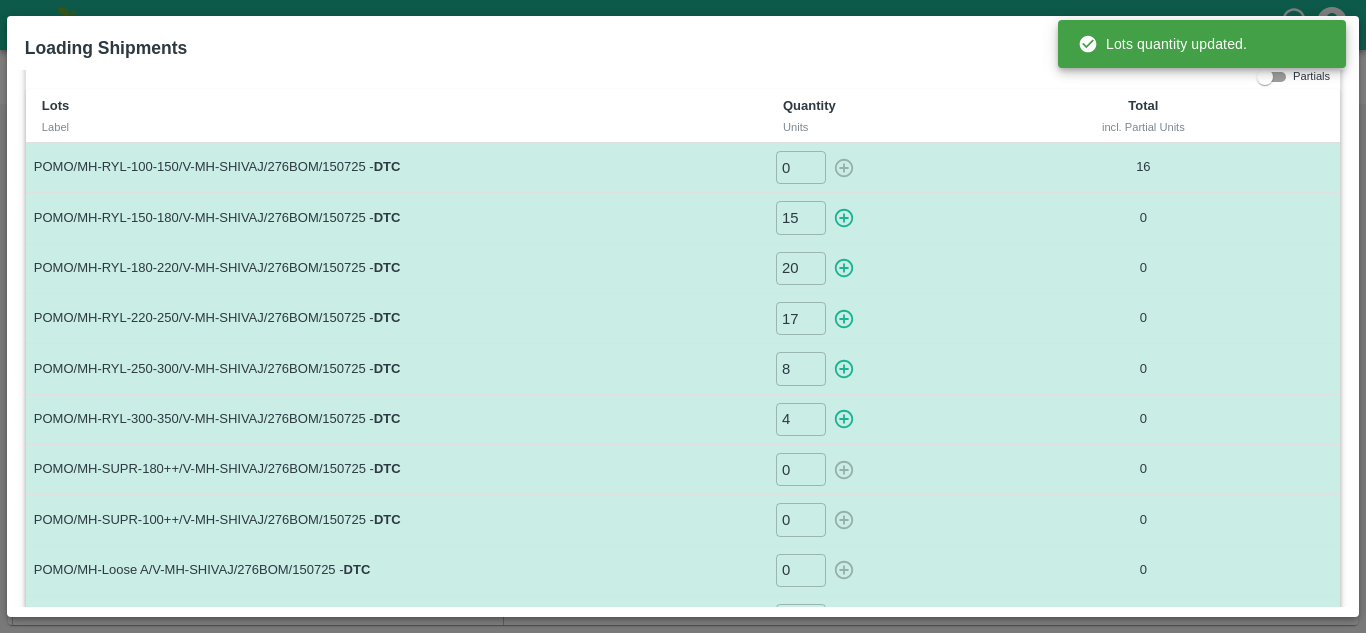 type on "0" 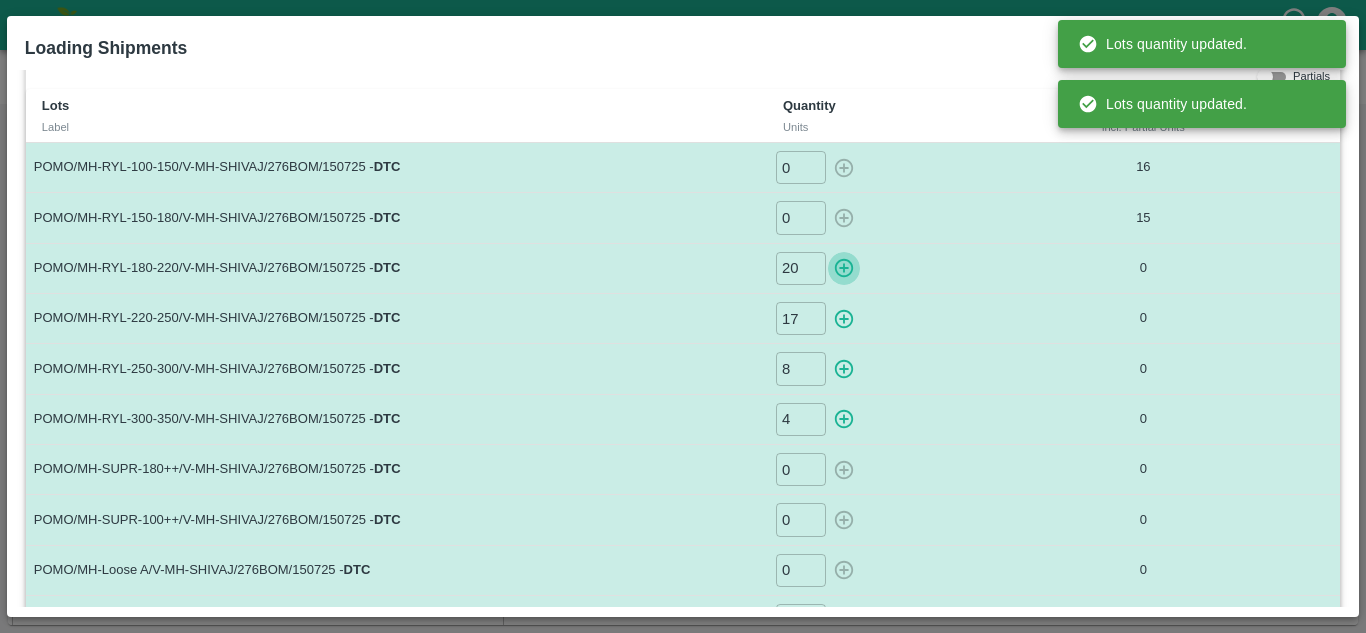 click 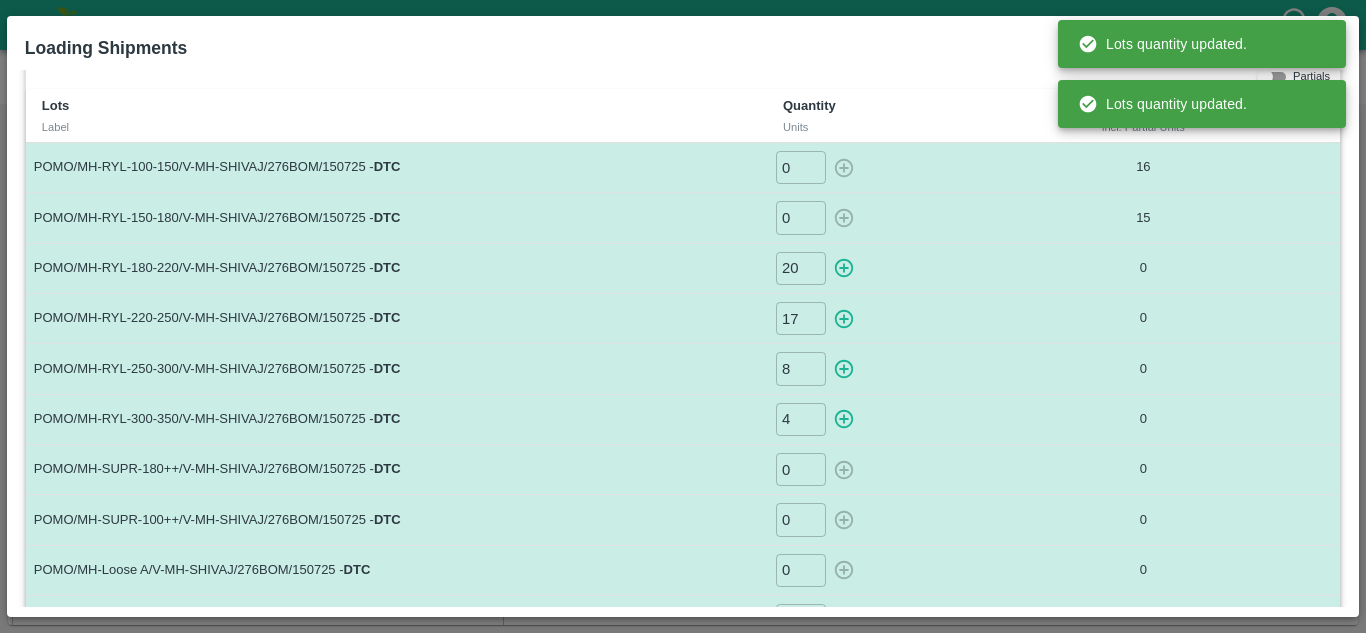 type on "0" 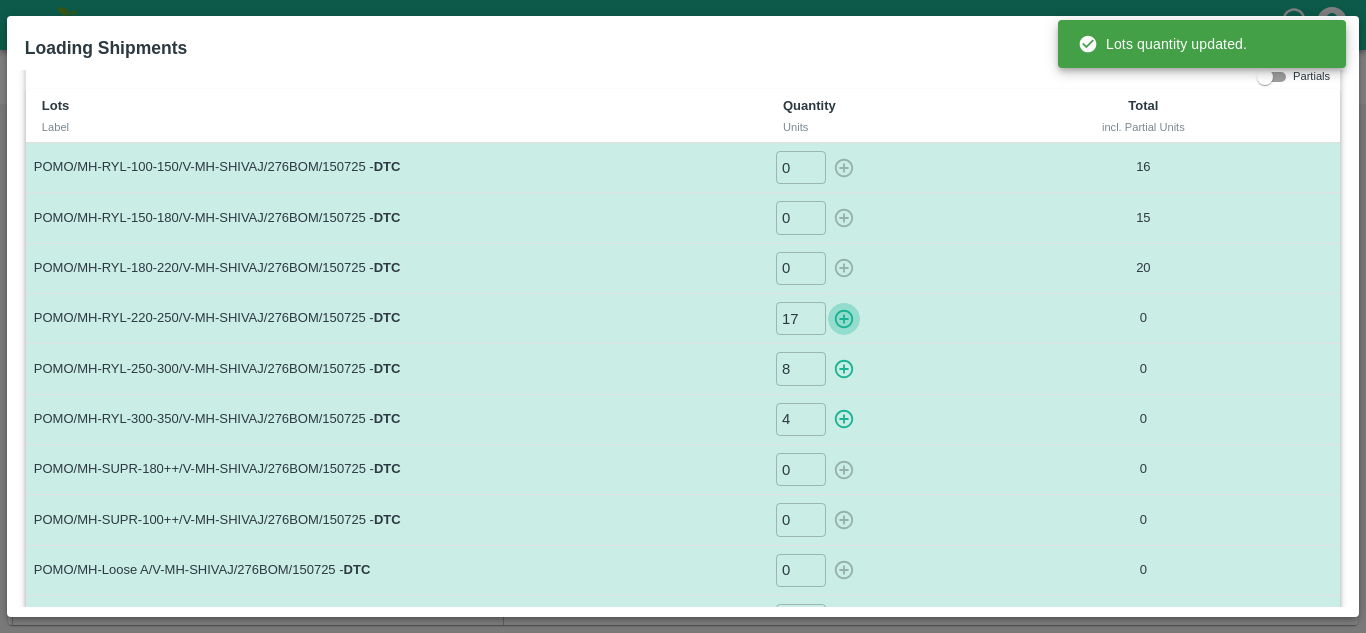 click 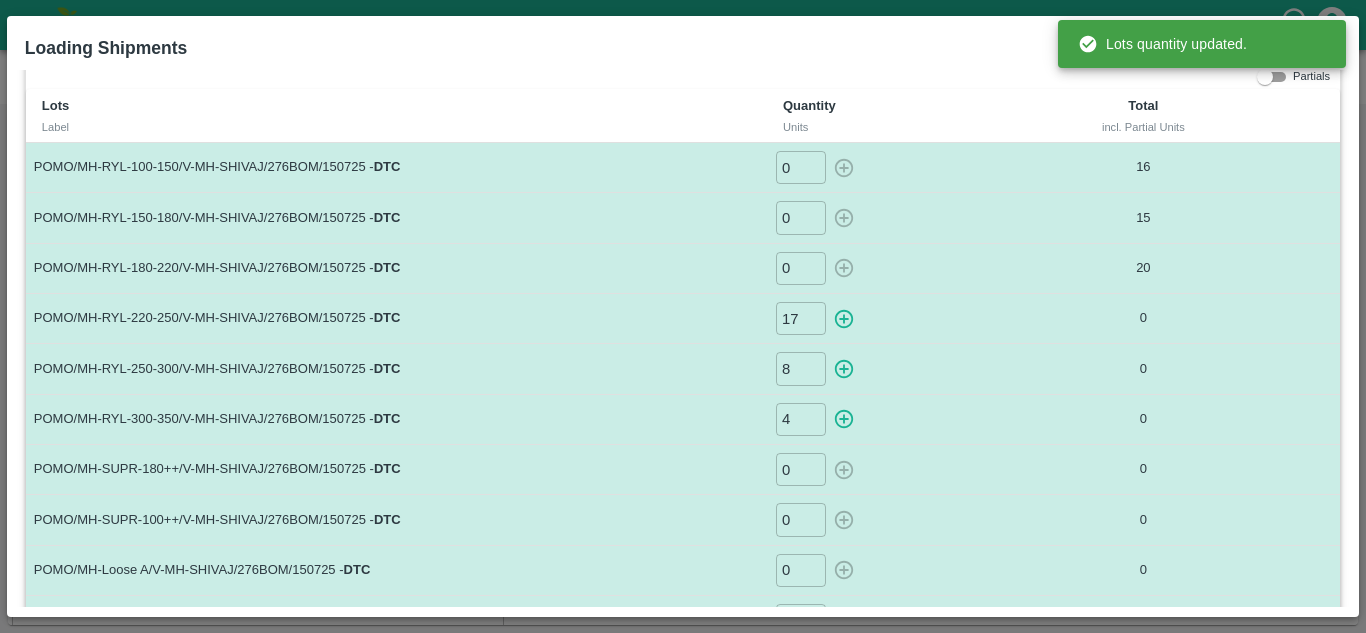 type on "0" 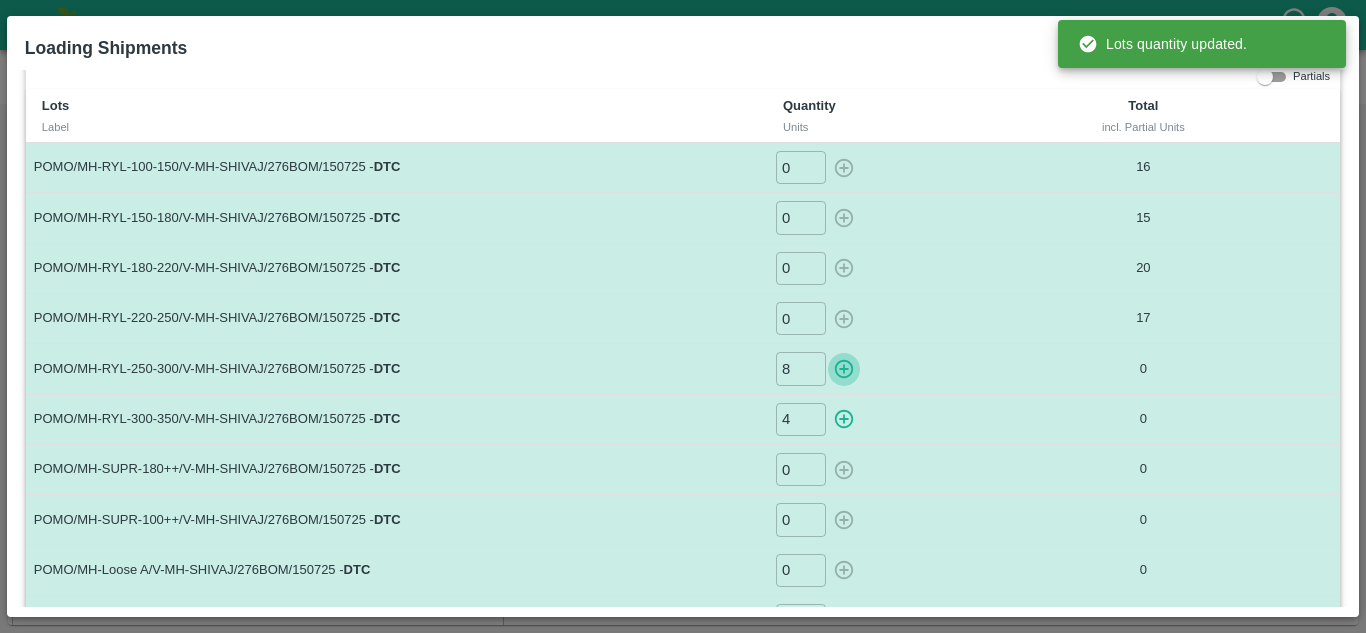click at bounding box center [844, 368] 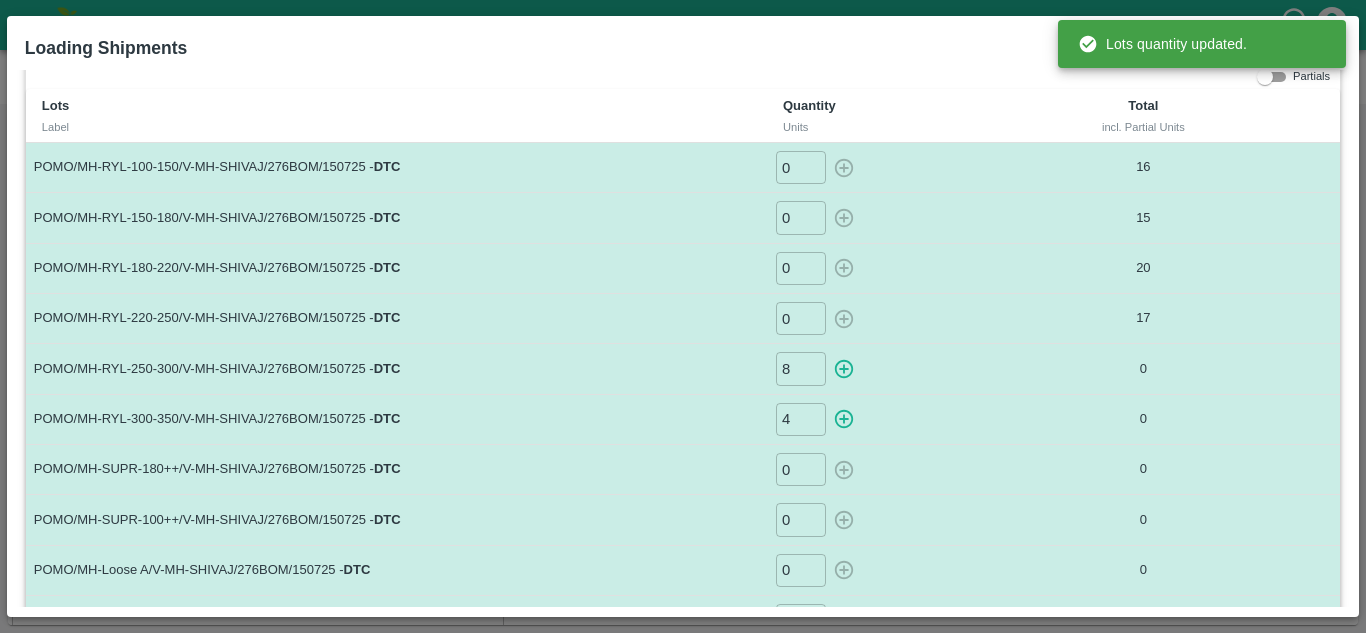 type on "0" 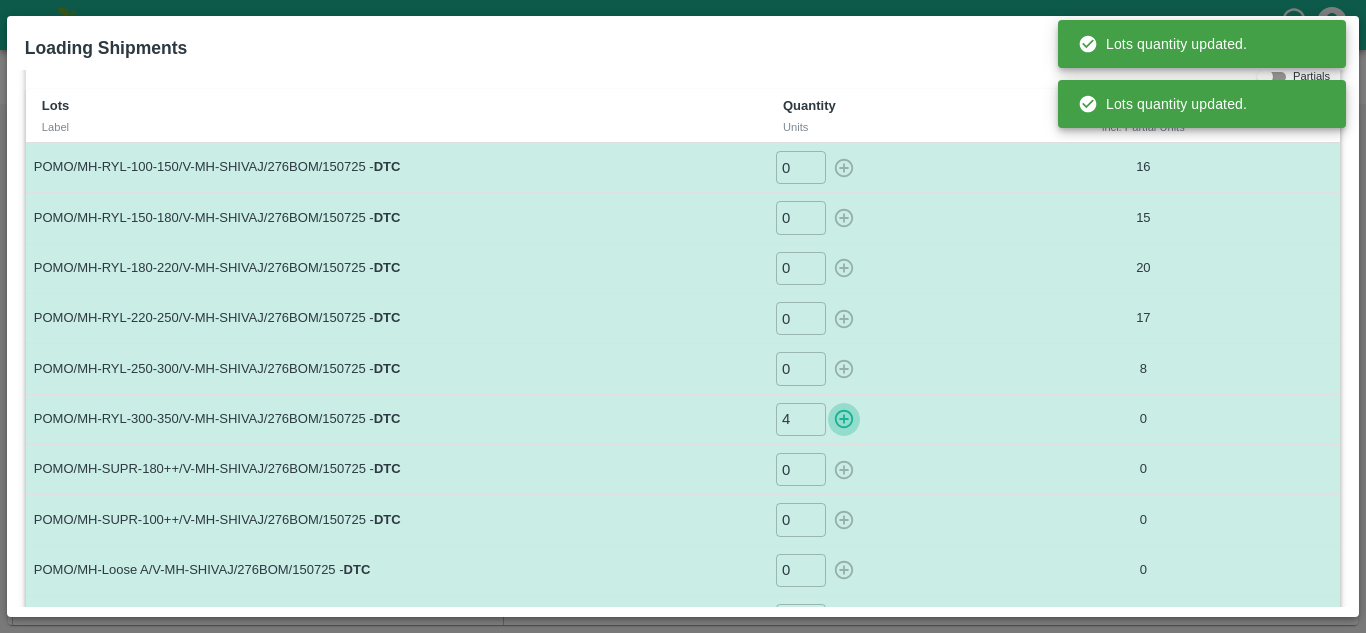 click 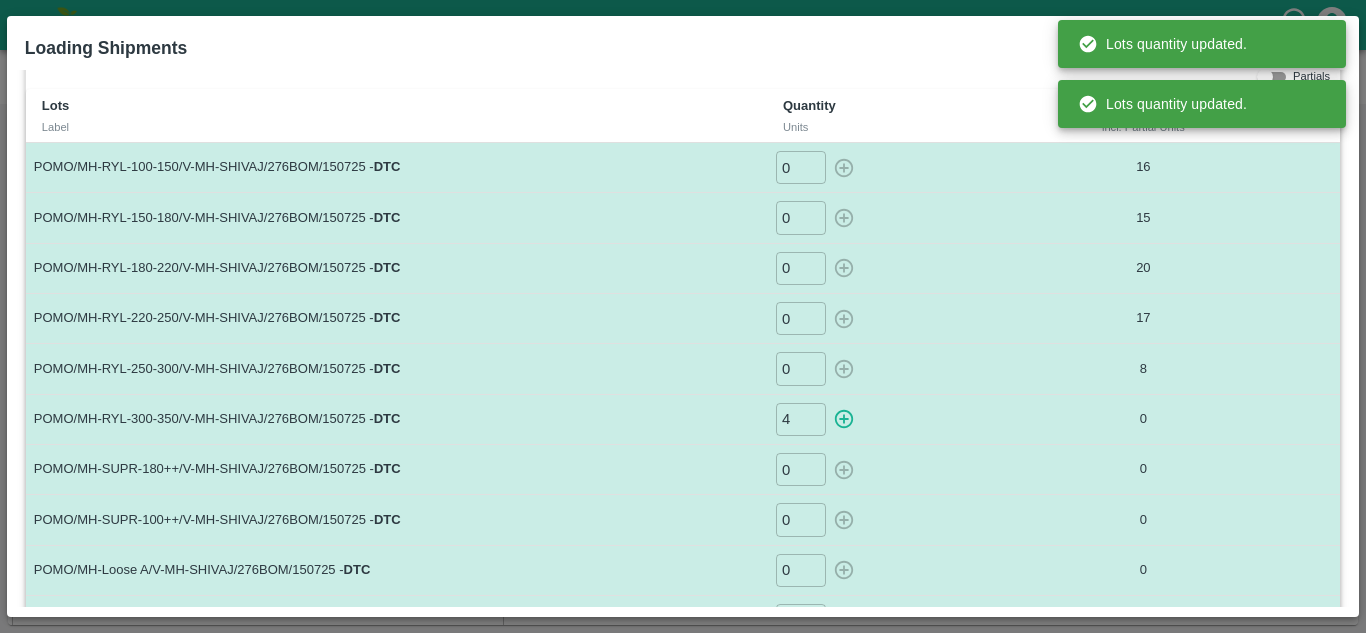 type on "0" 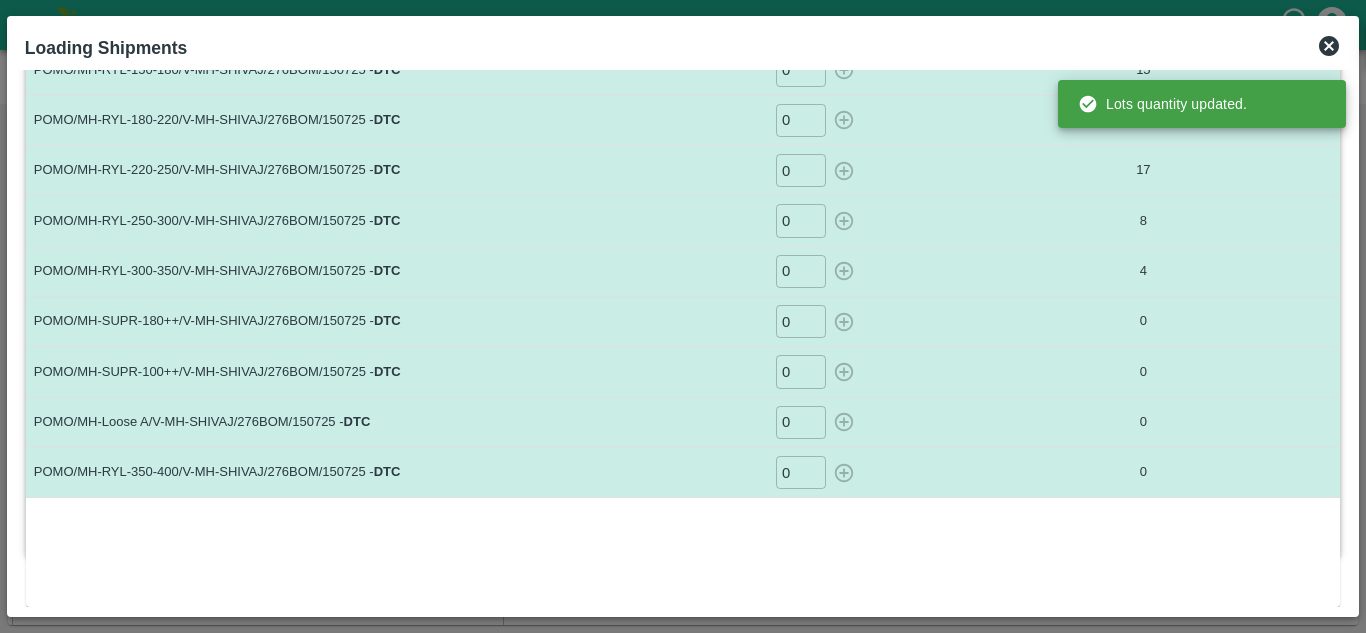 scroll, scrollTop: 0, scrollLeft: 0, axis: both 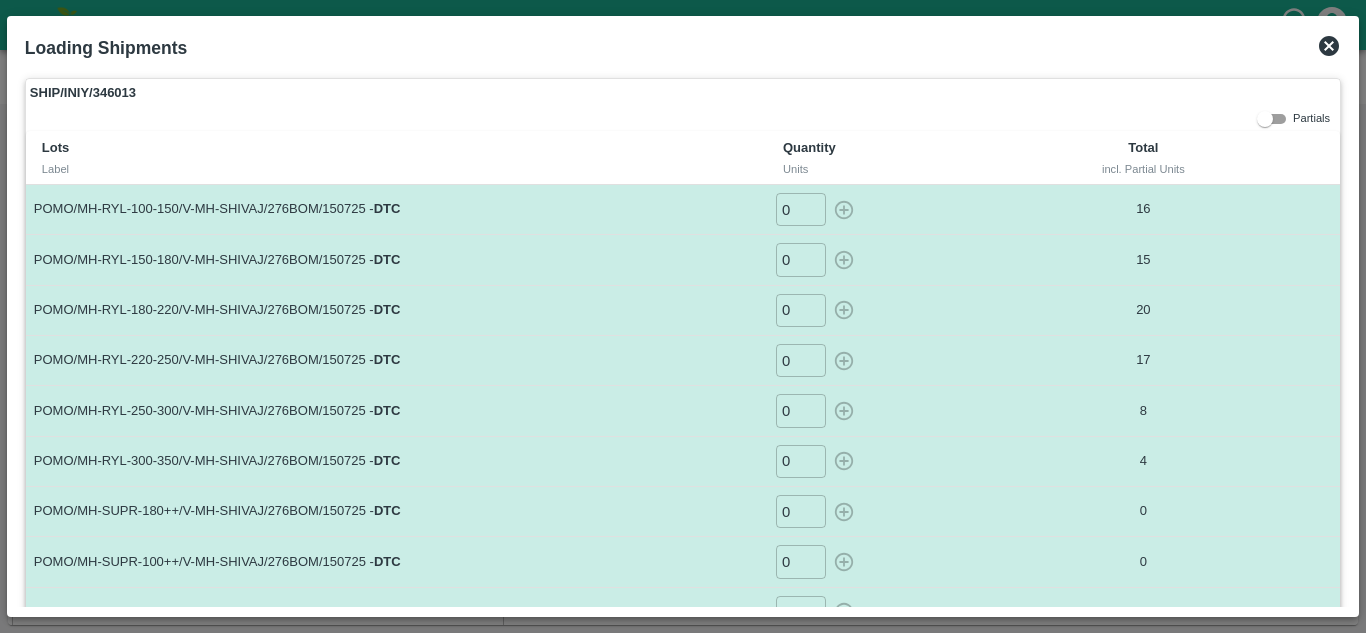 click 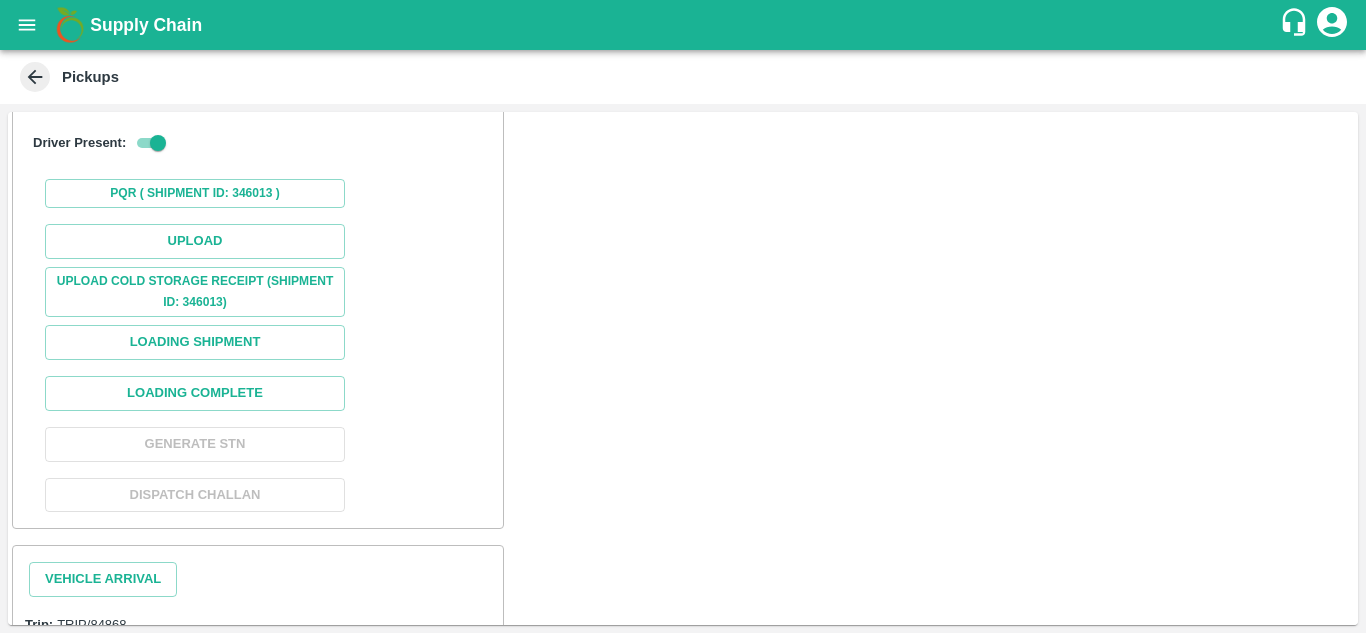 scroll, scrollTop: 393, scrollLeft: 0, axis: vertical 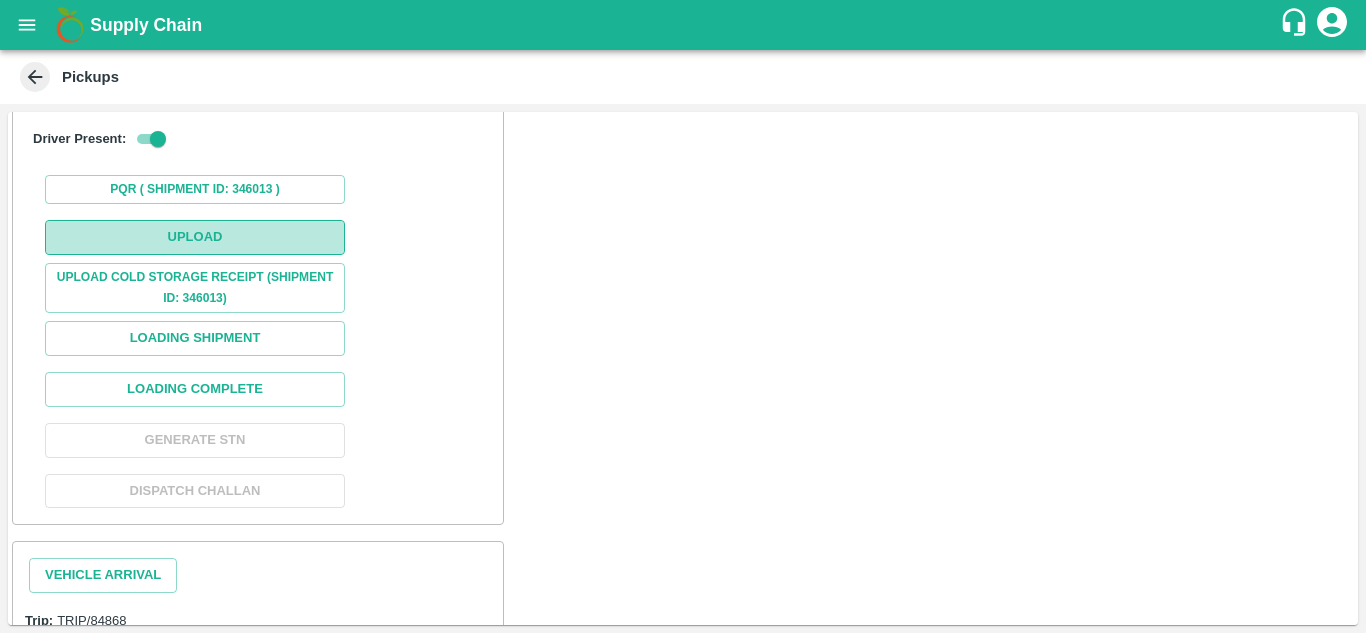 click on "Upload" at bounding box center (195, 237) 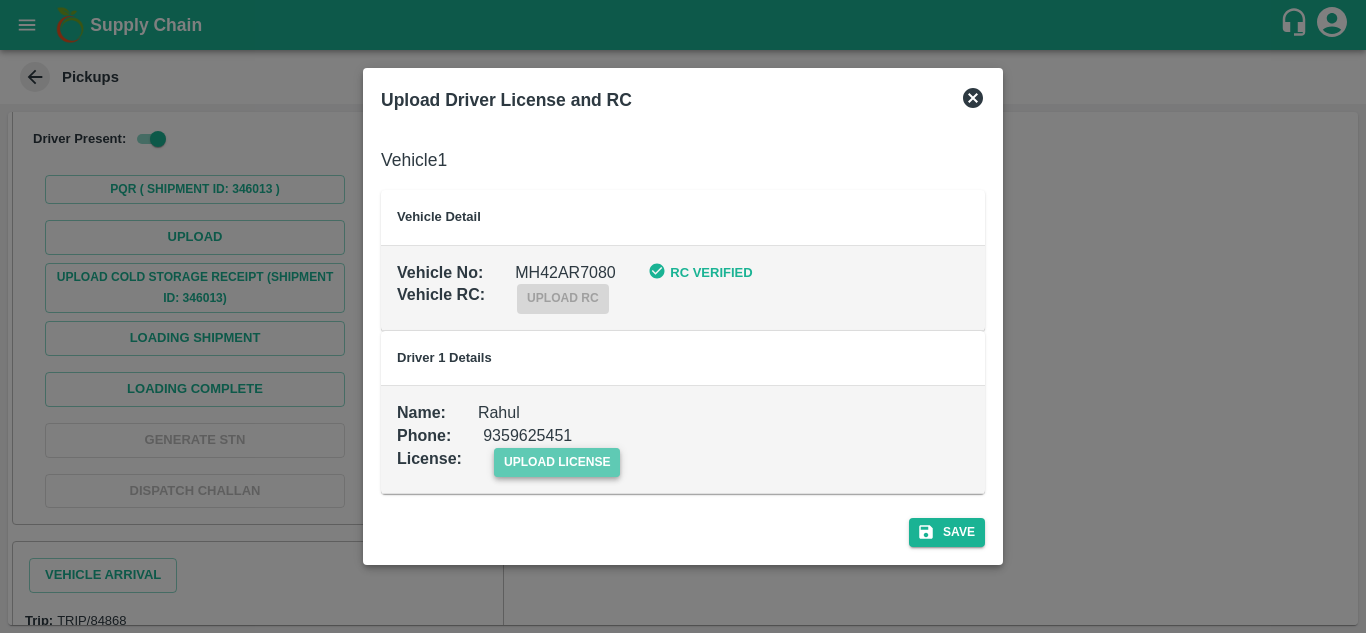 click on "upload license" at bounding box center (557, 462) 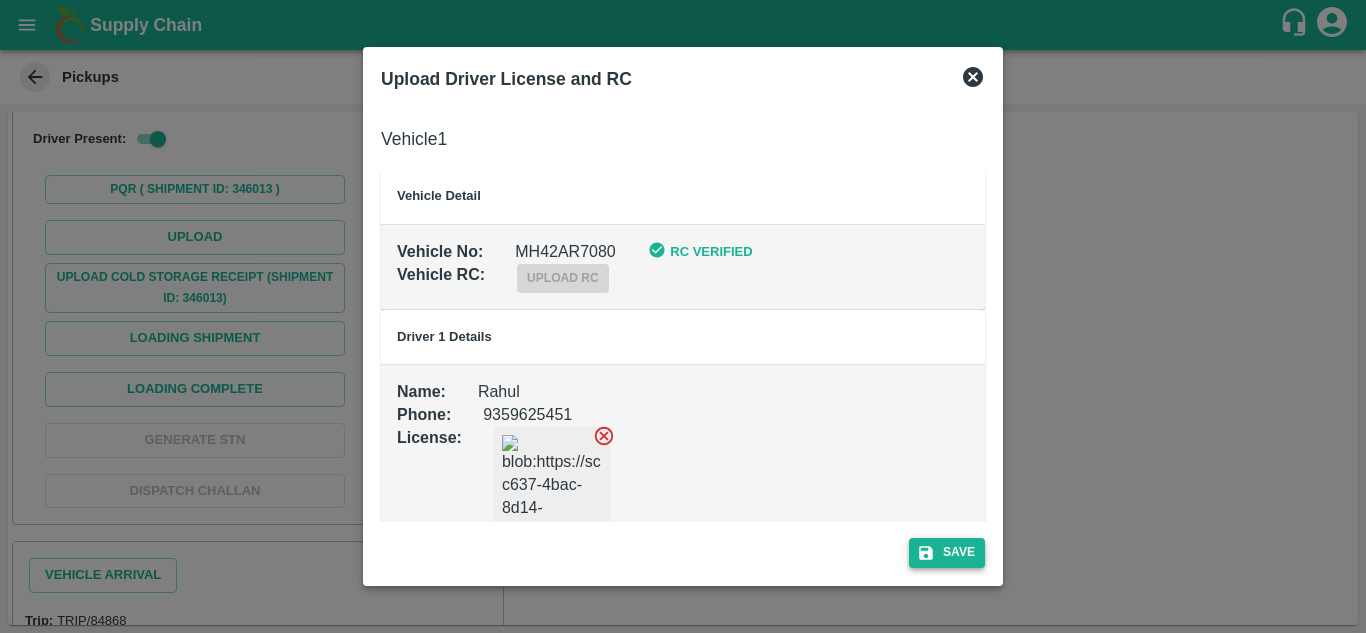 click on "Save" at bounding box center (947, 552) 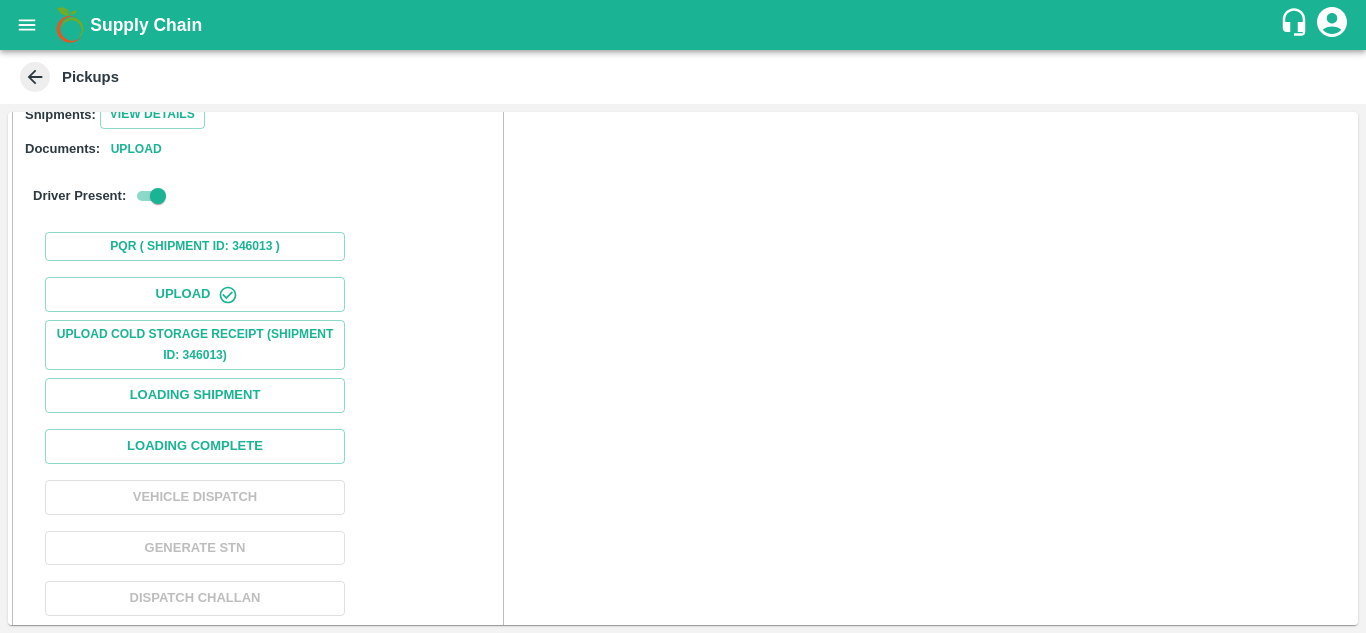 scroll, scrollTop: 338, scrollLeft: 0, axis: vertical 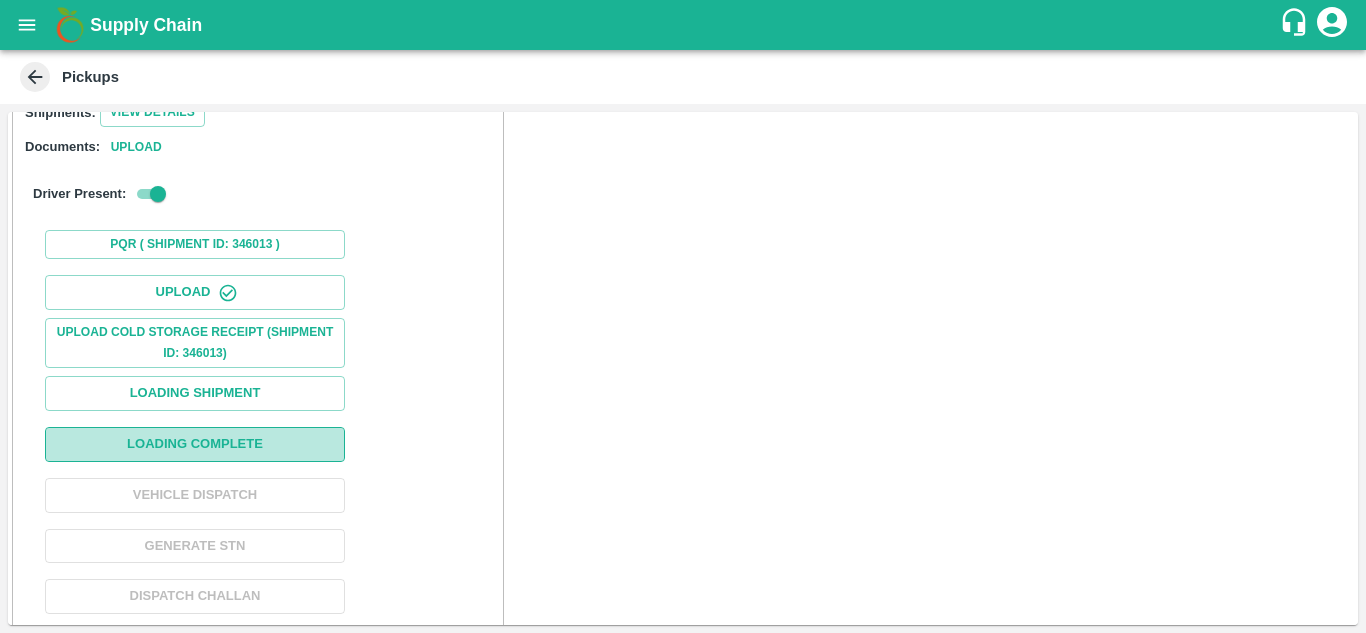 click on "Loading Complete" at bounding box center [195, 444] 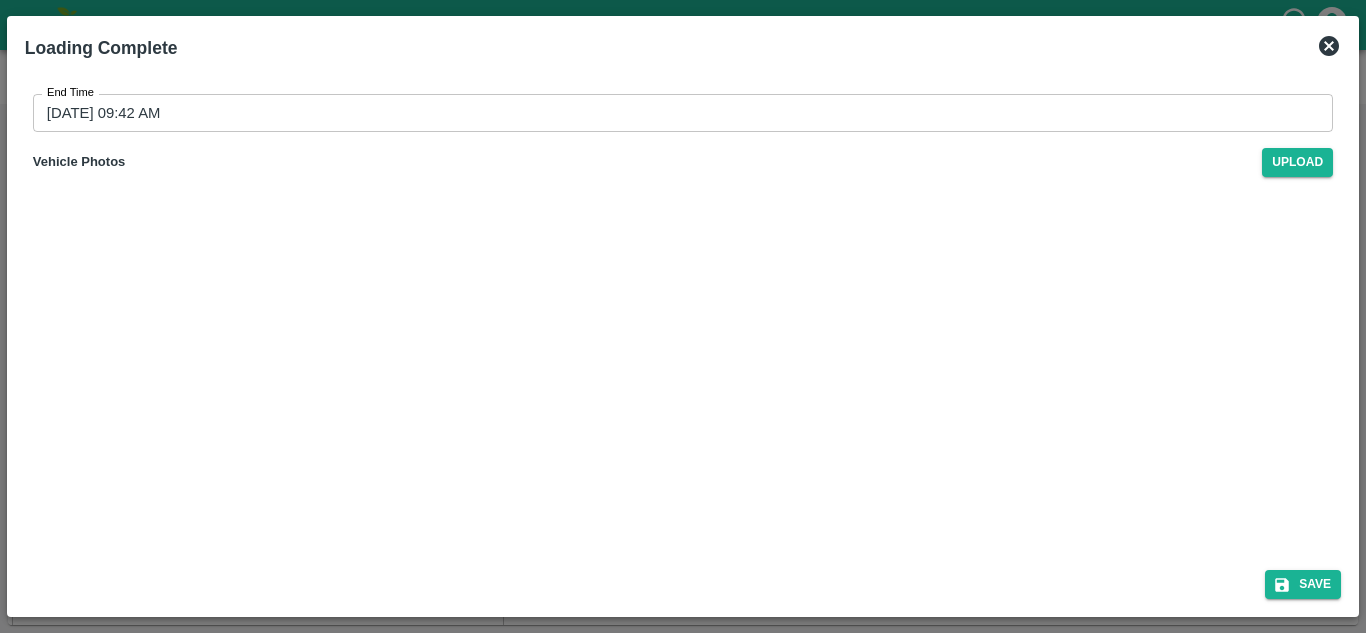click 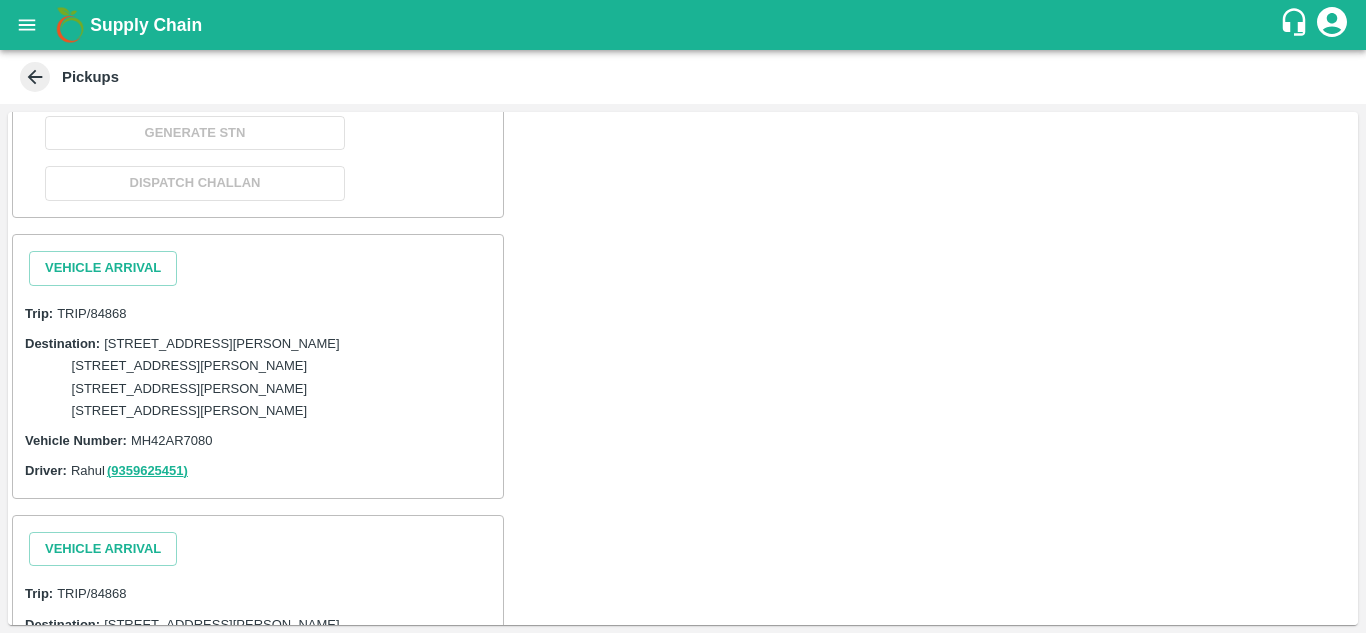scroll, scrollTop: 752, scrollLeft: 0, axis: vertical 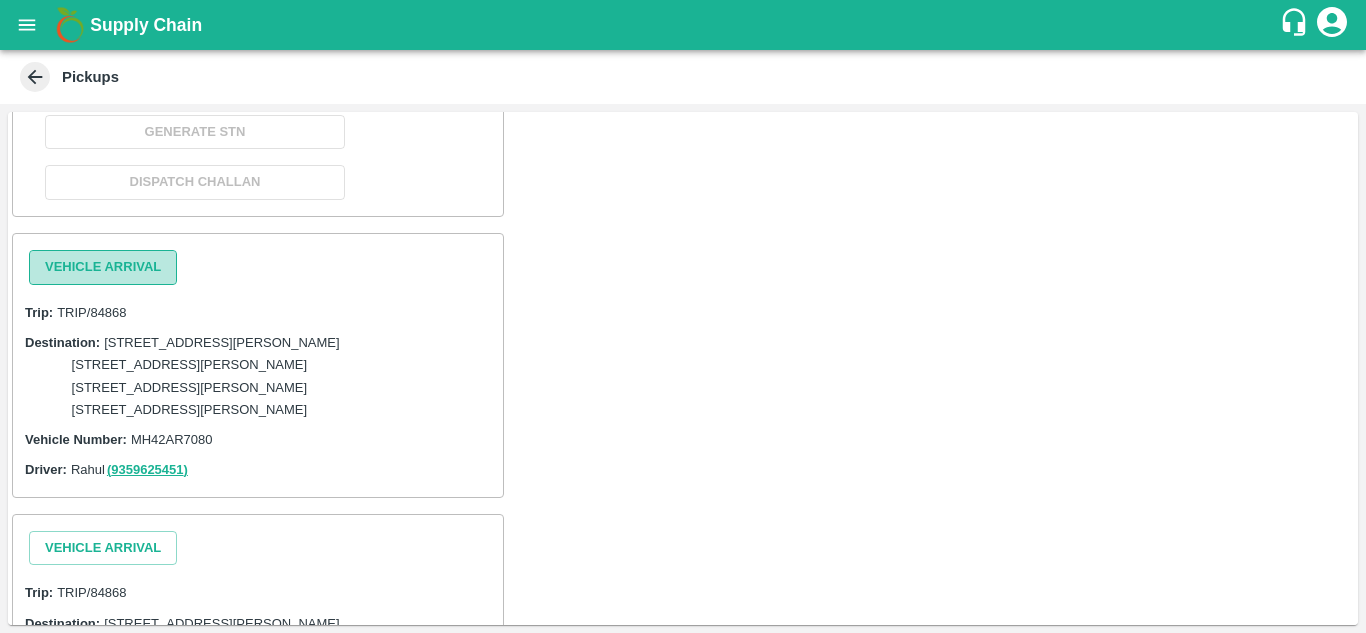 click on "Vehicle Arrival" at bounding box center (103, 267) 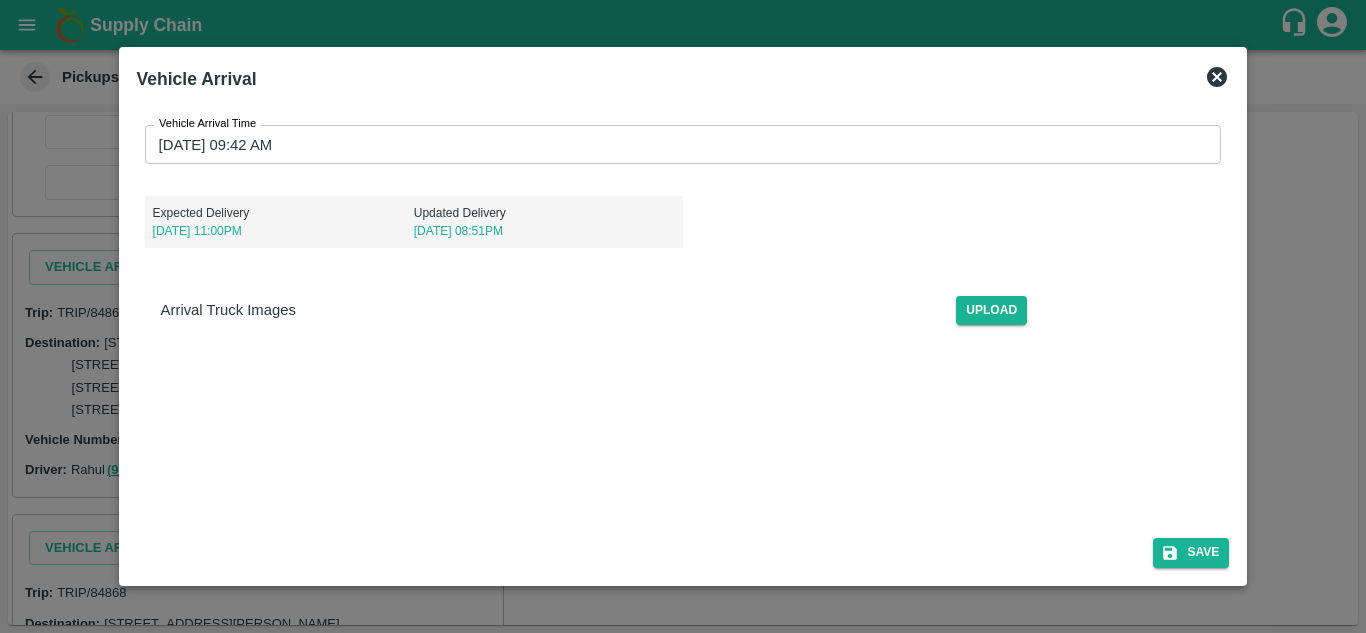 click on "17/07/2025 09:42 AM" at bounding box center [676, 144] 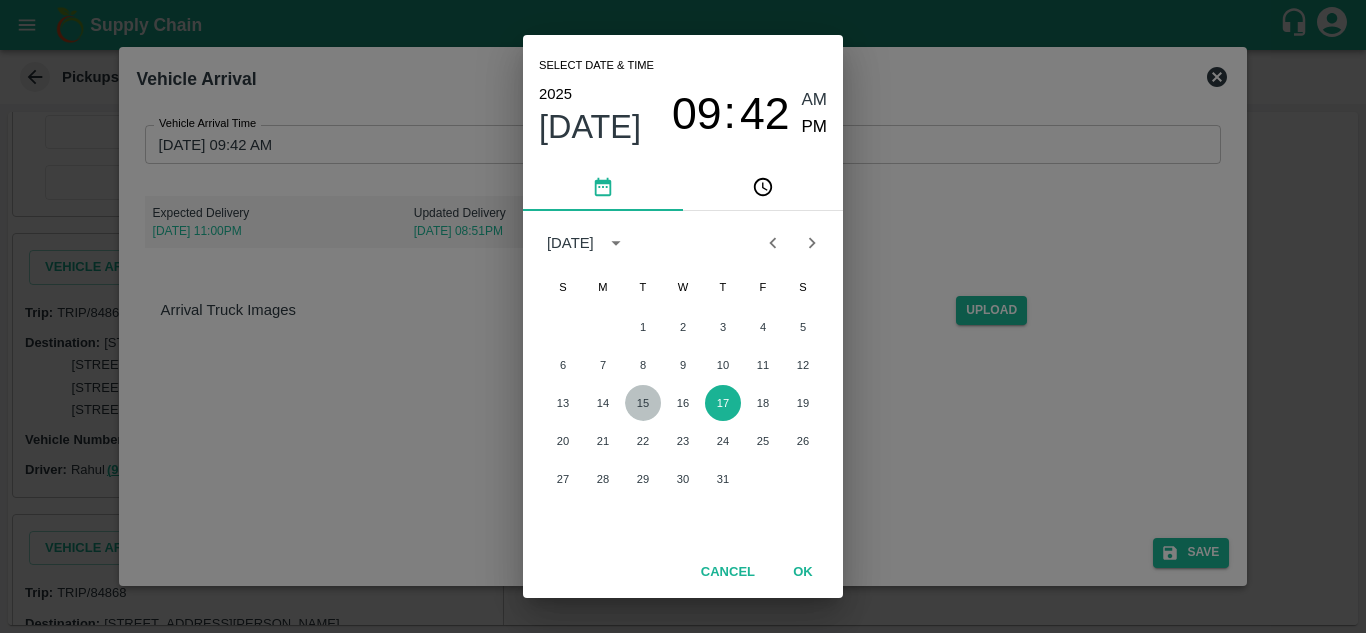 click on "15" at bounding box center [643, 403] 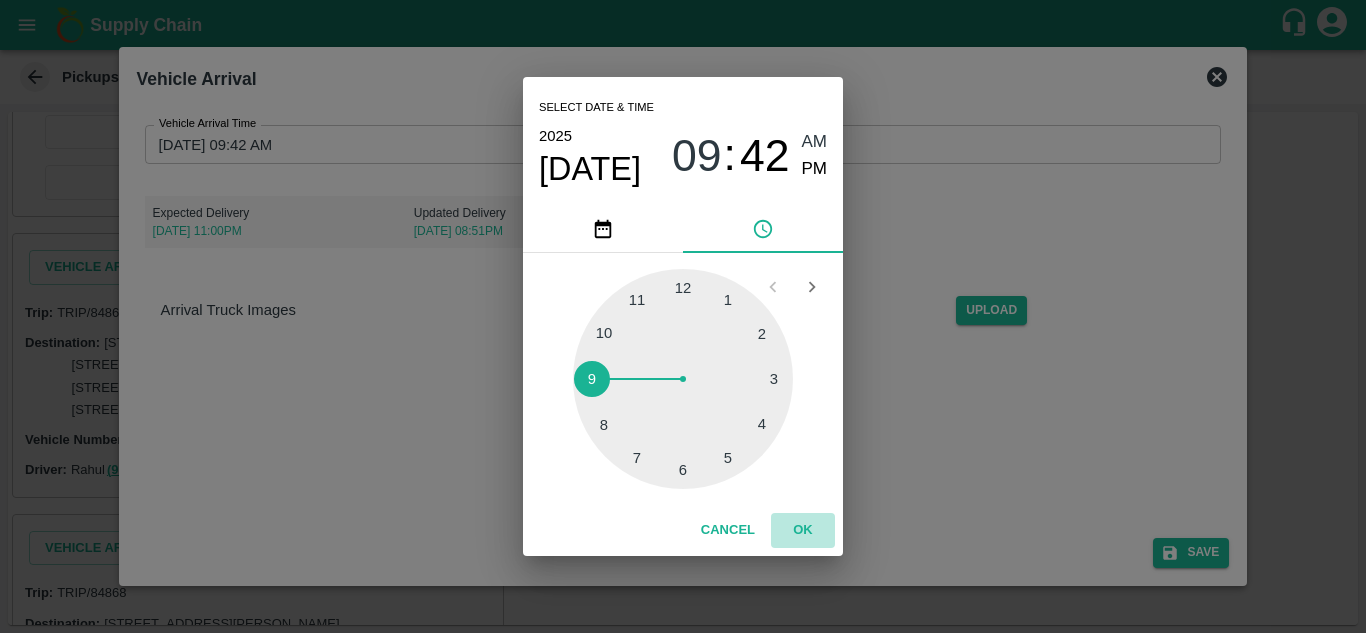 click on "OK" at bounding box center (803, 530) 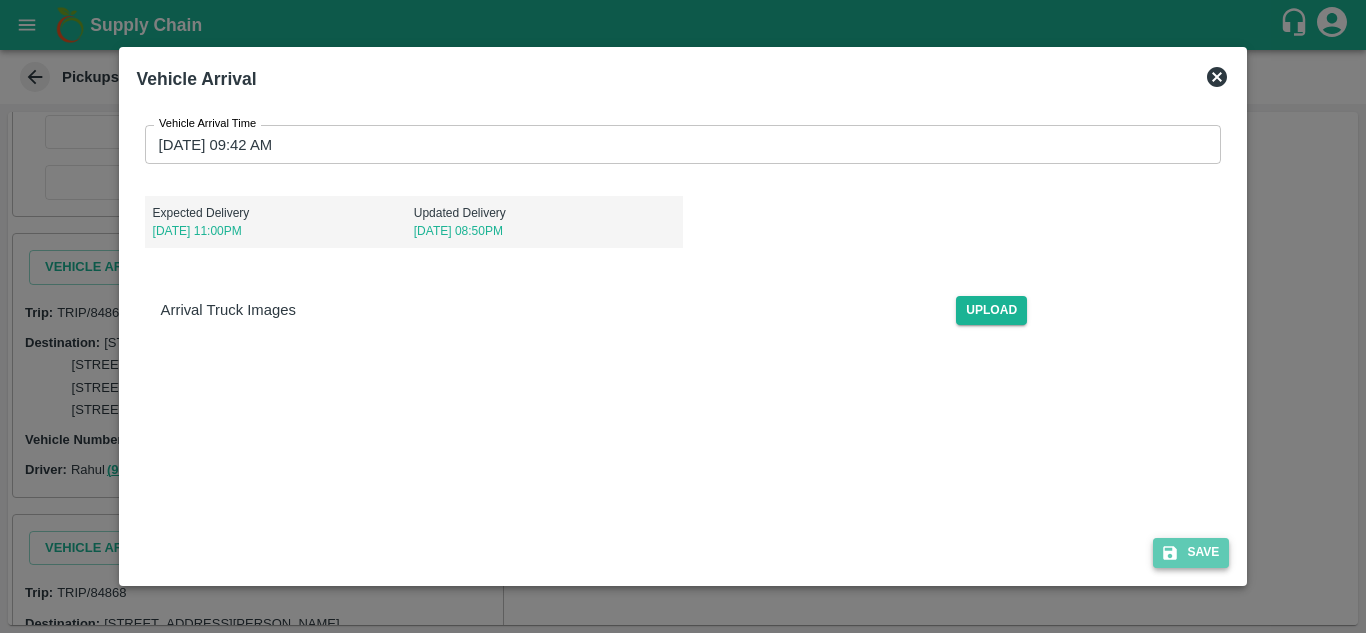 click on "Save" at bounding box center (1191, 552) 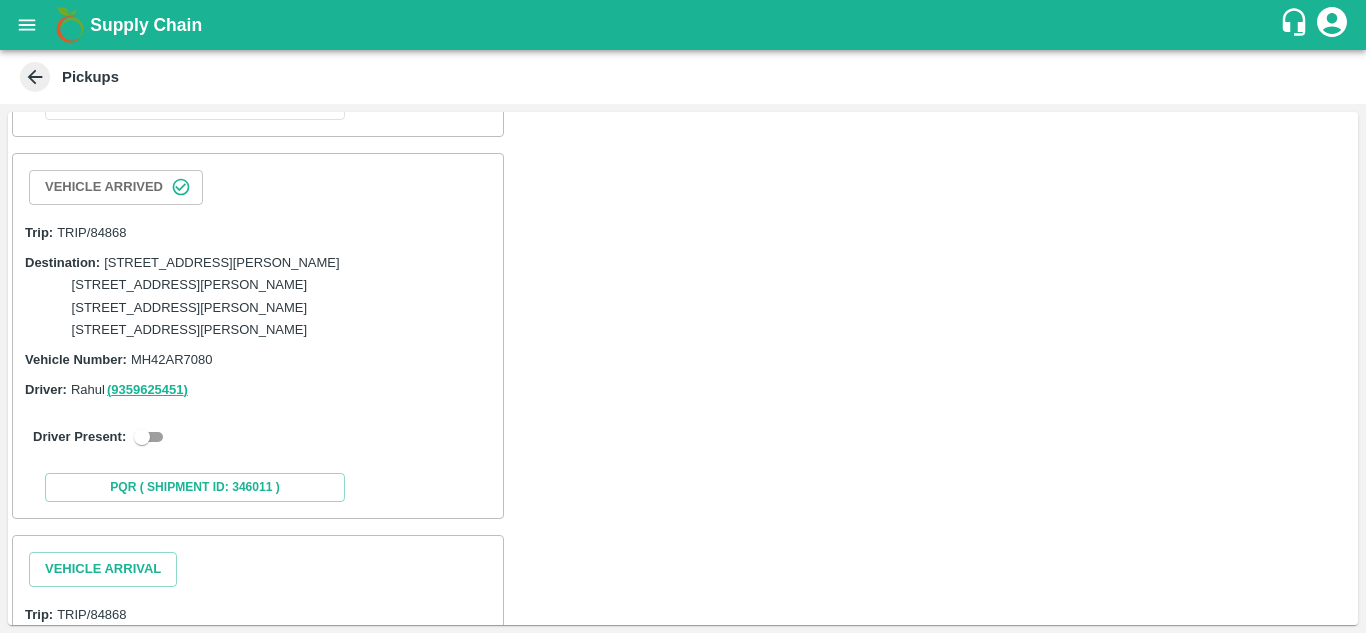 scroll, scrollTop: 884, scrollLeft: 0, axis: vertical 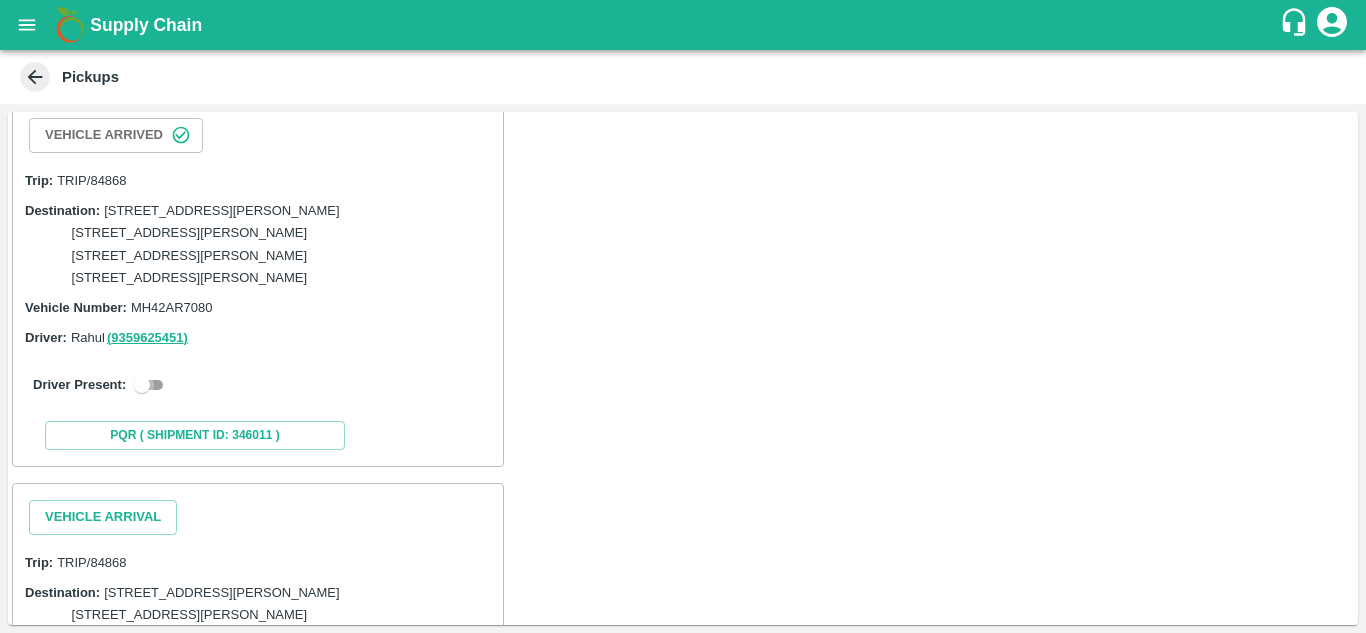 click at bounding box center (142, 385) 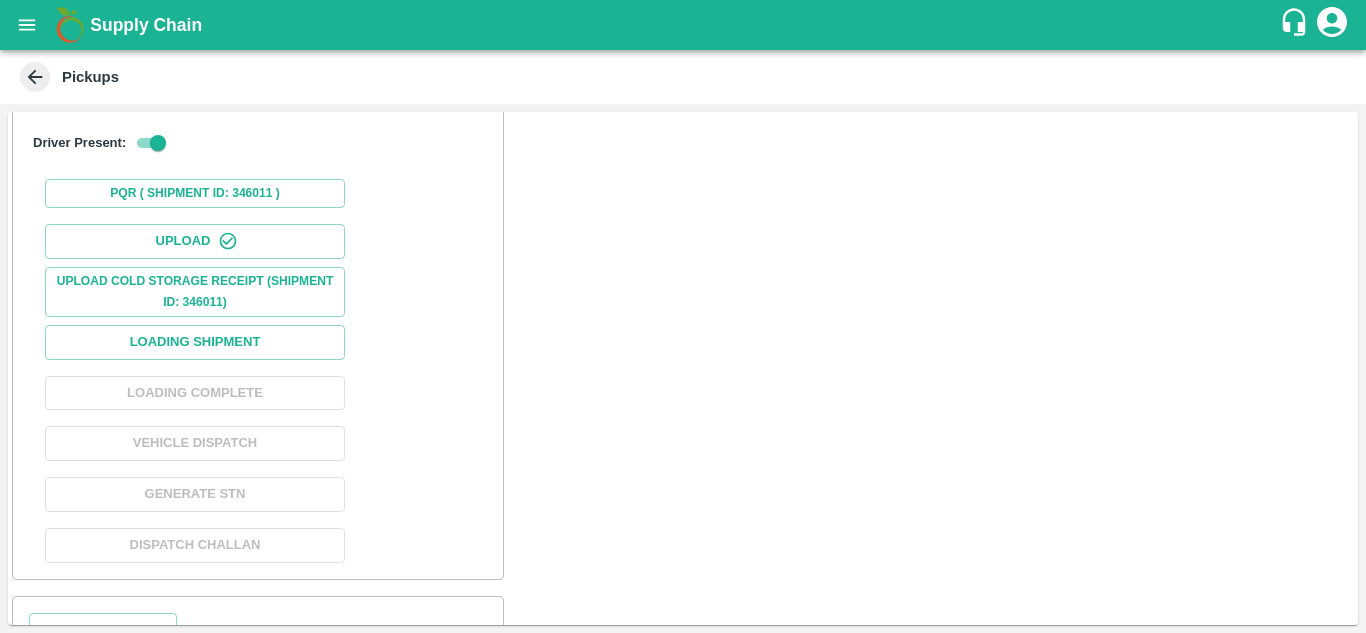 scroll, scrollTop: 1225, scrollLeft: 0, axis: vertical 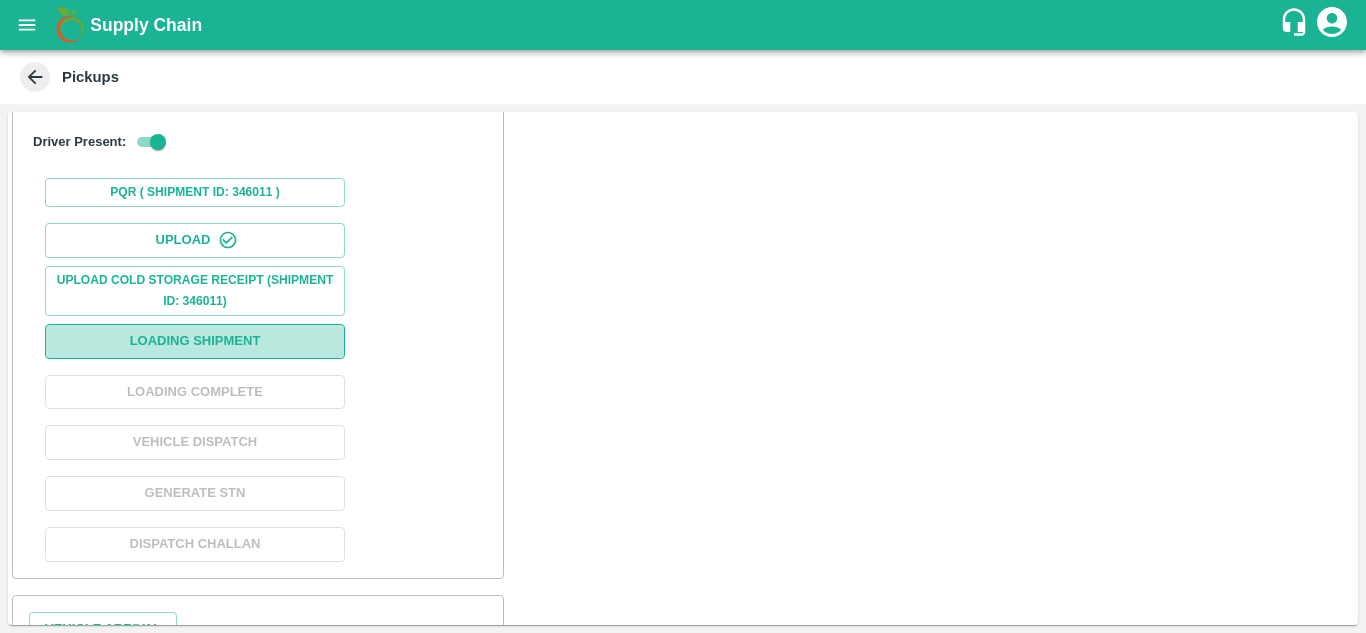 click on "Loading Shipment" at bounding box center (195, 341) 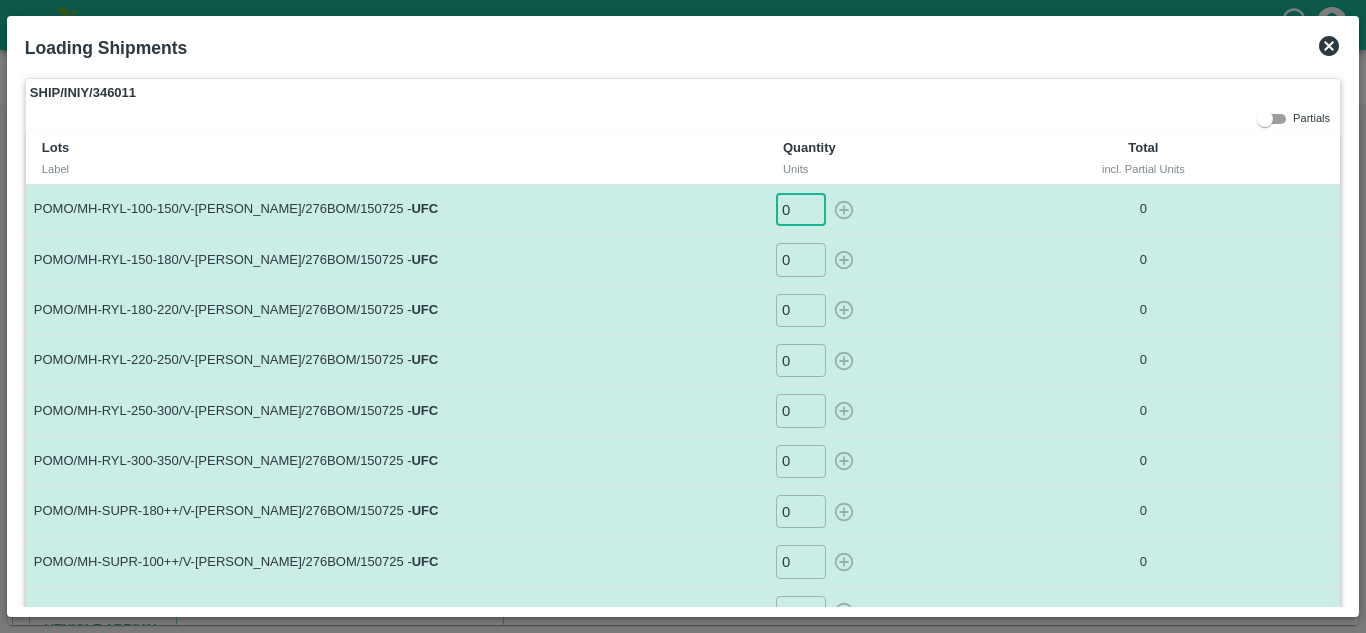 click on "0" at bounding box center (801, 209) 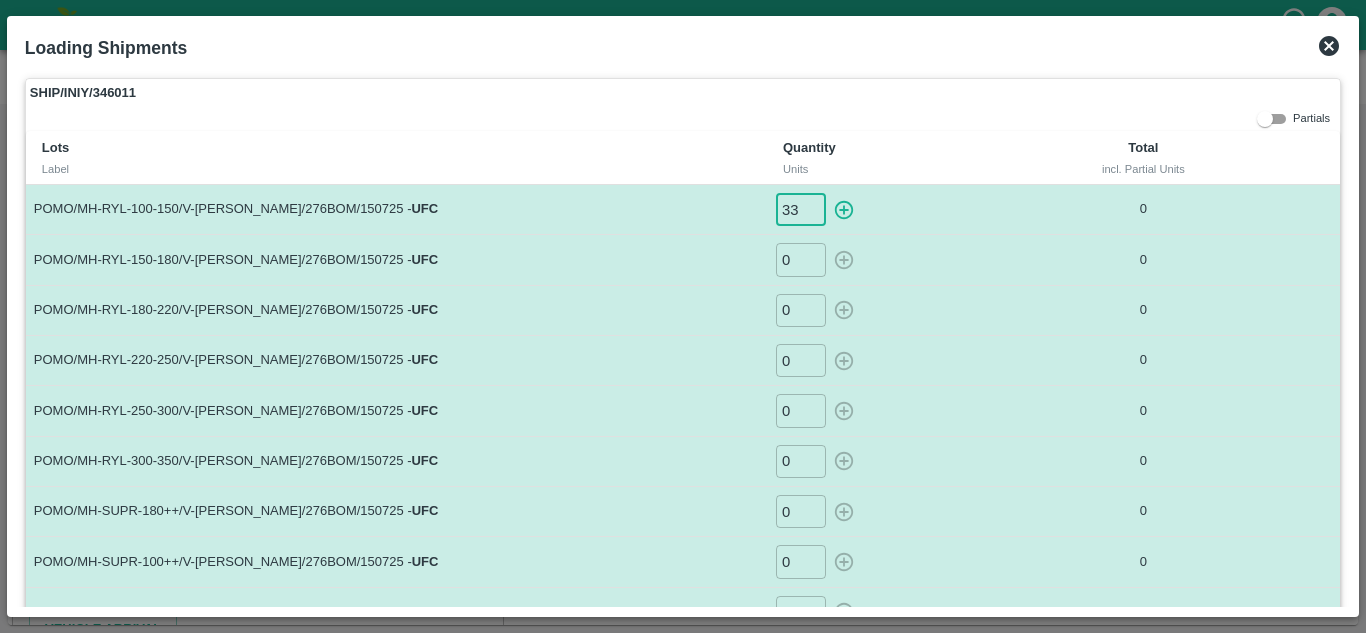 type on "33" 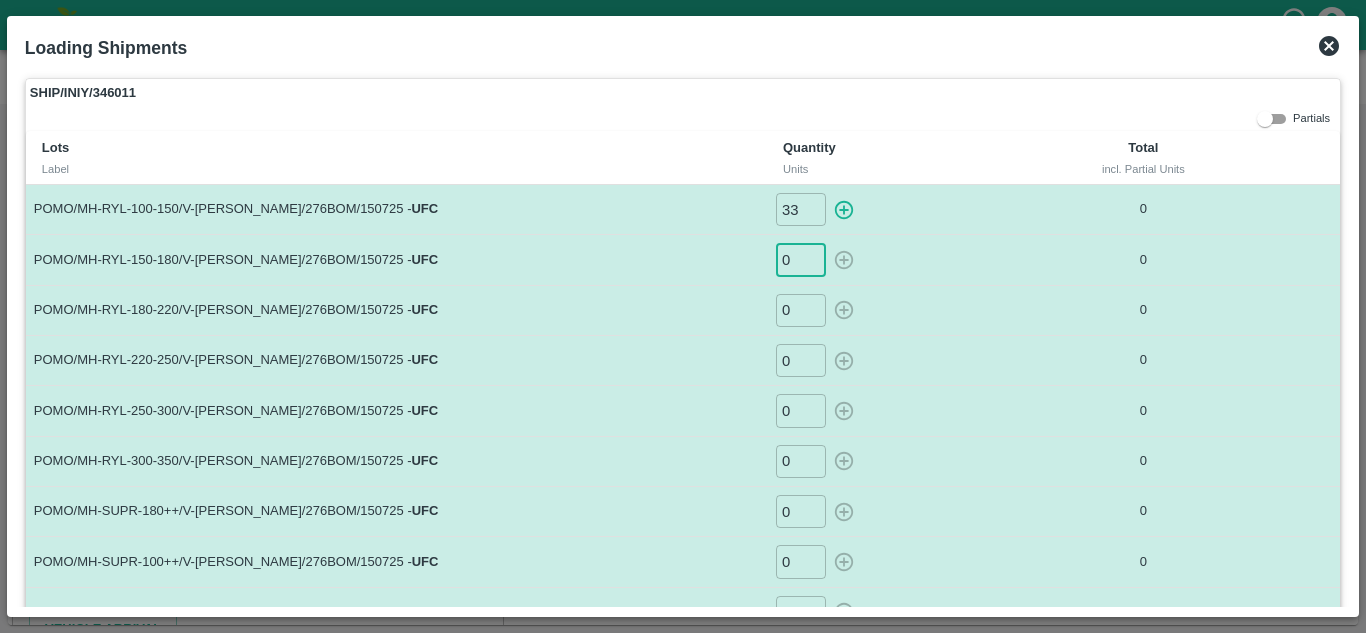 click on "0" at bounding box center [801, 259] 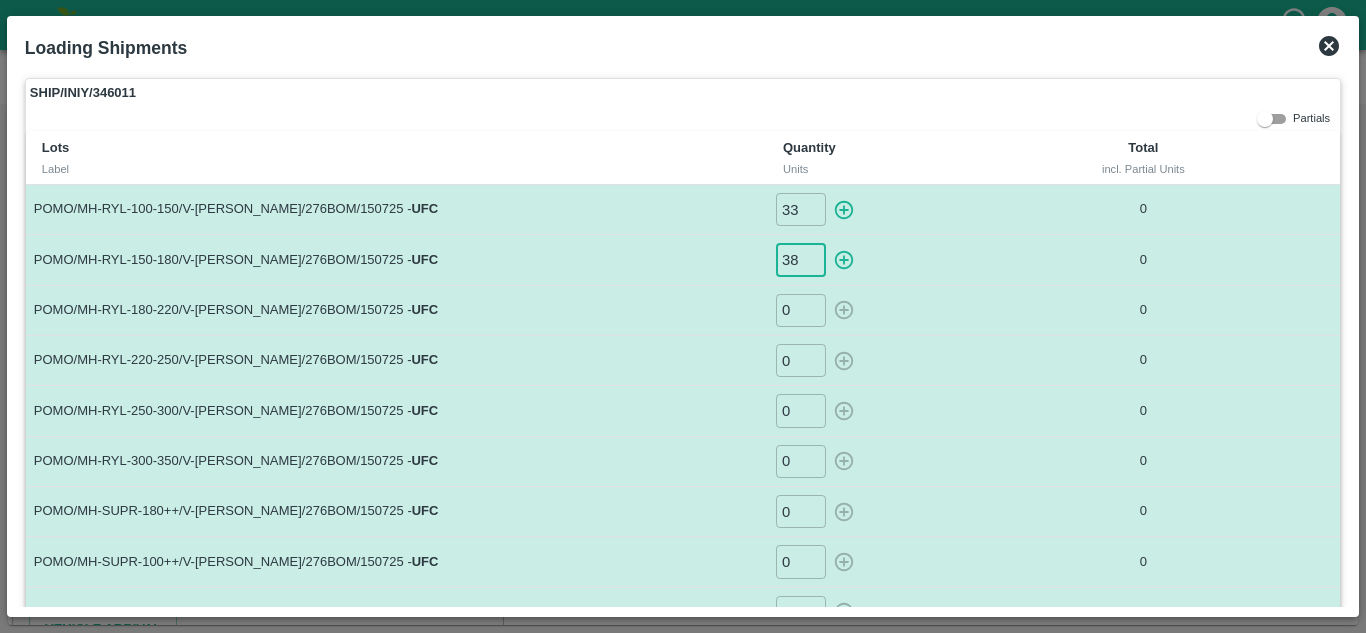 type on "38" 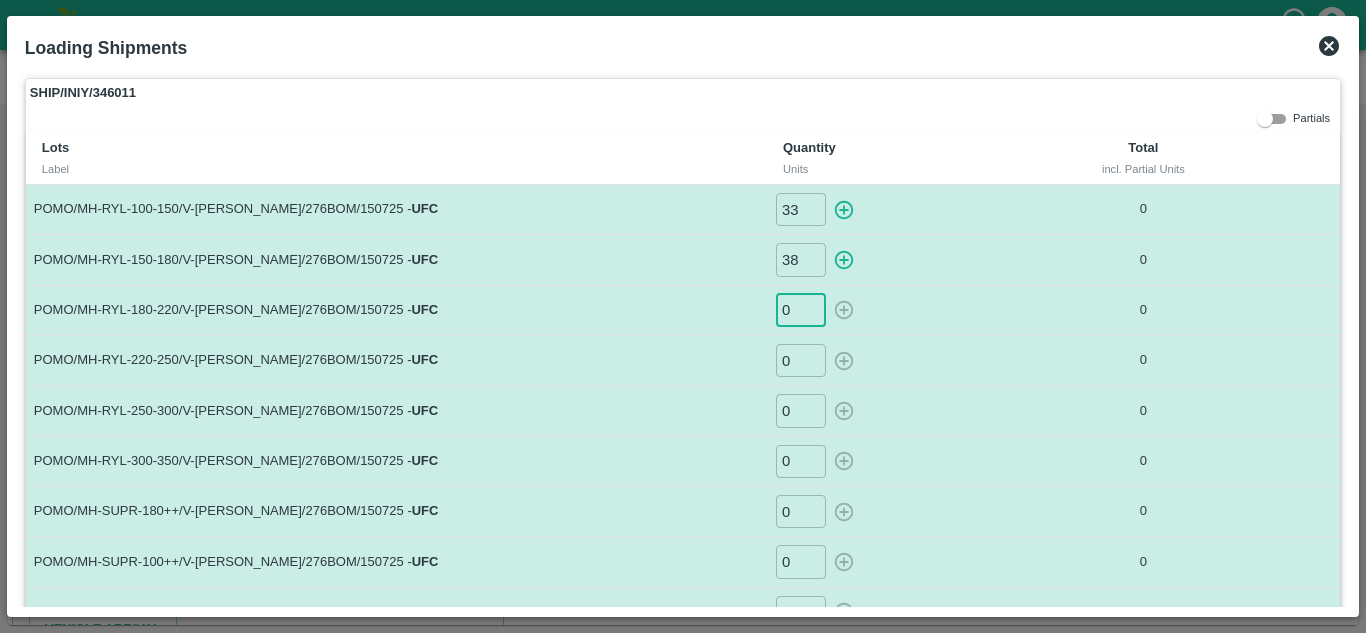 click on "0" at bounding box center (801, 310) 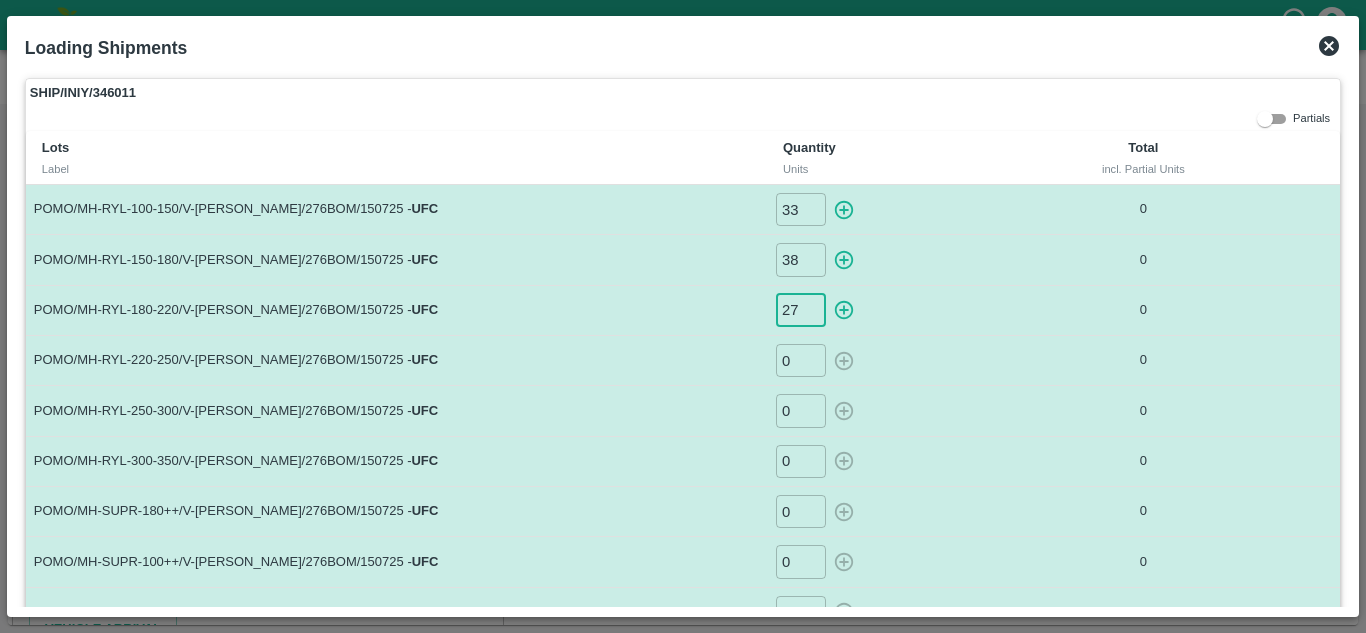 type on "27" 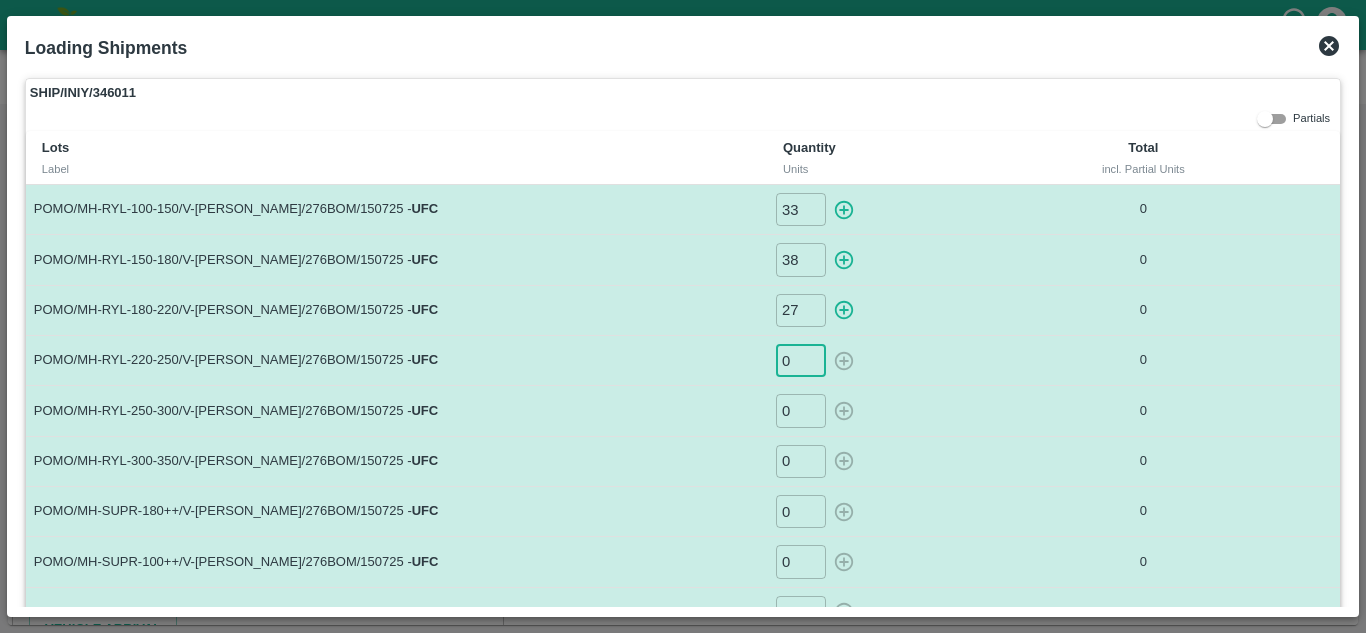 click on "0" at bounding box center (801, 360) 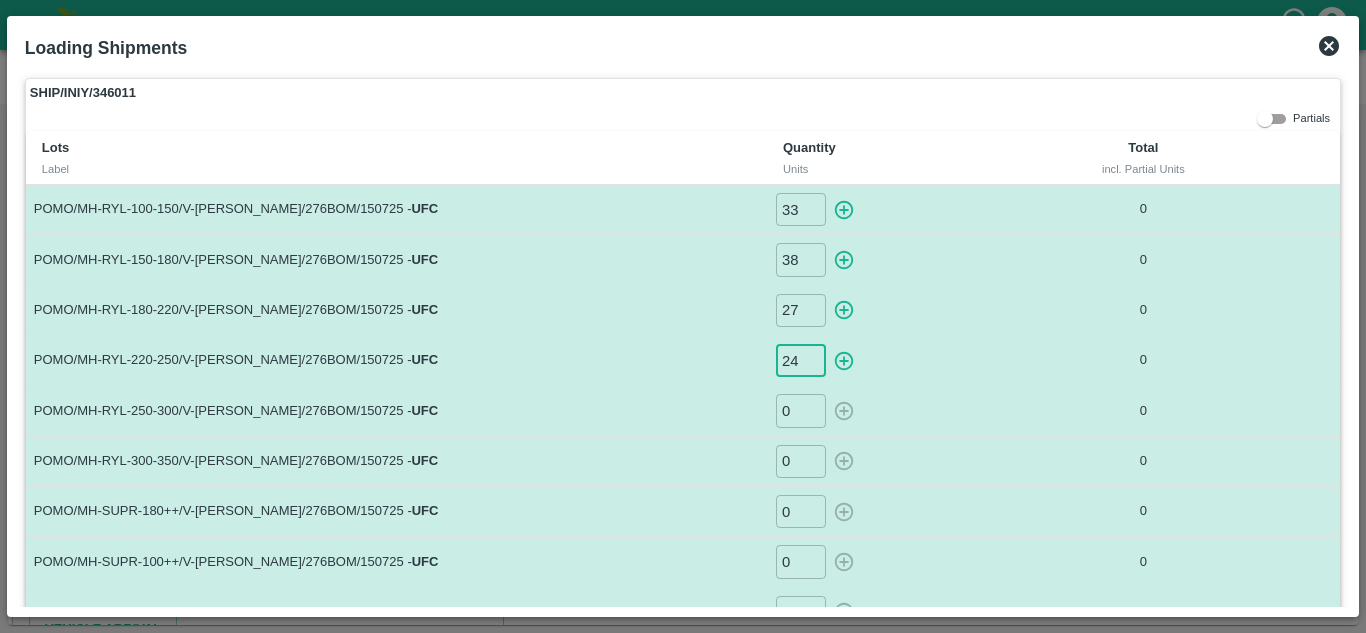 type on "24" 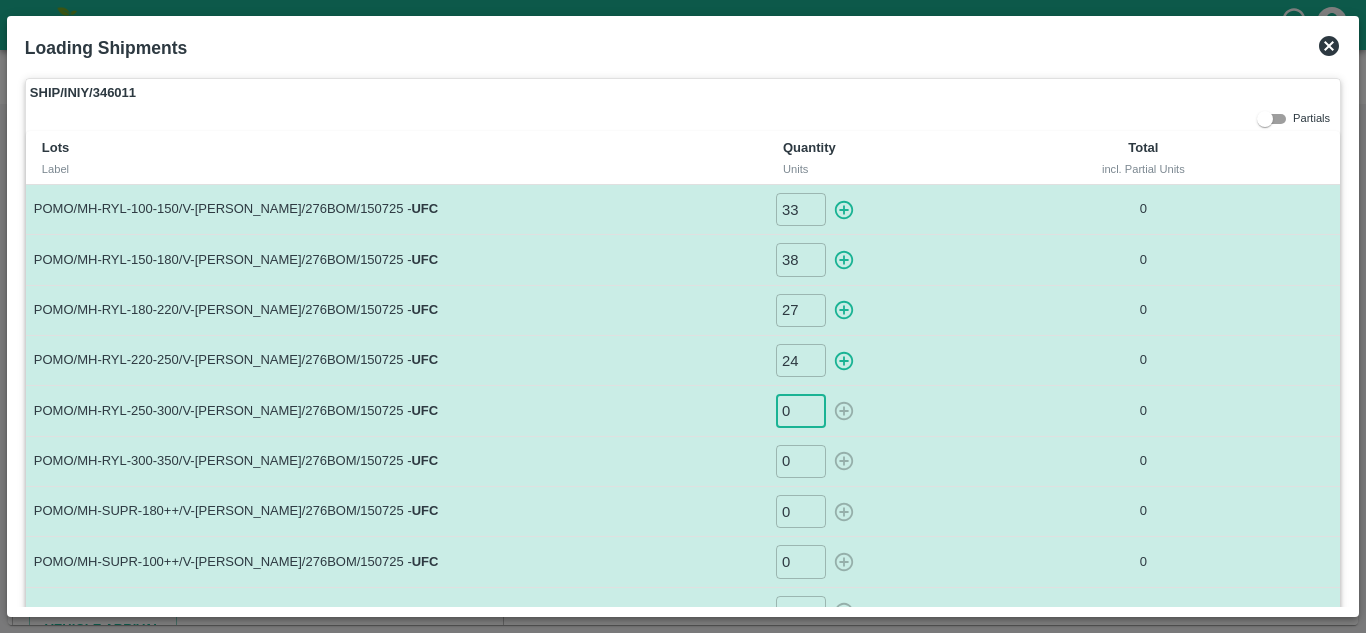 click on "0" at bounding box center (801, 410) 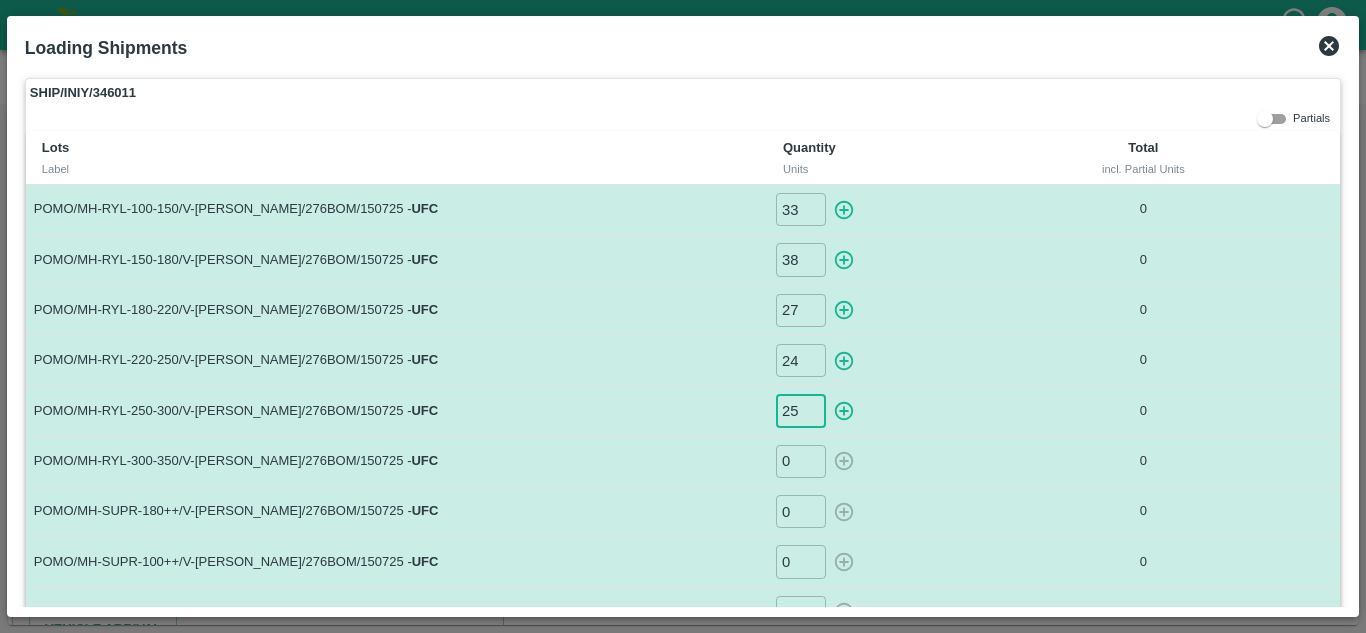 type on "25" 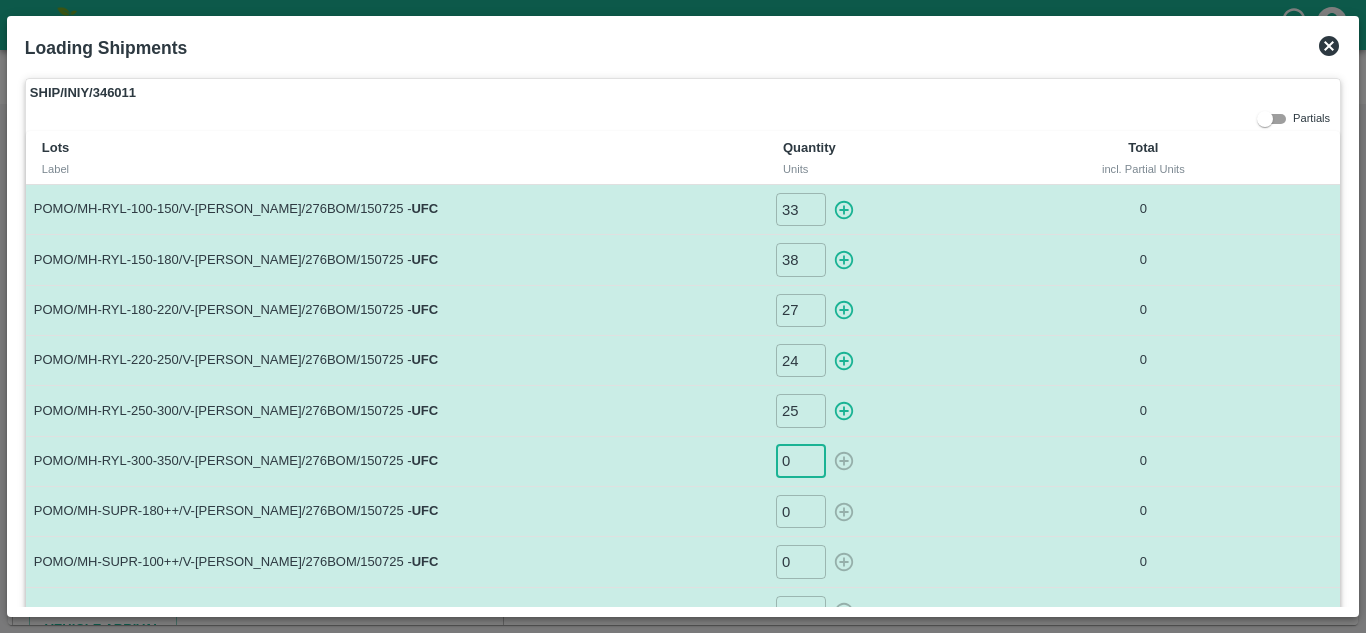 click on "0" at bounding box center [801, 461] 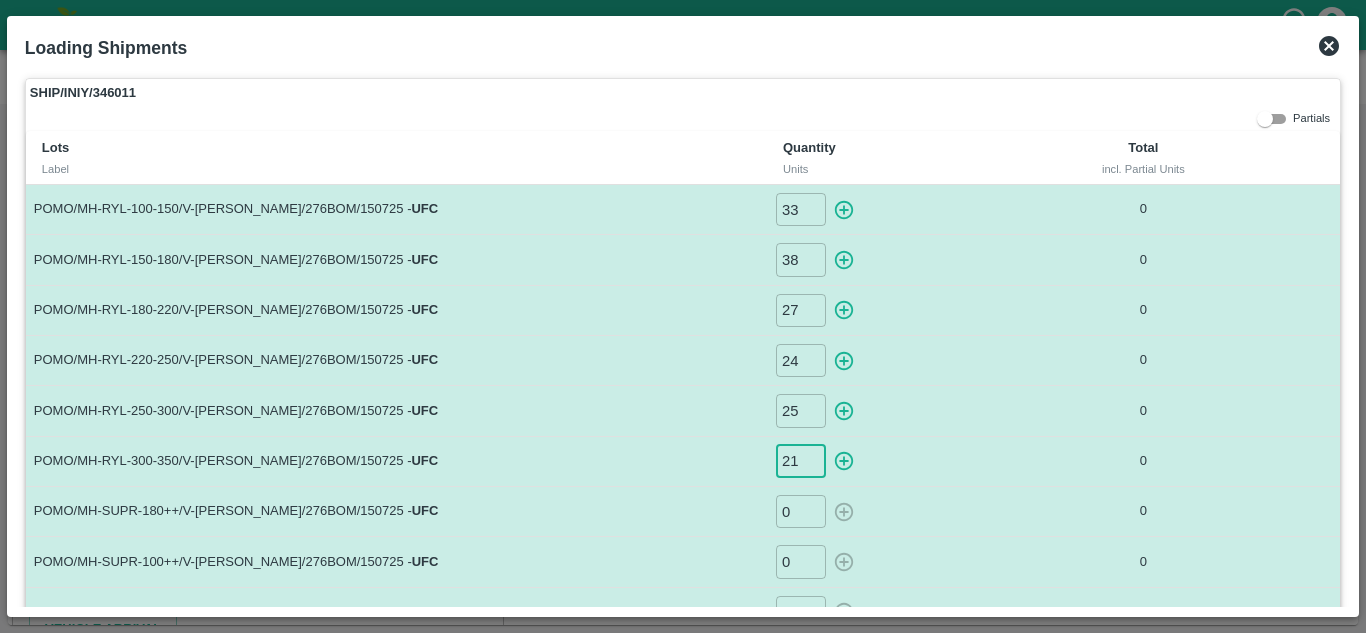 type on "21" 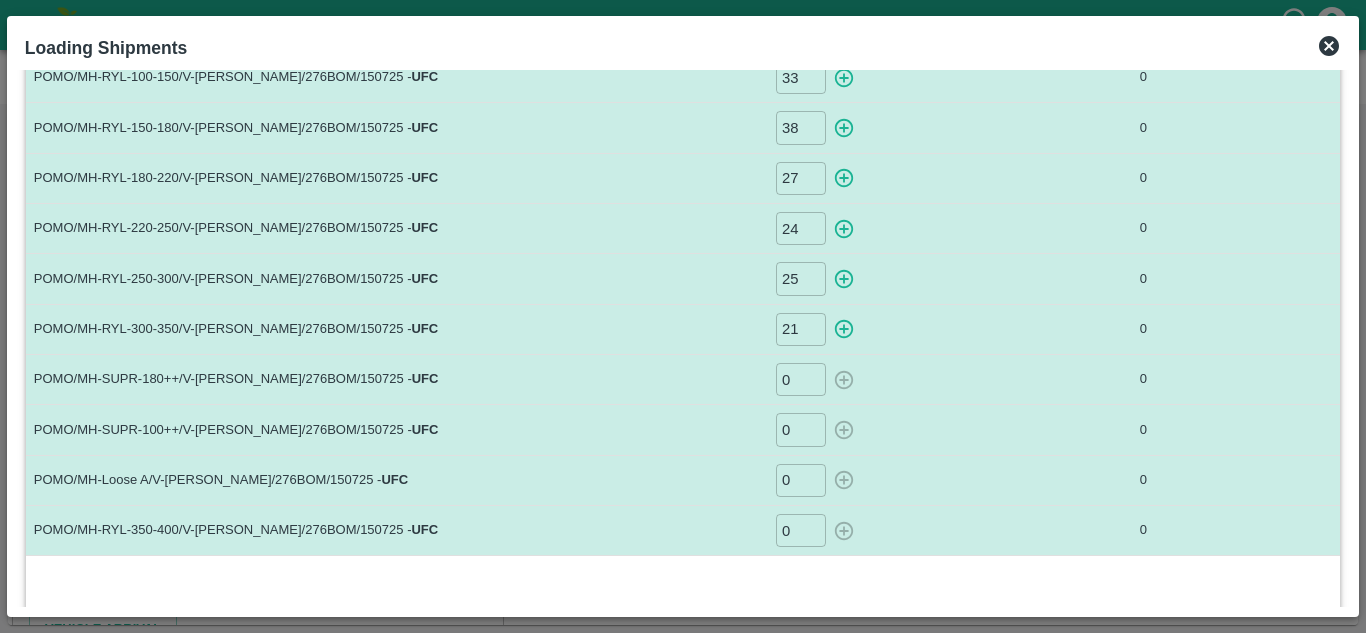 scroll, scrollTop: 133, scrollLeft: 0, axis: vertical 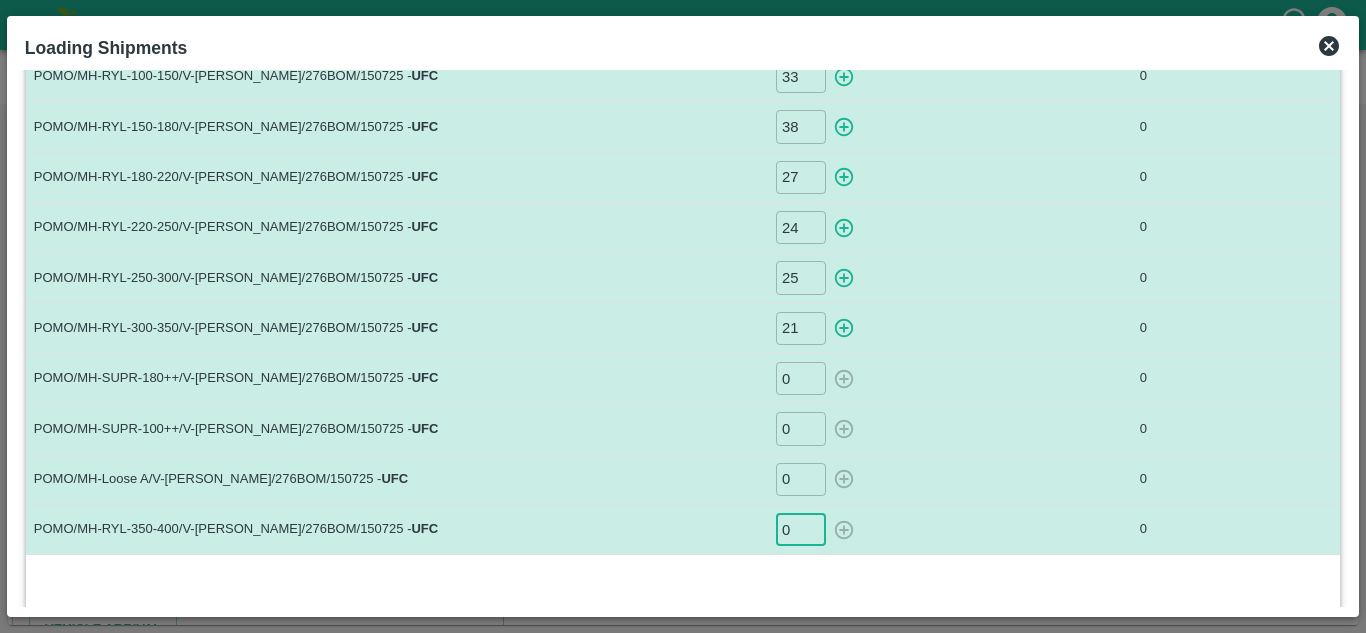 click on "0" at bounding box center [801, 529] 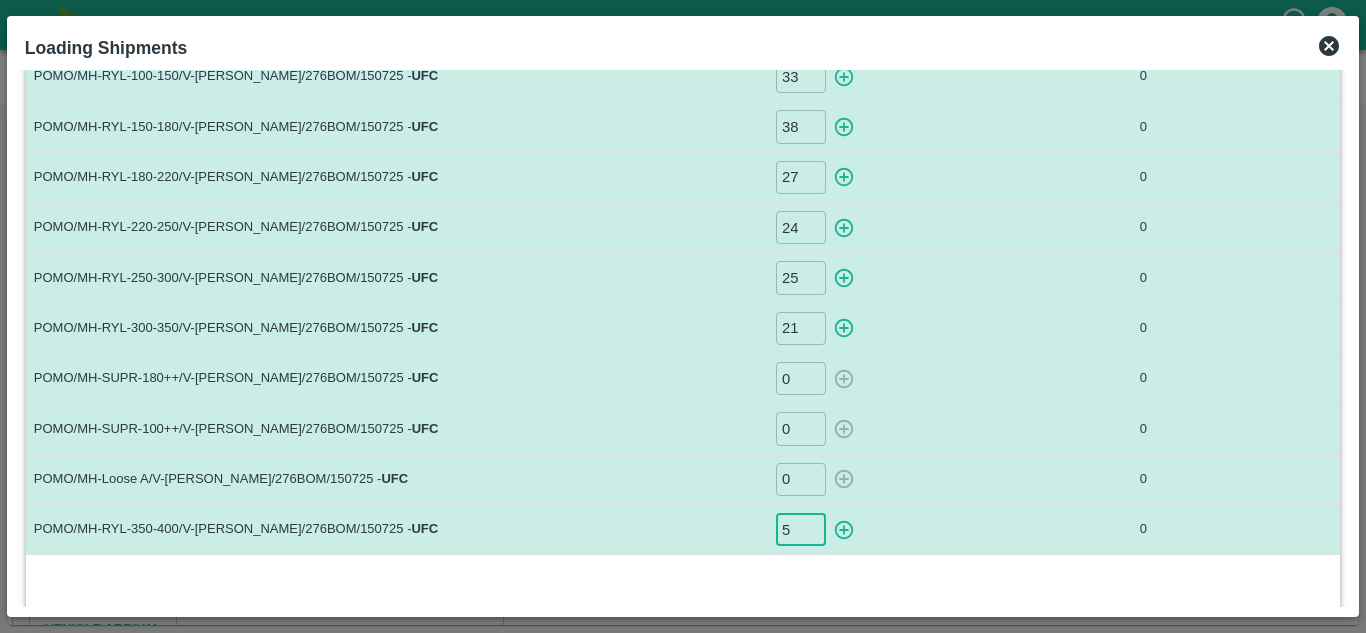 type on "5" 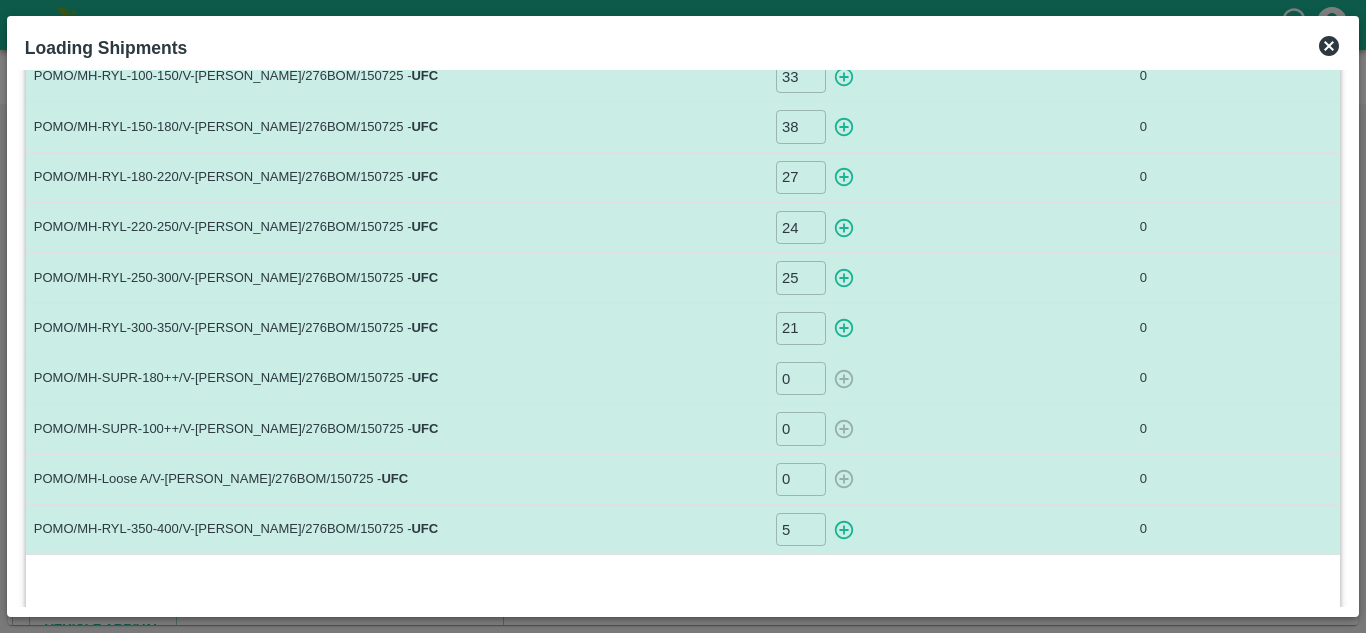 click on "POMO/MH-Loose A/V-MH-Umbare/276BOM/150725   -  UFC" at bounding box center [396, 479] 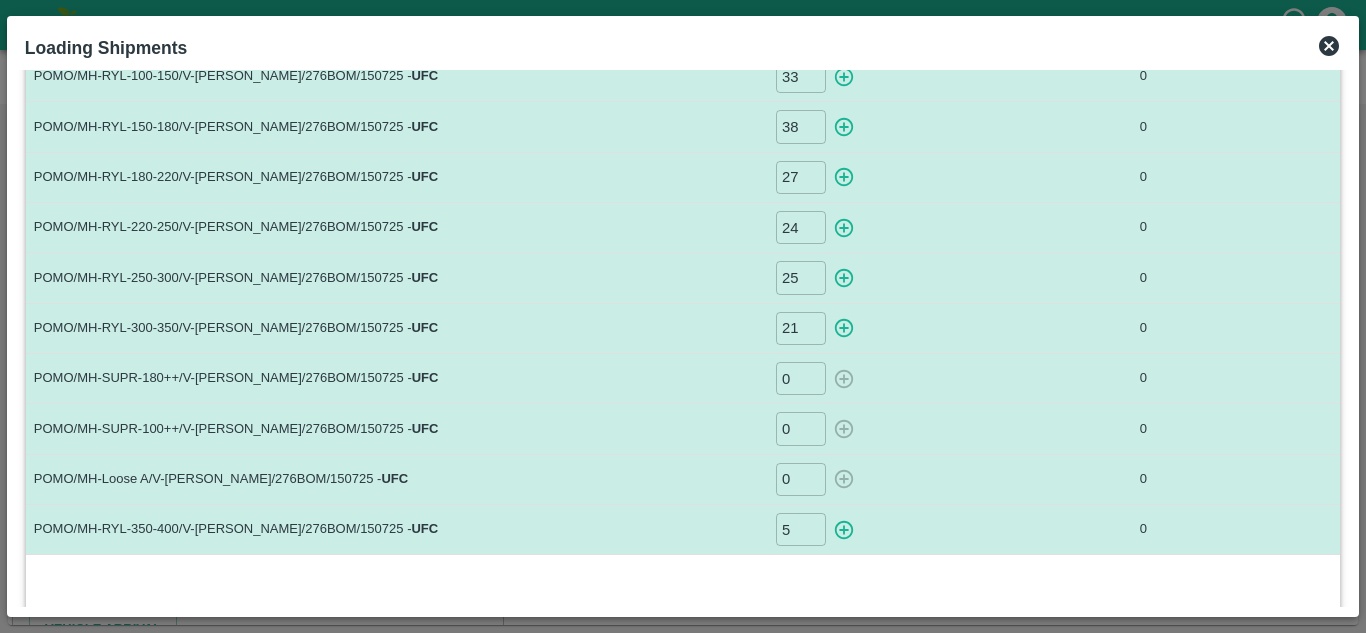 click on "0" at bounding box center [801, 378] 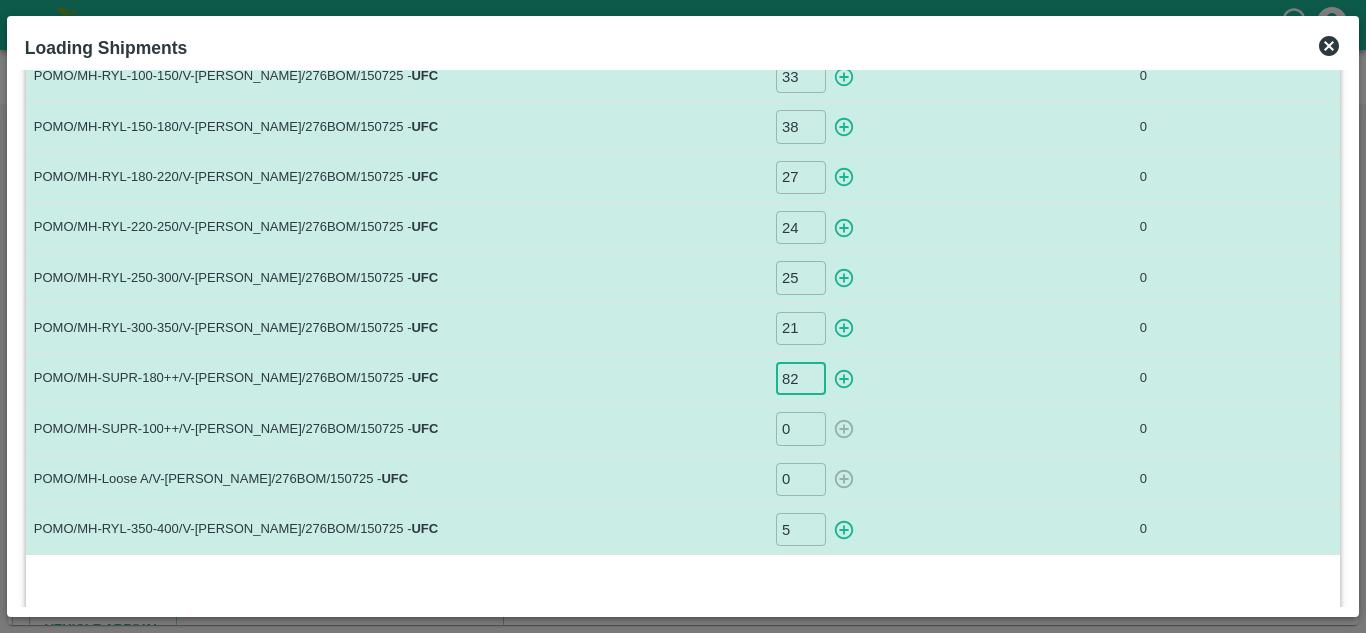 type on "82" 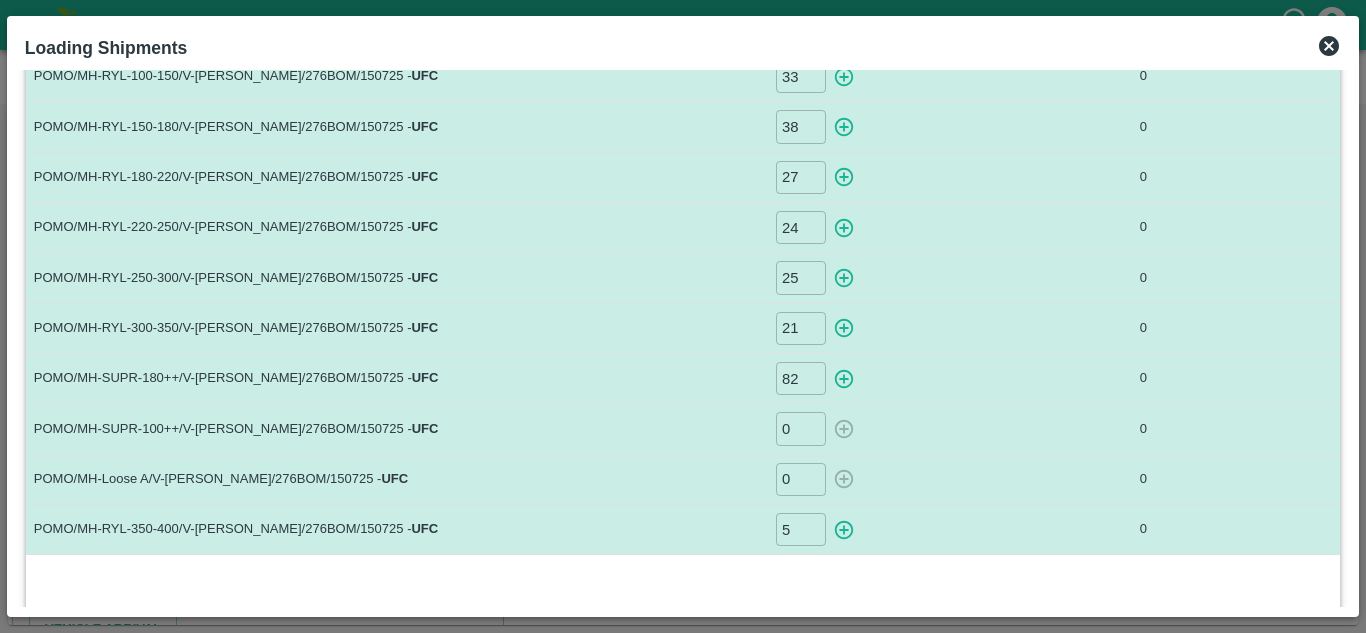 click on "POMO/MH-SUPR-180++/V-MH-Umbare/276BOM/150725   -  UFC" at bounding box center [396, 379] 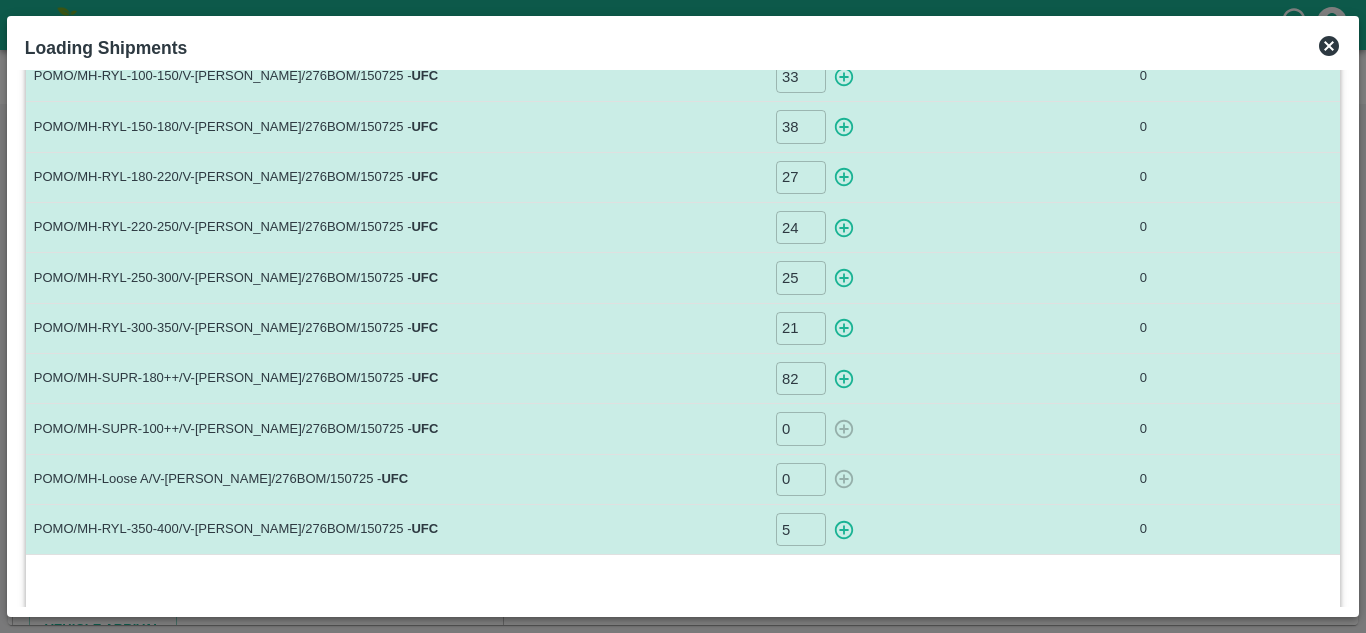 scroll, scrollTop: 80, scrollLeft: 0, axis: vertical 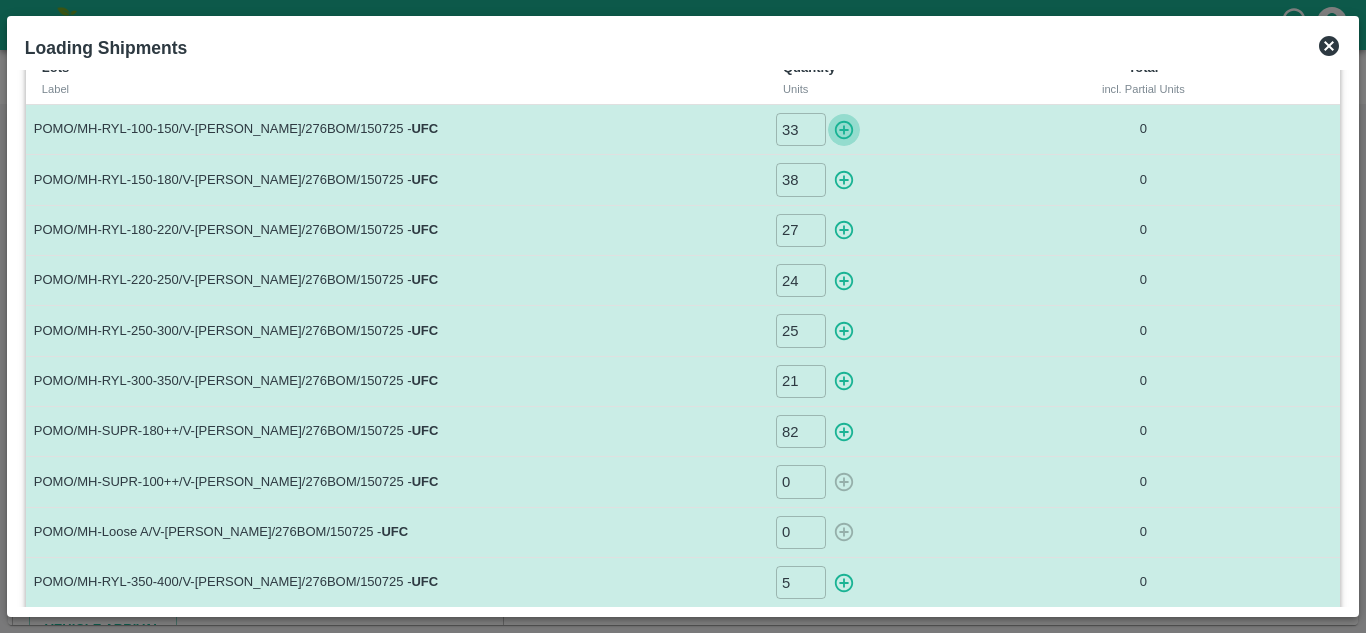 click 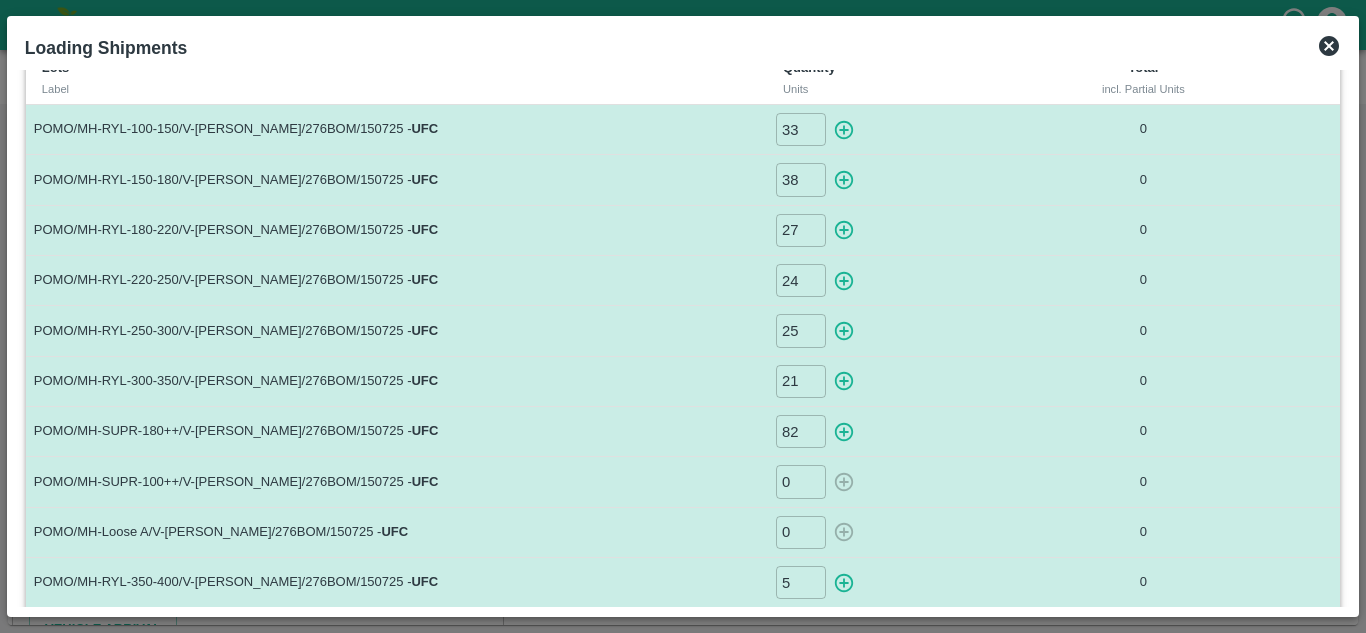 type on "0" 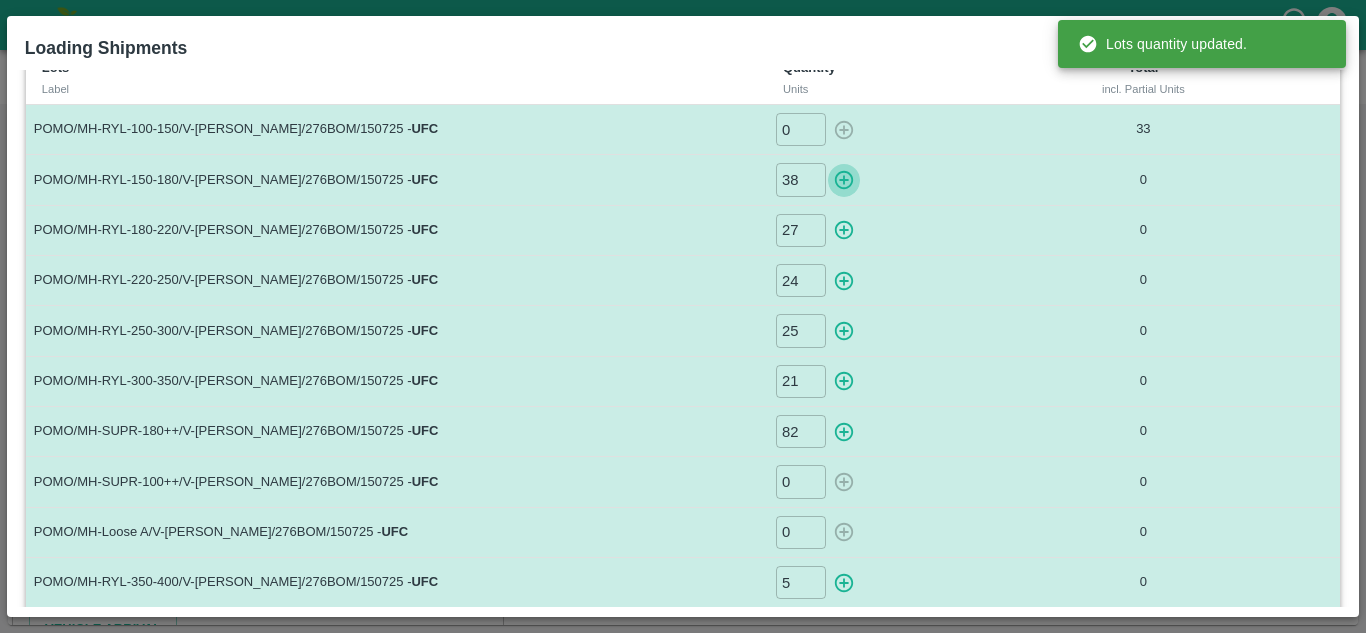 click 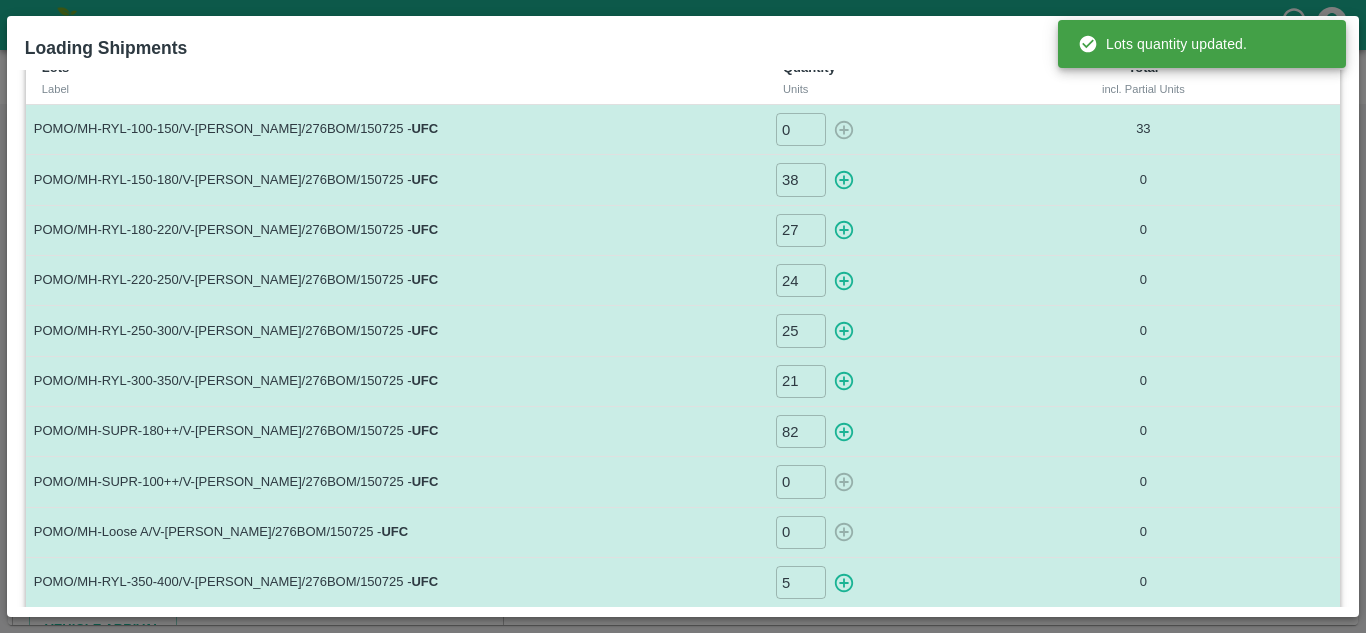 type on "0" 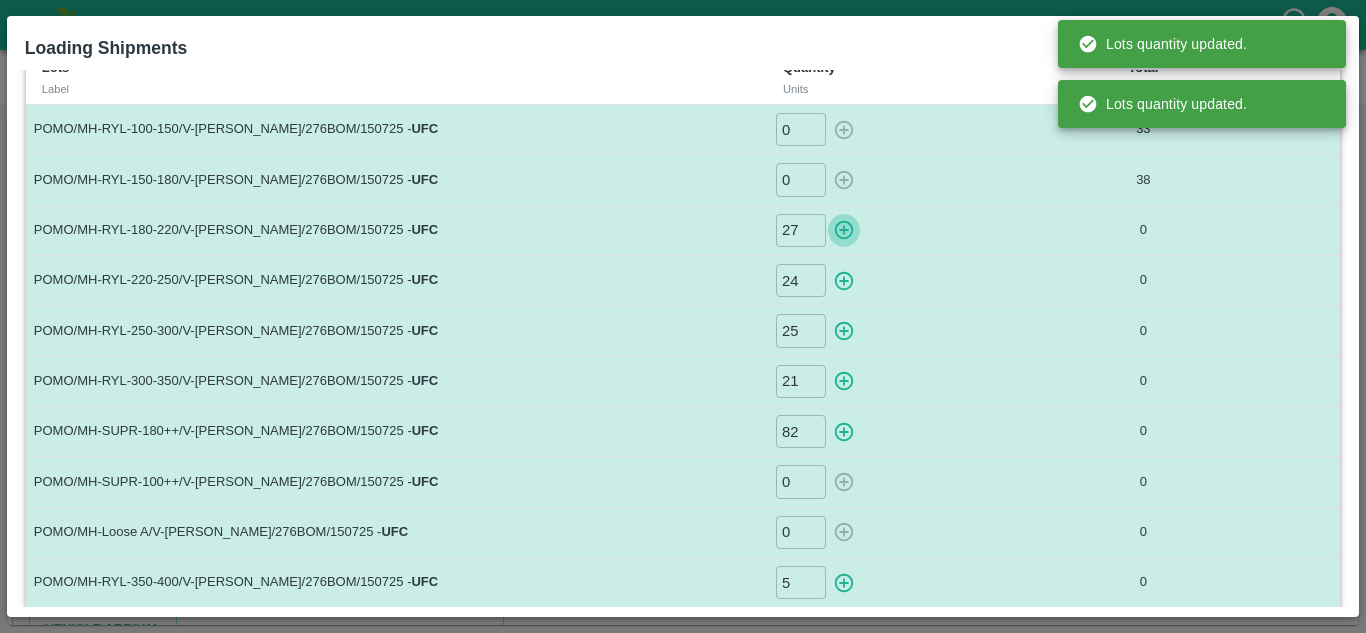 click 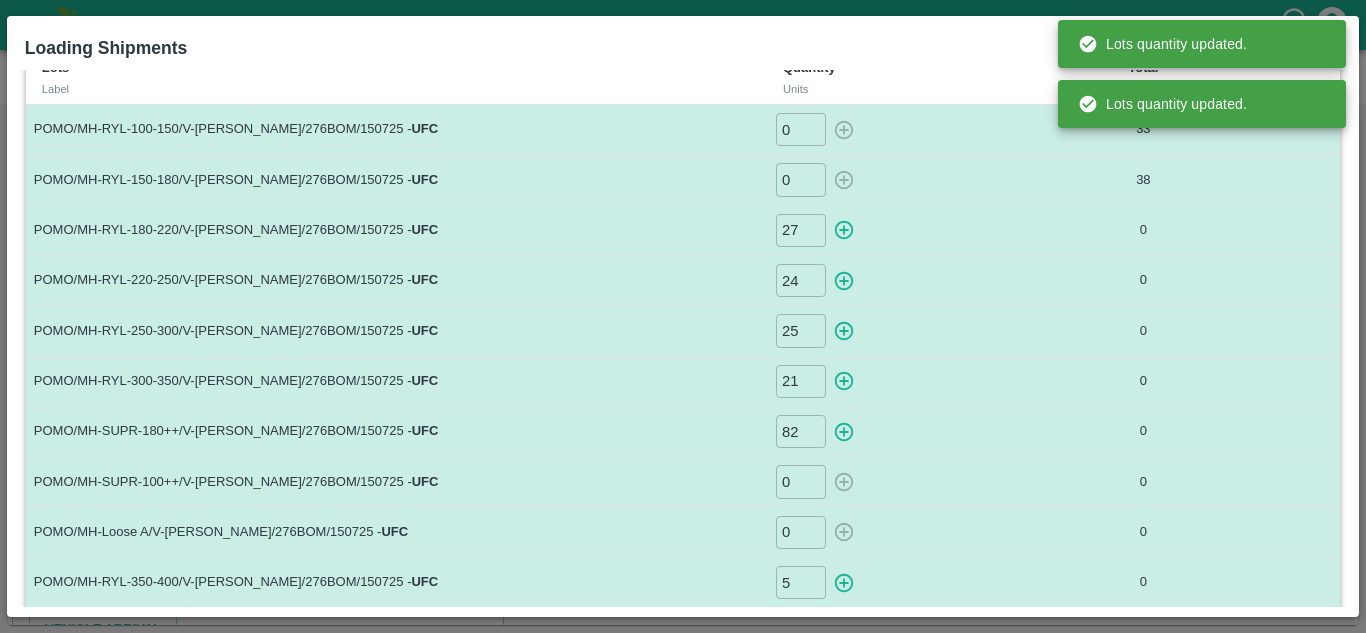 type on "0" 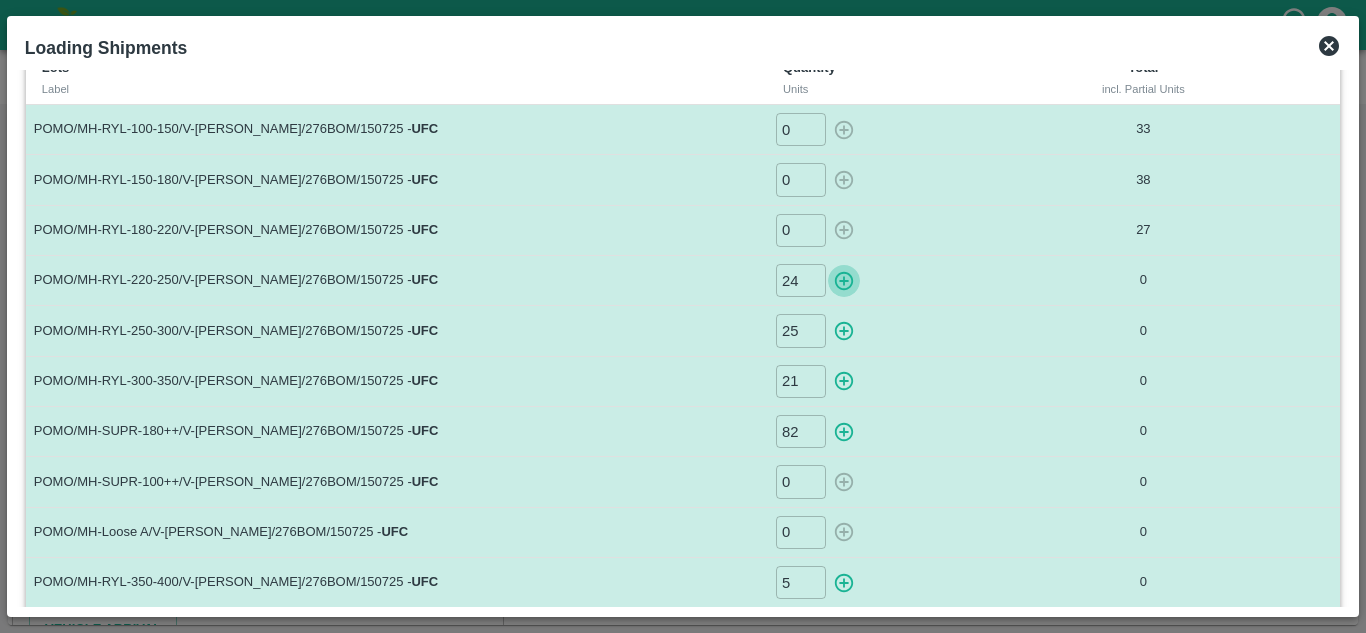 click 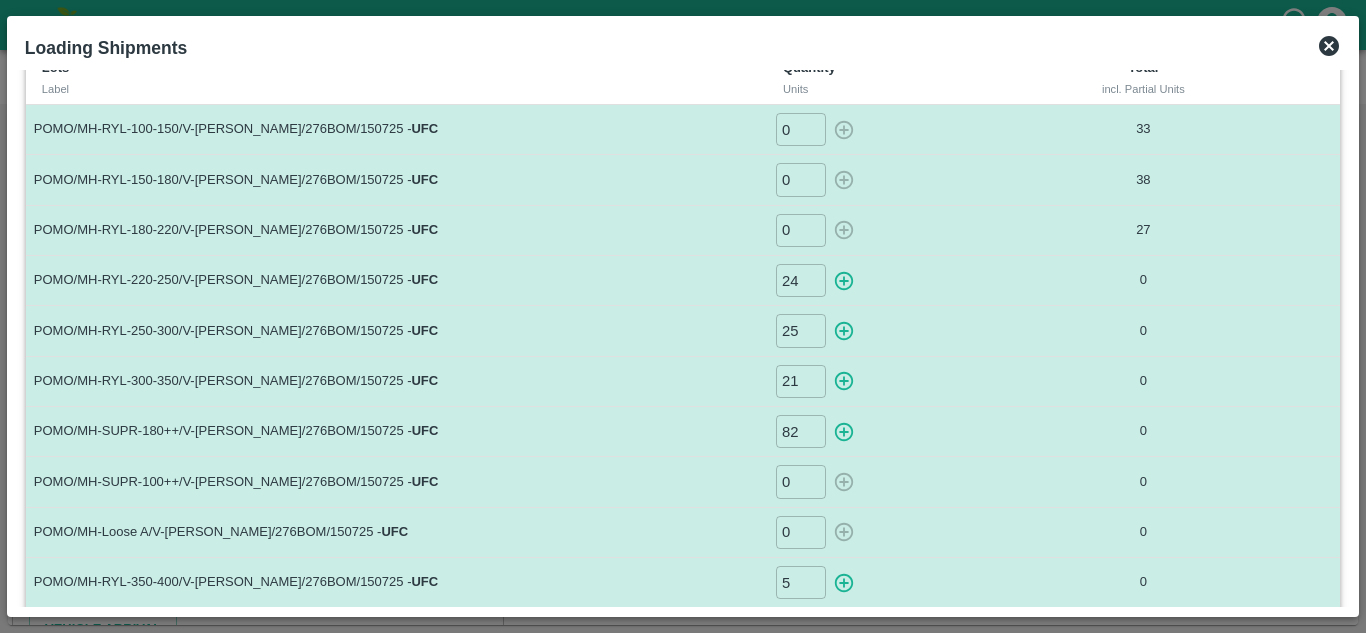 type on "0" 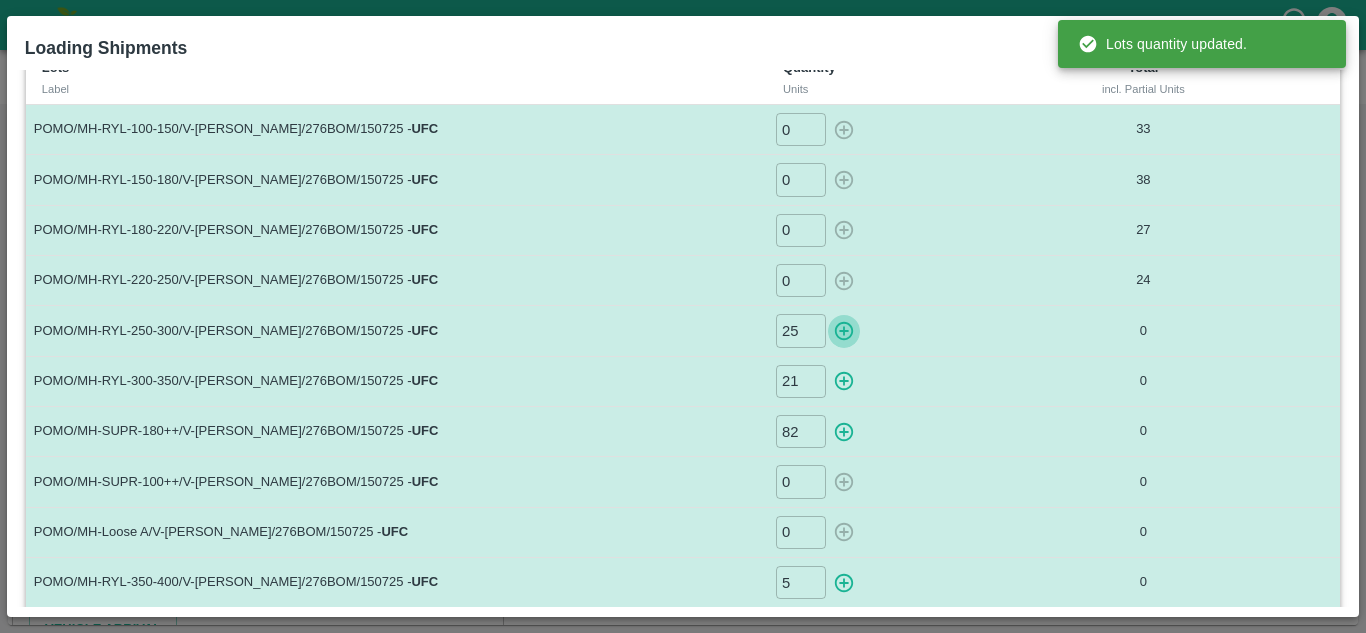 click 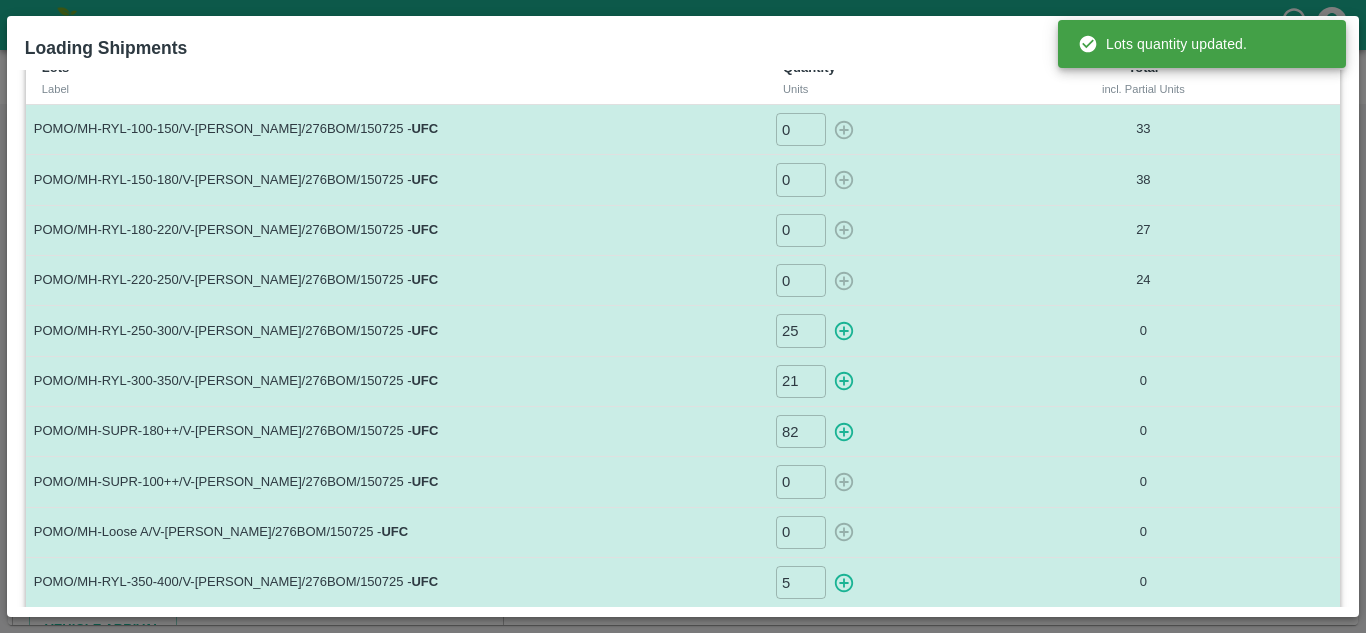type on "0" 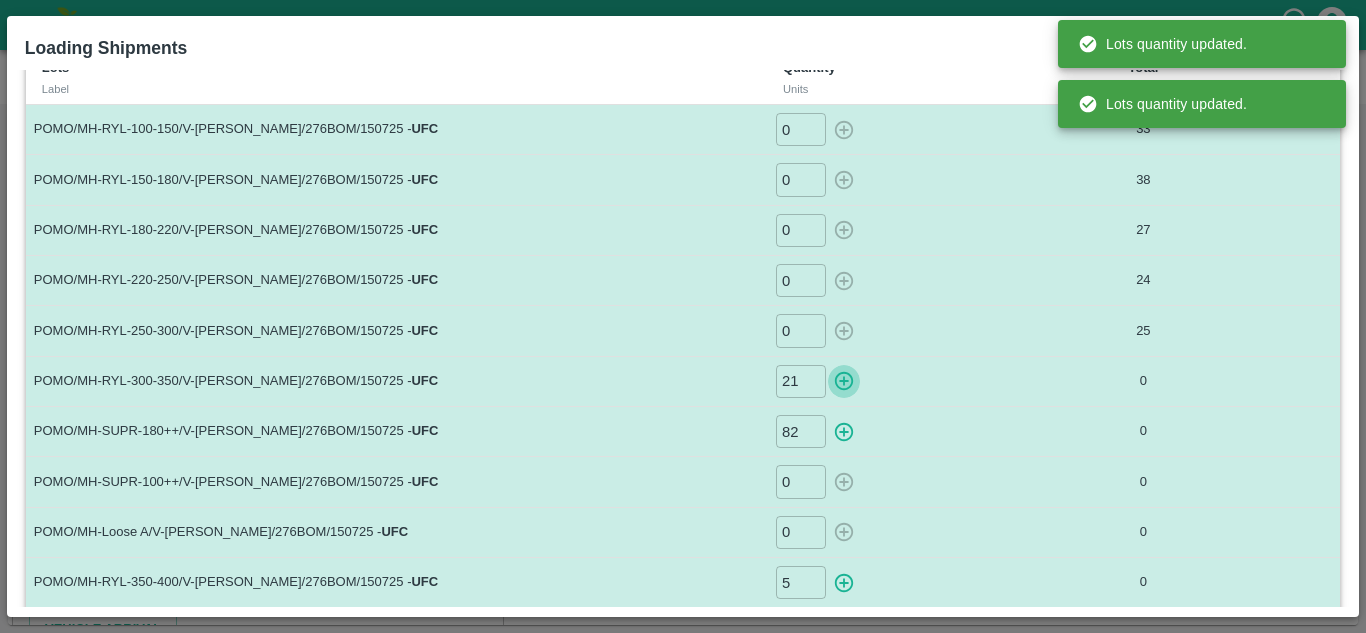 click 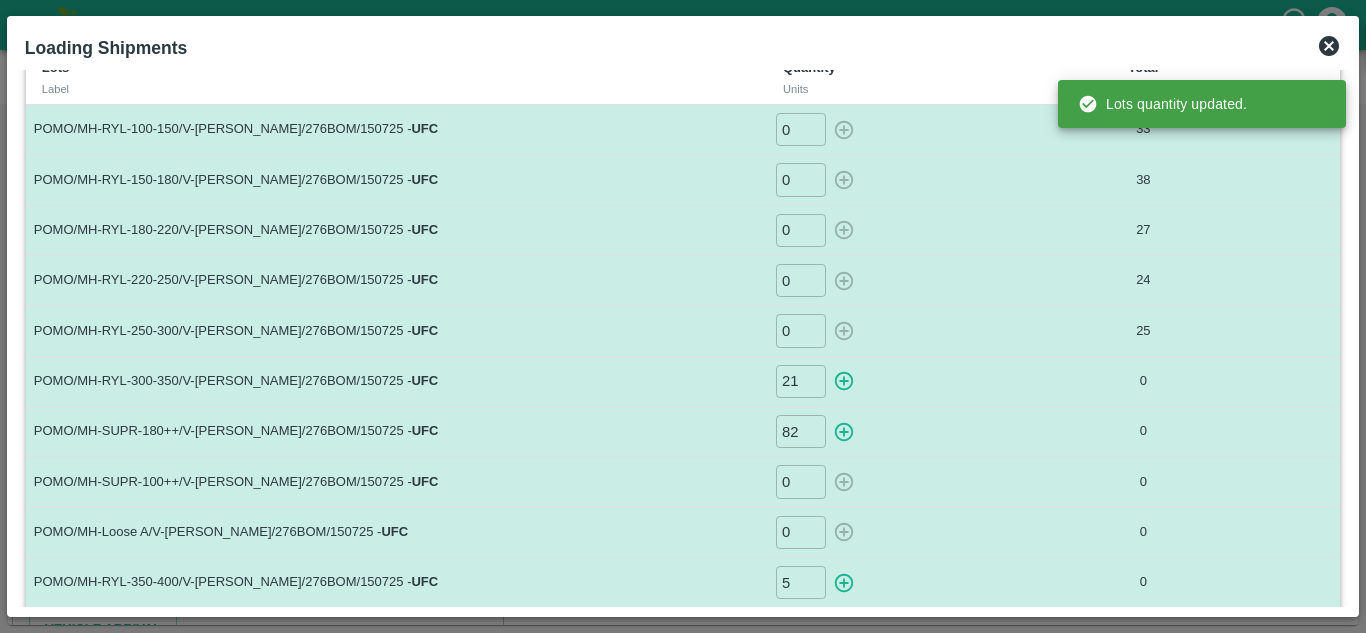 type on "0" 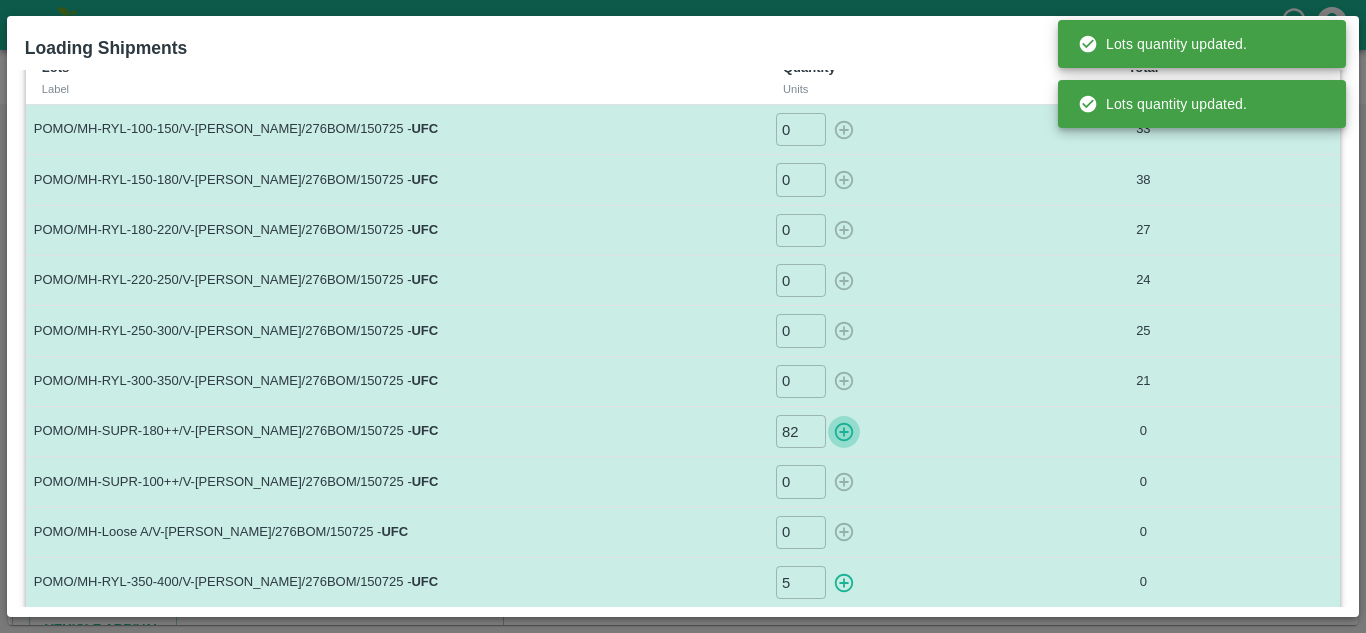 click 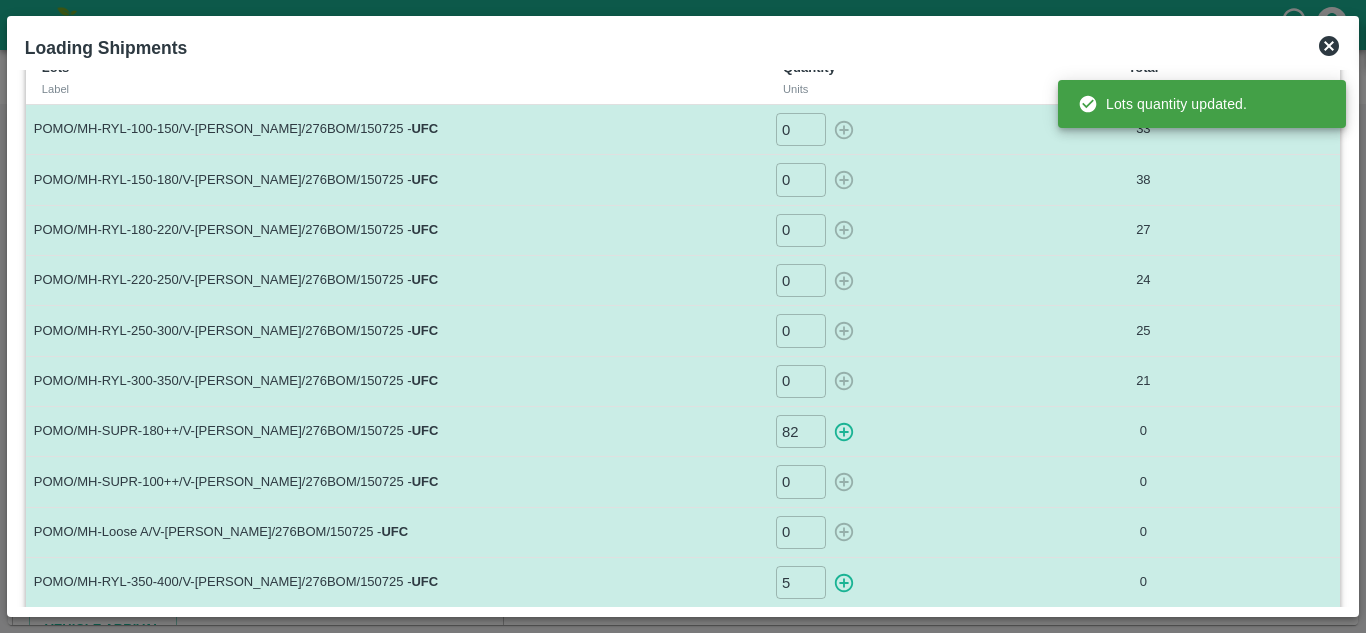 type on "0" 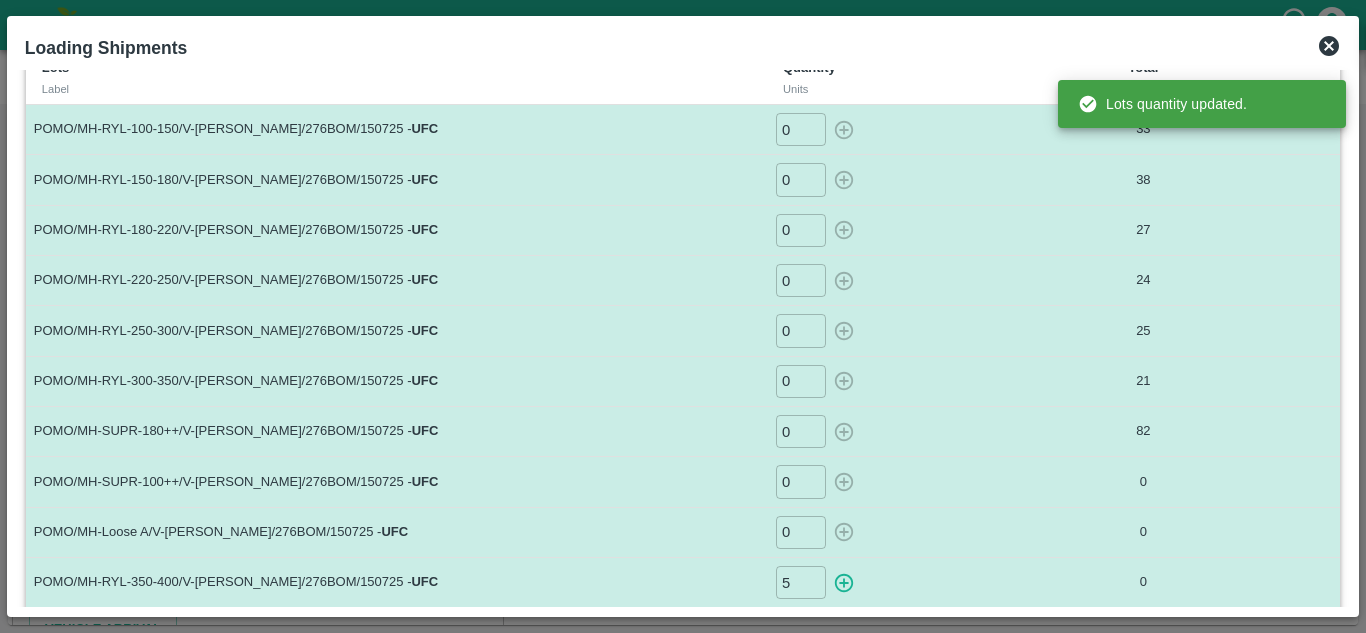 scroll, scrollTop: 190, scrollLeft: 0, axis: vertical 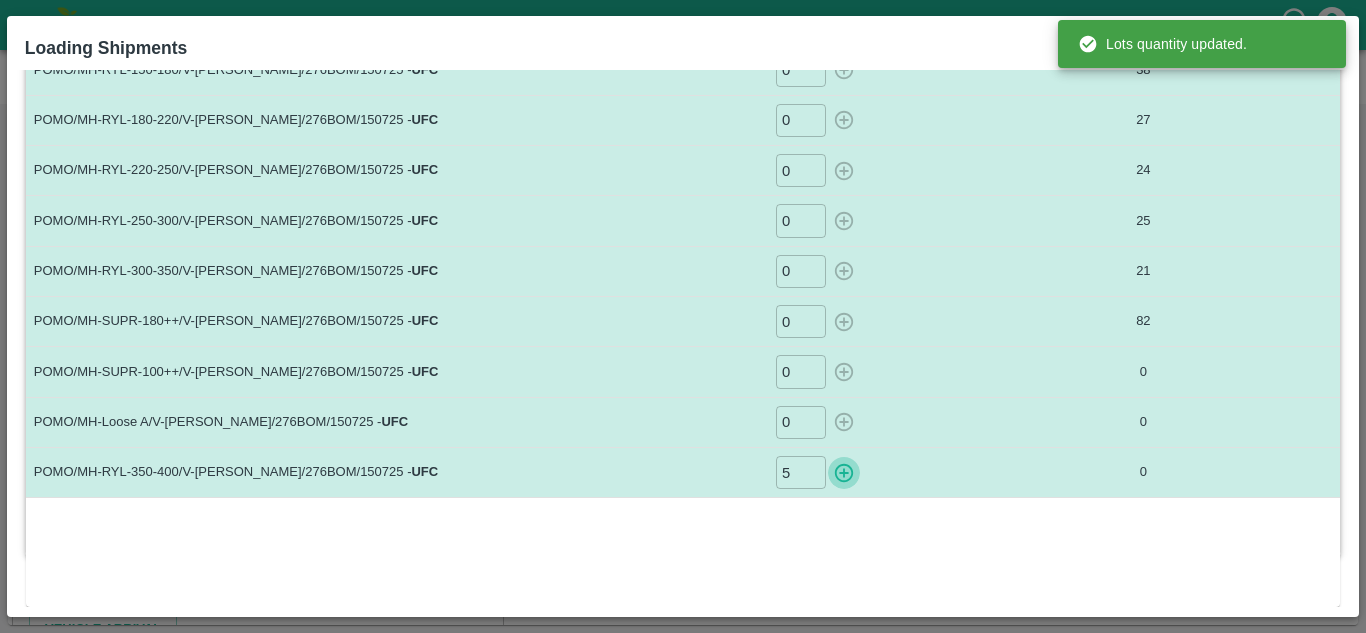 click 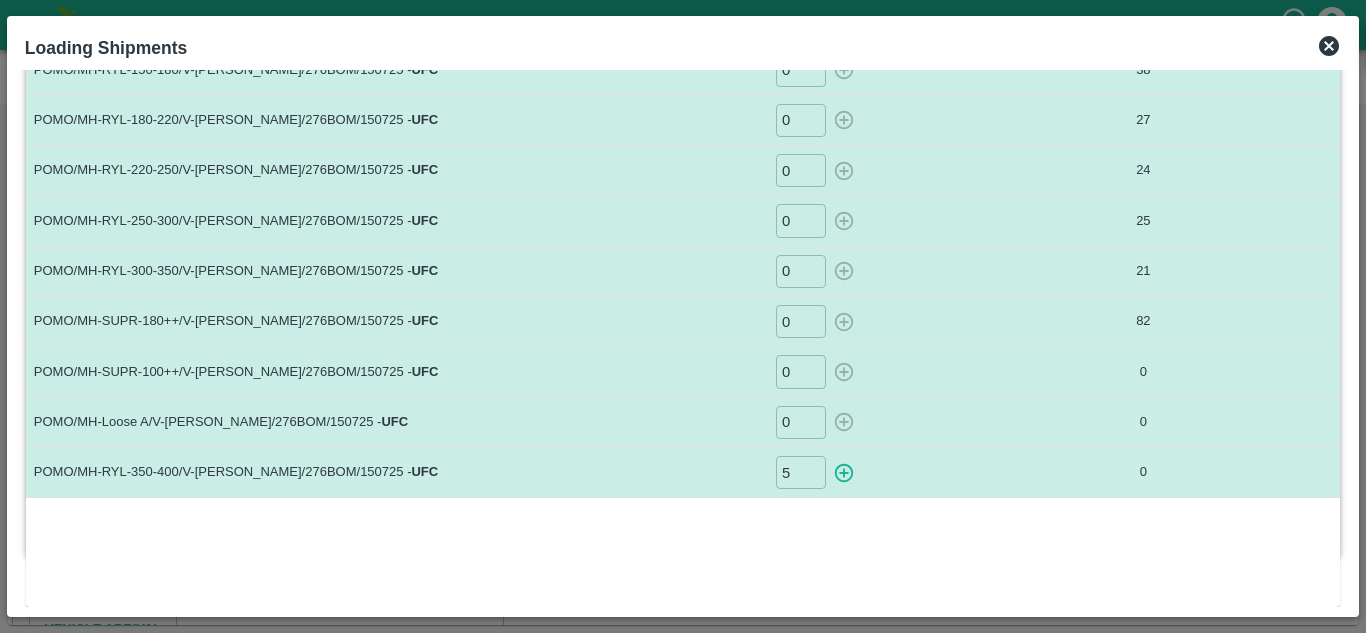 type on "0" 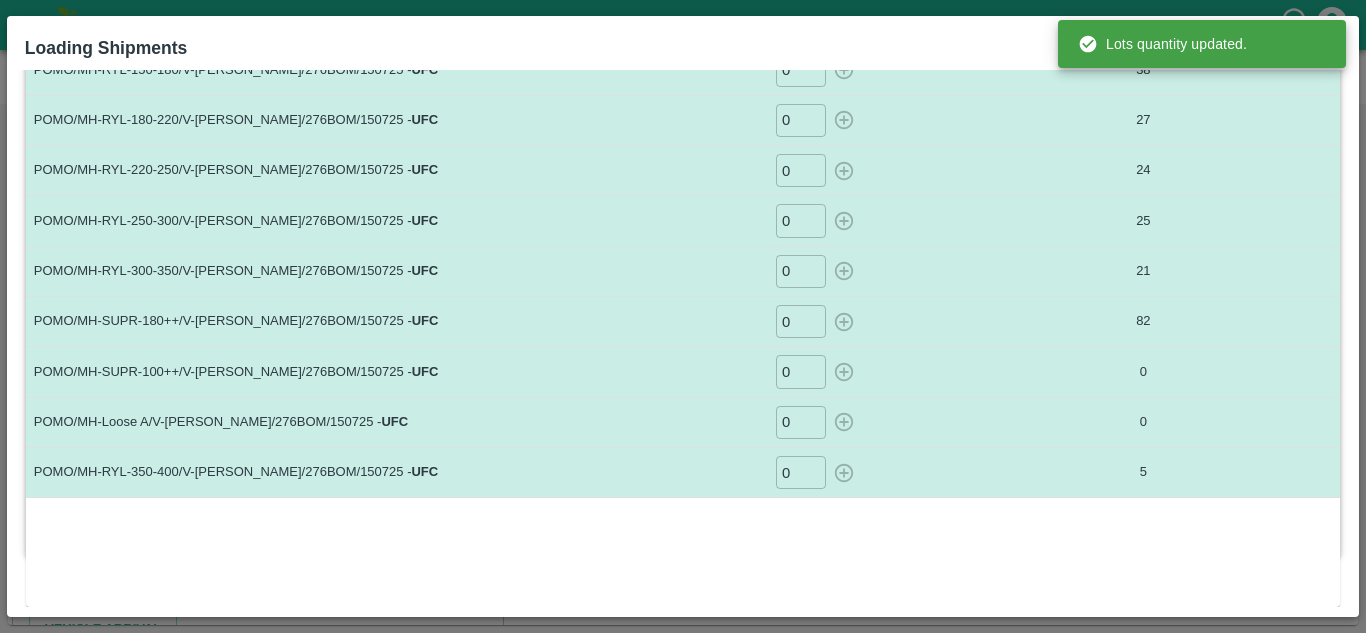 scroll, scrollTop: 0, scrollLeft: 0, axis: both 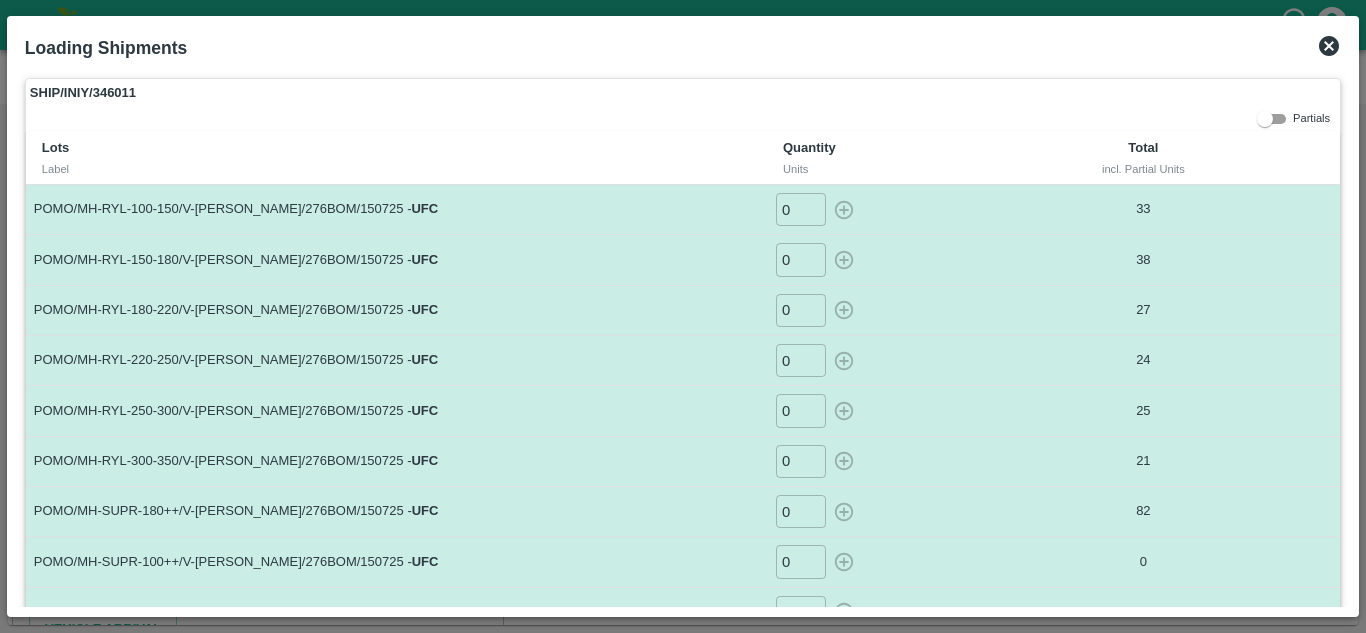 click 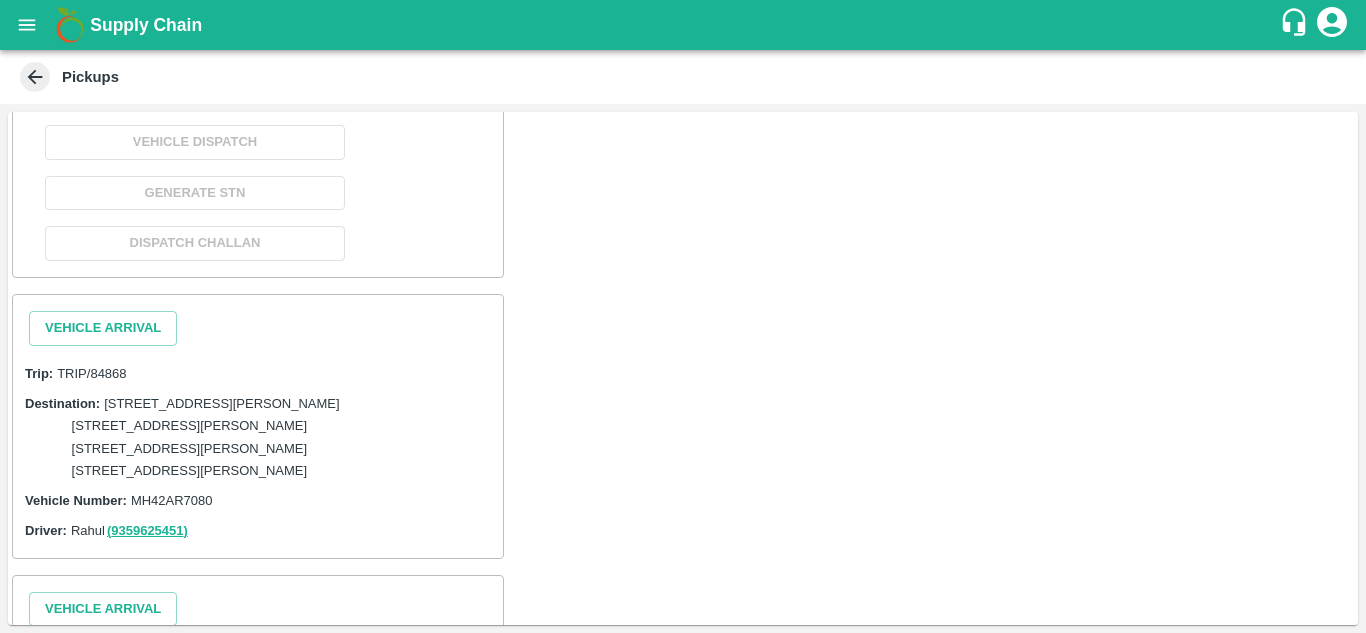 scroll, scrollTop: 1709, scrollLeft: 0, axis: vertical 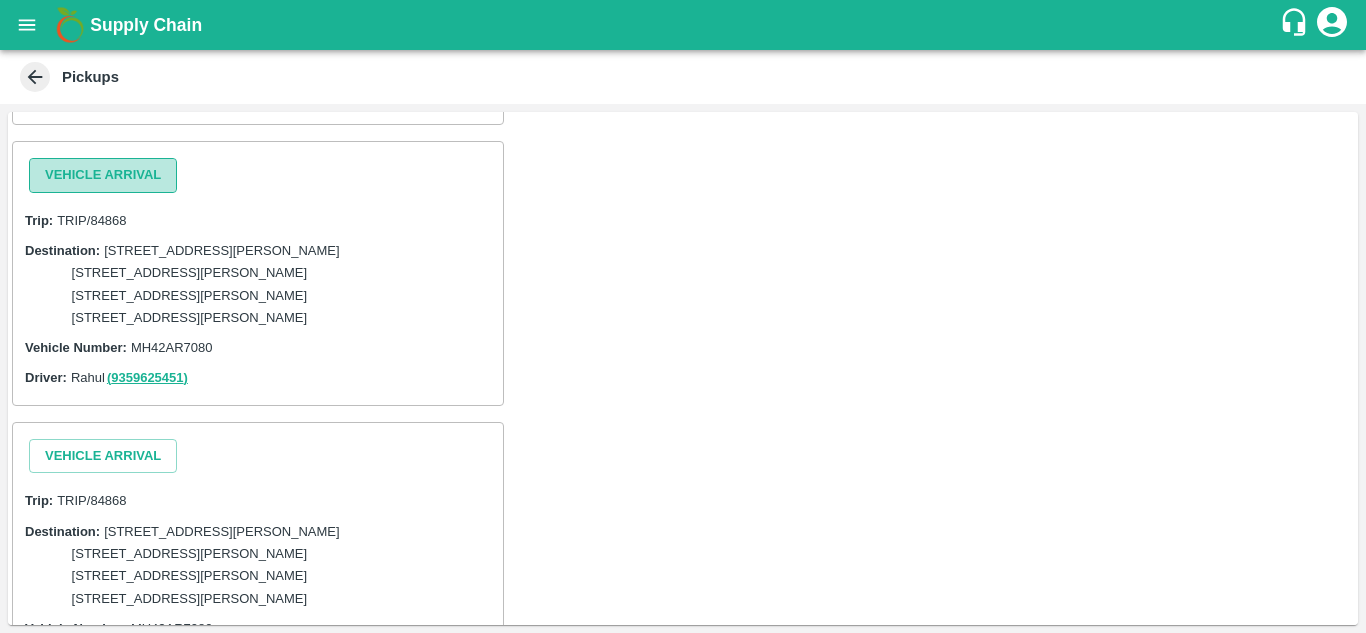 click on "Vehicle Arrival" at bounding box center (103, 175) 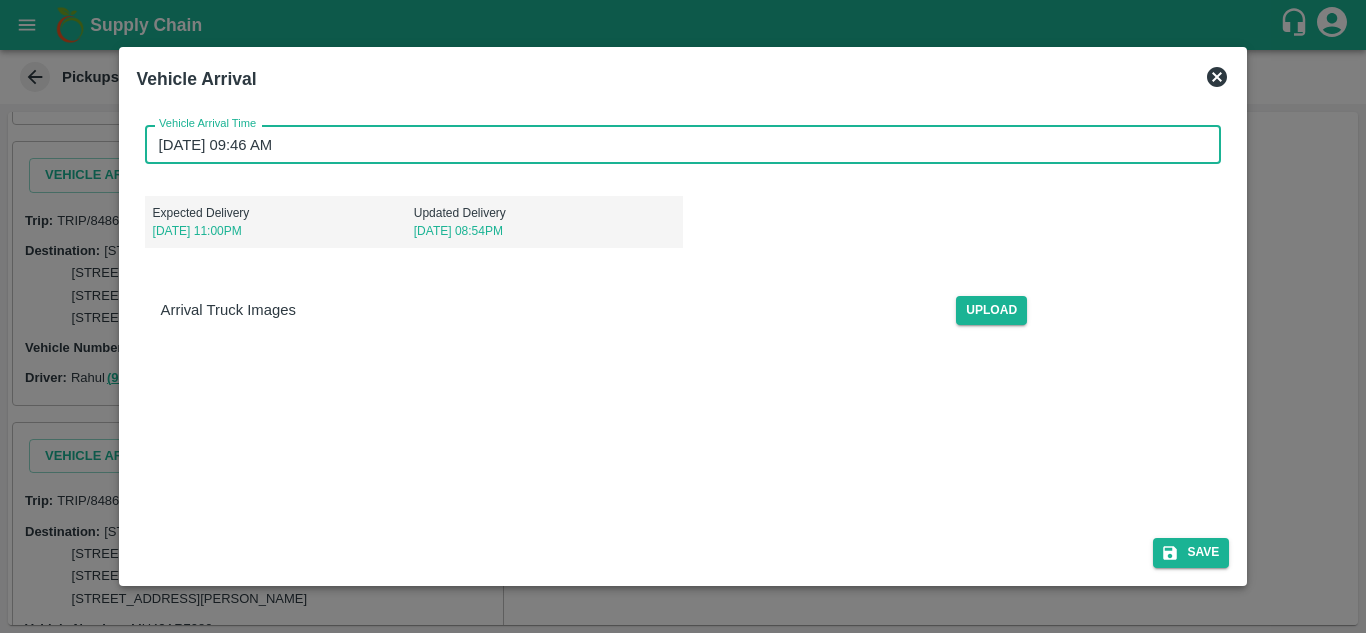 click on "17/07/2025 09:46 AM" at bounding box center [676, 144] 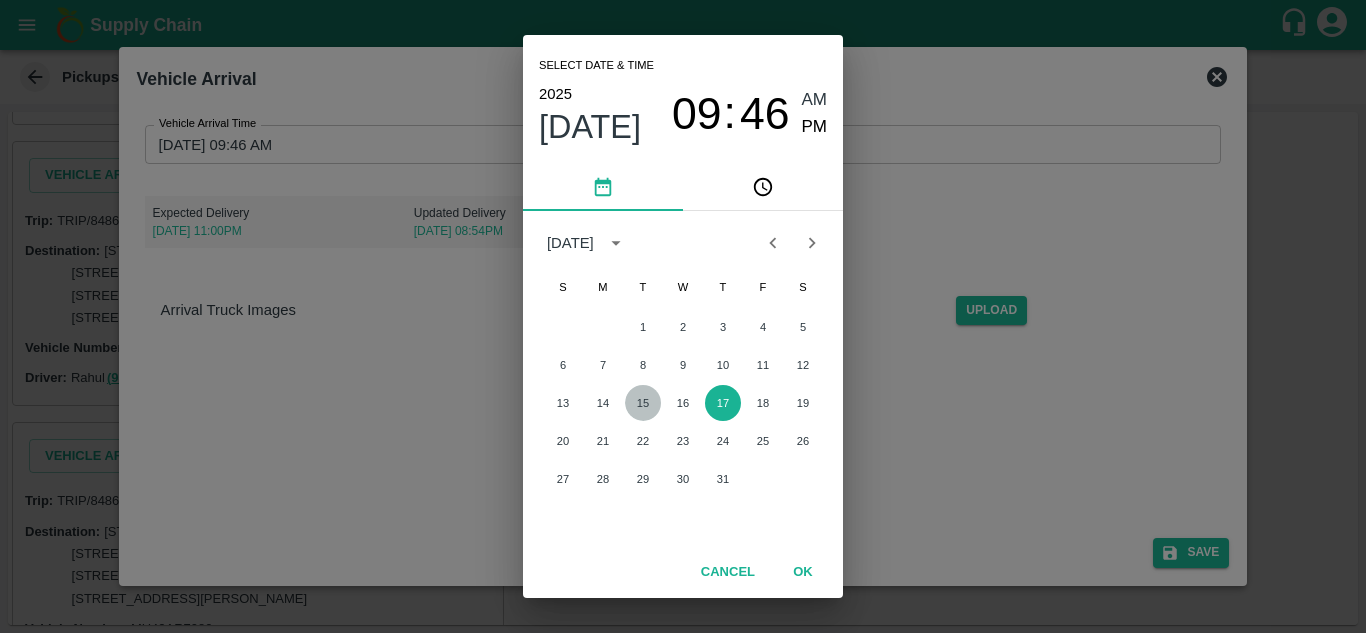 click on "15" at bounding box center [643, 403] 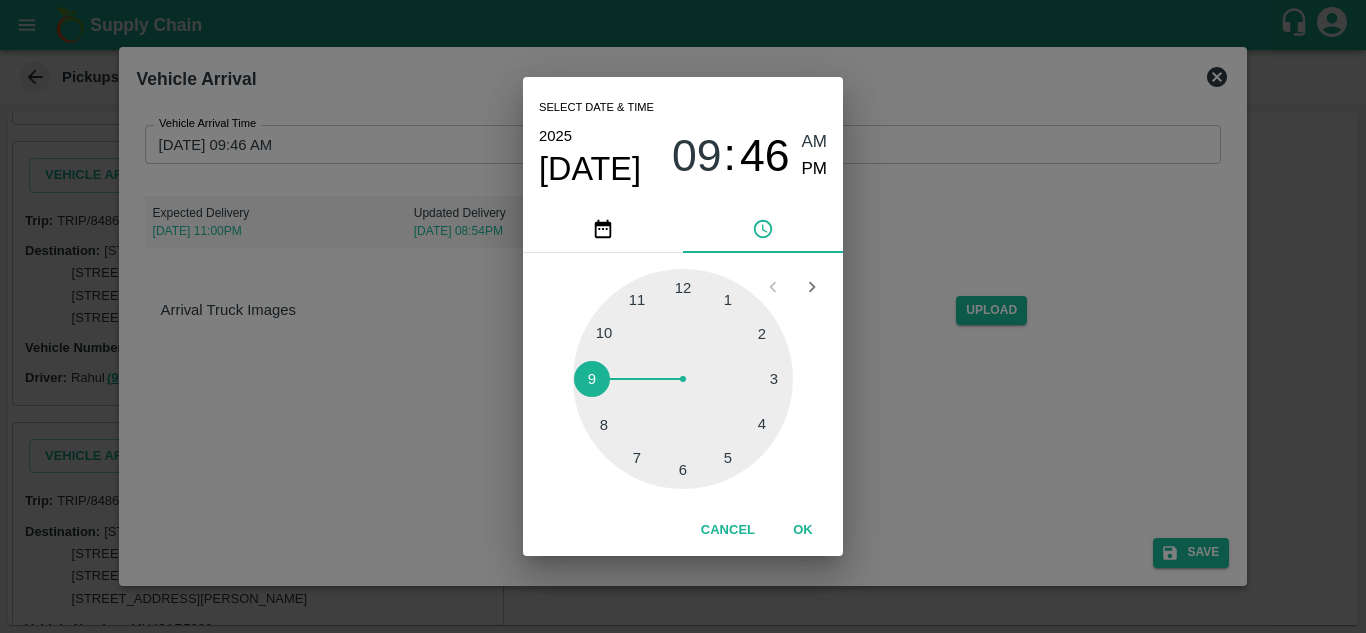 click on "OK" at bounding box center (803, 530) 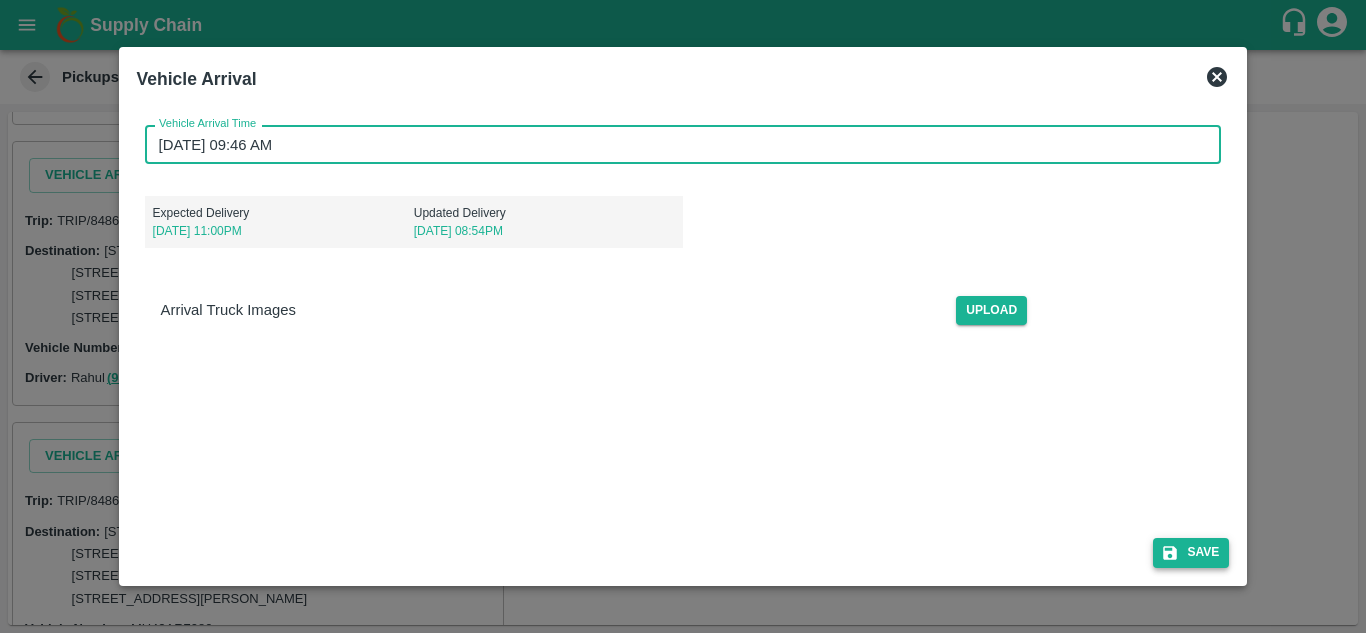 click on "Save" at bounding box center (1191, 552) 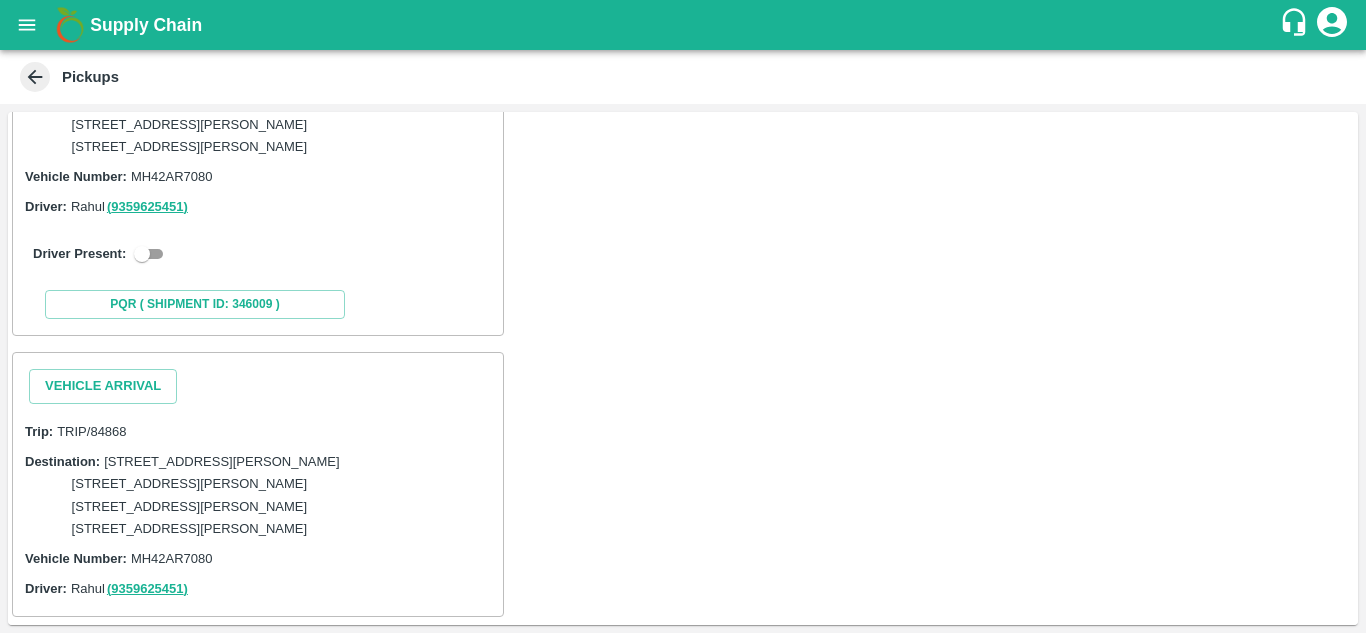 scroll, scrollTop: 2042, scrollLeft: 0, axis: vertical 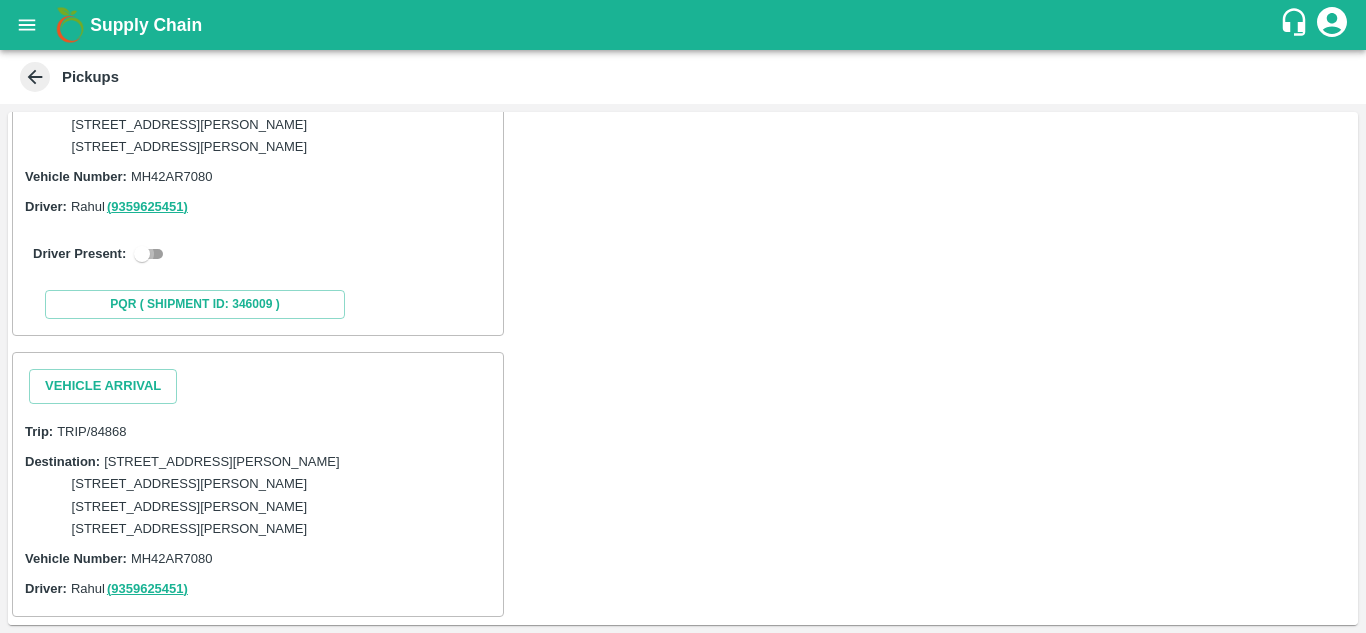 click at bounding box center (142, 254) 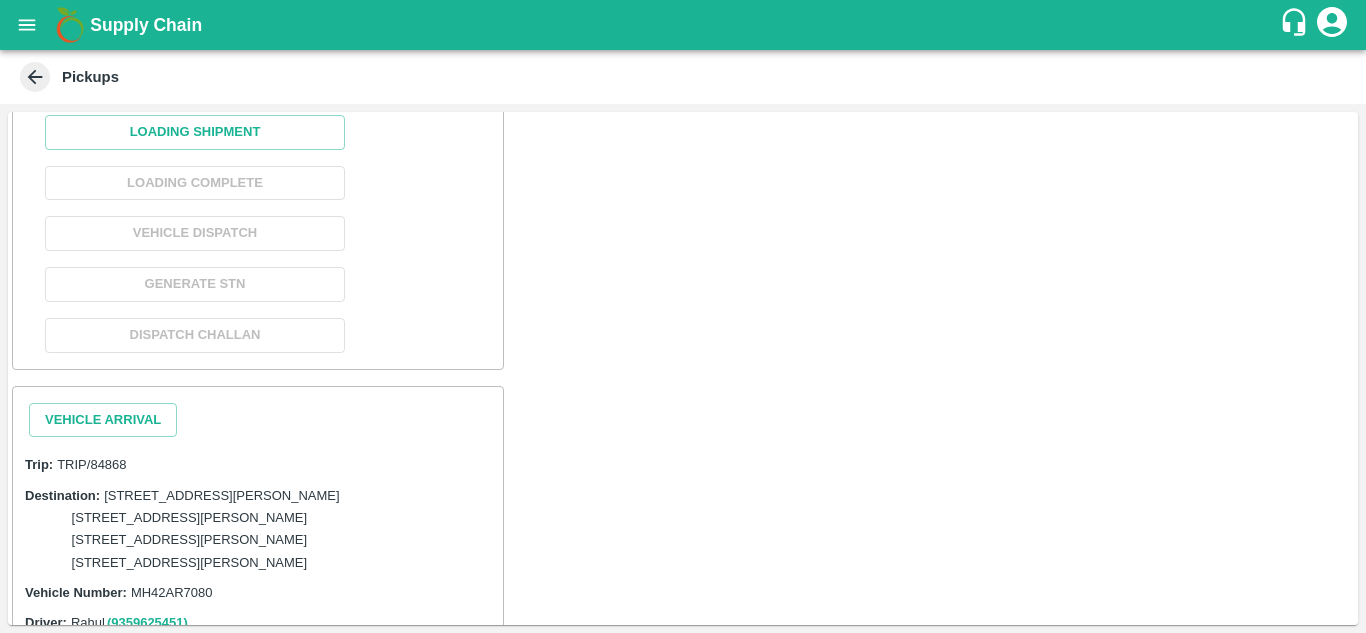 scroll, scrollTop: 2309, scrollLeft: 0, axis: vertical 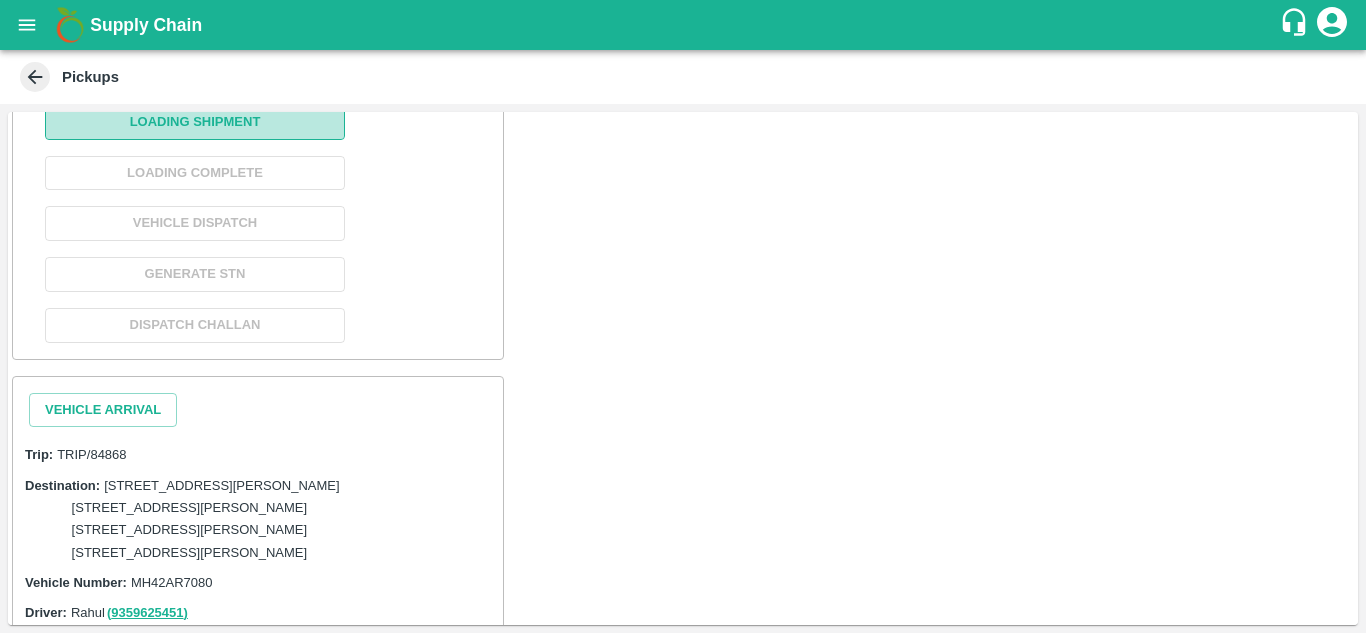 click on "Loading Shipment" at bounding box center [195, 122] 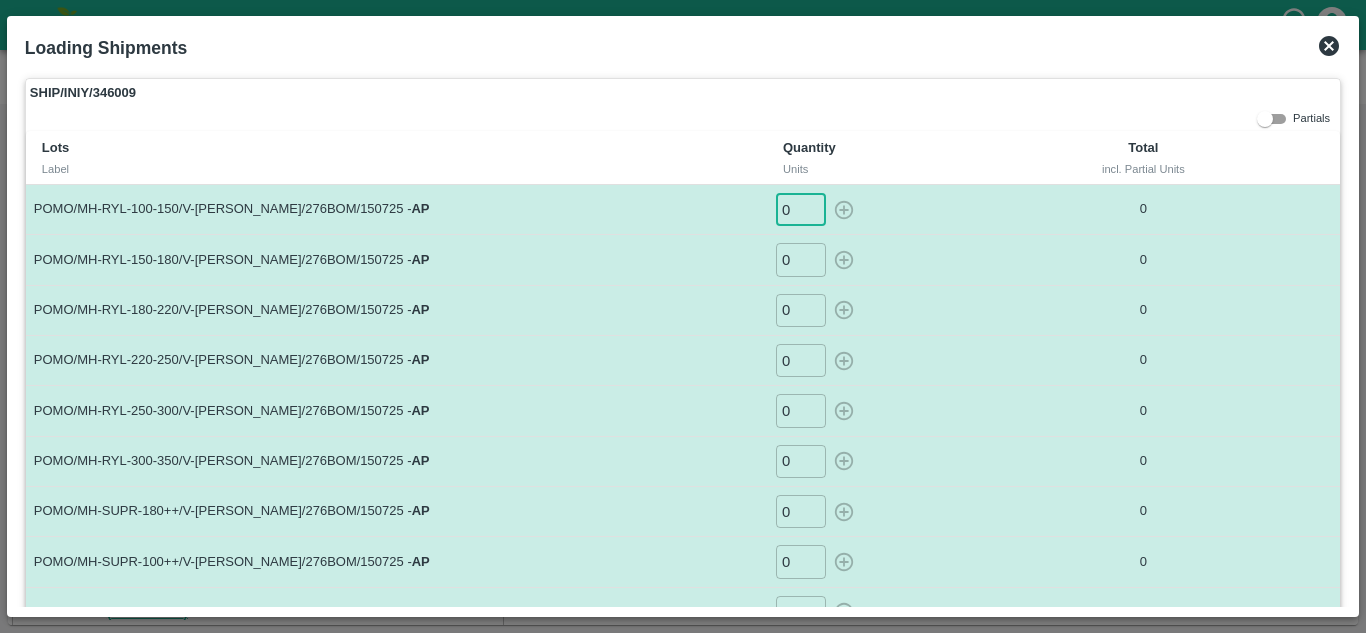 click on "0" at bounding box center (801, 209) 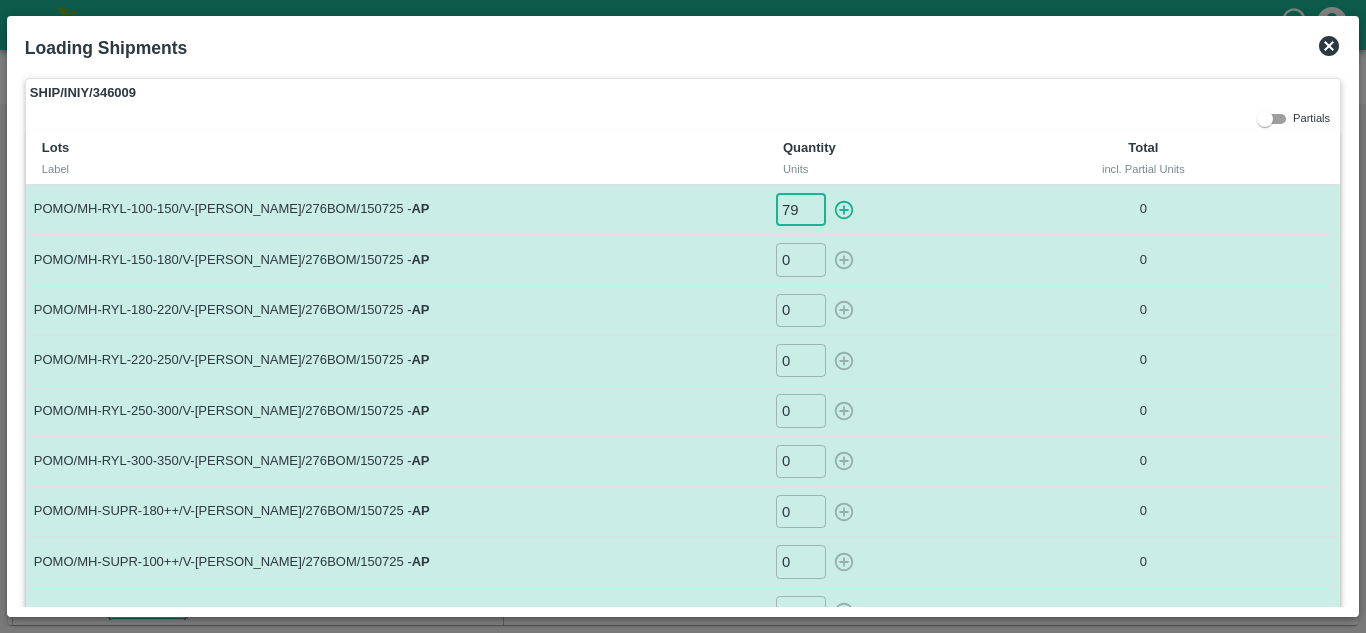 type on "79" 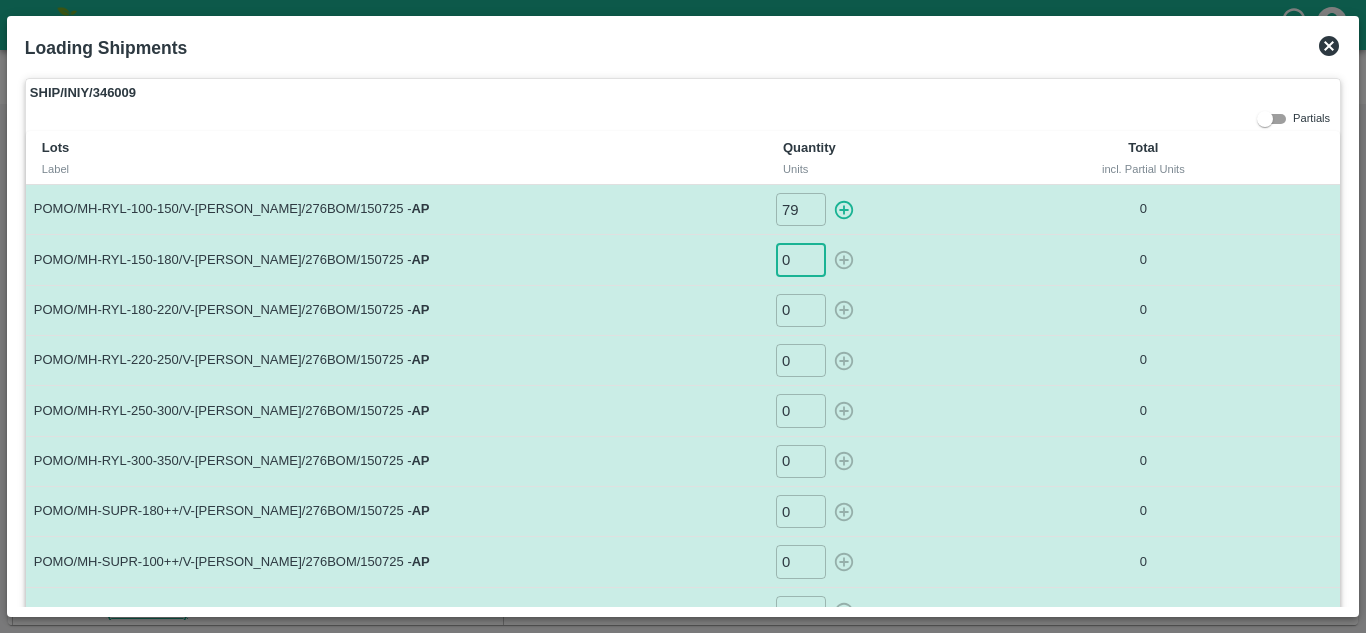 click on "0" at bounding box center (801, 259) 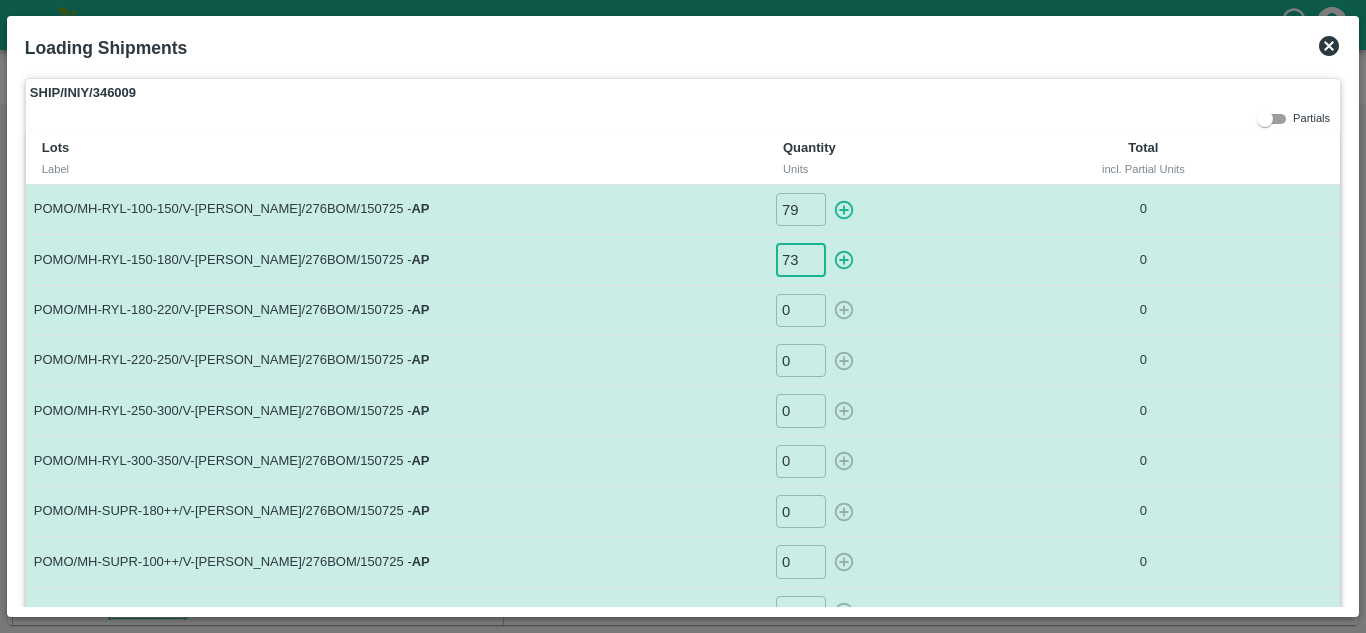 type on "73" 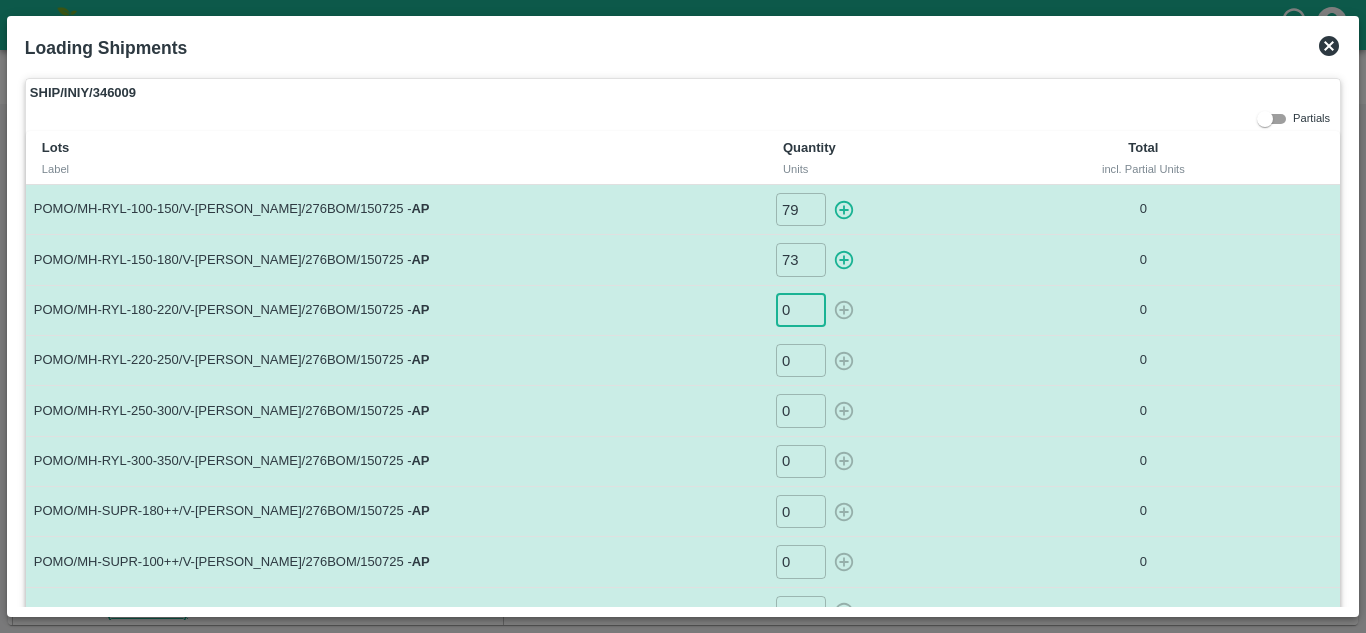 click on "0" at bounding box center (801, 310) 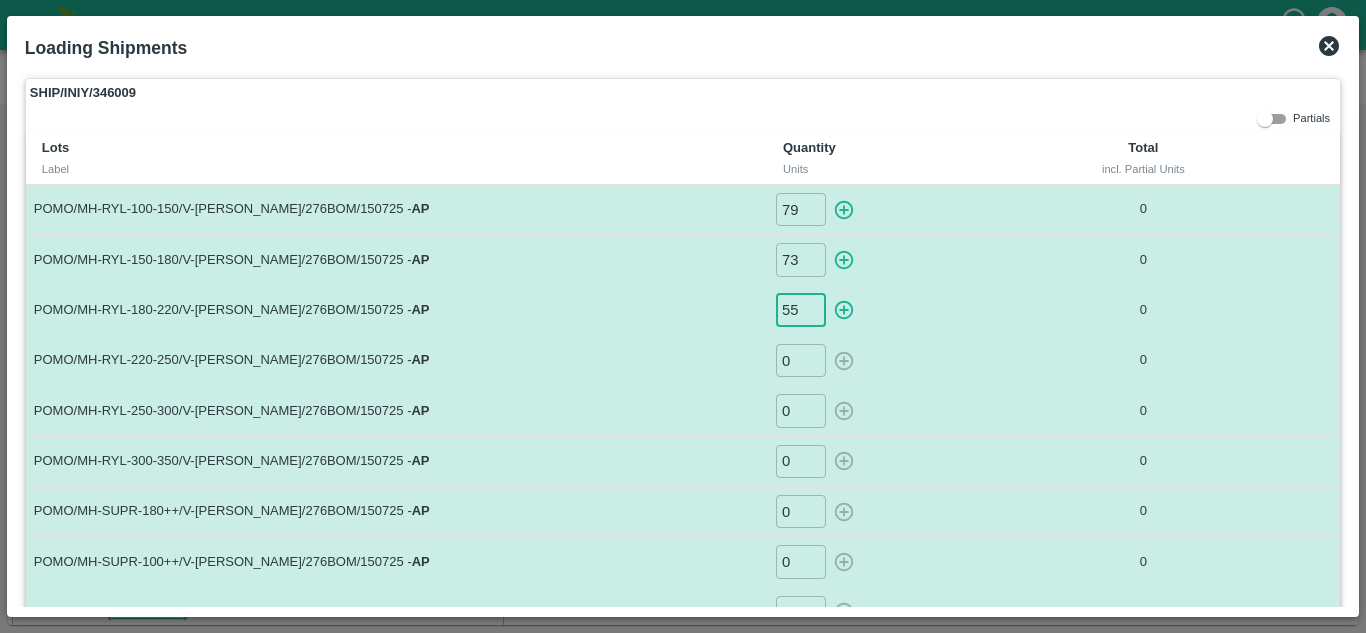 type on "55" 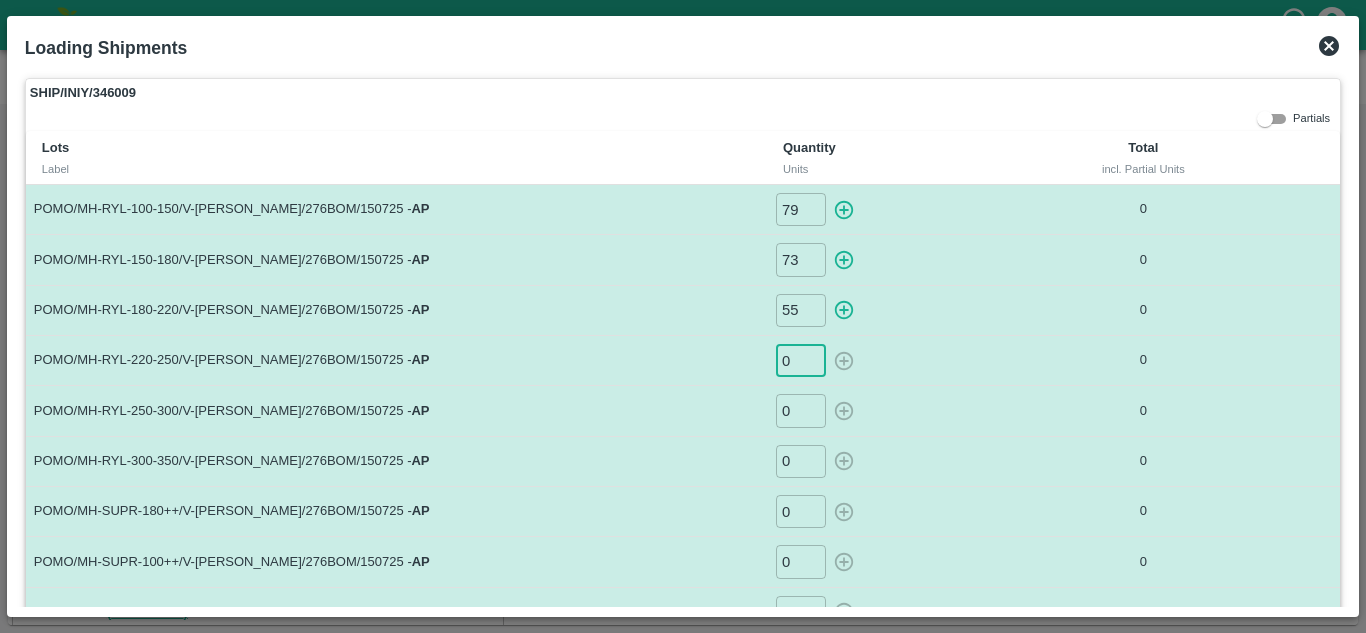 click on "0" at bounding box center (801, 360) 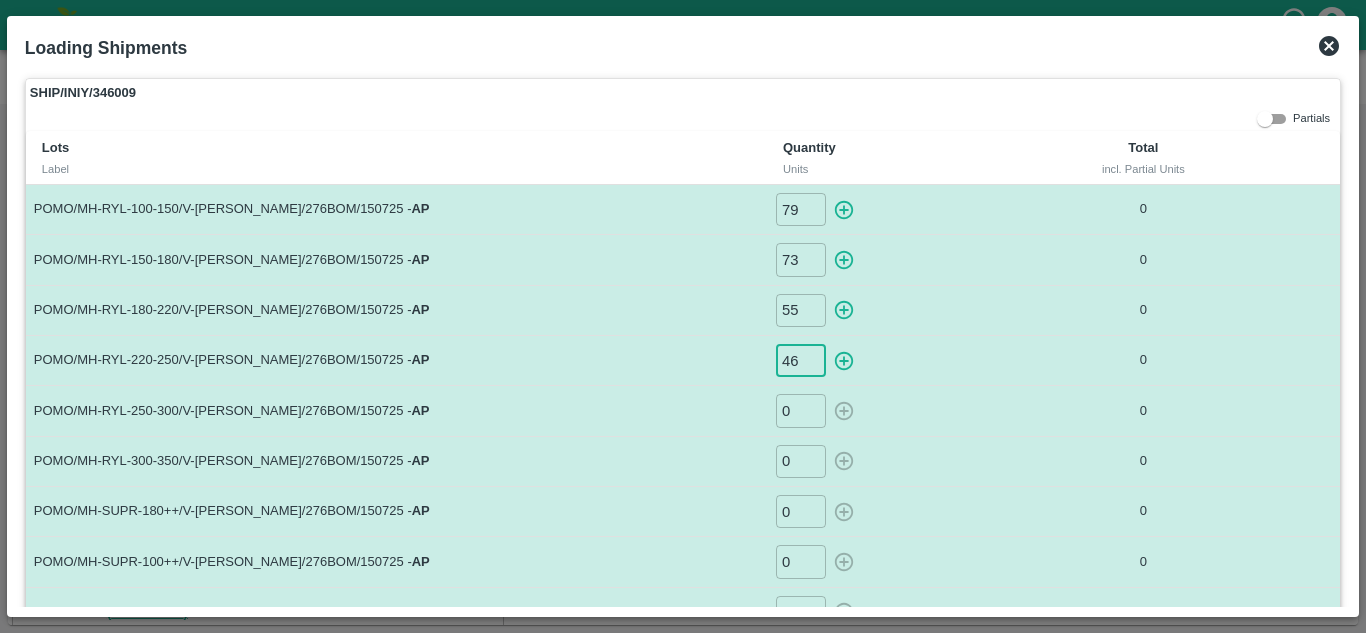 type on "46" 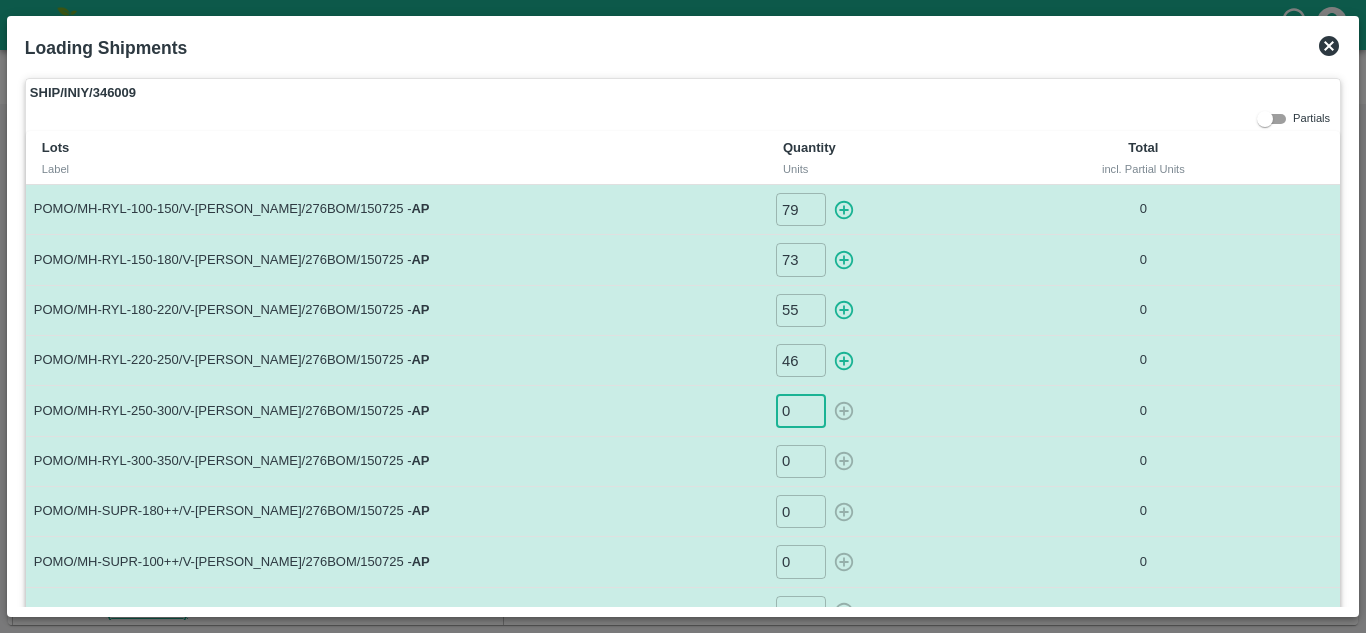 click on "0" at bounding box center [801, 410] 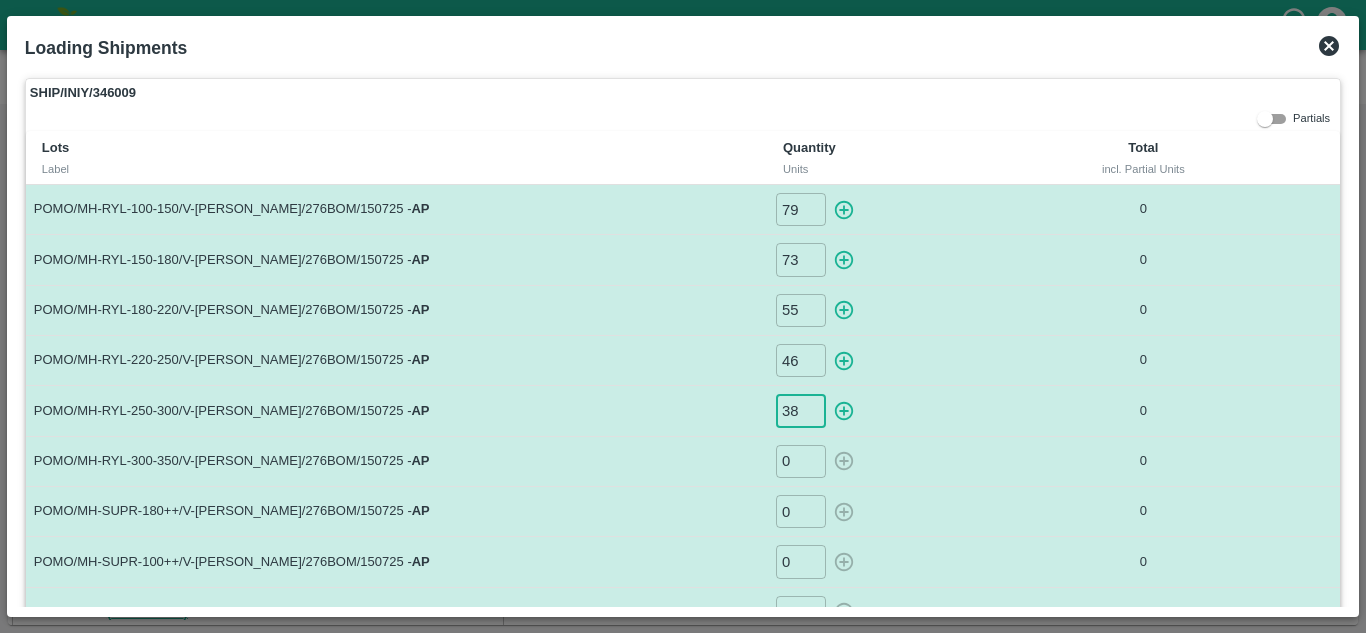 type on "38" 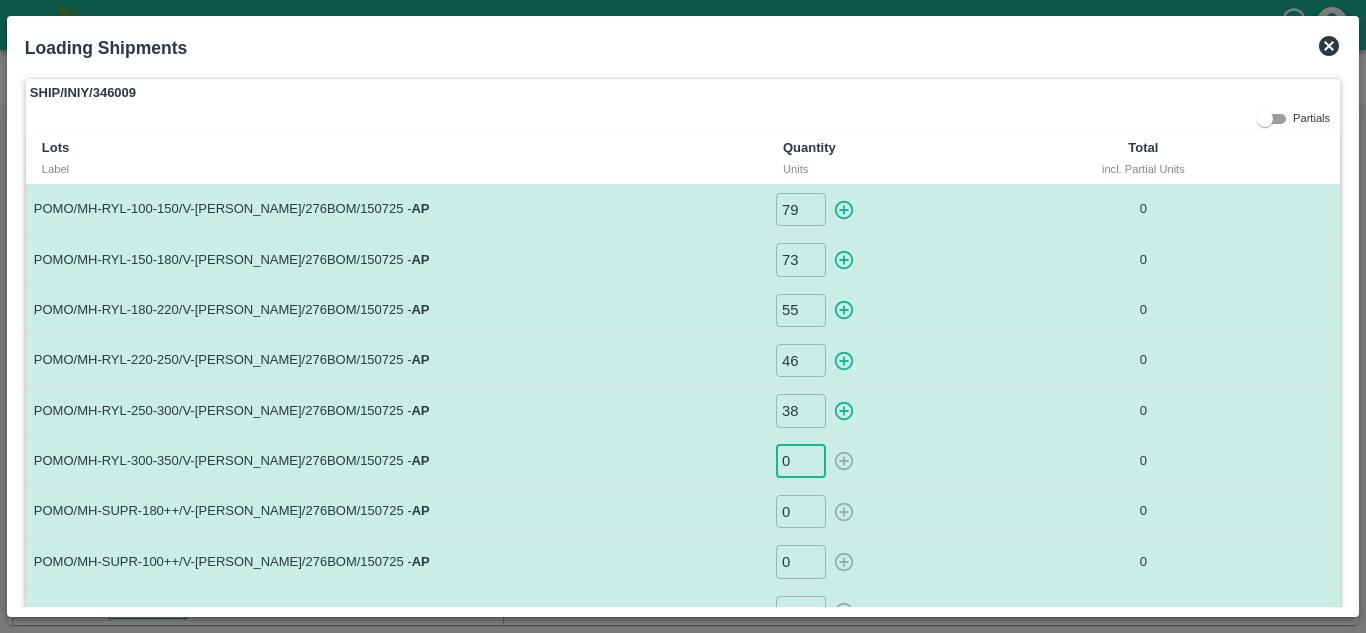 click on "0" at bounding box center (801, 461) 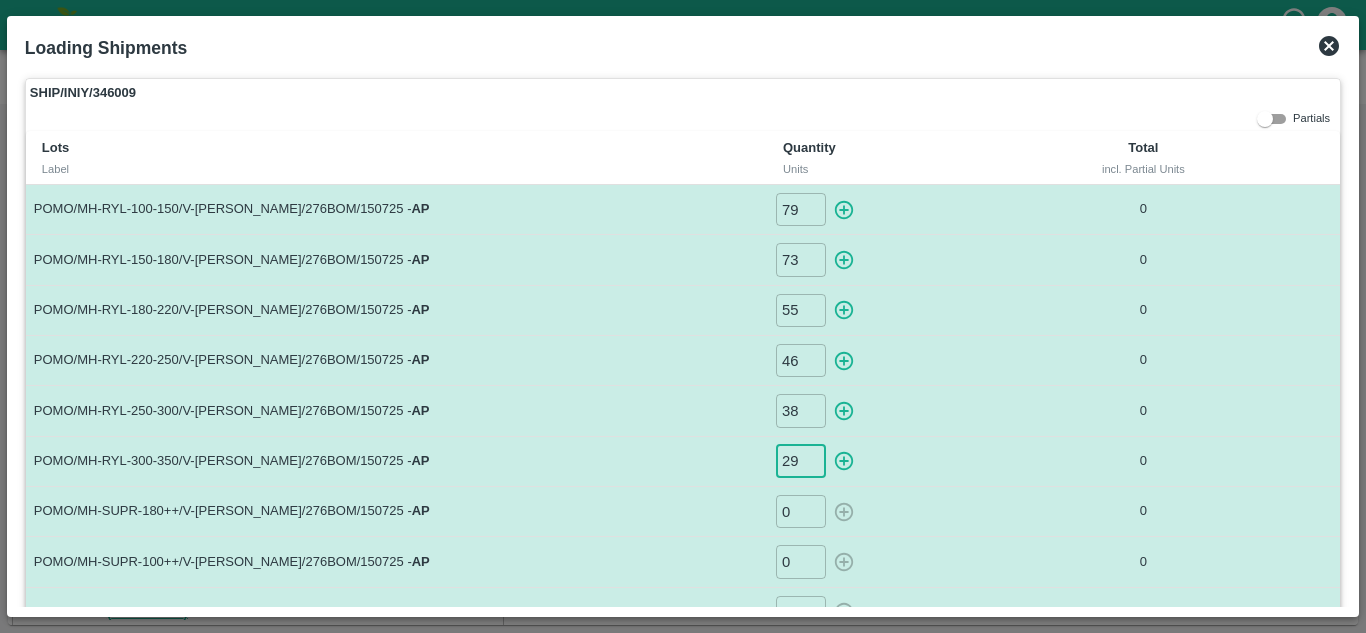 type on "29" 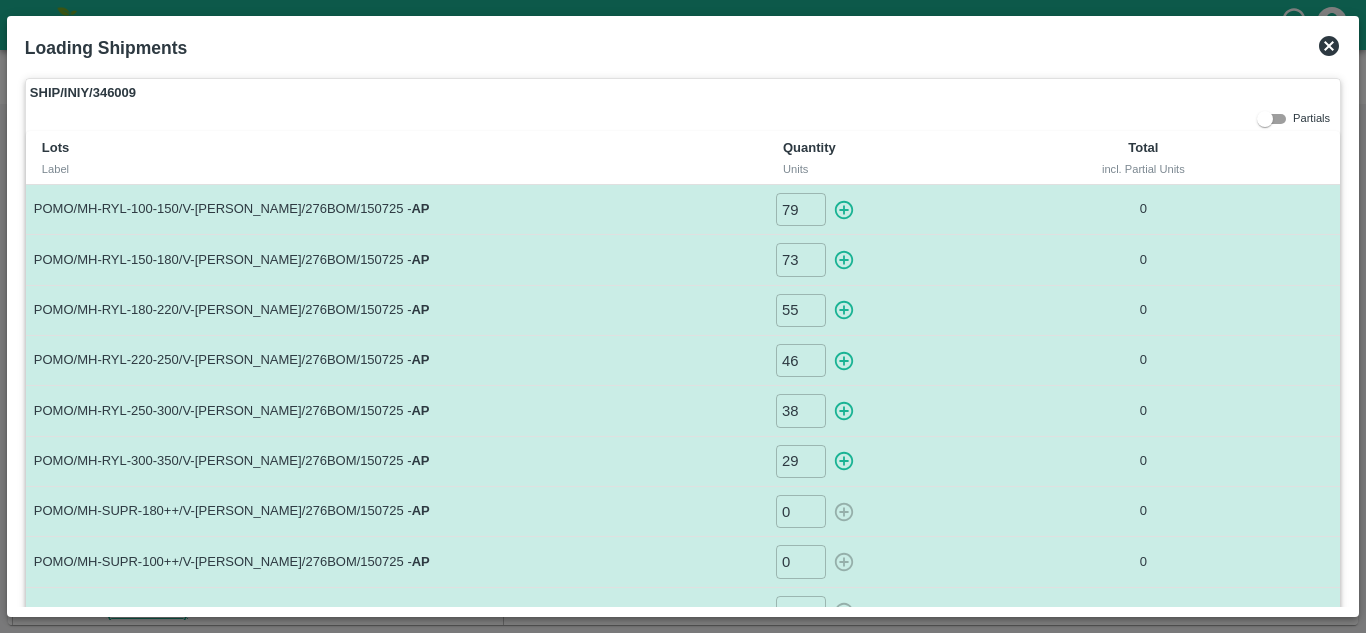 click on "POMO/MH-RYL-220-250/V-MH-Umbare/276BOM/150725   -  AP" at bounding box center (396, 361) 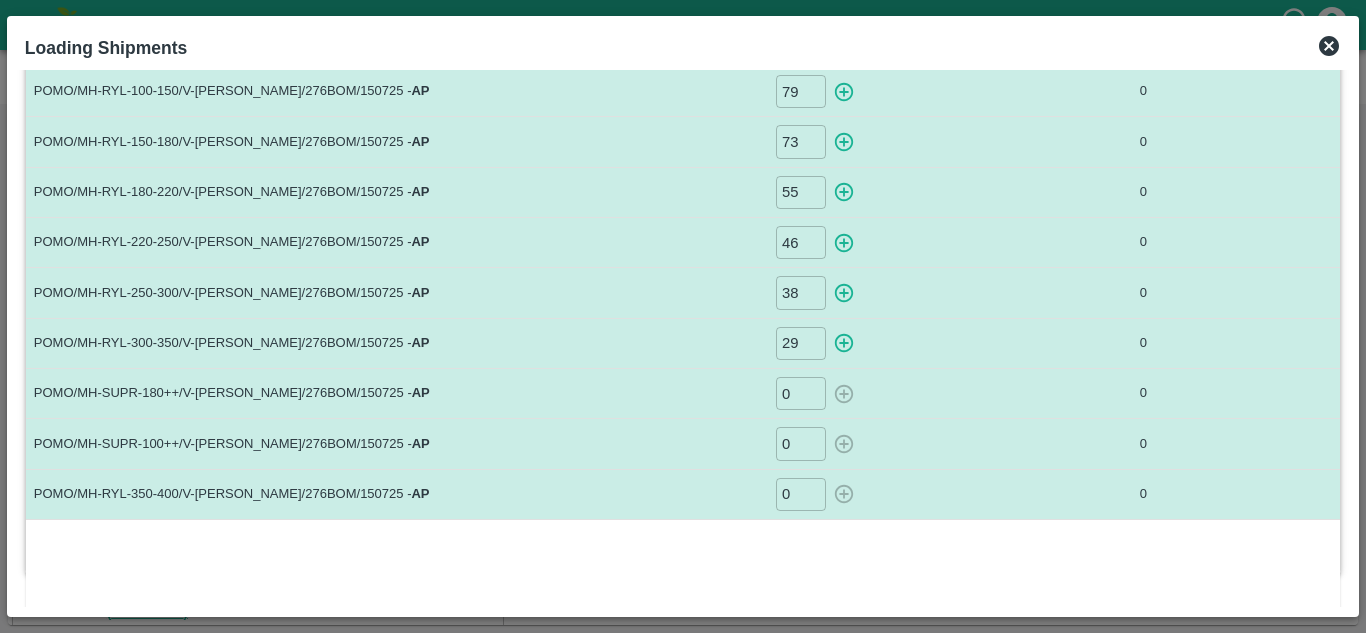 scroll, scrollTop: 136, scrollLeft: 0, axis: vertical 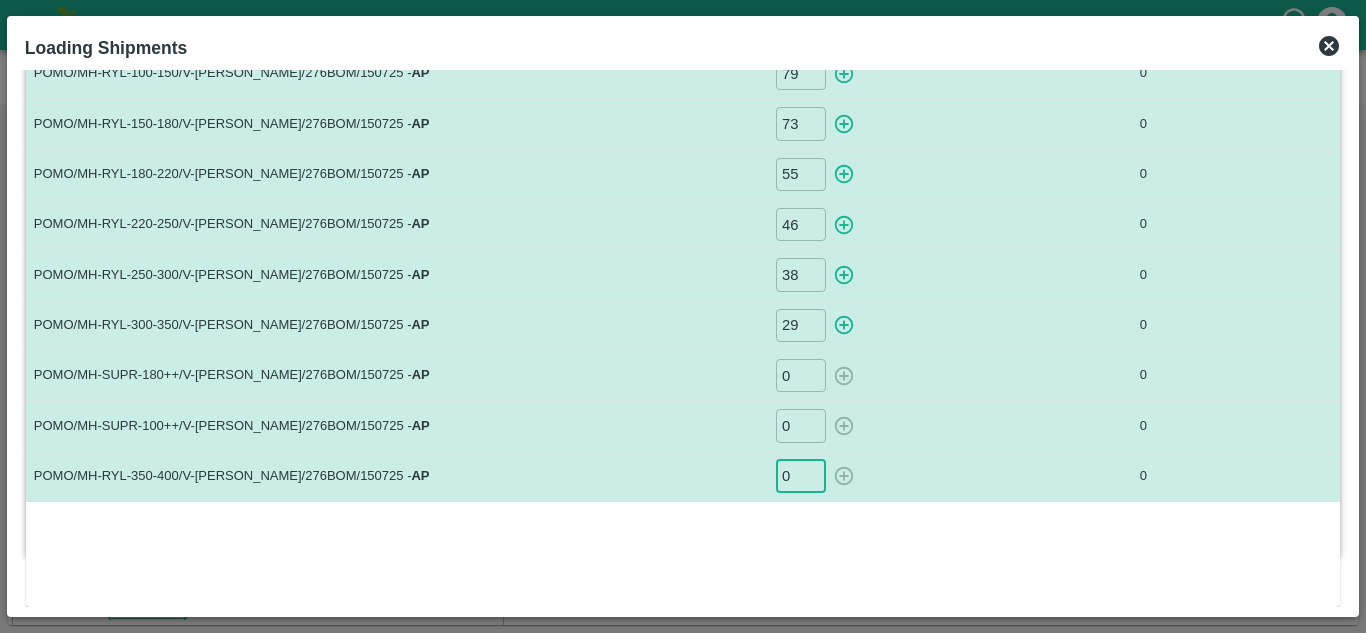 click on "0" at bounding box center [801, 476] 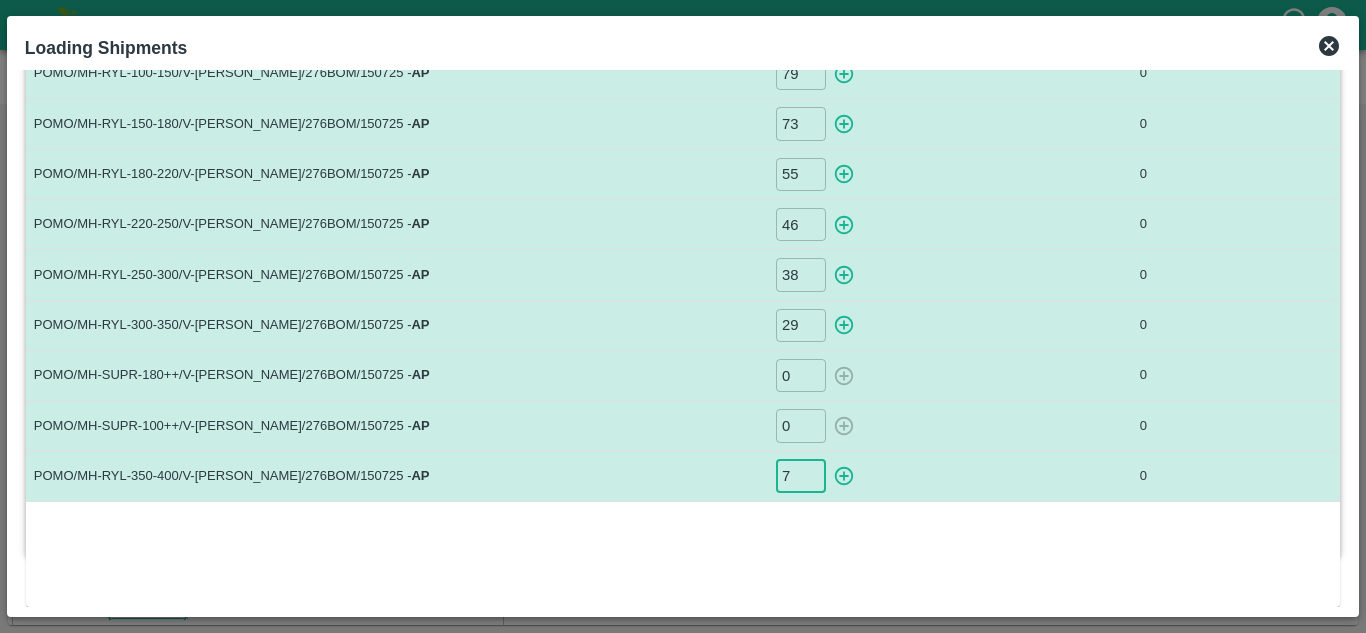 type on "7" 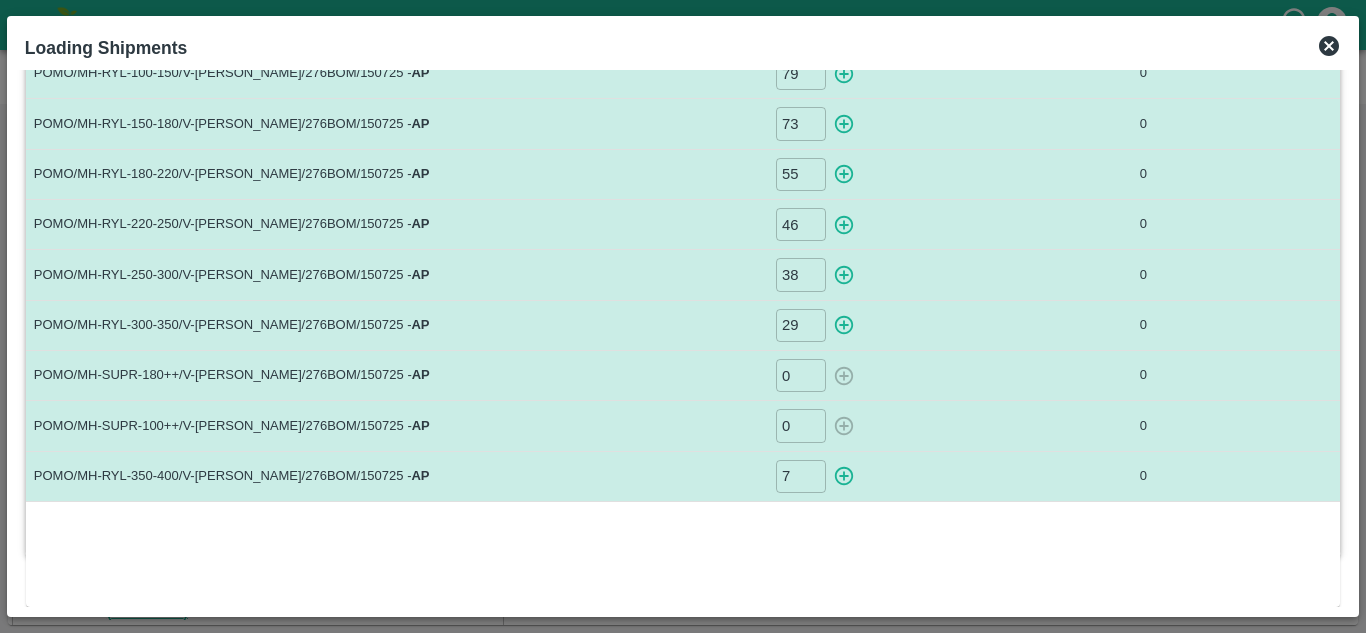 click on "POMO/MH-SUPR-180++/V-MH-Umbare/276BOM/150725   -  AP" at bounding box center (396, 376) 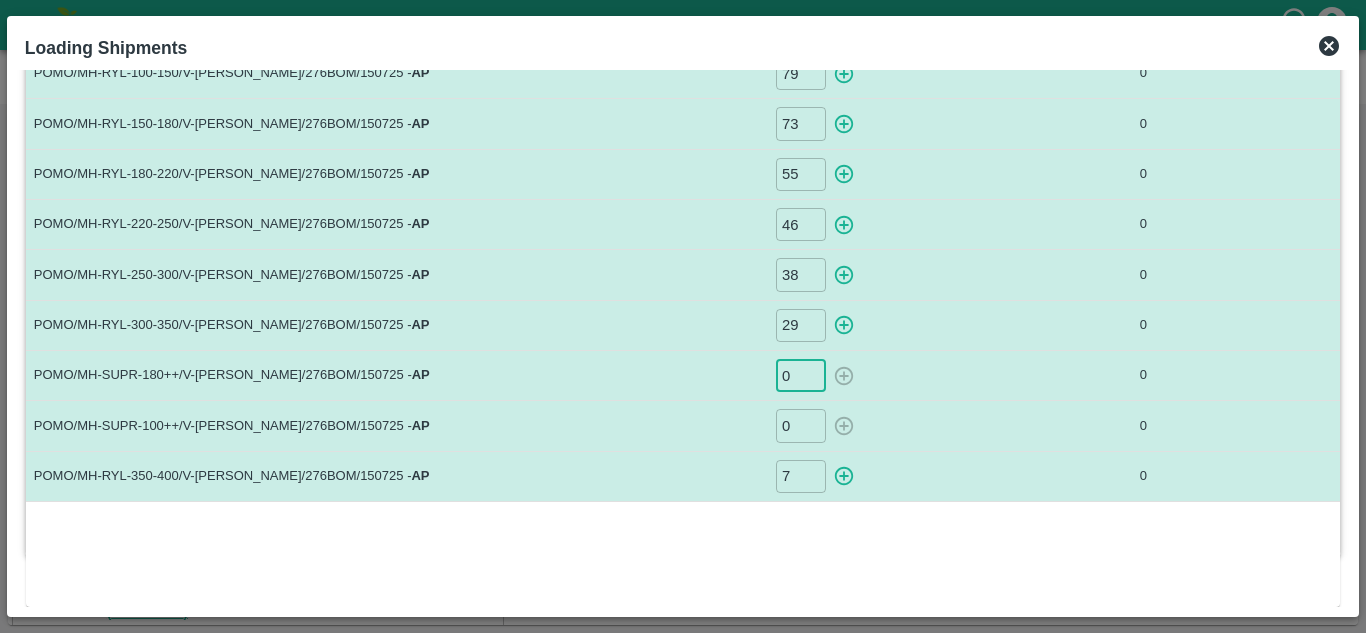 click on "0" at bounding box center (801, 375) 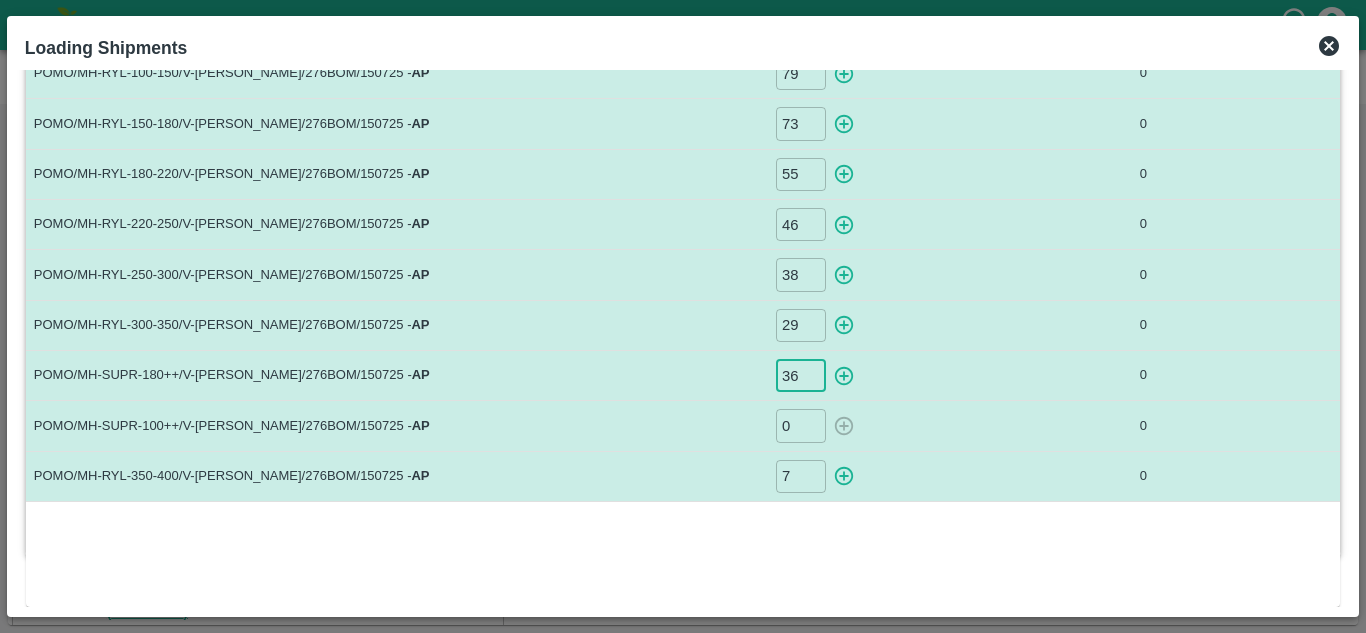 type on "36" 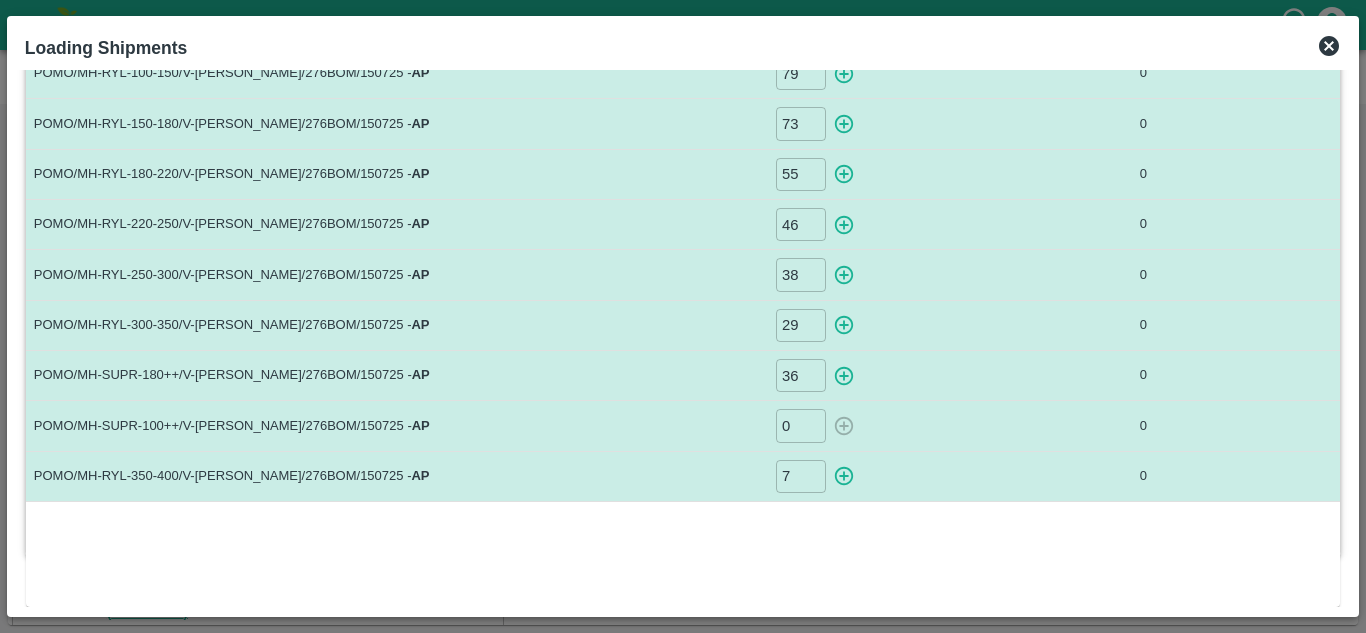 scroll, scrollTop: 0, scrollLeft: 0, axis: both 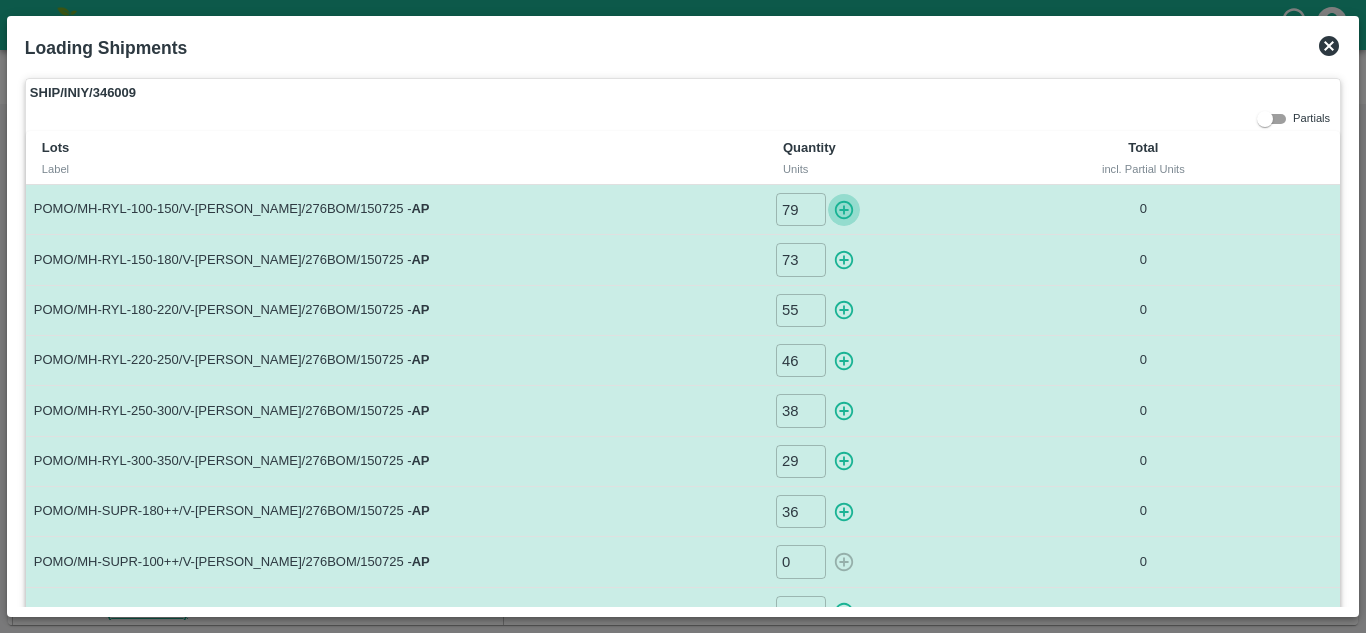 click 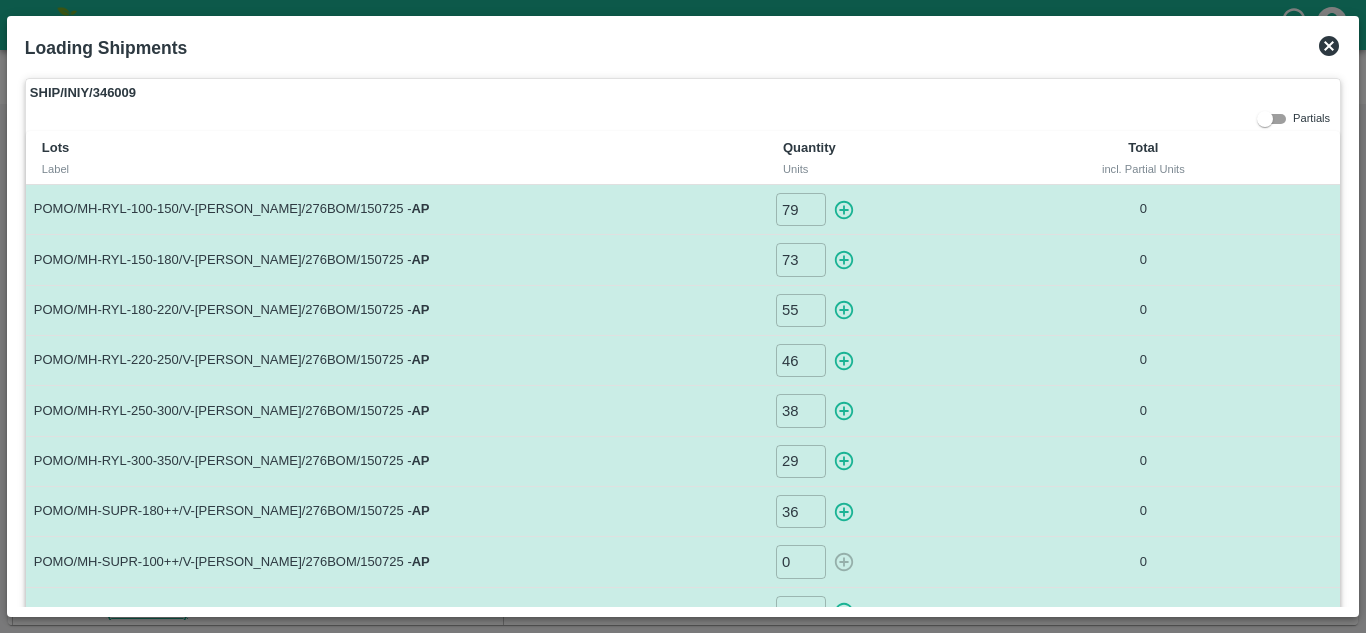 type on "0" 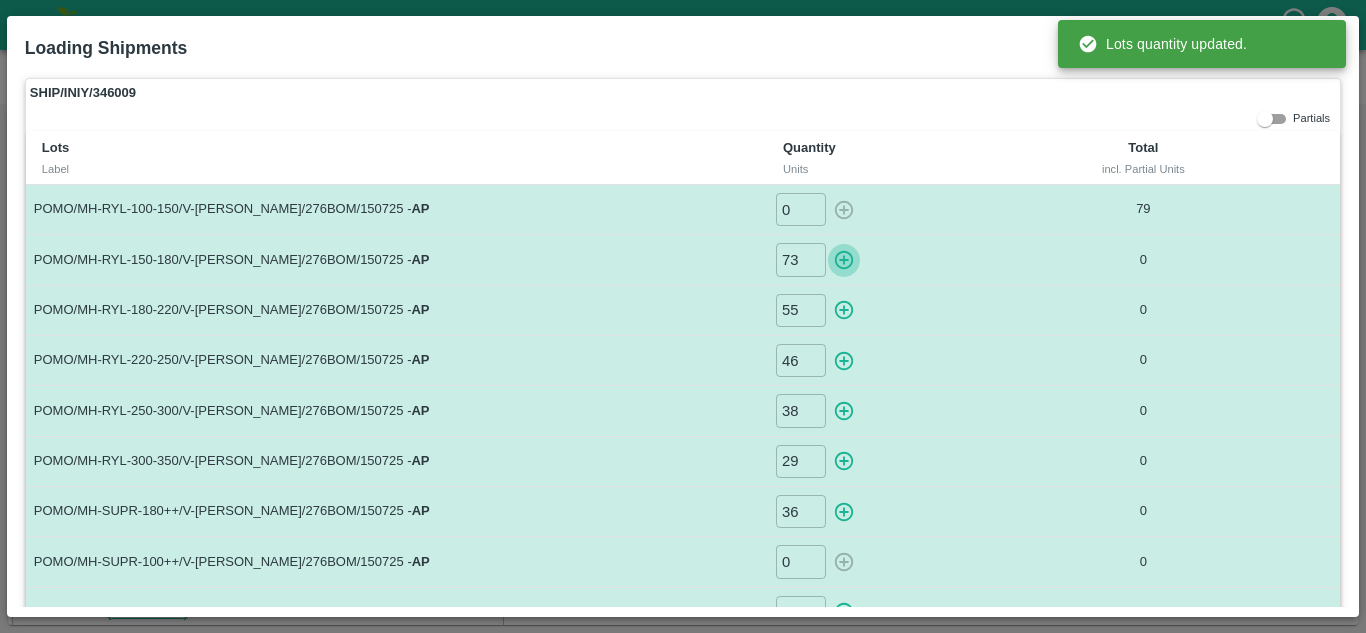 click 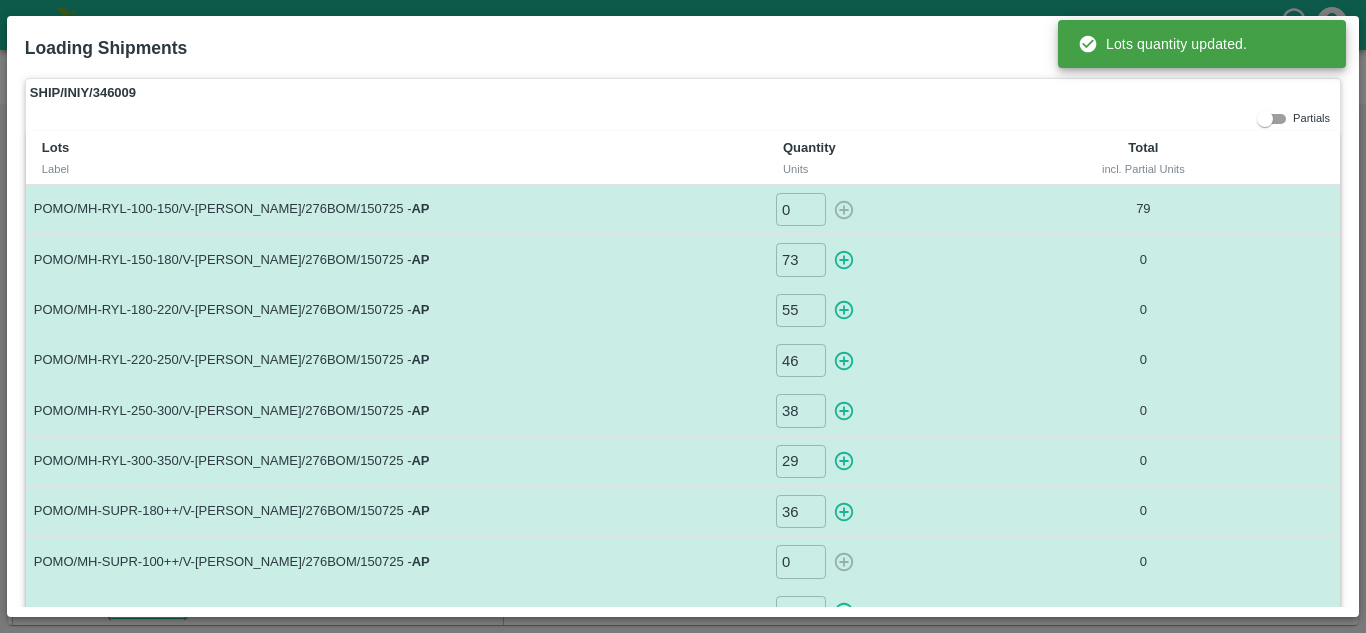 type on "0" 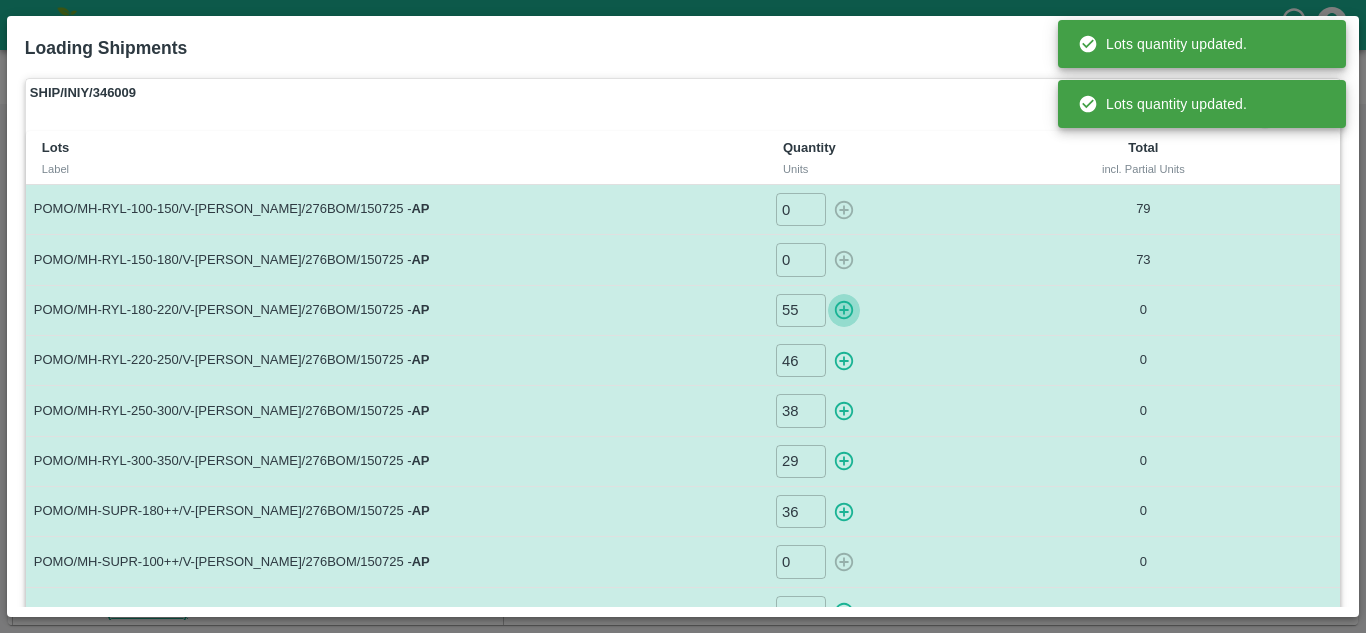 click 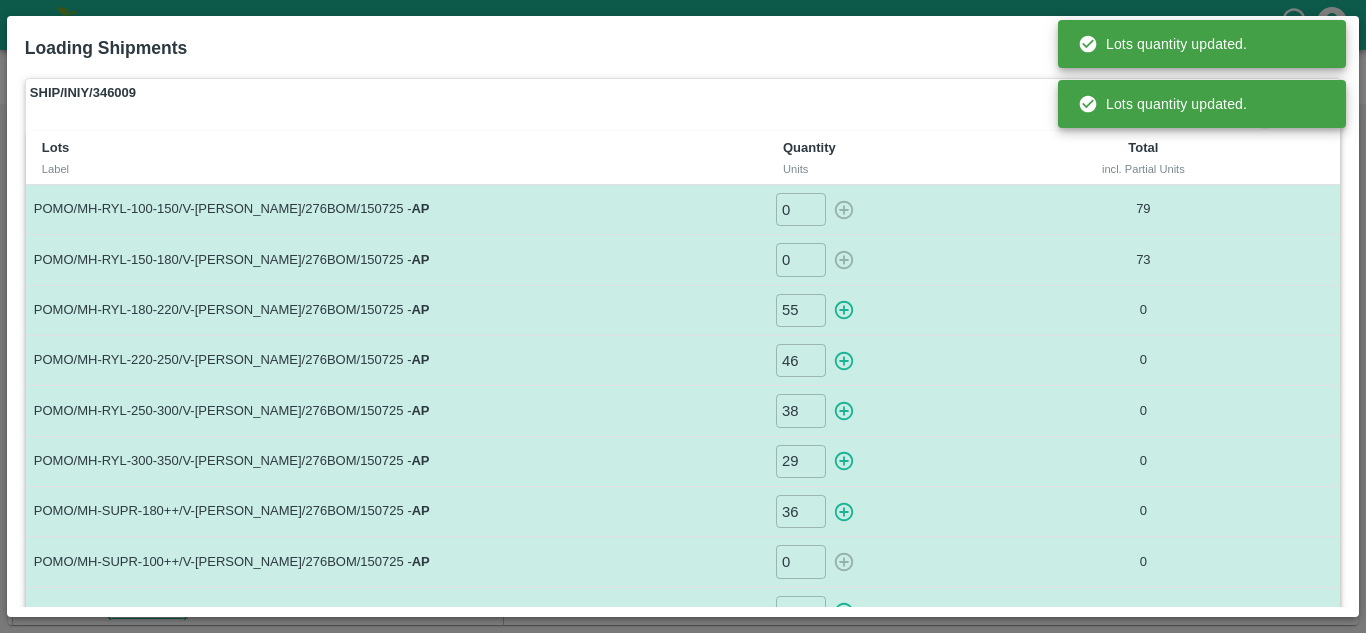 type on "0" 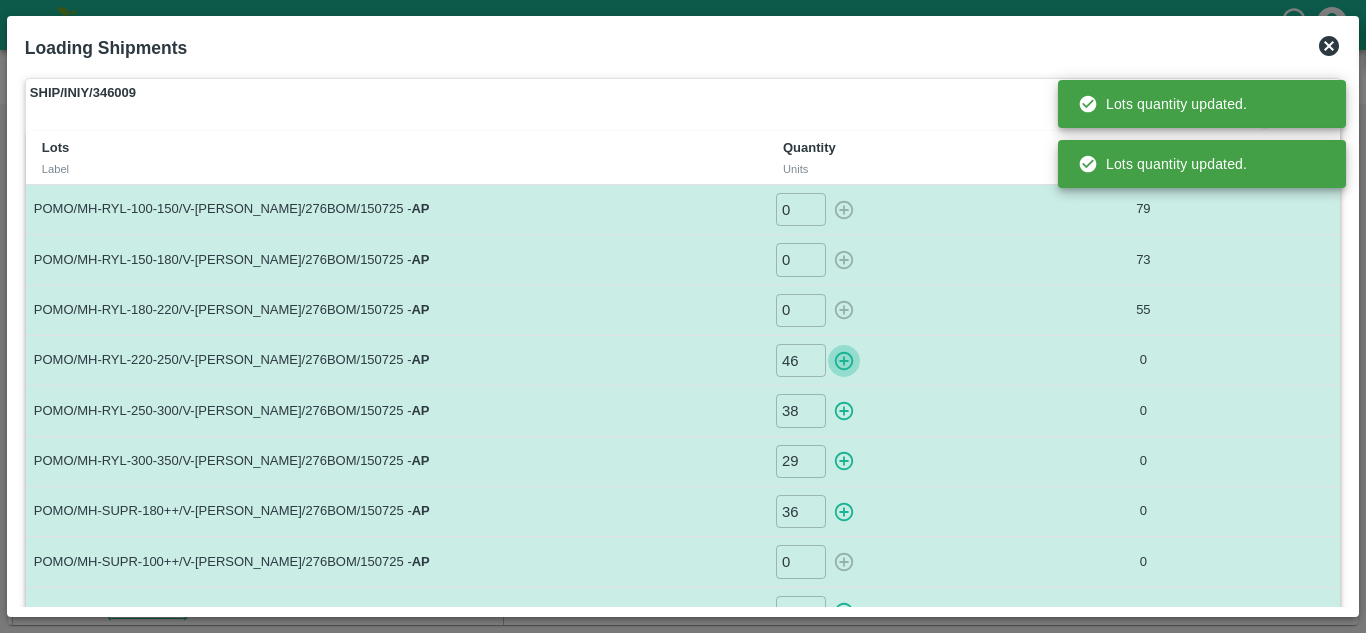 click 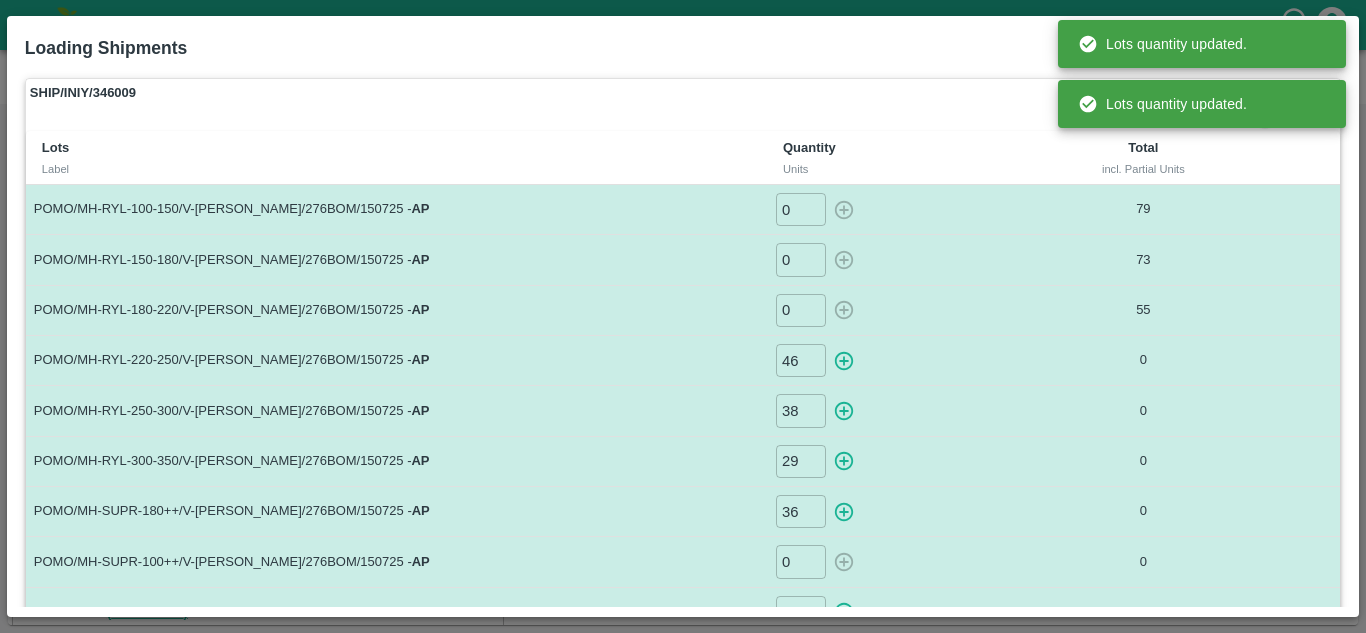 type on "0" 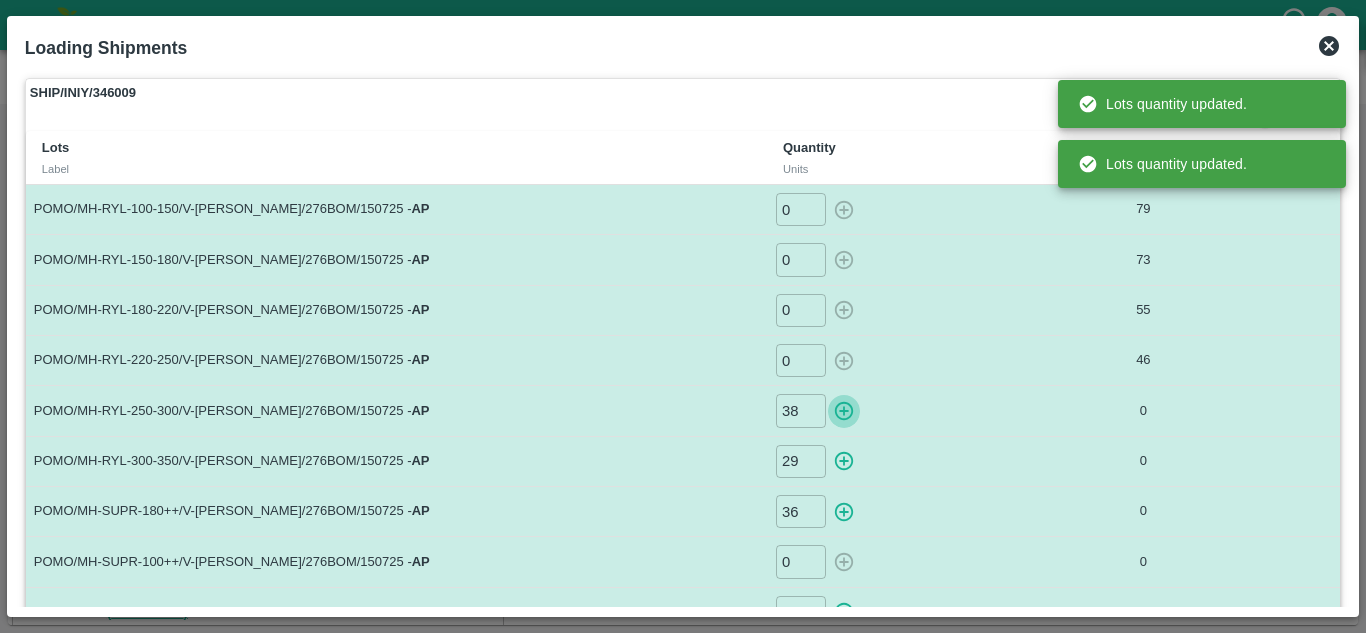 click 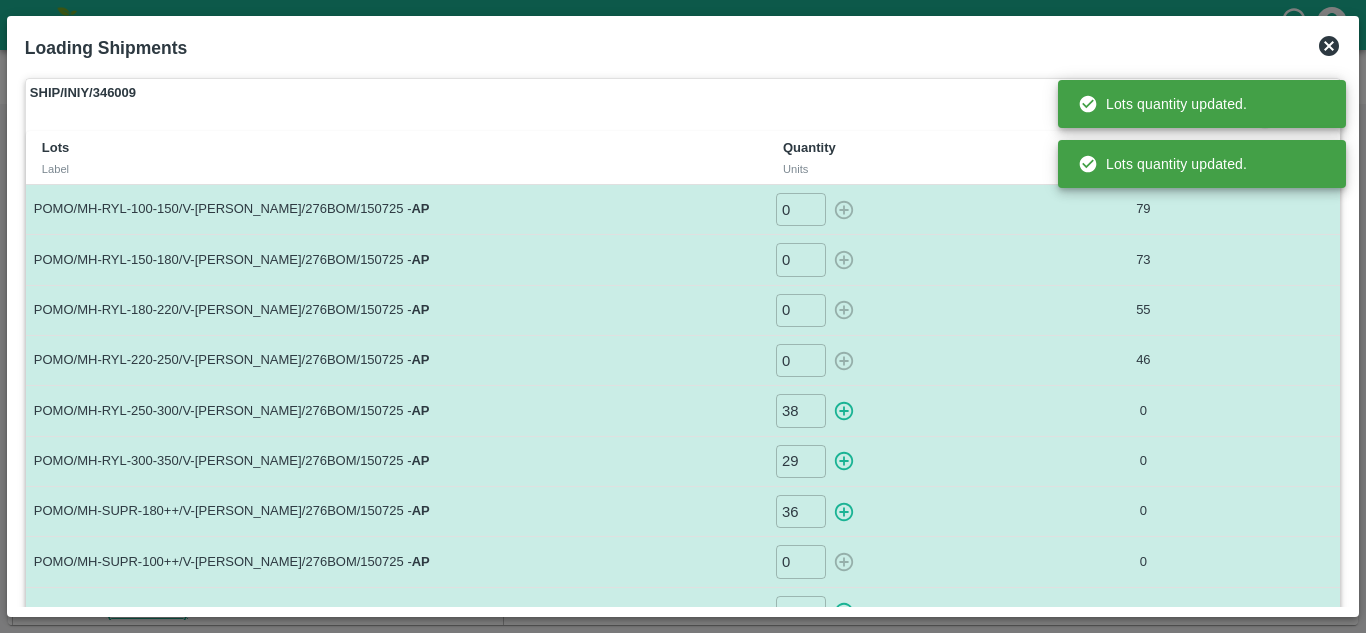 type on "0" 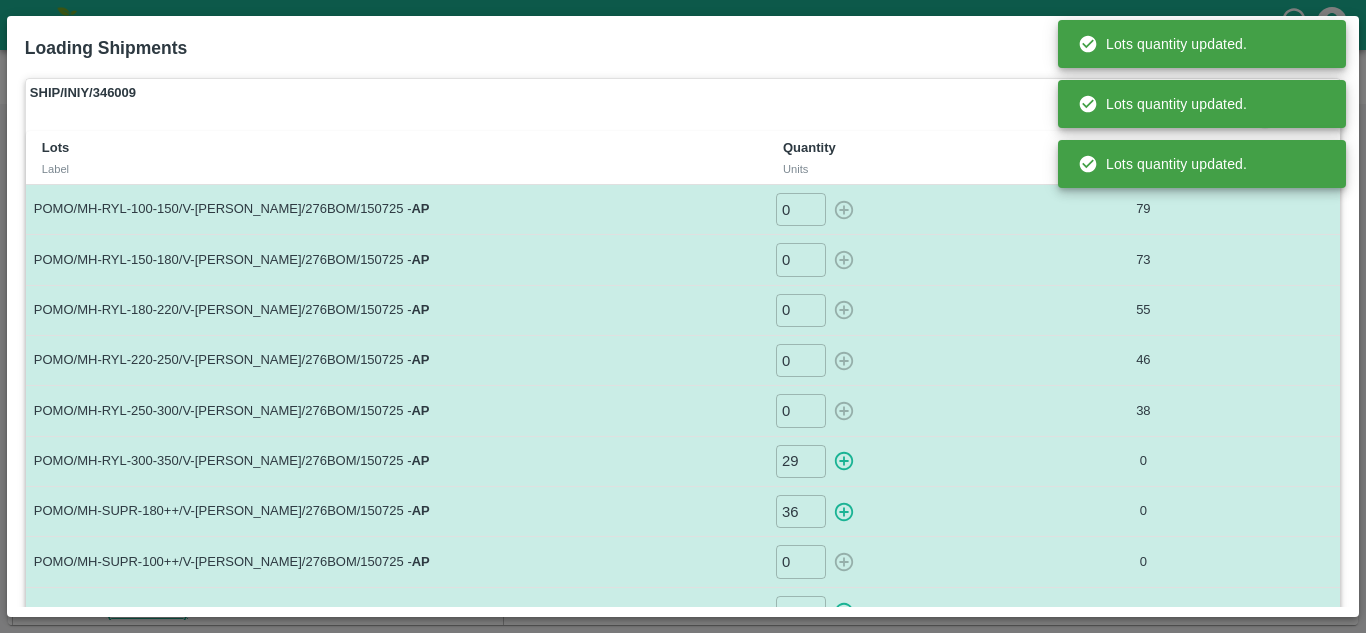 click 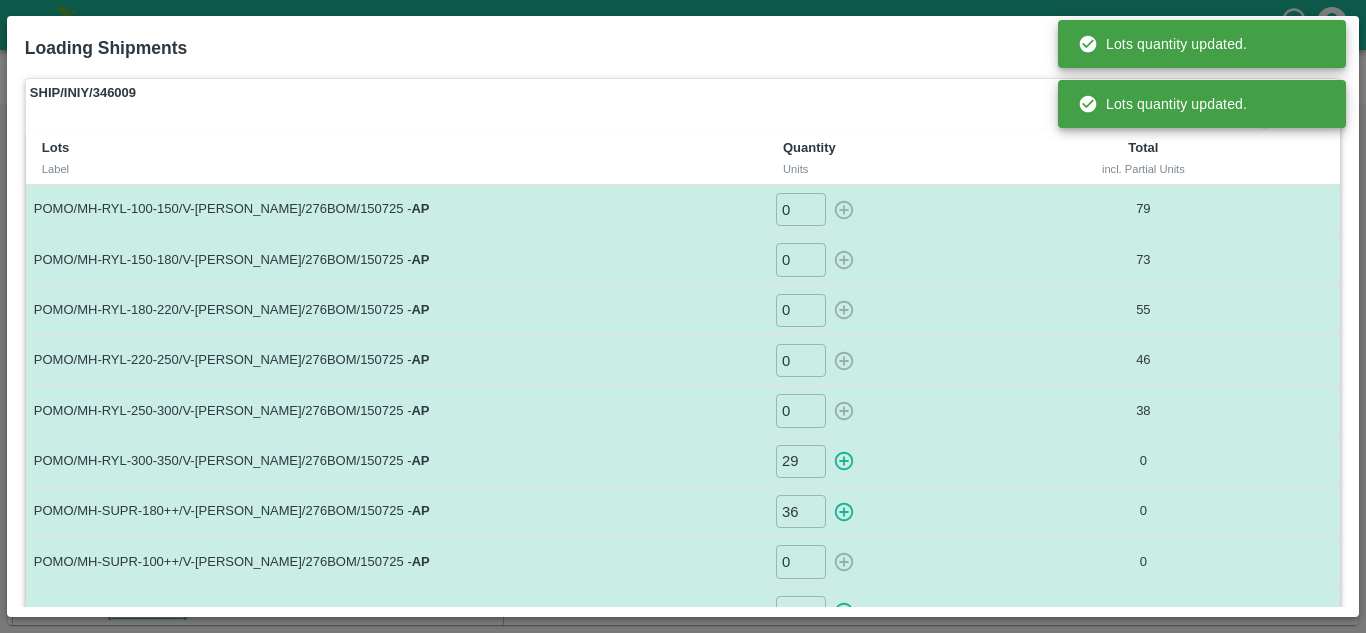 type on "0" 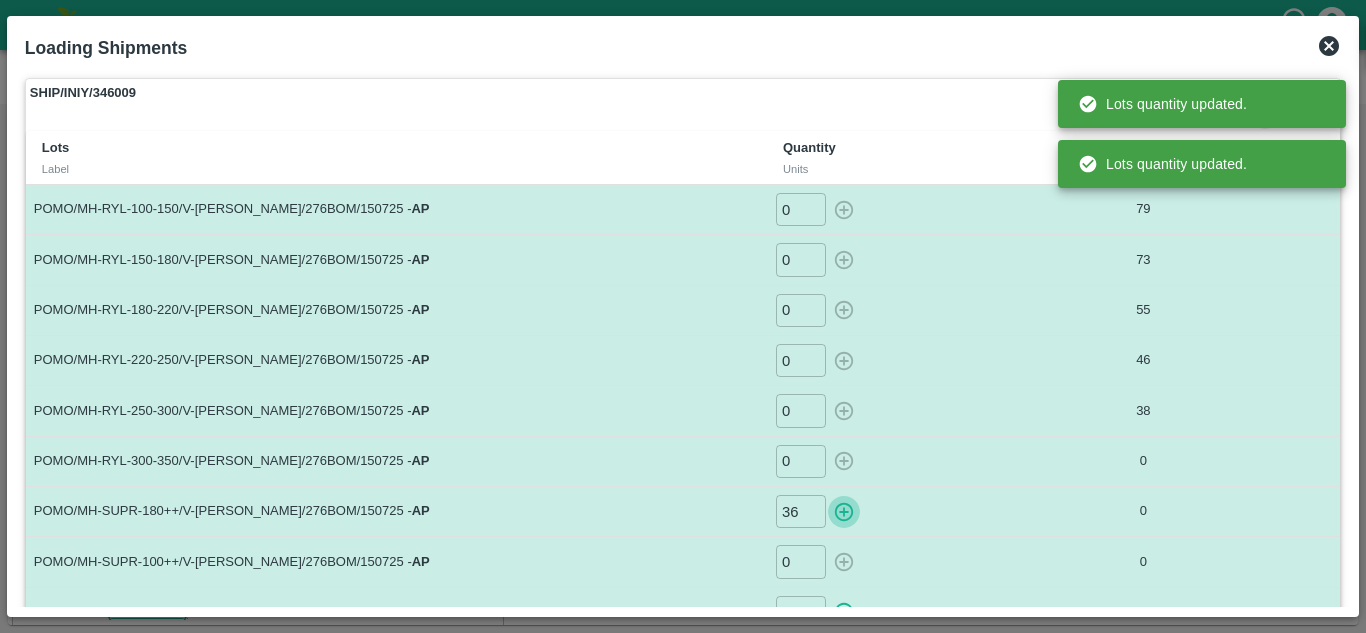 click 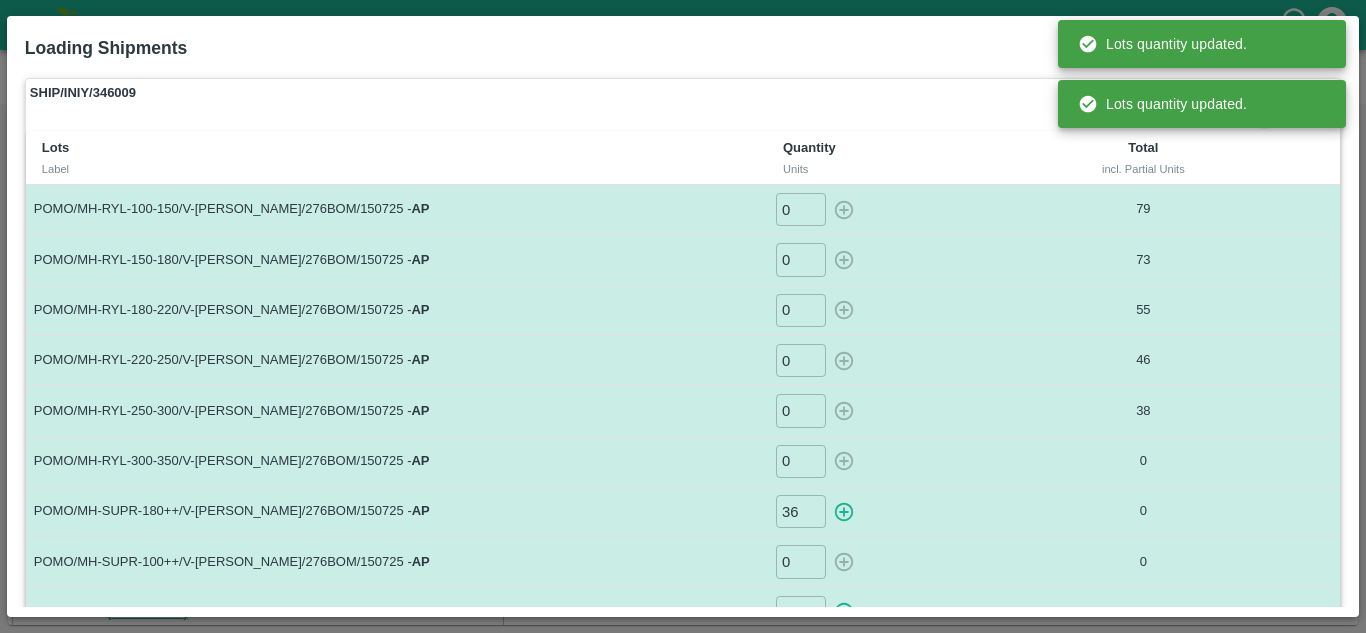 type on "0" 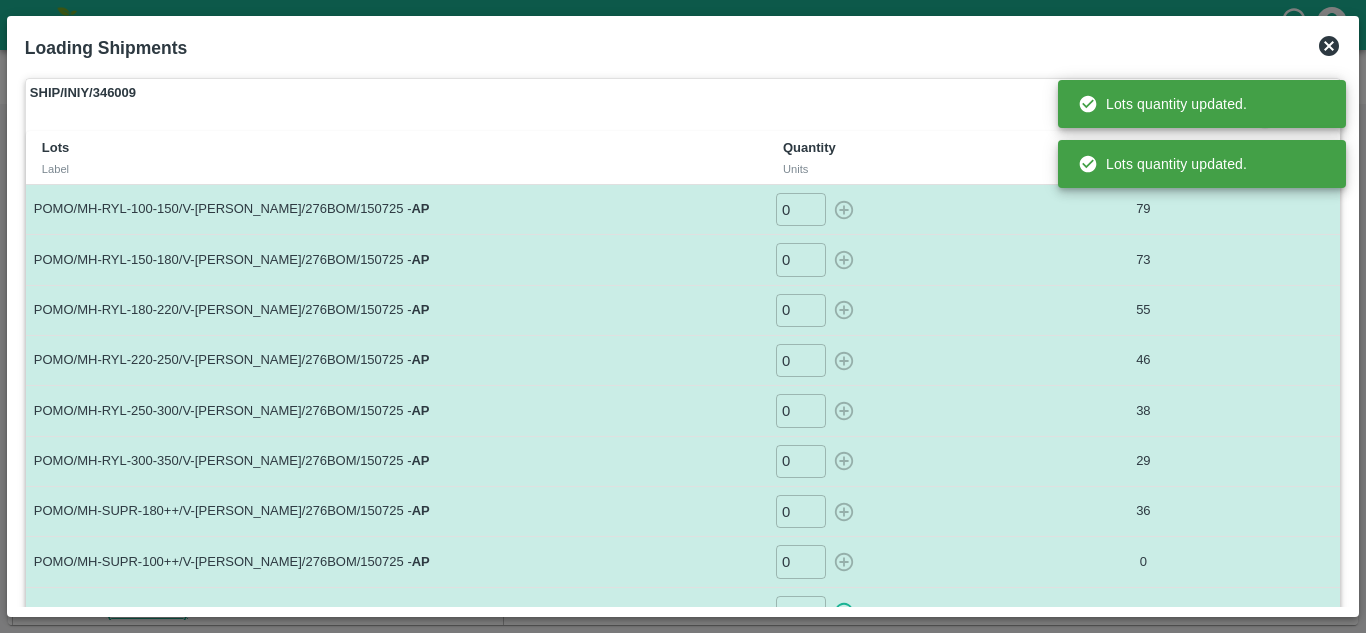 scroll, scrollTop: 136, scrollLeft: 0, axis: vertical 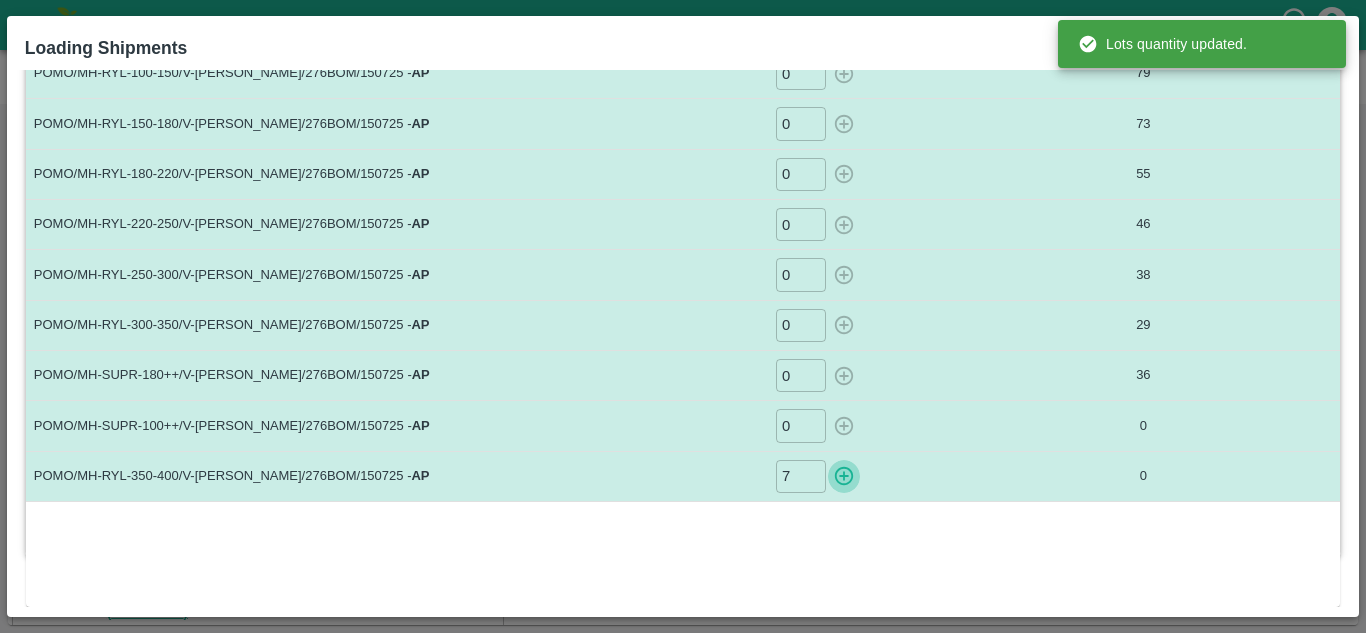 click 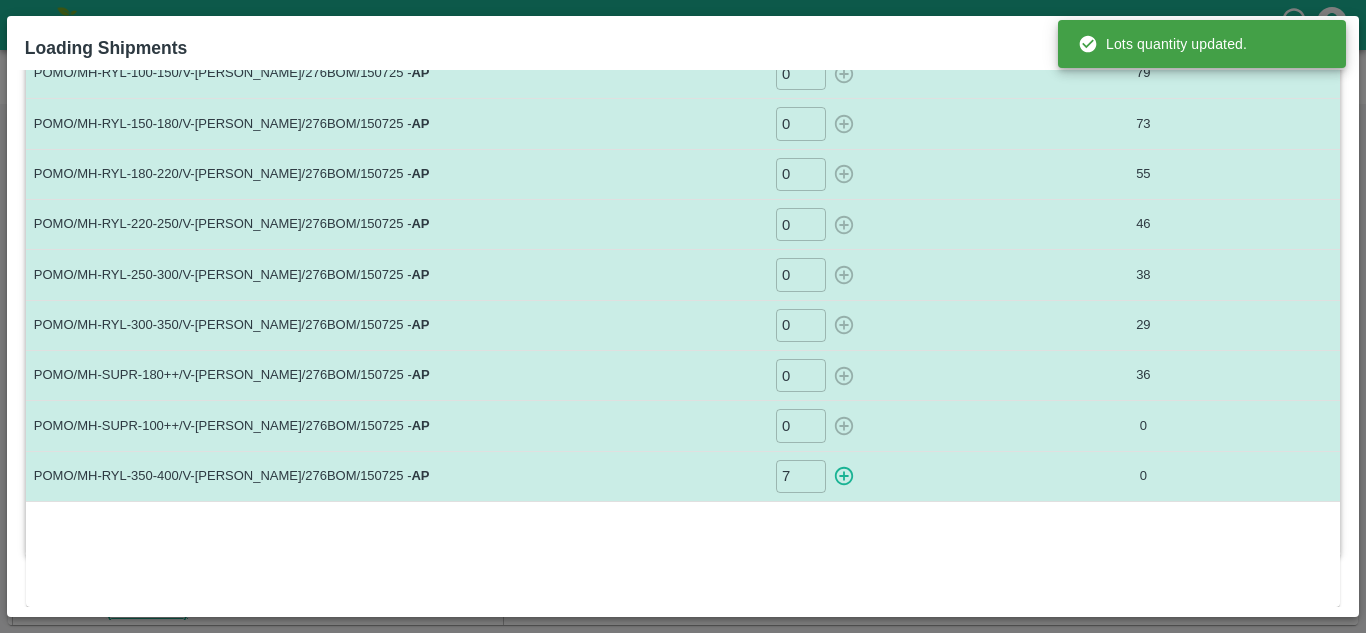 type on "0" 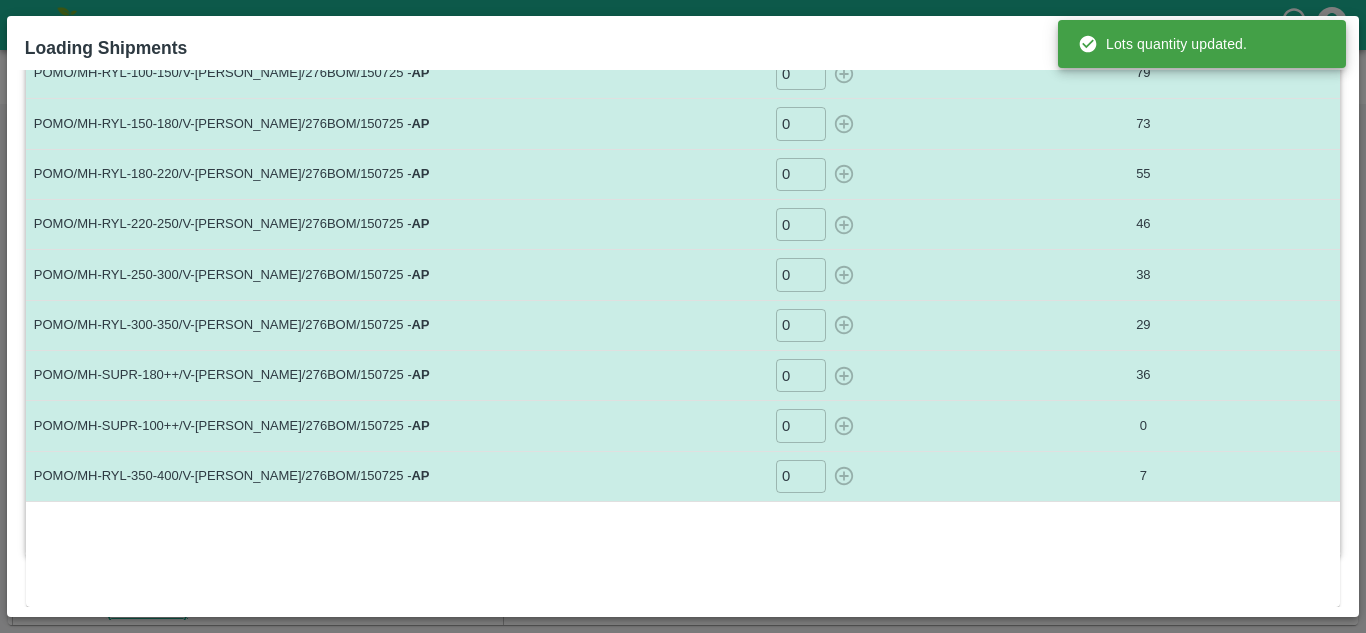 scroll, scrollTop: 0, scrollLeft: 0, axis: both 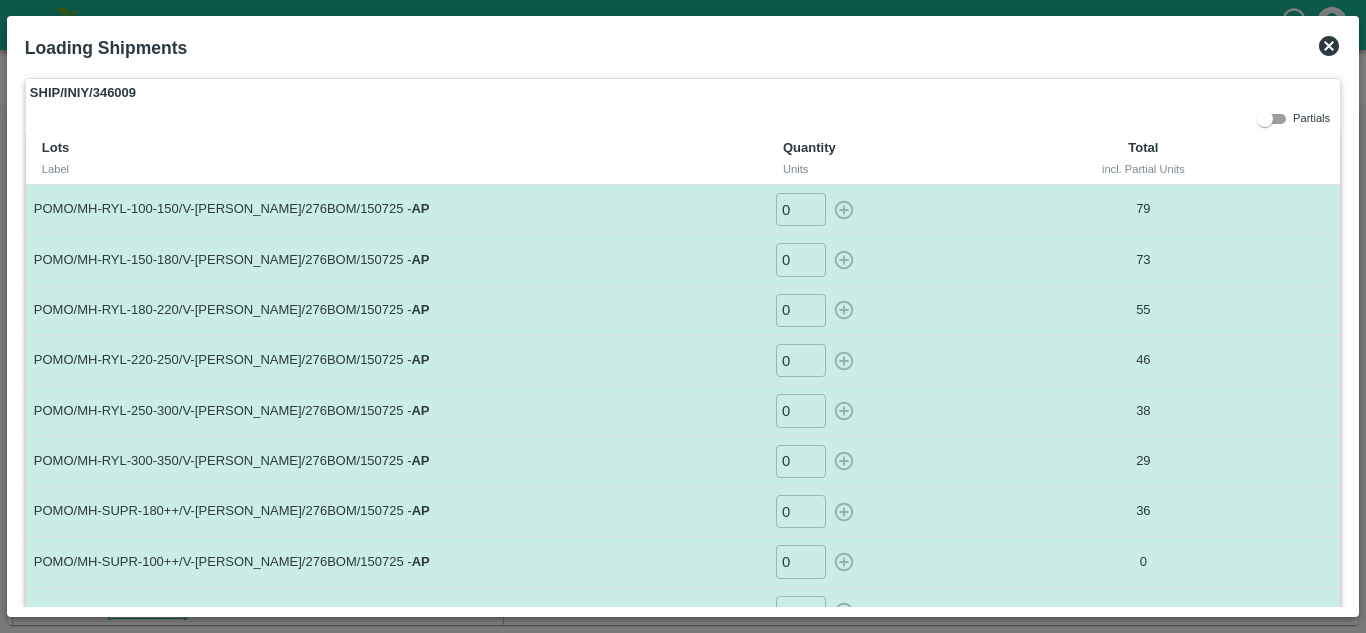 click 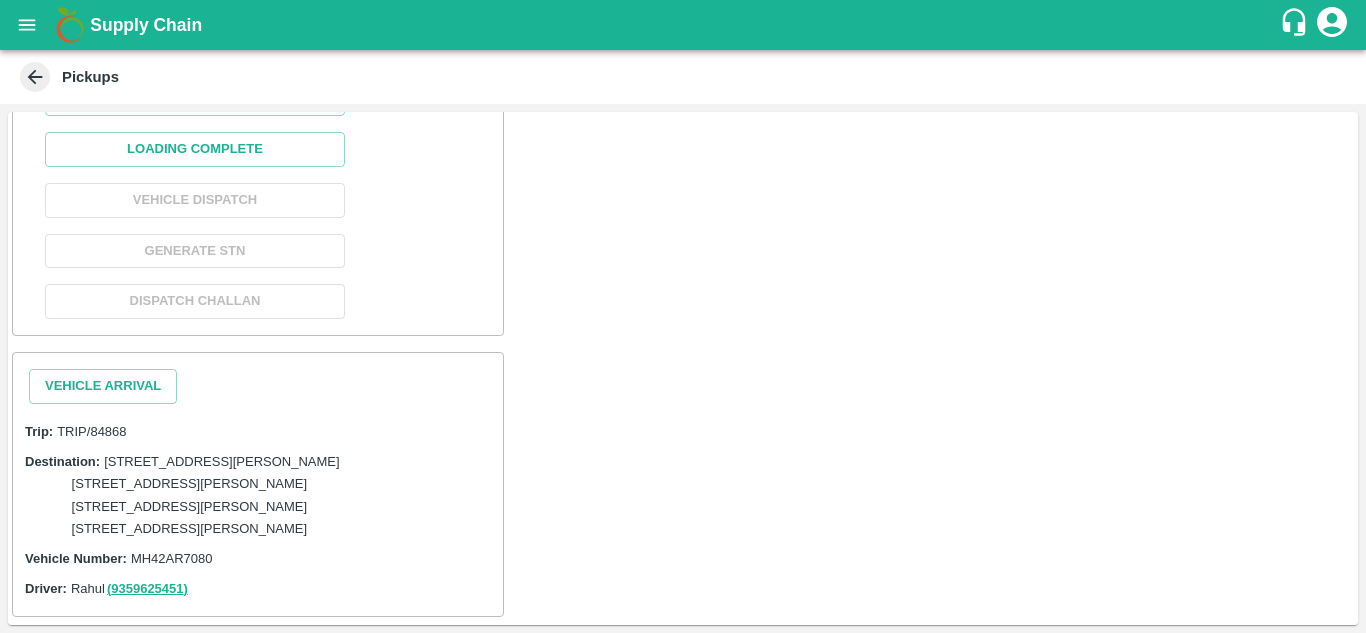 scroll, scrollTop: 2639, scrollLeft: 0, axis: vertical 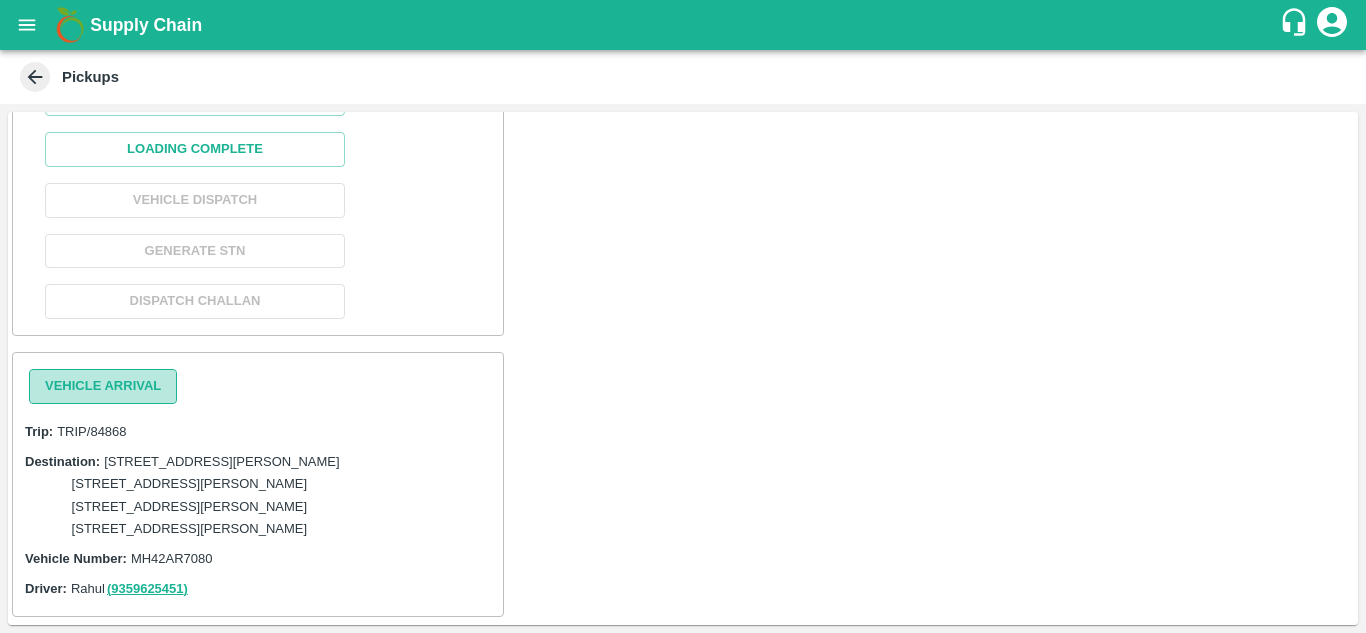 click on "Vehicle Arrival" at bounding box center (103, 386) 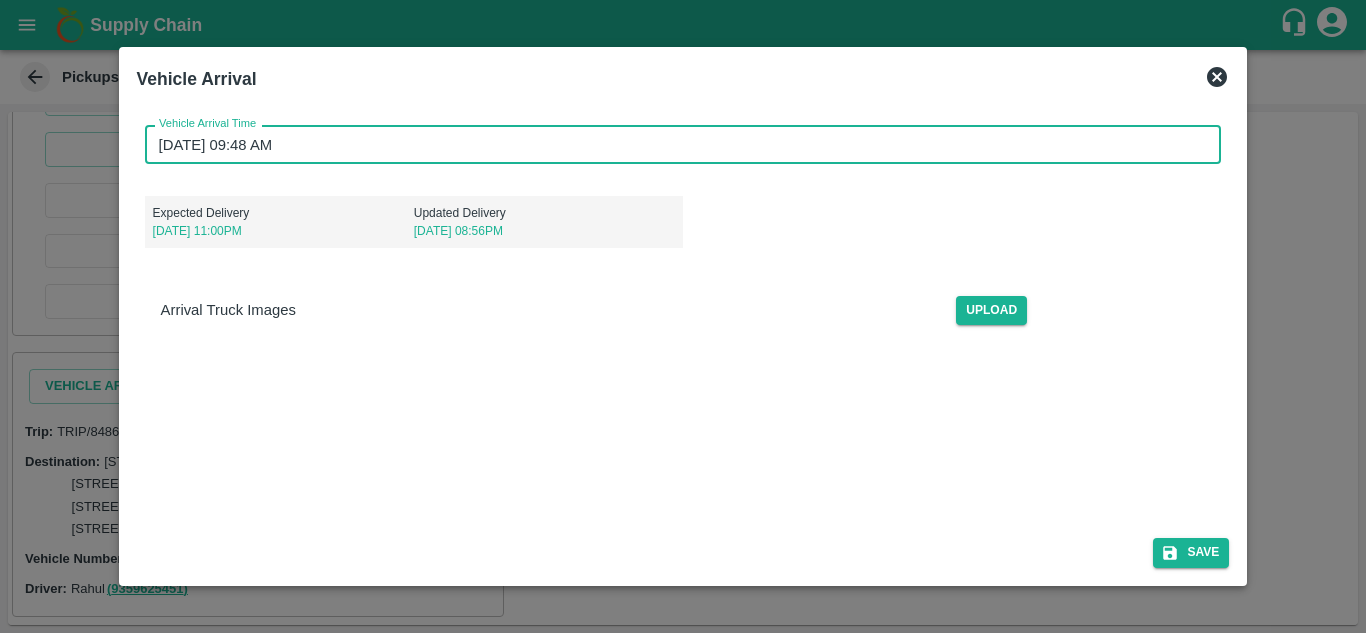 click on "17/07/2025 09:48 AM" at bounding box center (676, 144) 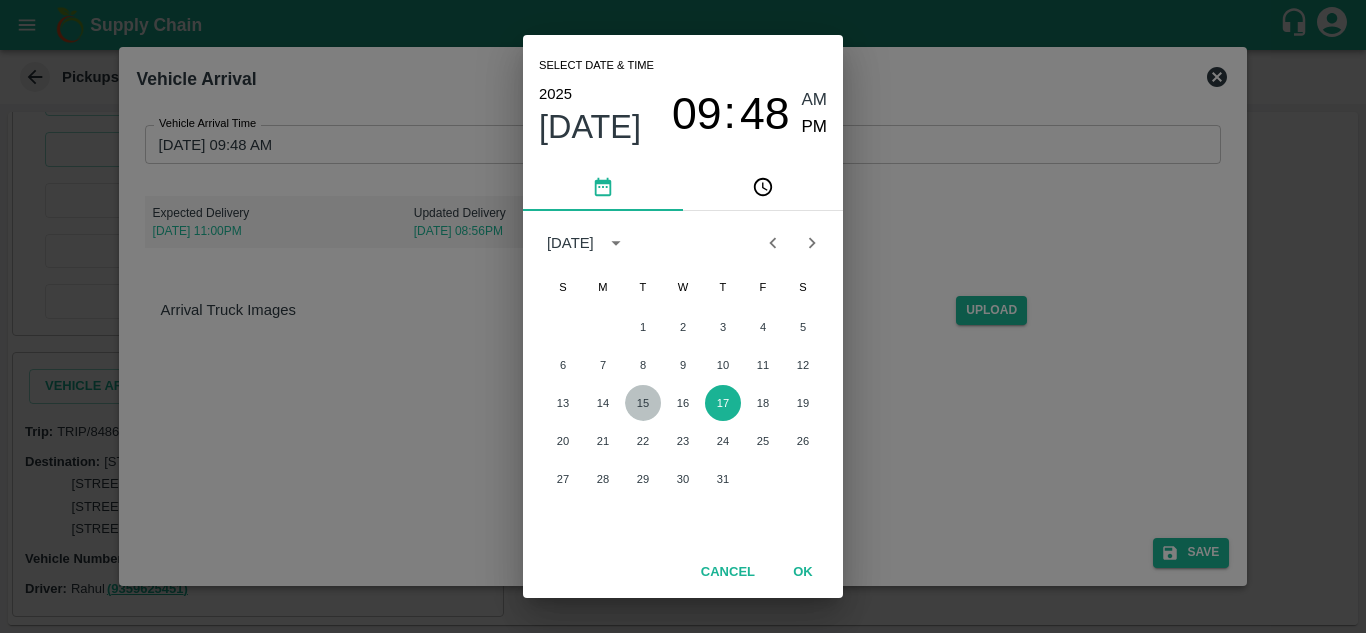 click on "15" at bounding box center (643, 403) 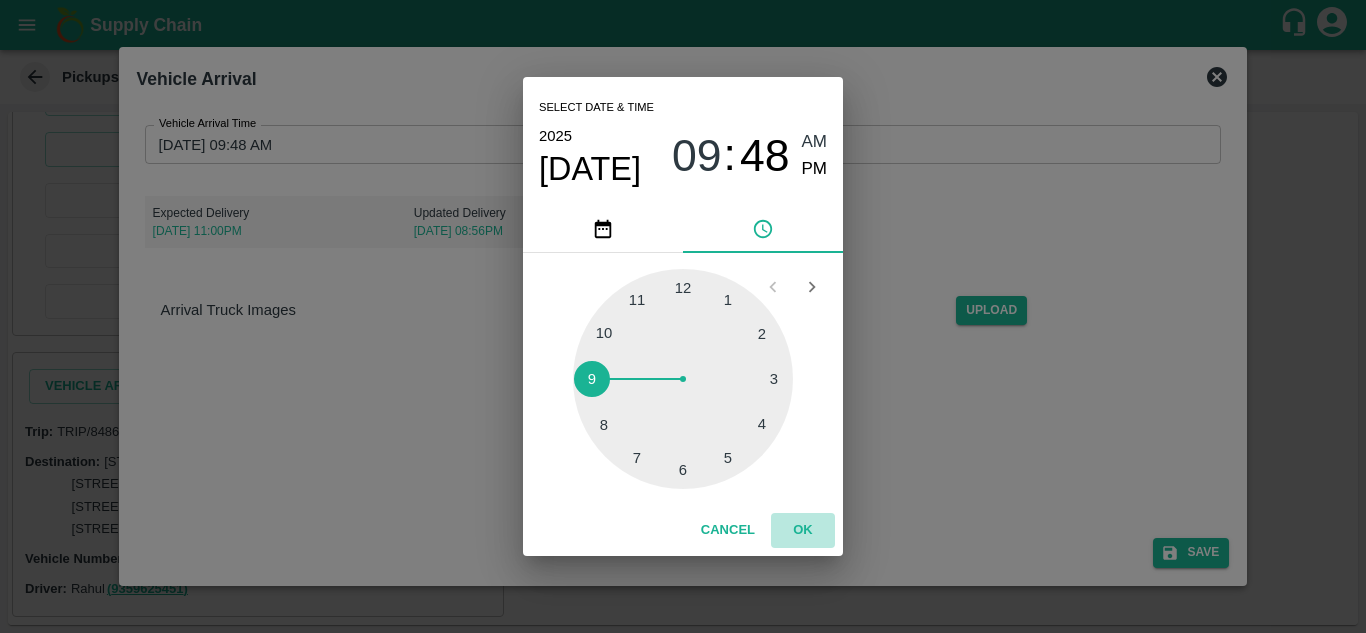 click on "OK" at bounding box center (803, 530) 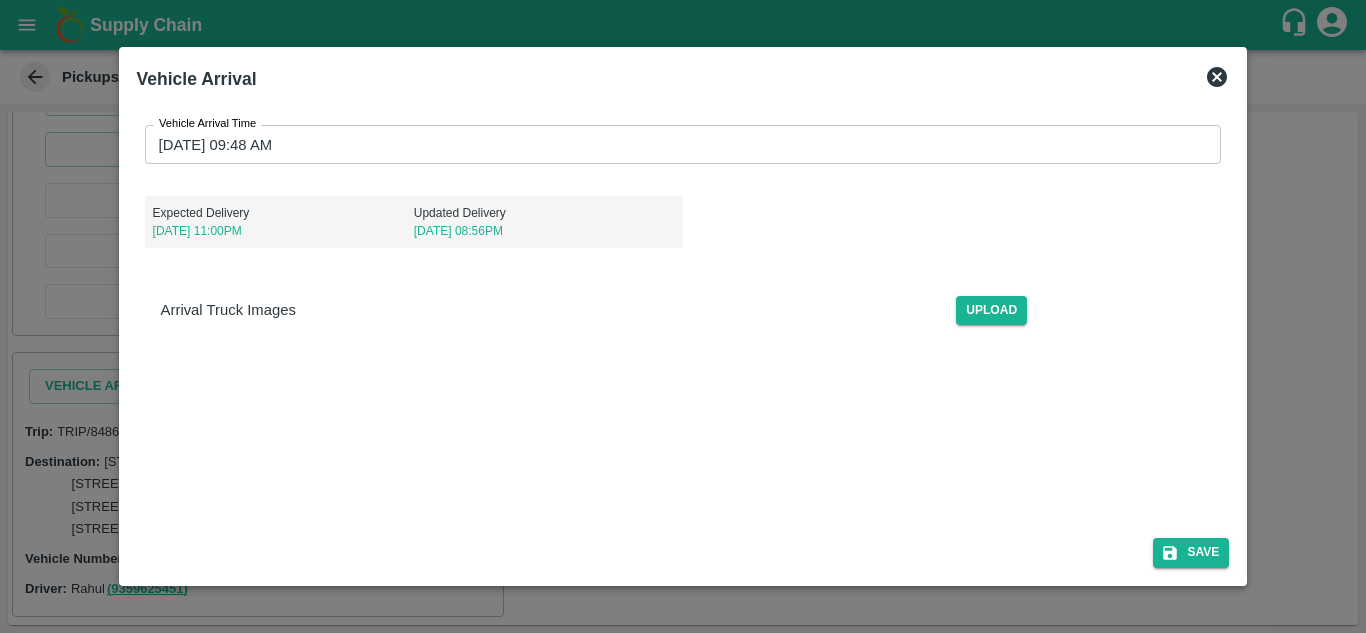 click on "Vehicle Arrival Time 15/07/2025 09:48 AM Vehicle Arrival Time Expected Delivery 20 Jul, 11:00PM Updated Delivery 16 Jul, 08:56PM Arrival Truck Images Upload" at bounding box center [683, 362] 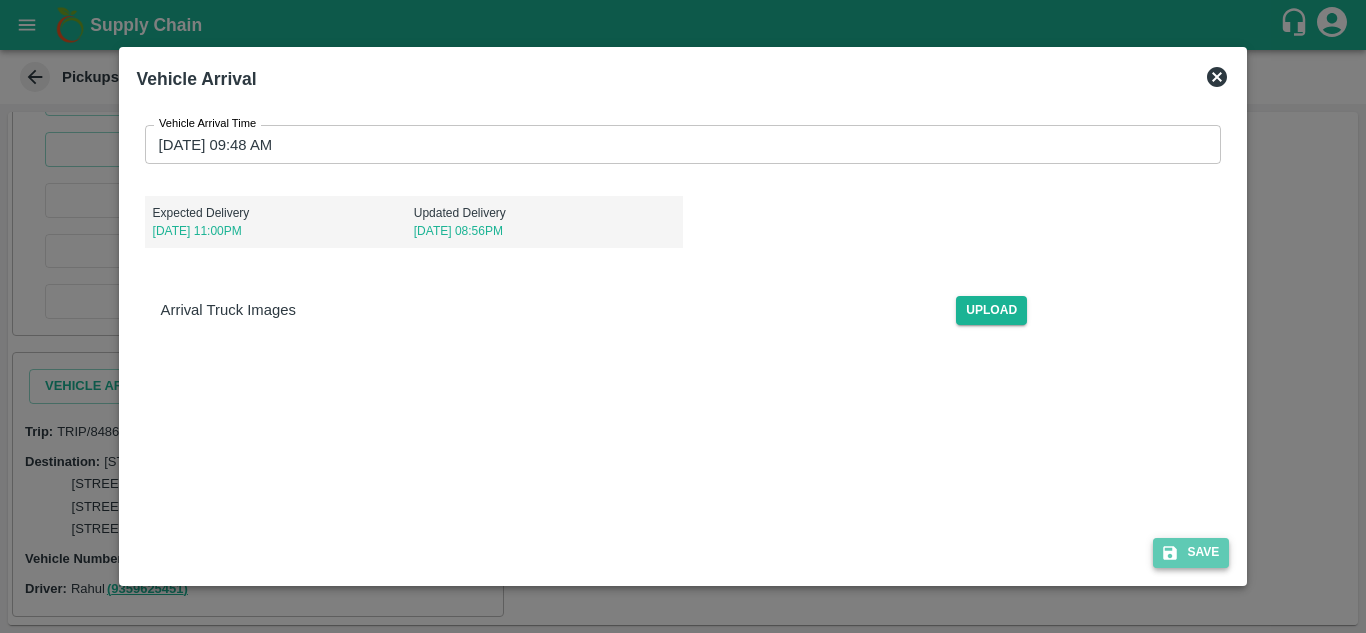 click on "Save" at bounding box center (1191, 552) 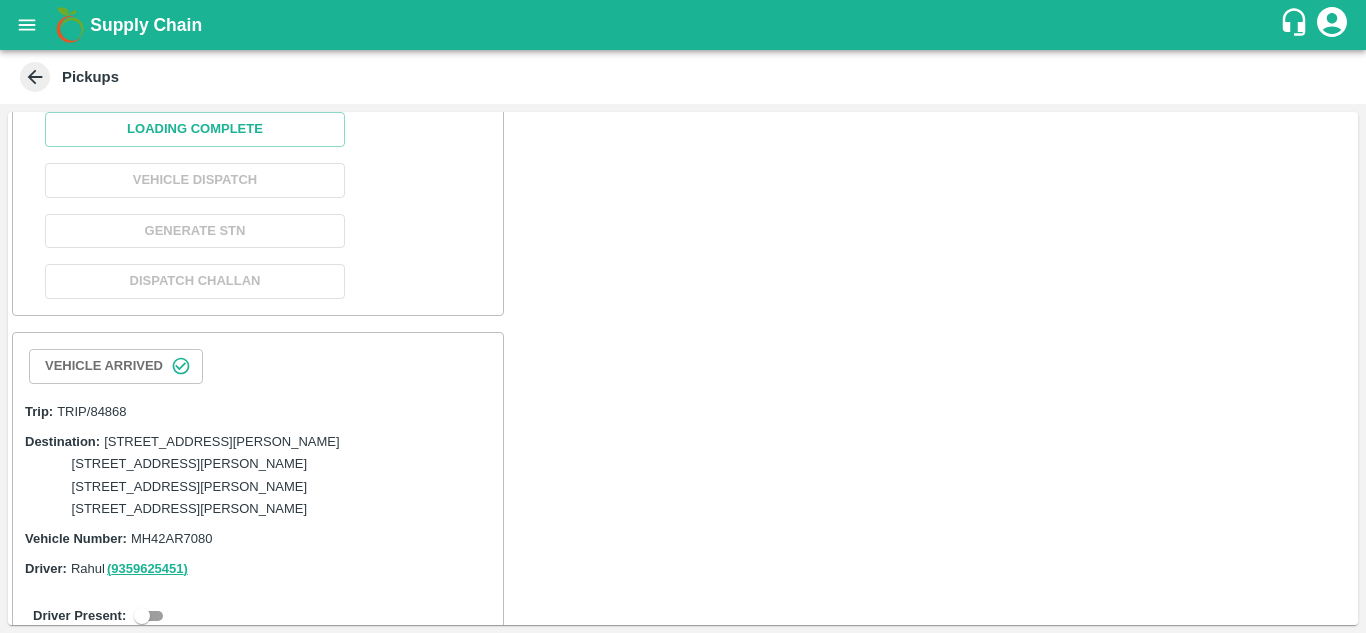 scroll, scrollTop: 2741, scrollLeft: 0, axis: vertical 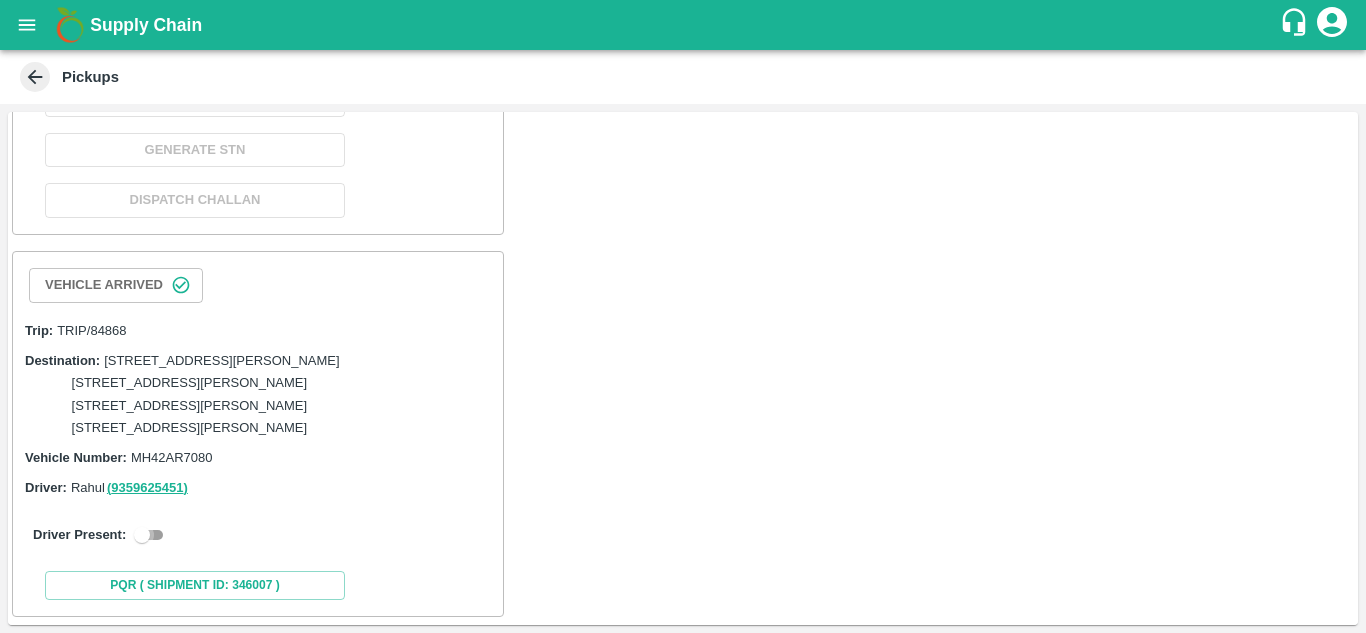 click at bounding box center (142, 535) 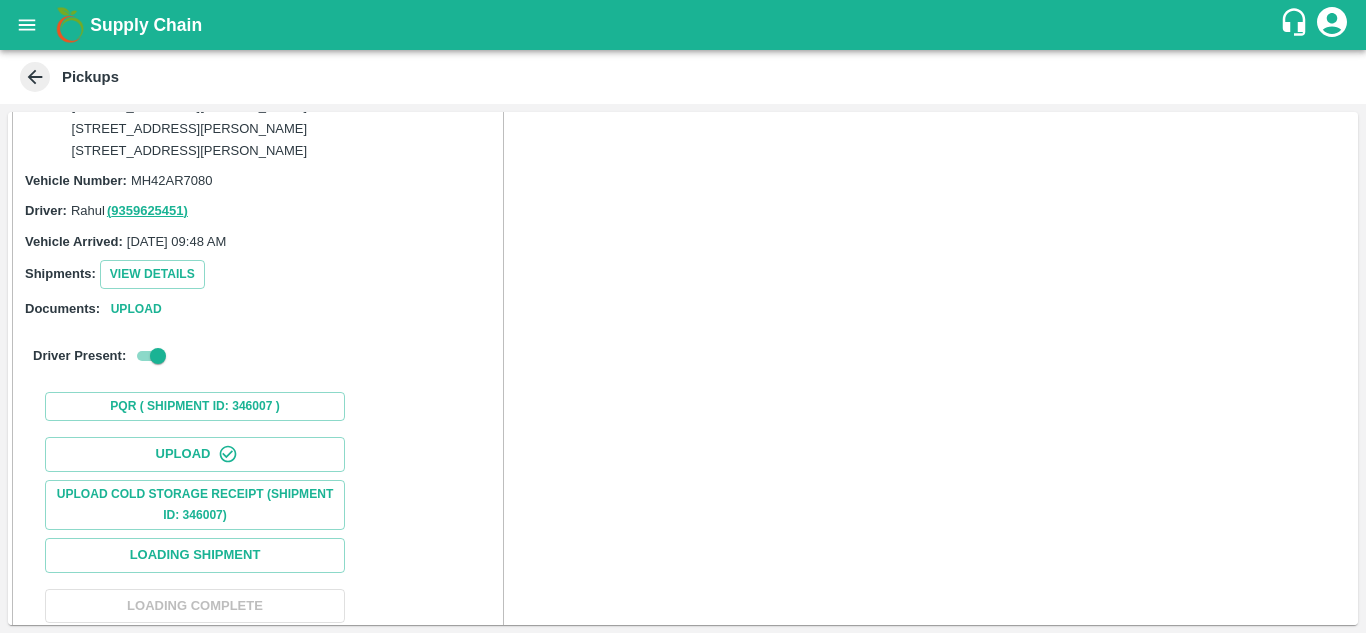 scroll, scrollTop: 3193, scrollLeft: 0, axis: vertical 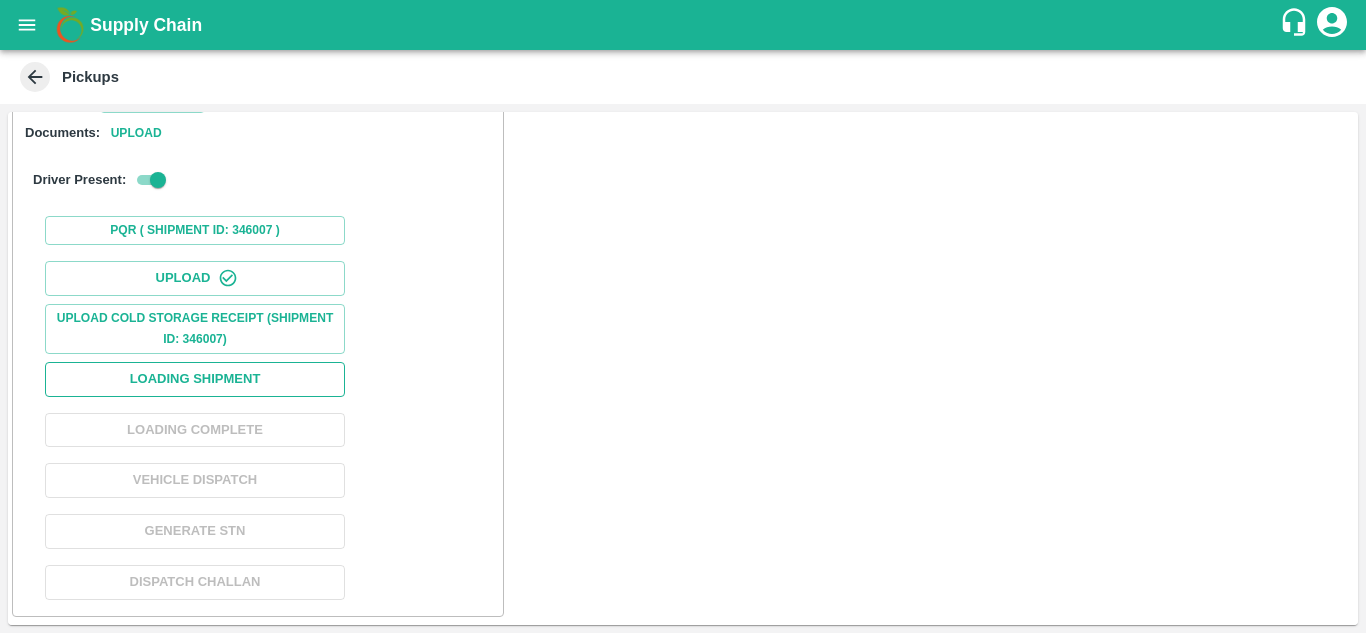 click on "Loading Shipment" at bounding box center [195, 379] 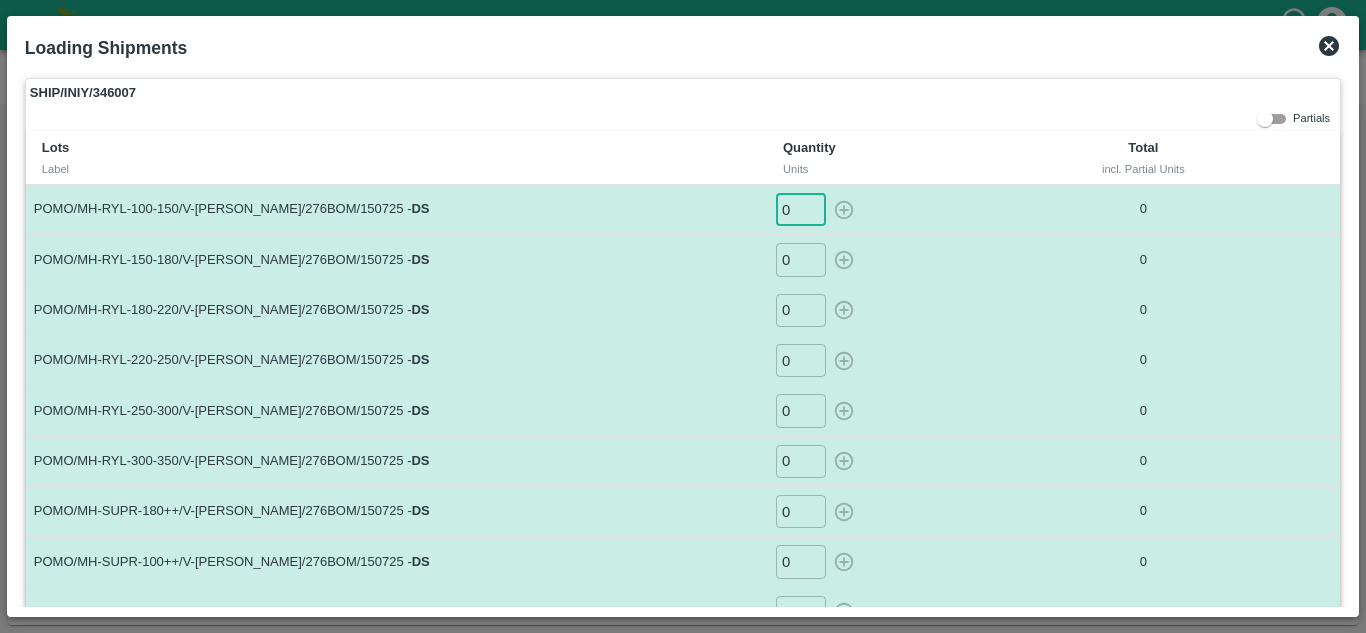click on "0" at bounding box center [801, 209] 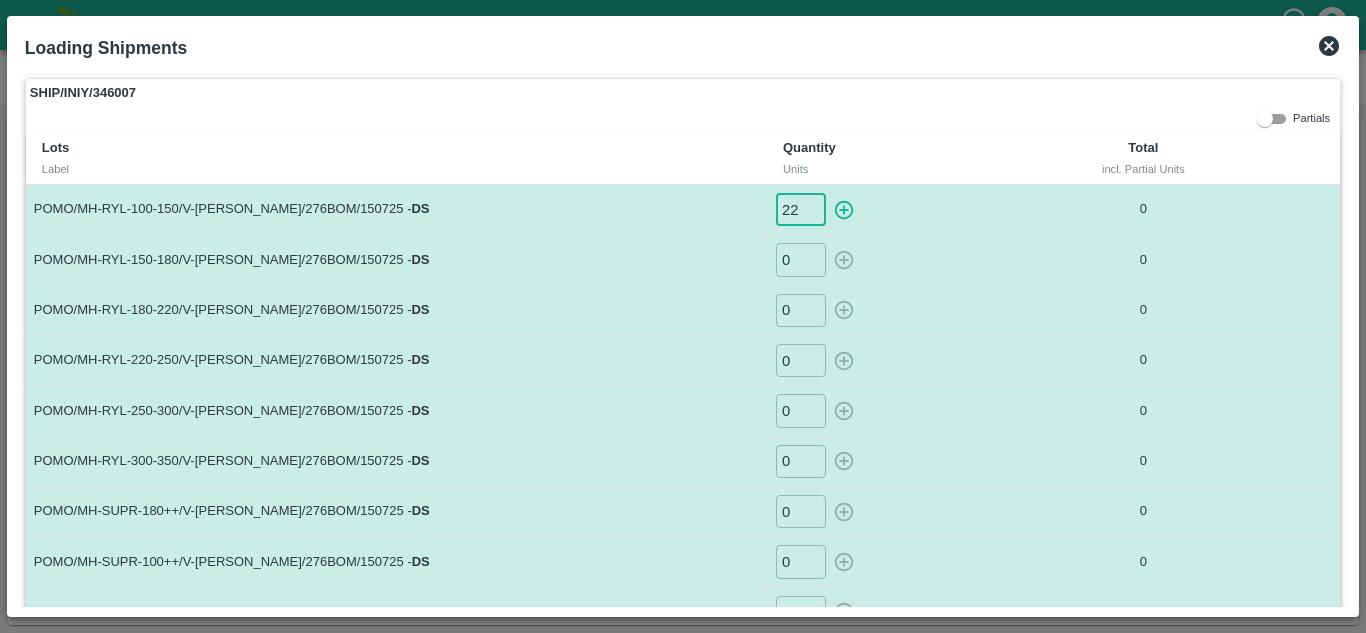 type on "22" 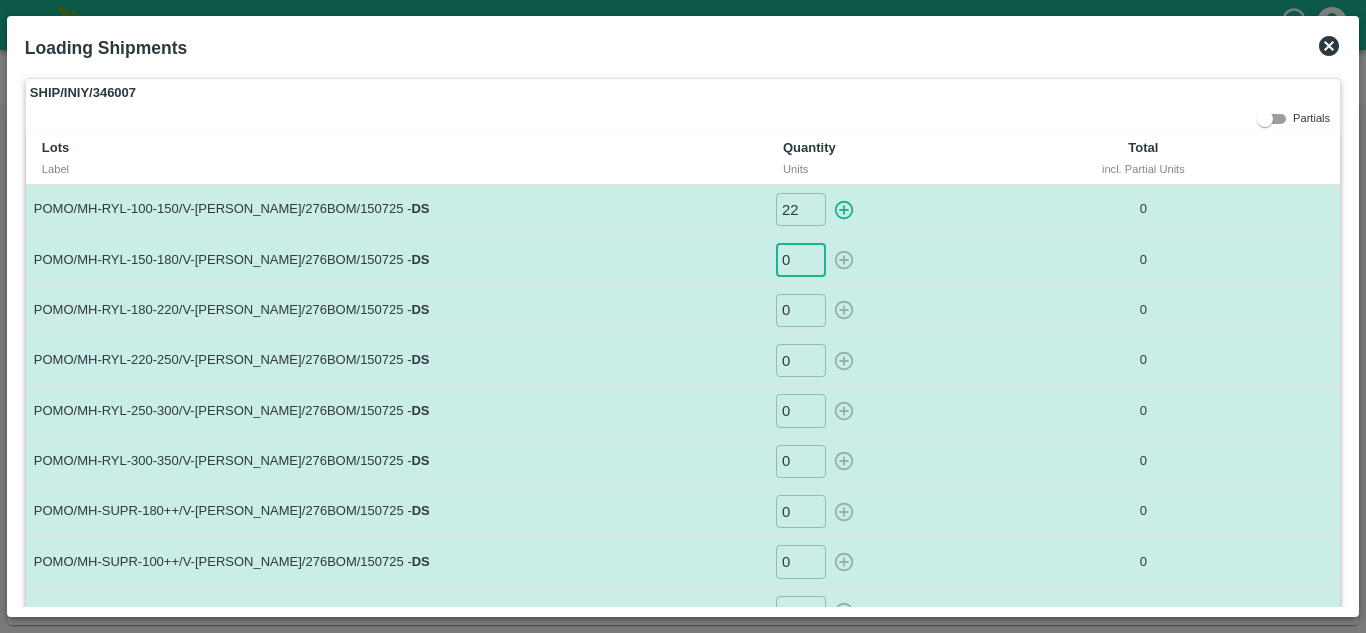 click on "0" at bounding box center (801, 259) 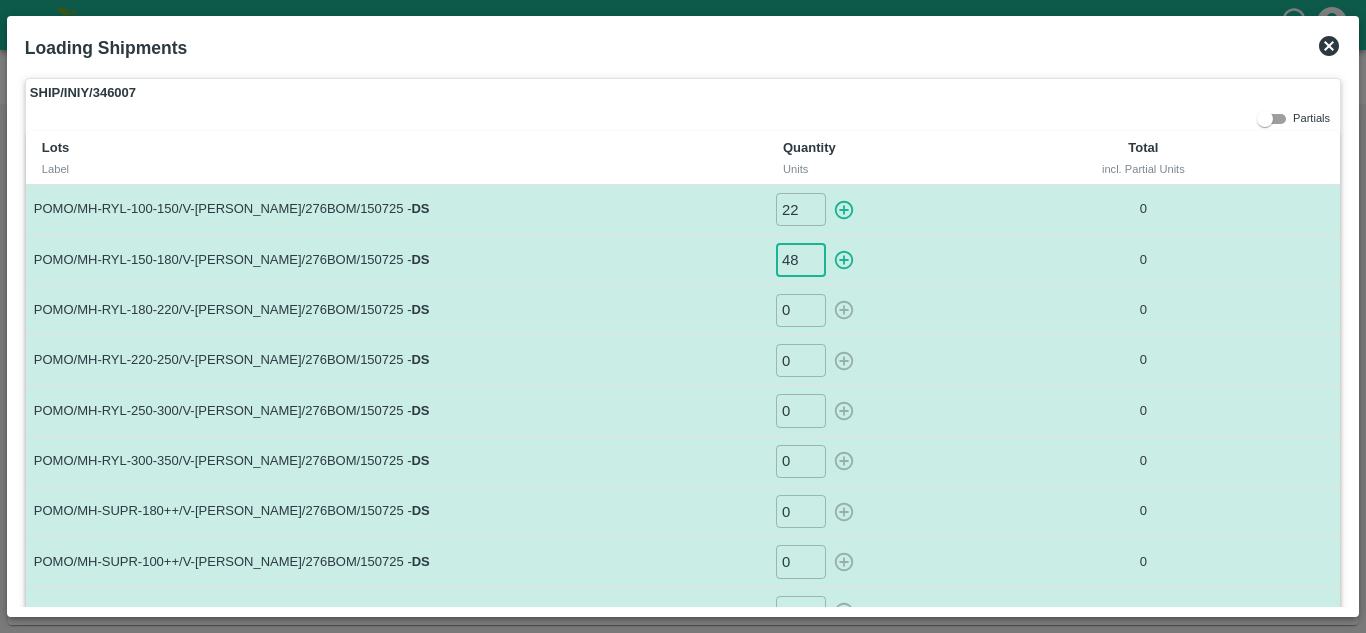 type on "48" 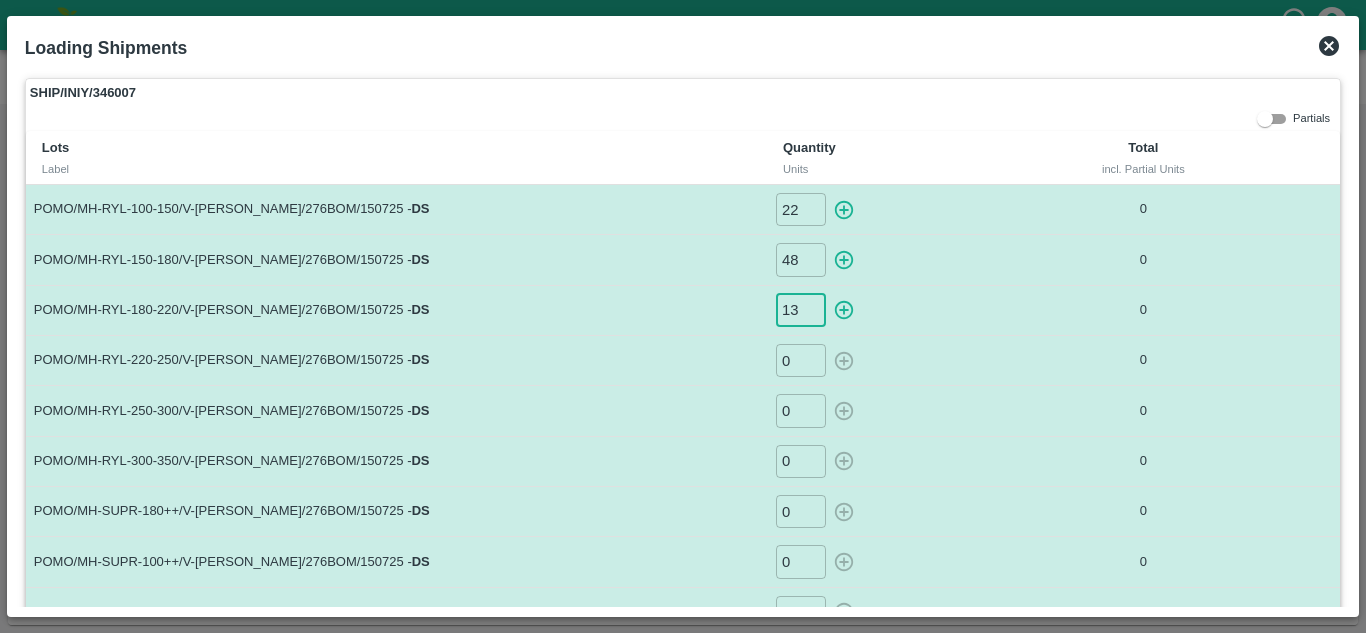 type on "13" 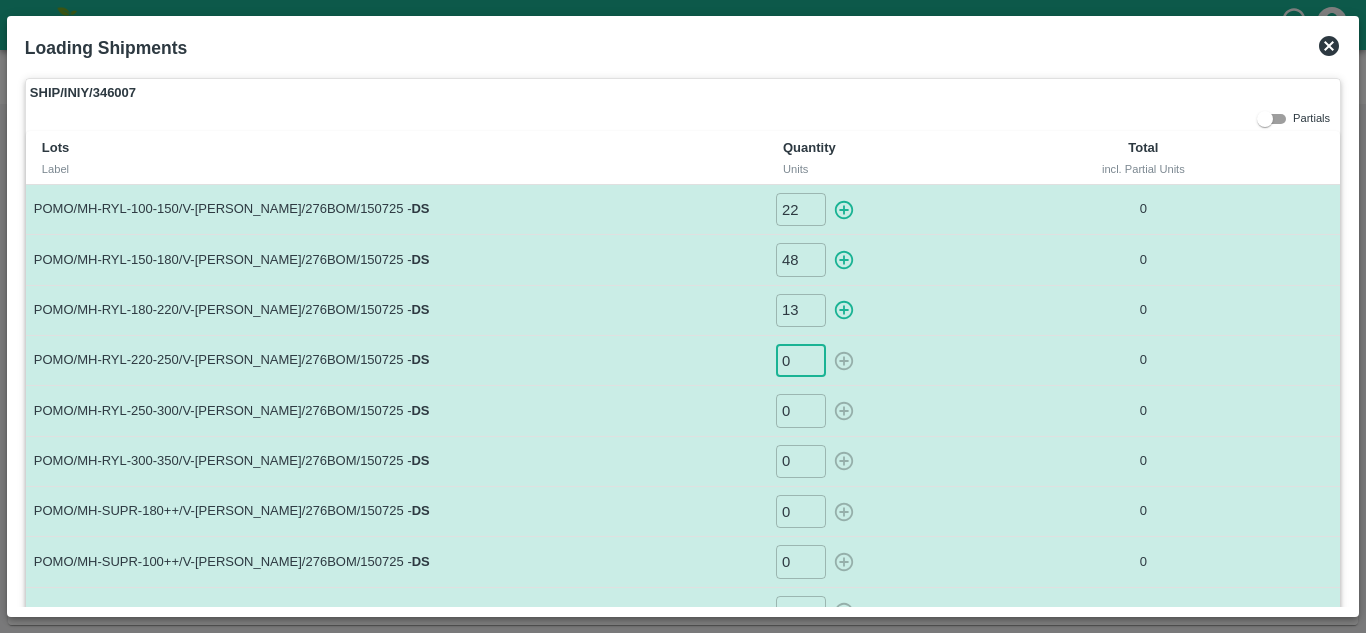 click on "0" at bounding box center [801, 360] 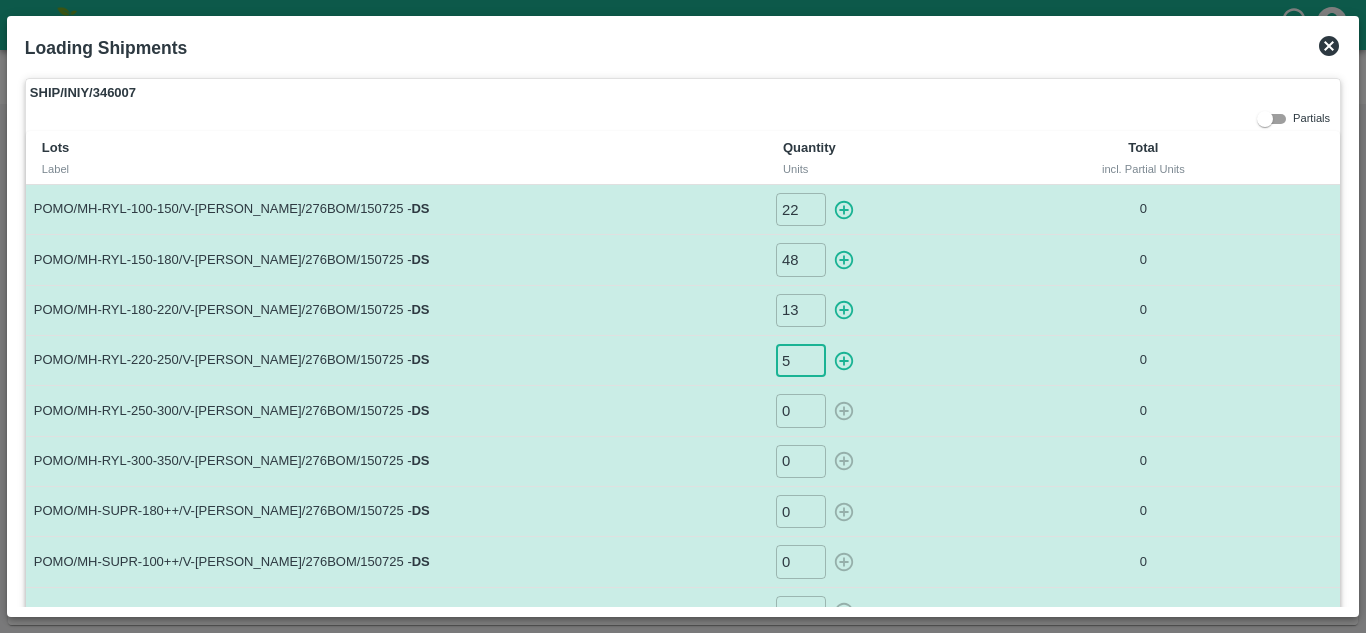 type on "5" 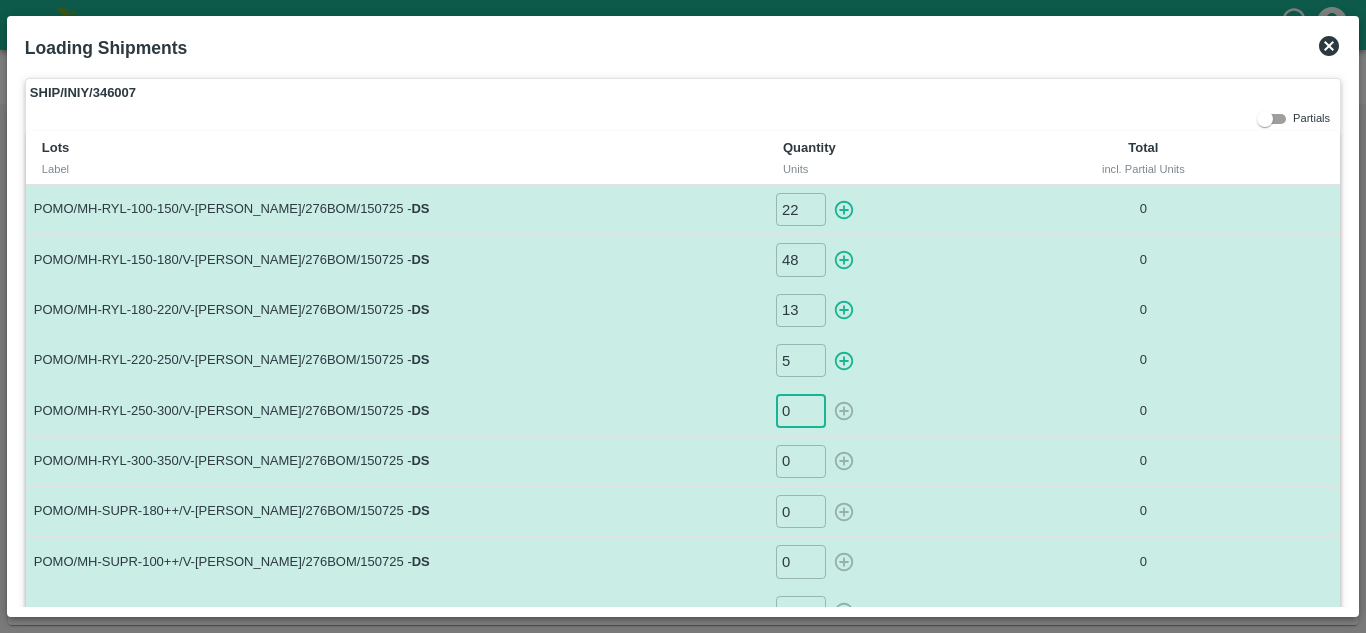 click on "0" at bounding box center [801, 410] 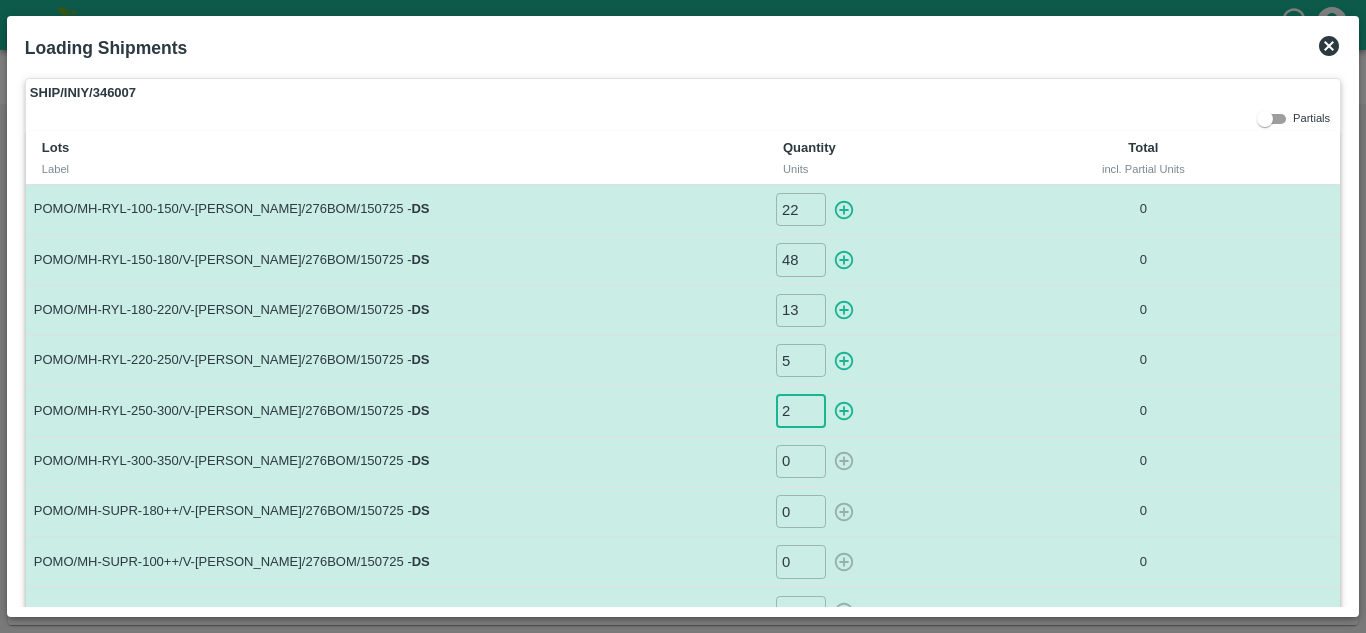 type on "2" 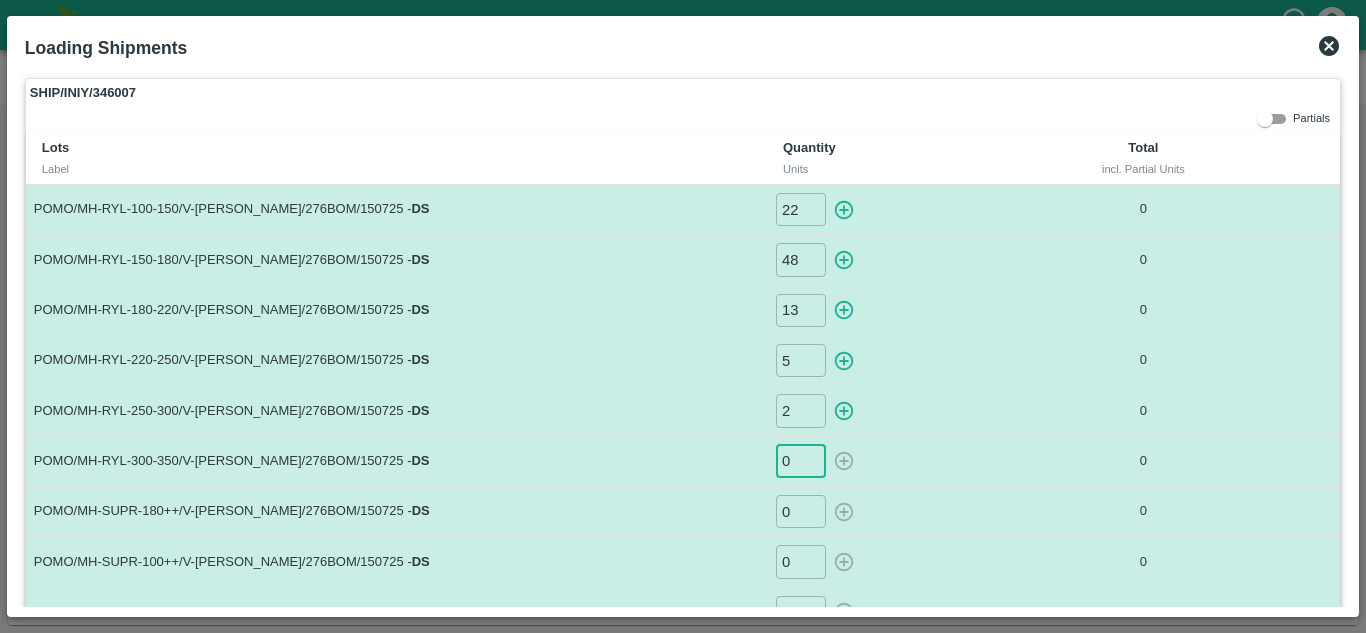 click on "0" at bounding box center [801, 461] 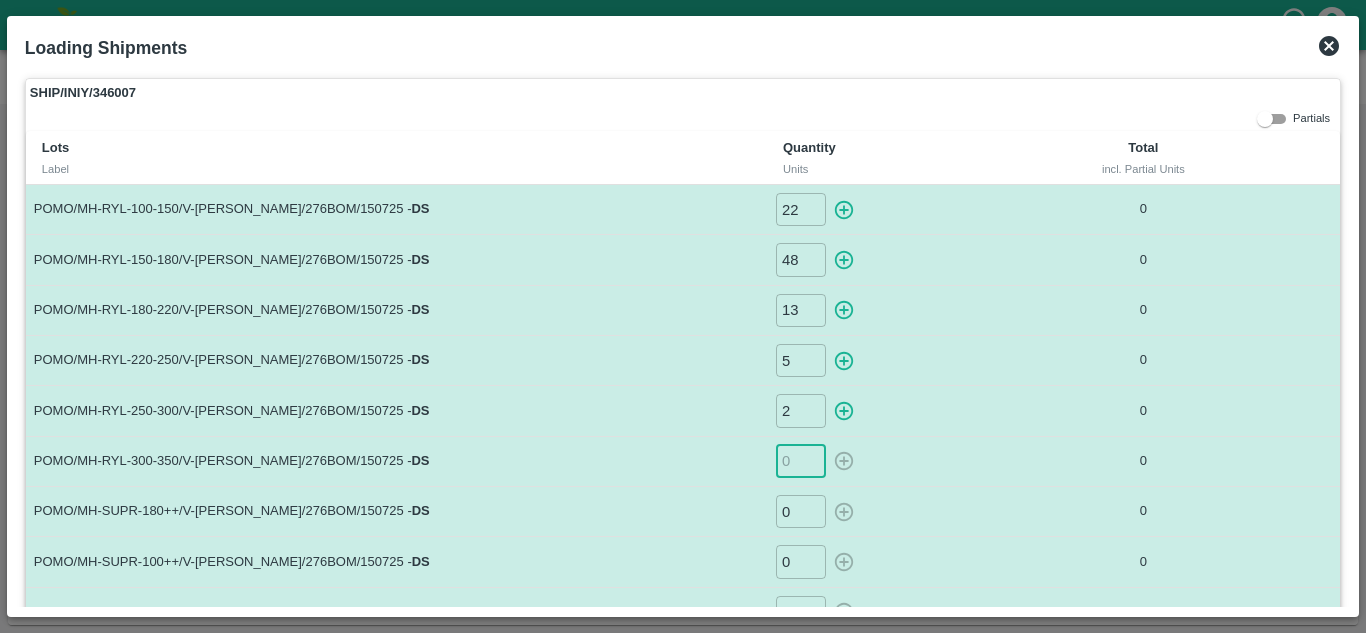 type on "2" 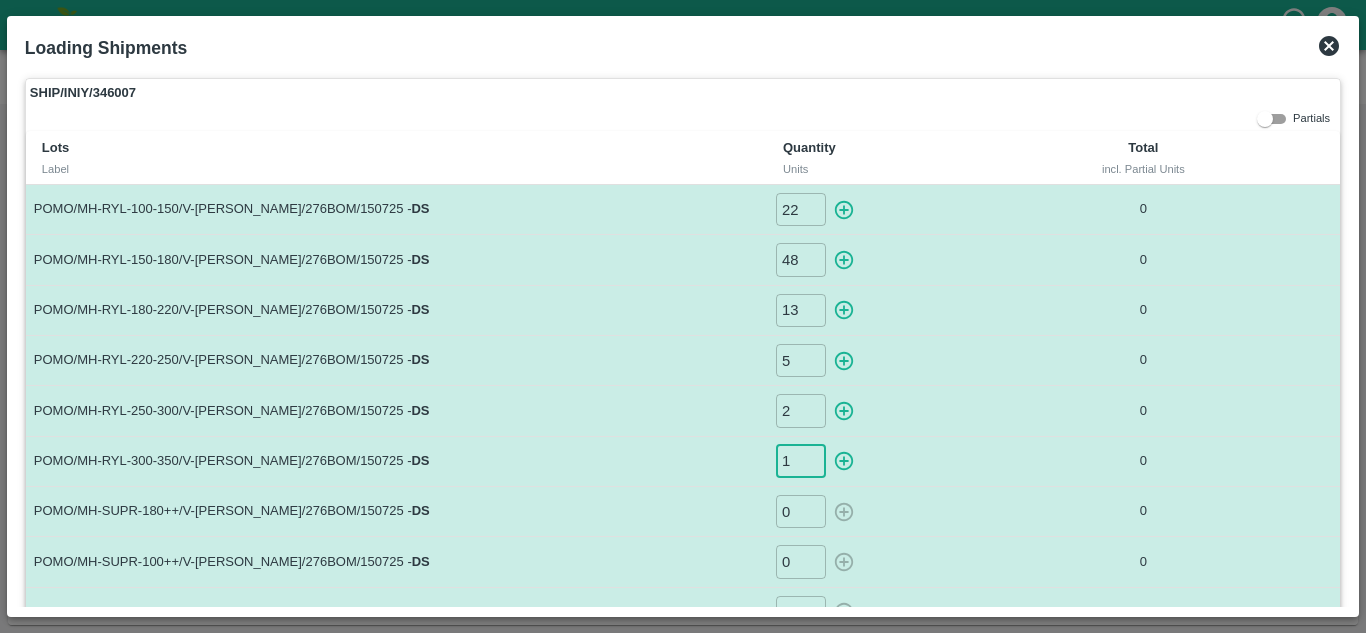 type on "1" 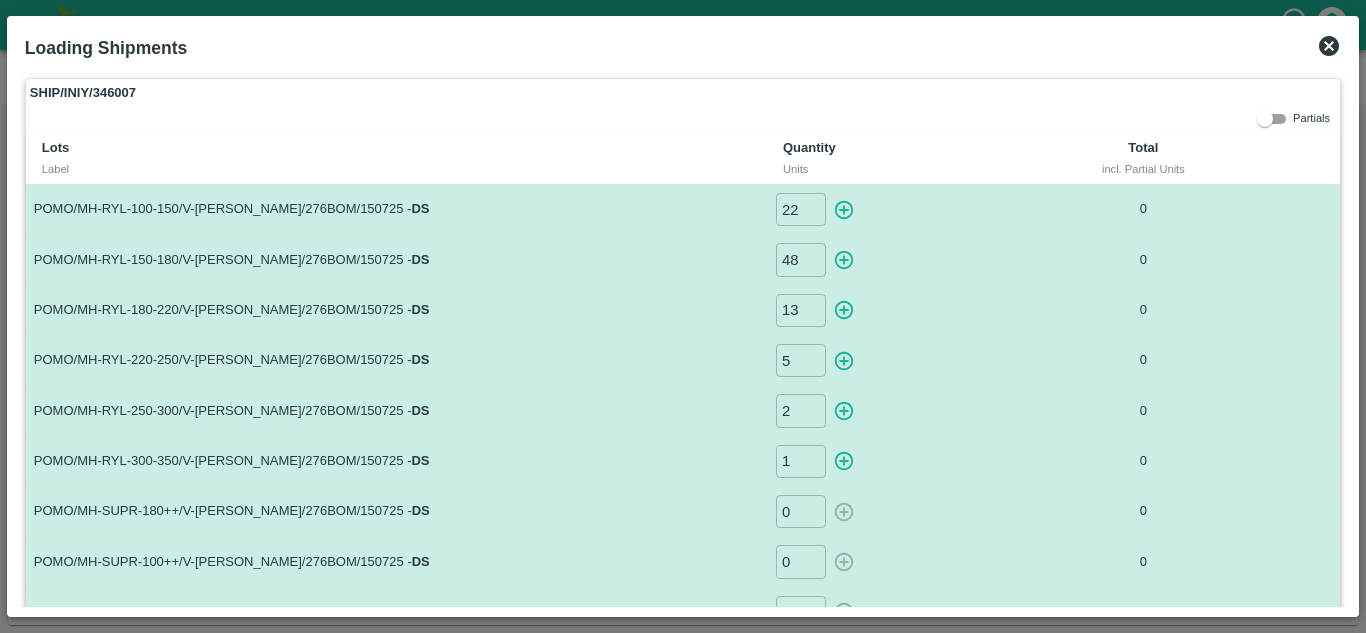 click on "POMO/MH-RYL-300-350/V-MH-Umbare/276BOM/150725   -  DS" at bounding box center (396, 461) 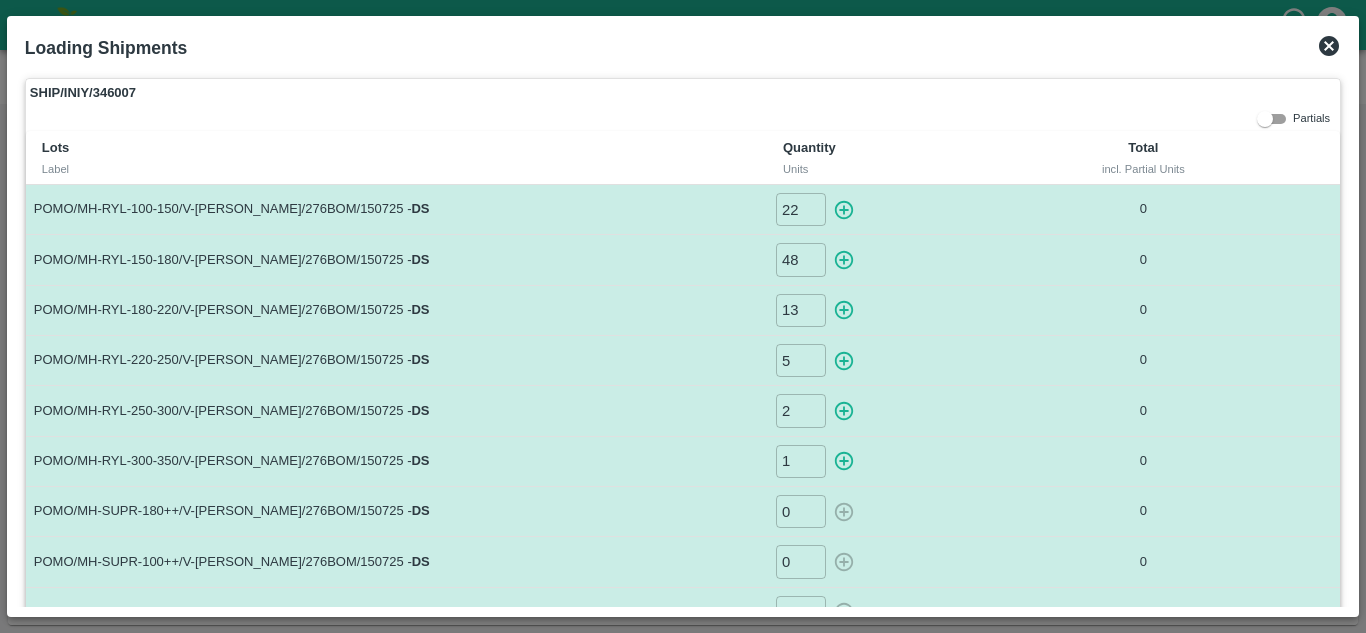 click on "POMO/MH-RYL-250-300/V-MH-Umbare/276BOM/150725   -  DS" at bounding box center [396, 411] 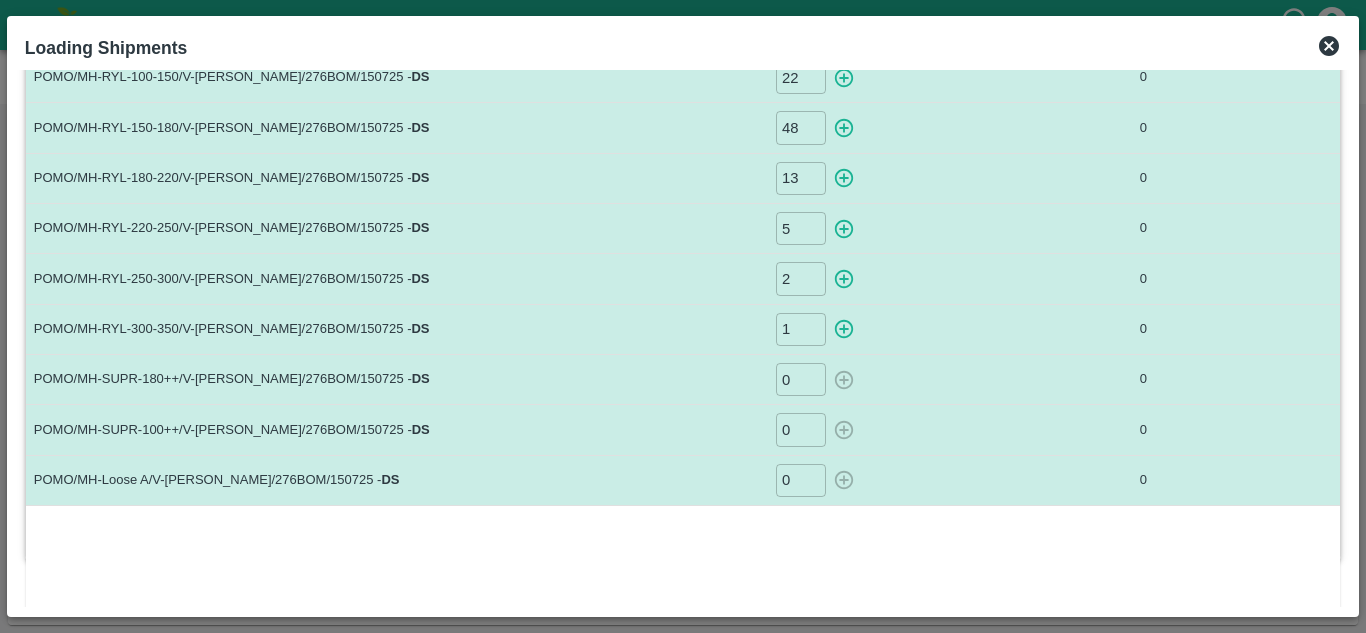 scroll, scrollTop: 136, scrollLeft: 0, axis: vertical 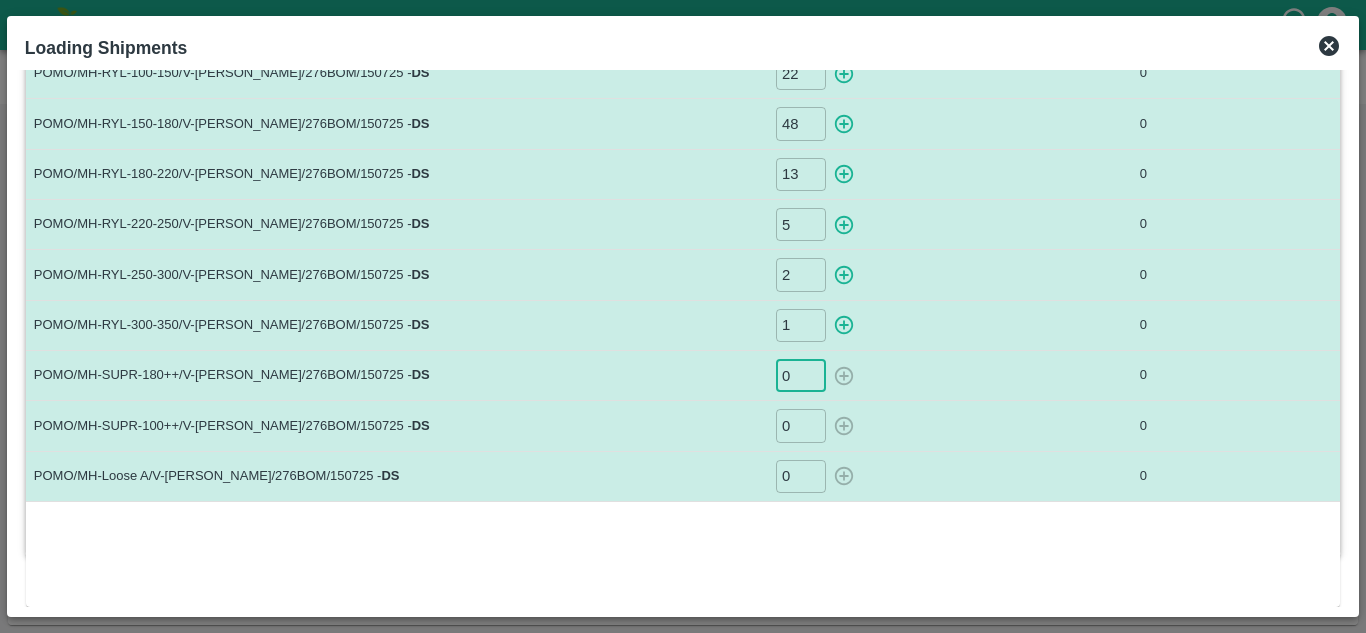 click on "0" at bounding box center (801, 375) 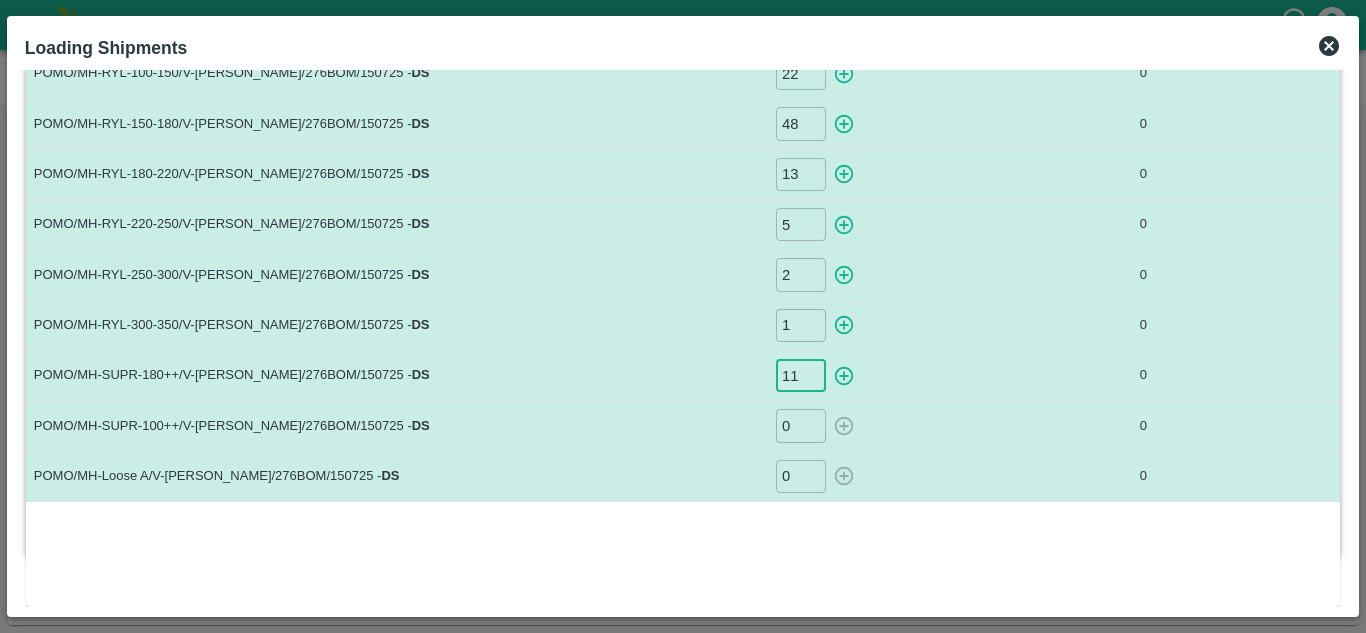 type on "11" 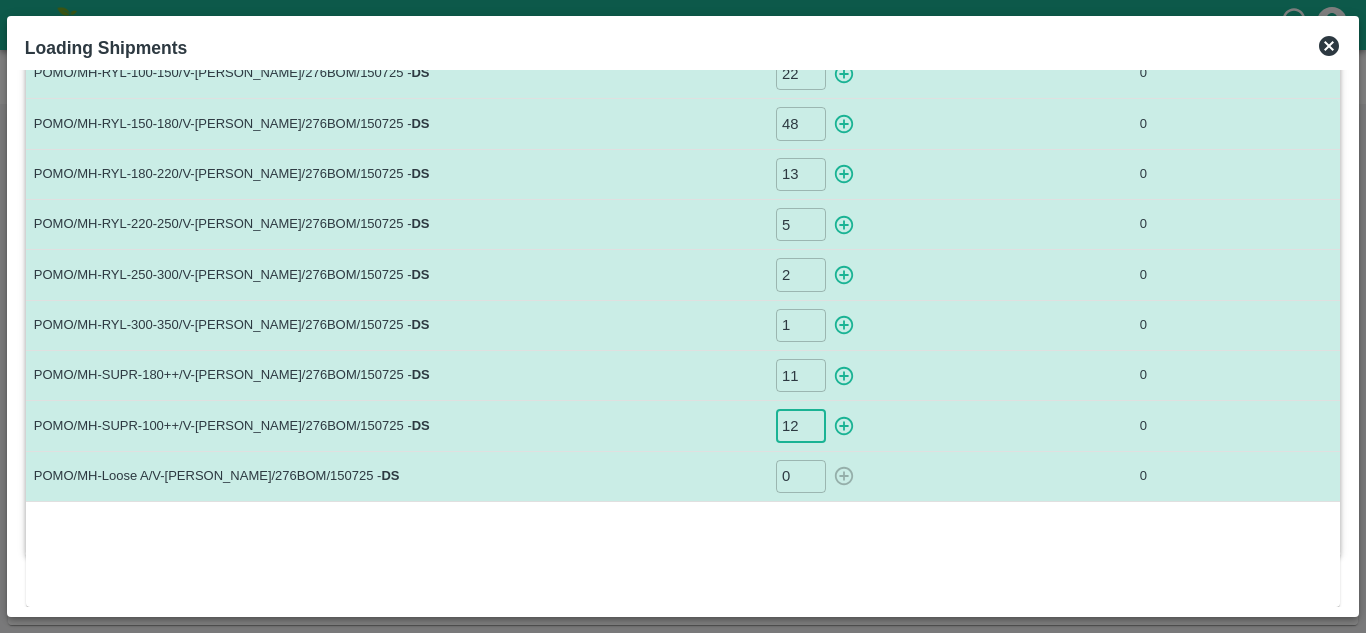 type on "12" 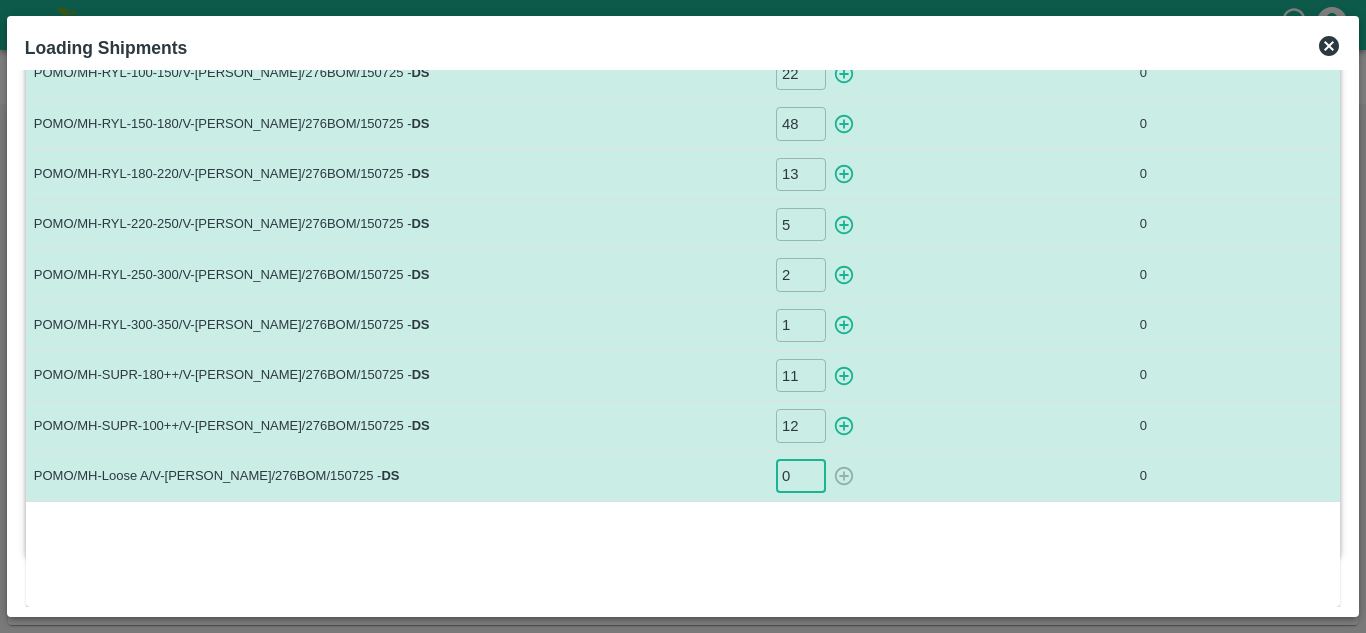 click on "0" at bounding box center [801, 476] 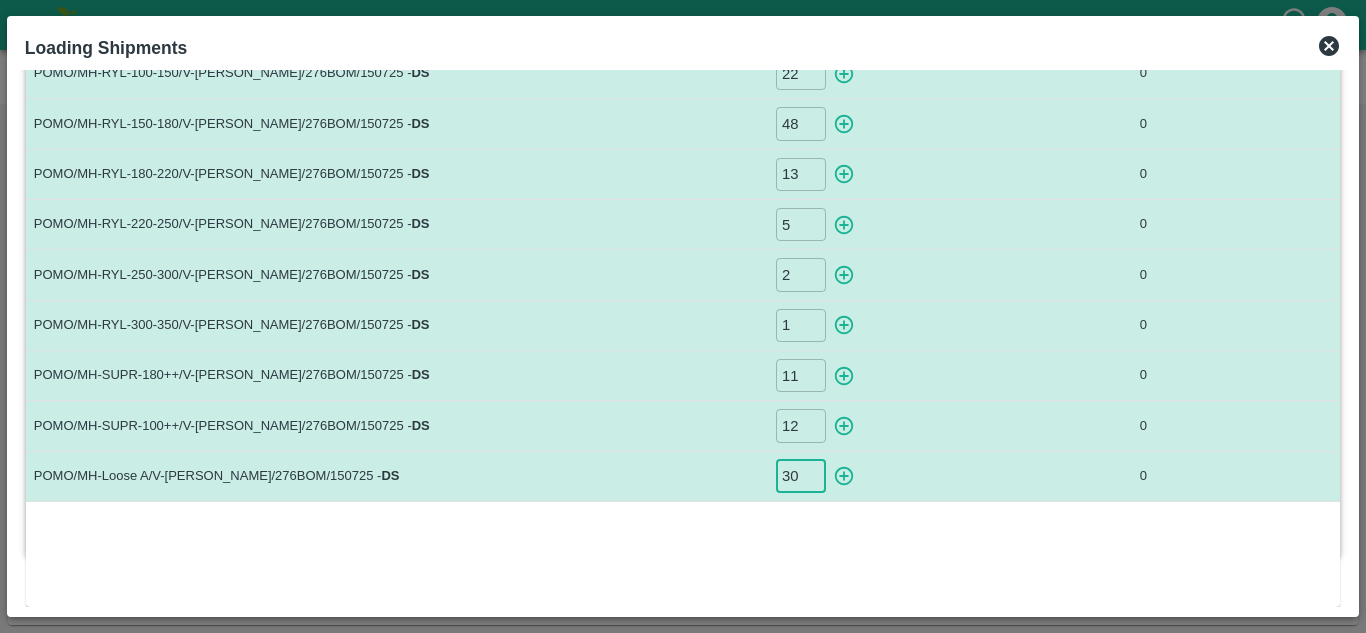type on "30" 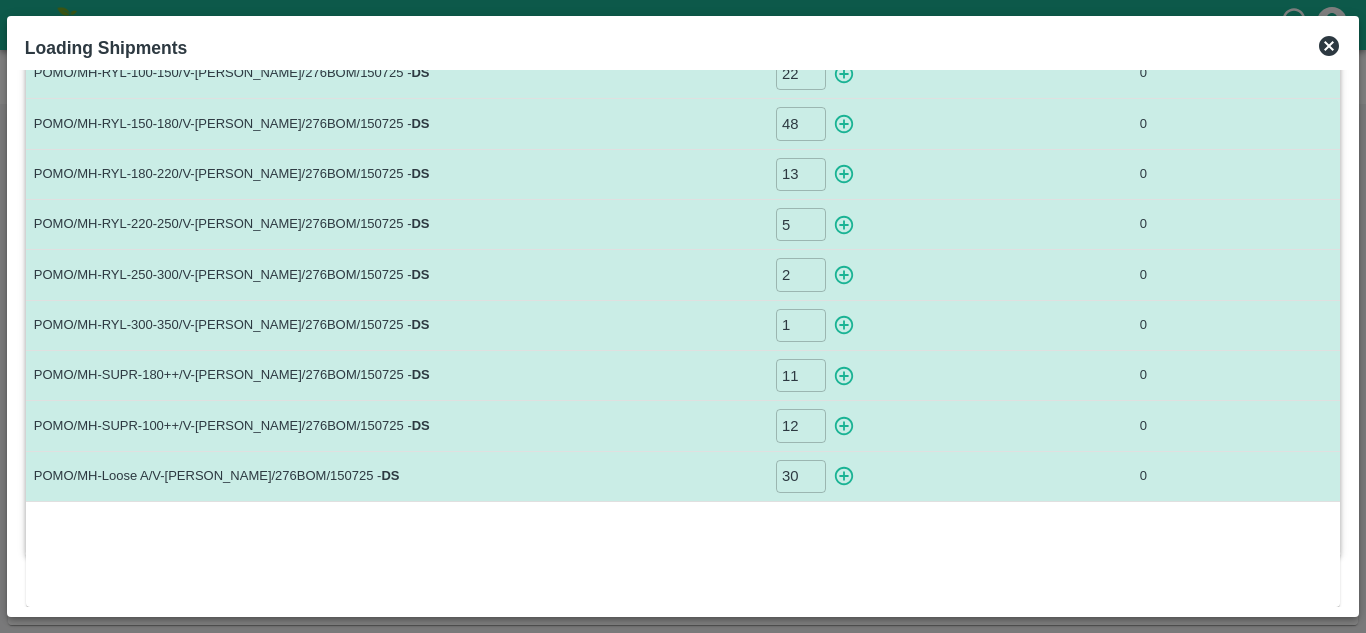 click on "POMO/MH-RYL-250-300/V-MH-Umbare/276BOM/150725   -  DS" at bounding box center (396, 275) 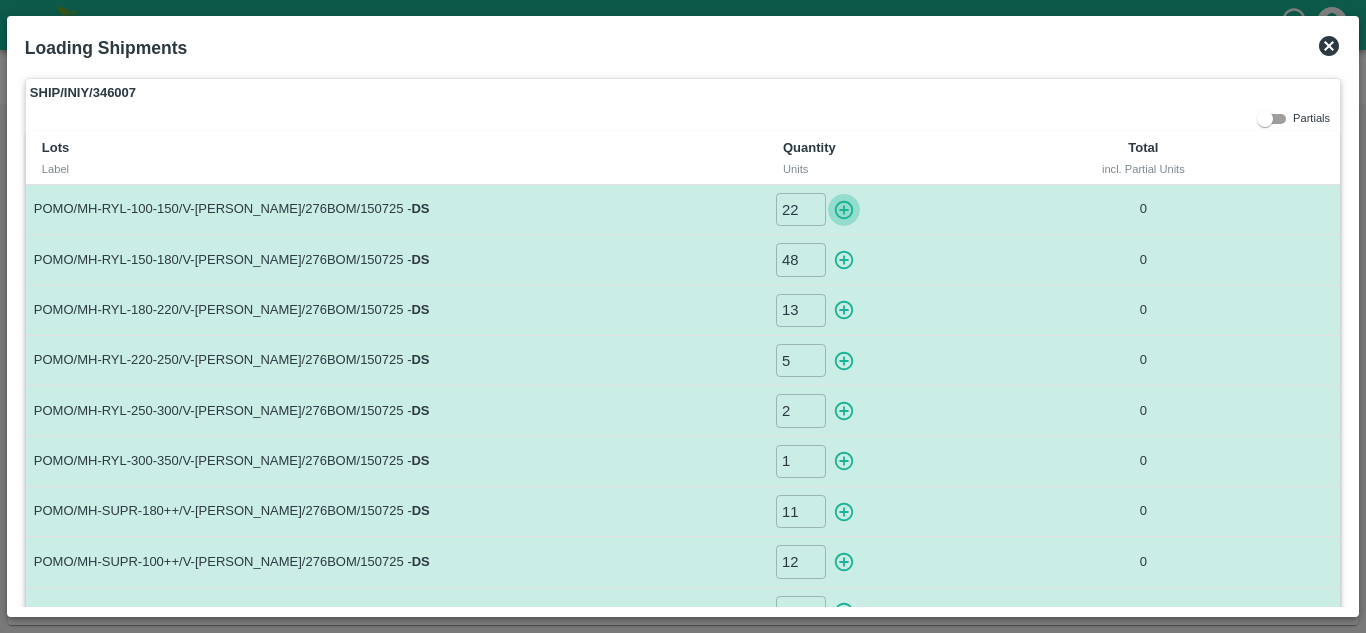 click 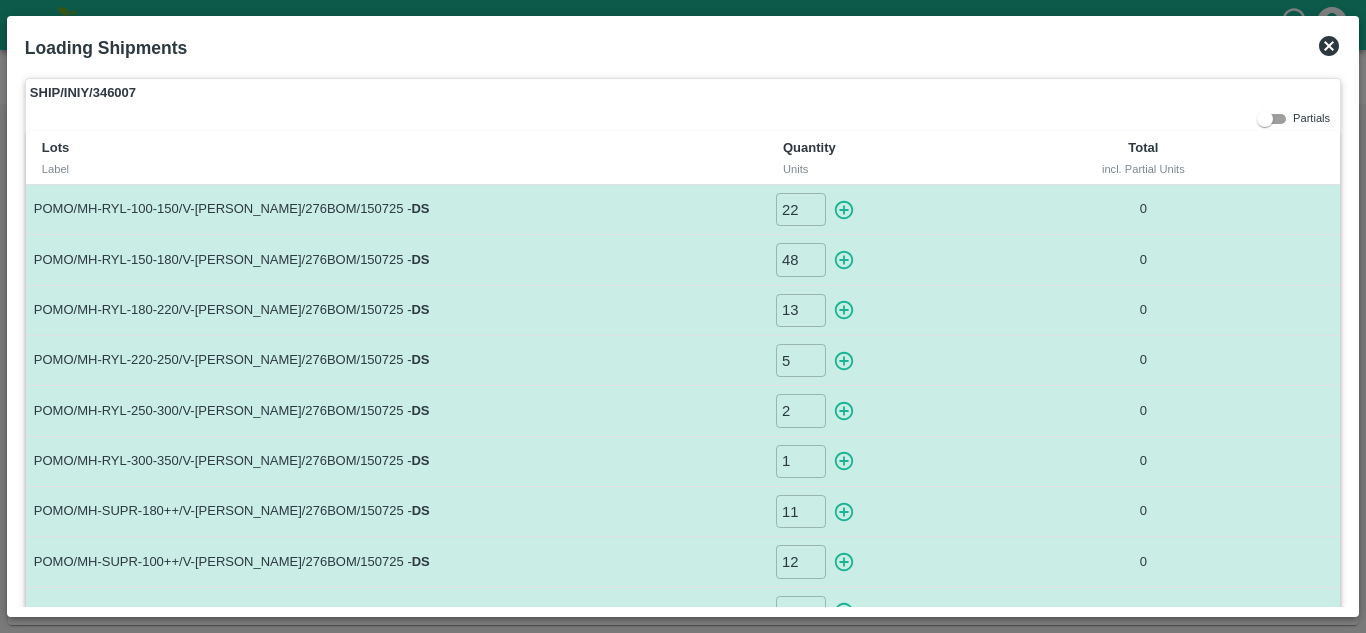 type on "0" 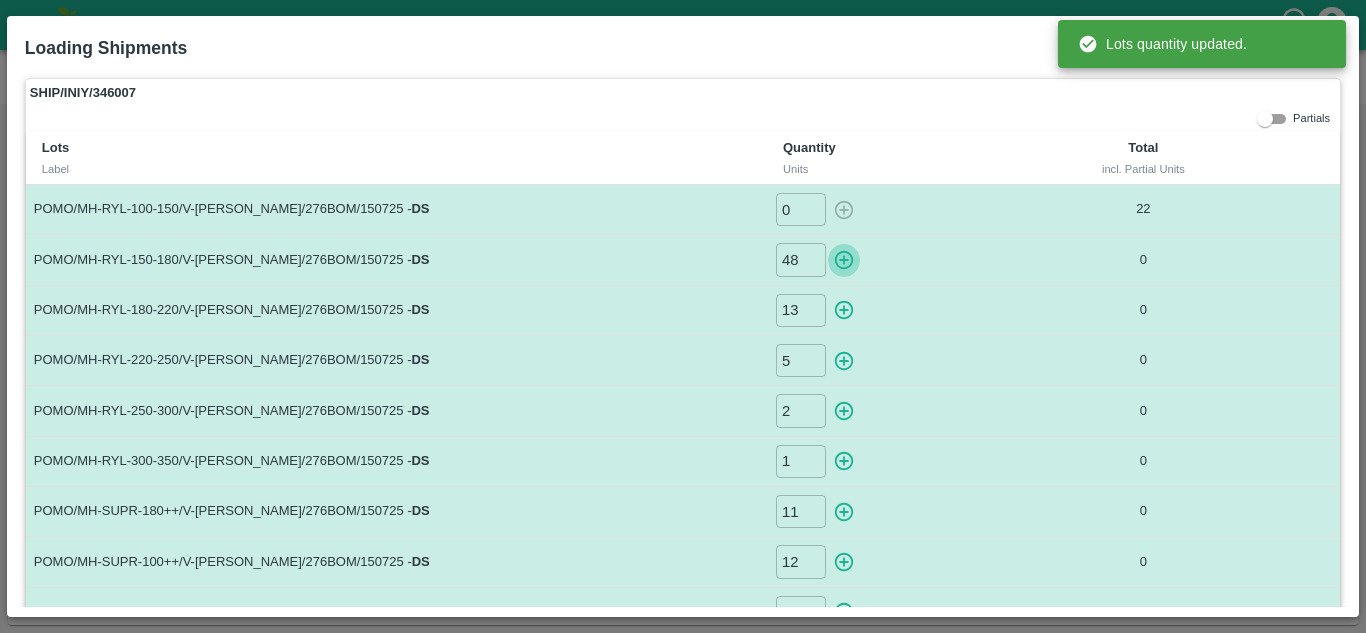 click 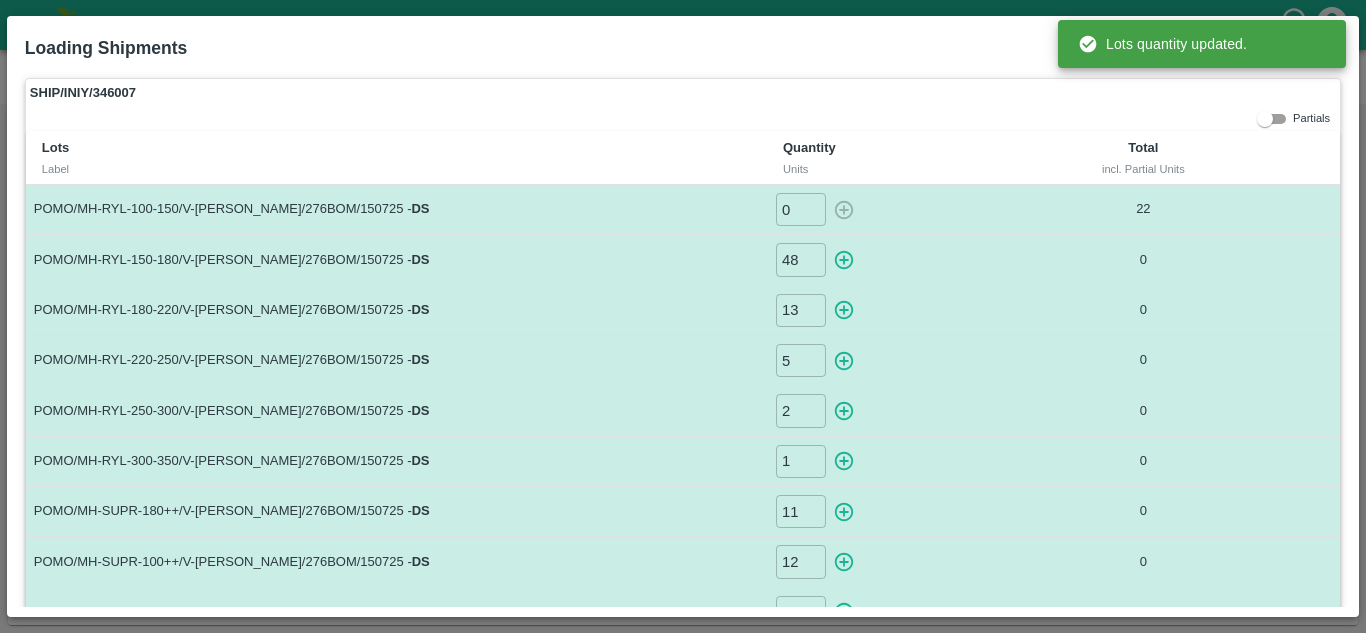 type on "0" 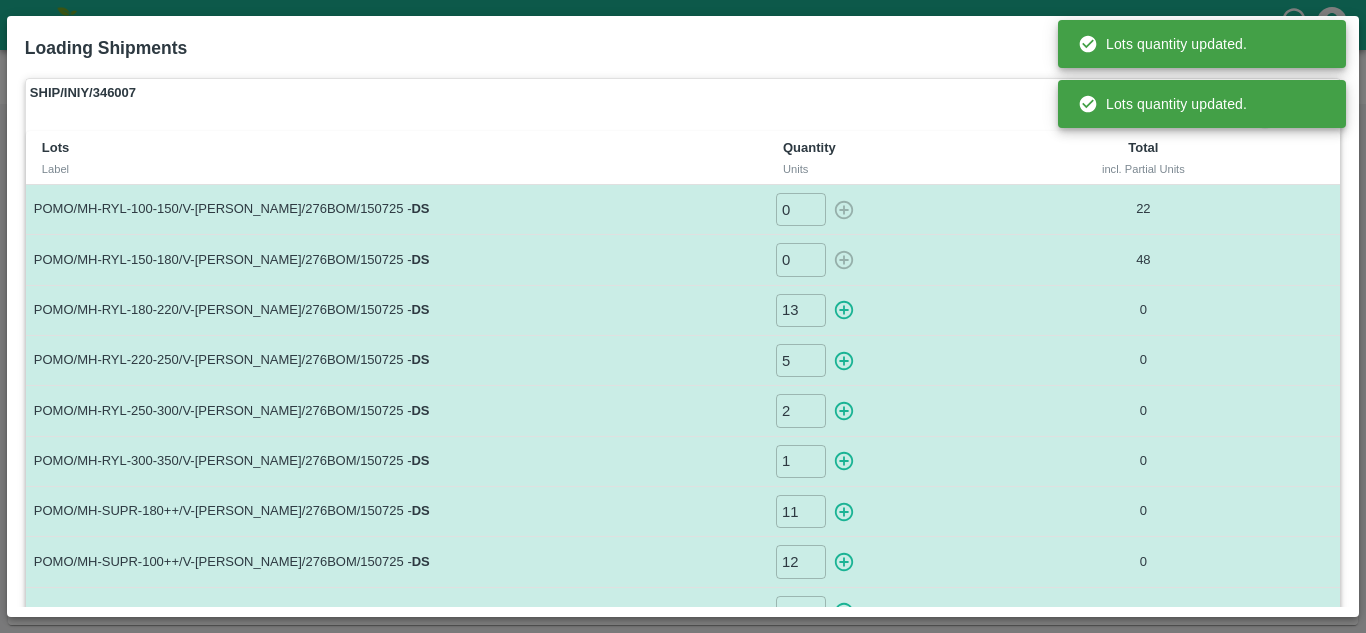 click 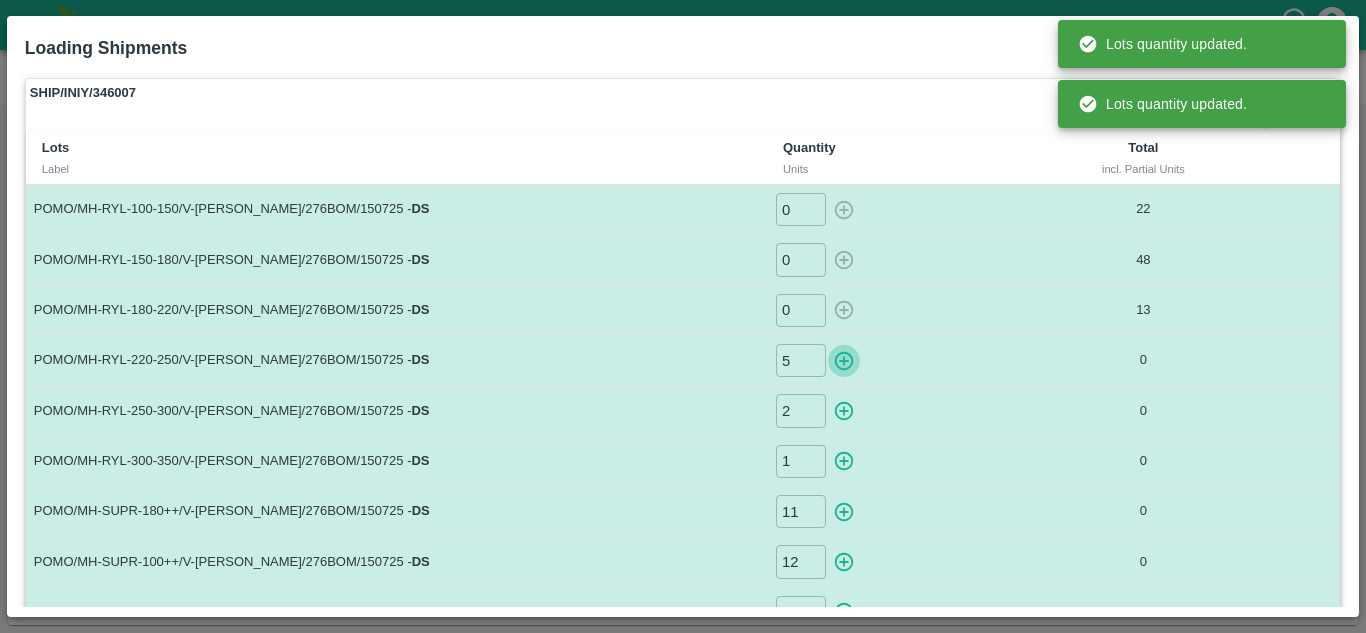 click 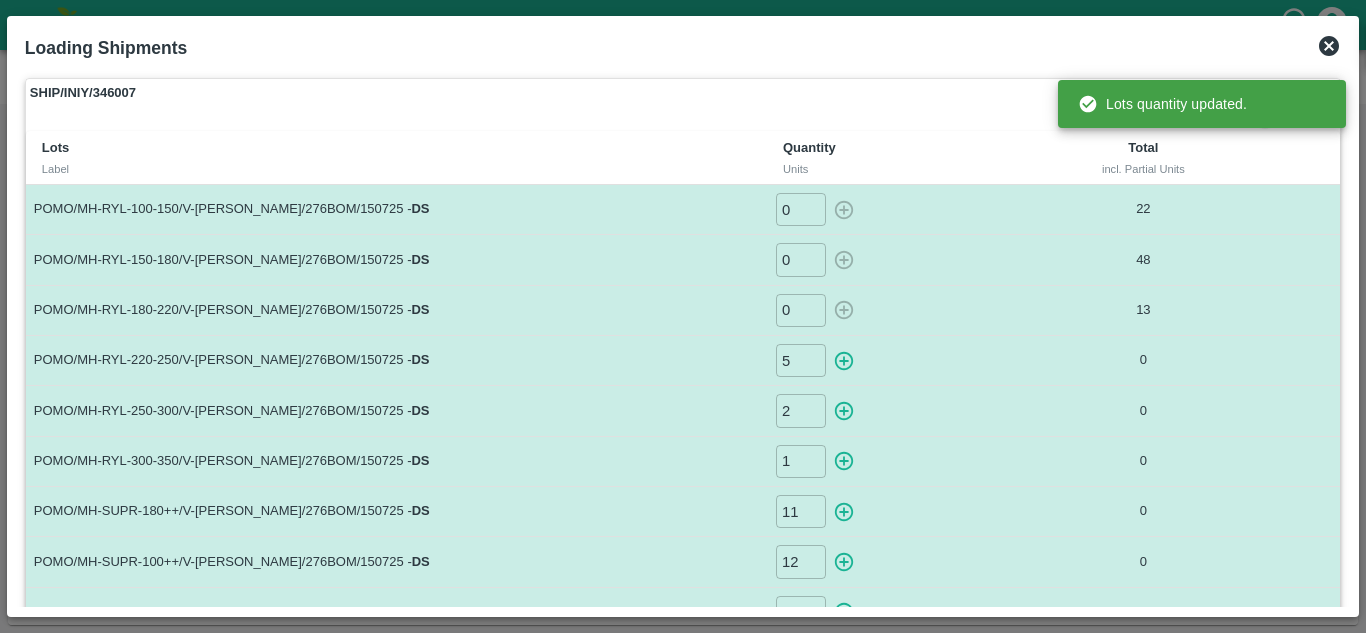 type on "0" 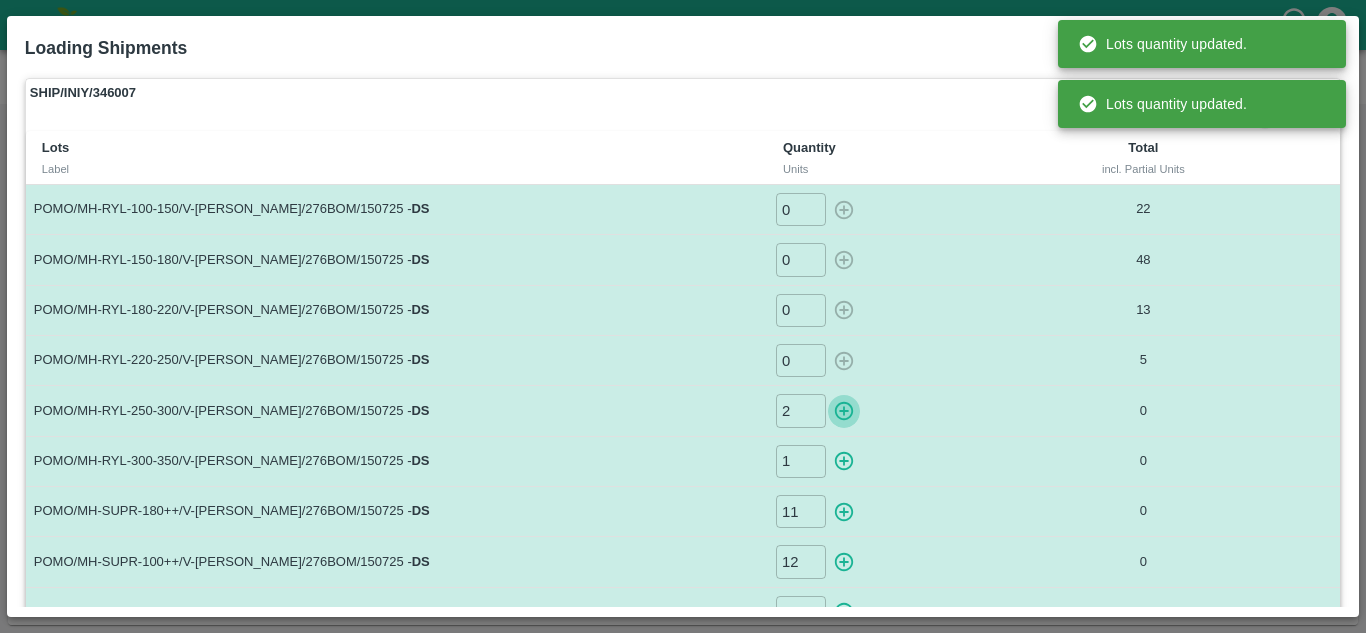 click 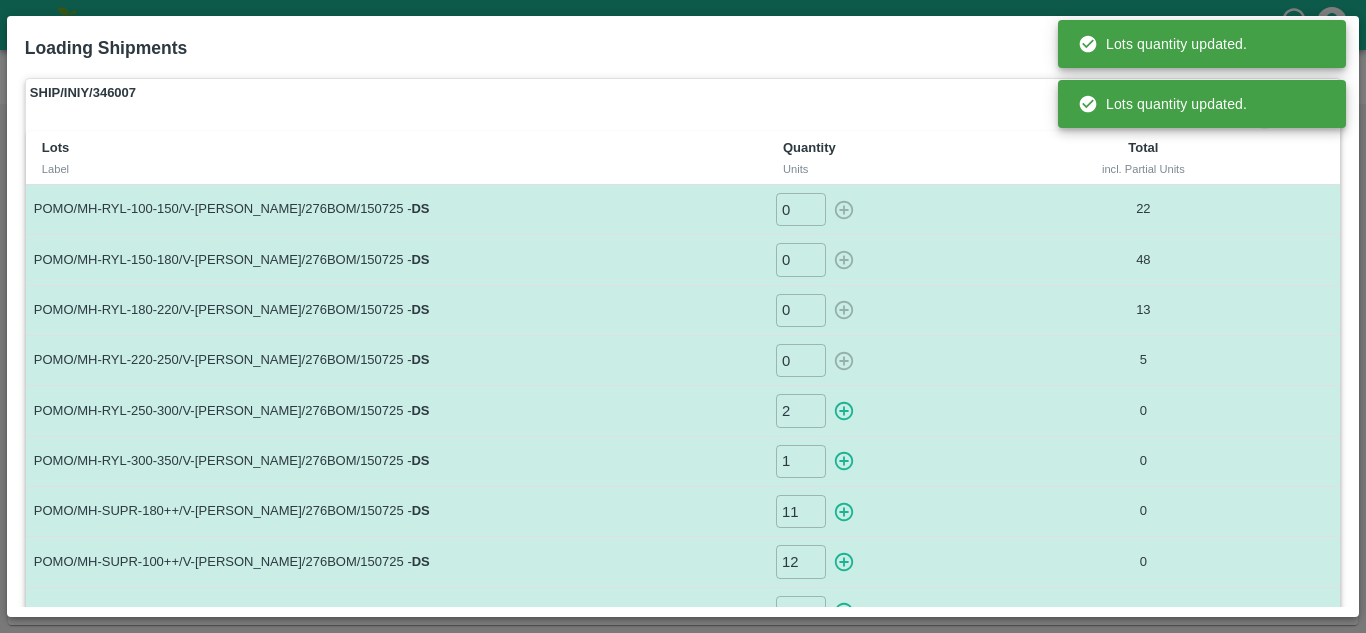 type on "0" 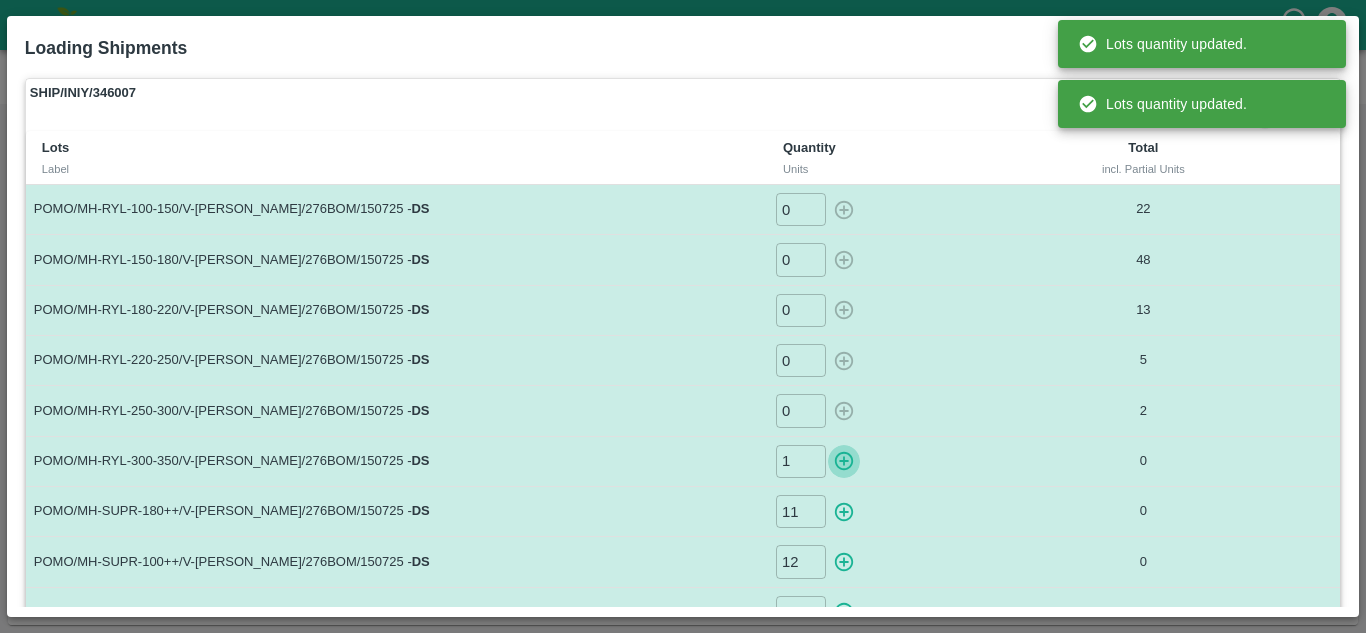 click 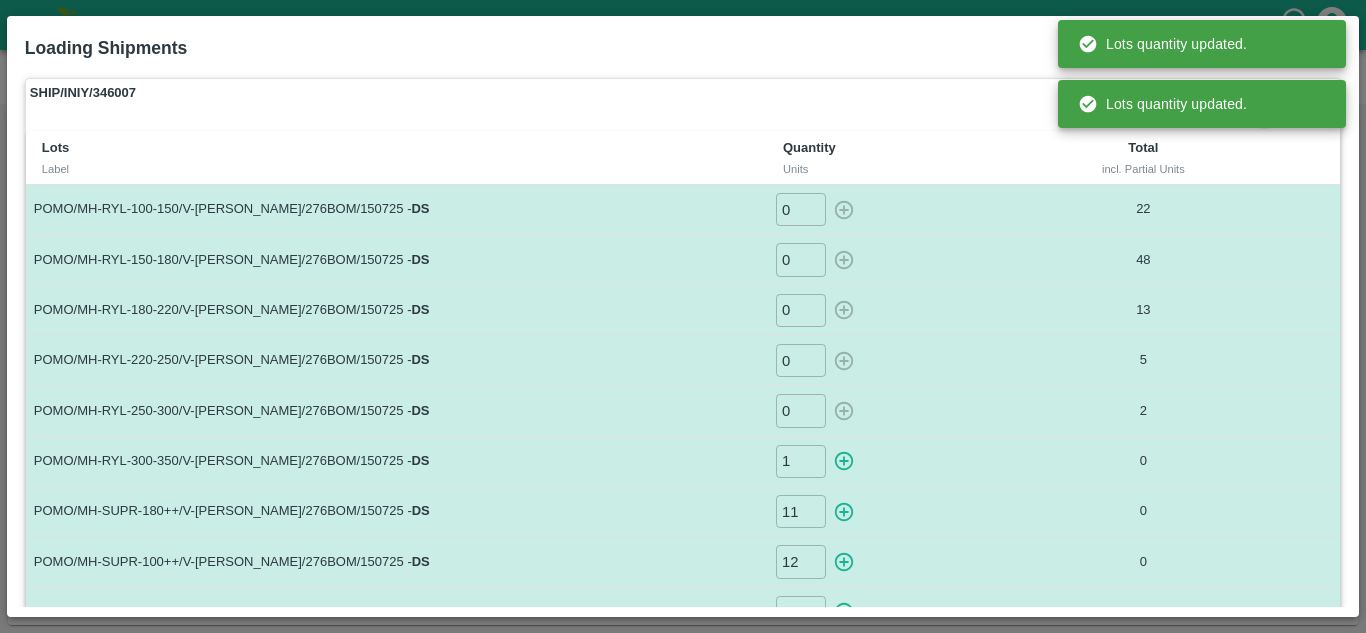 type on "0" 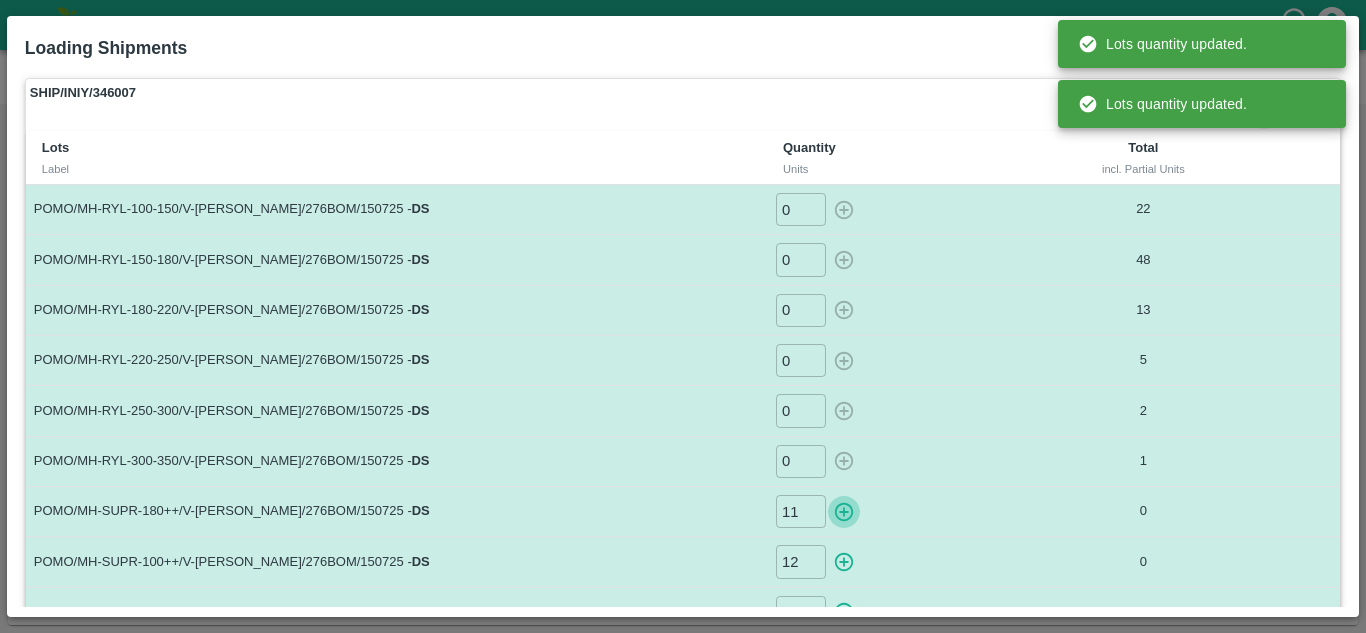 click 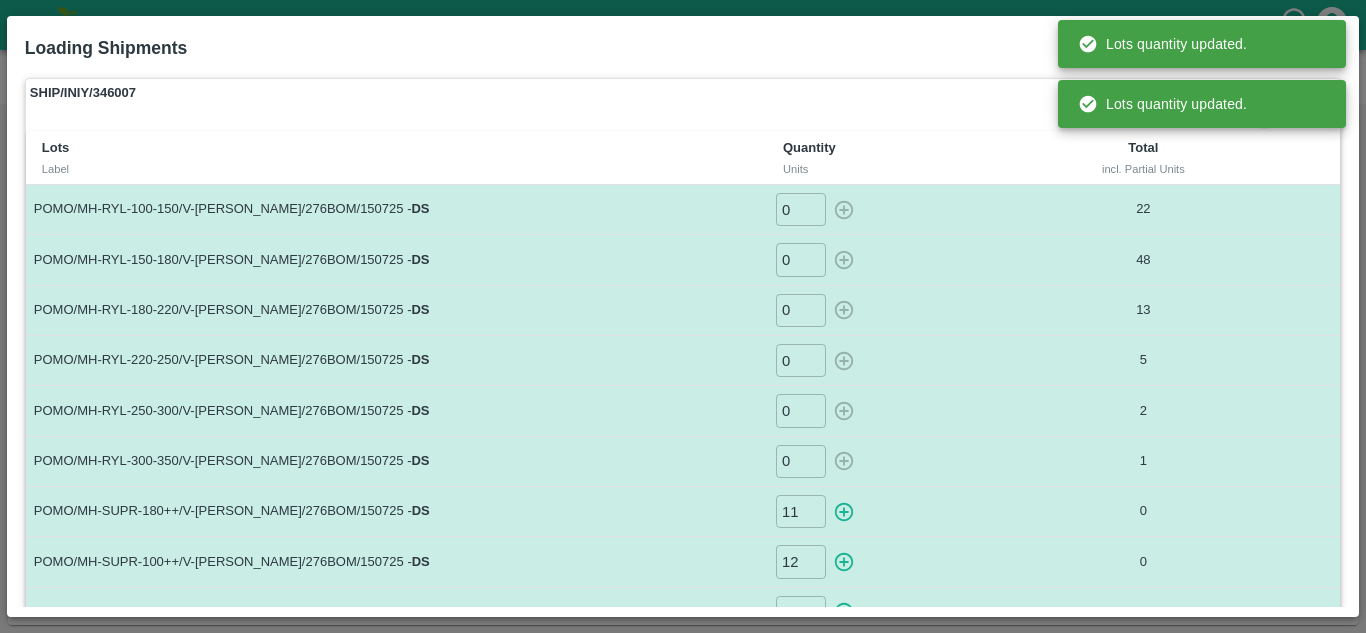 type on "0" 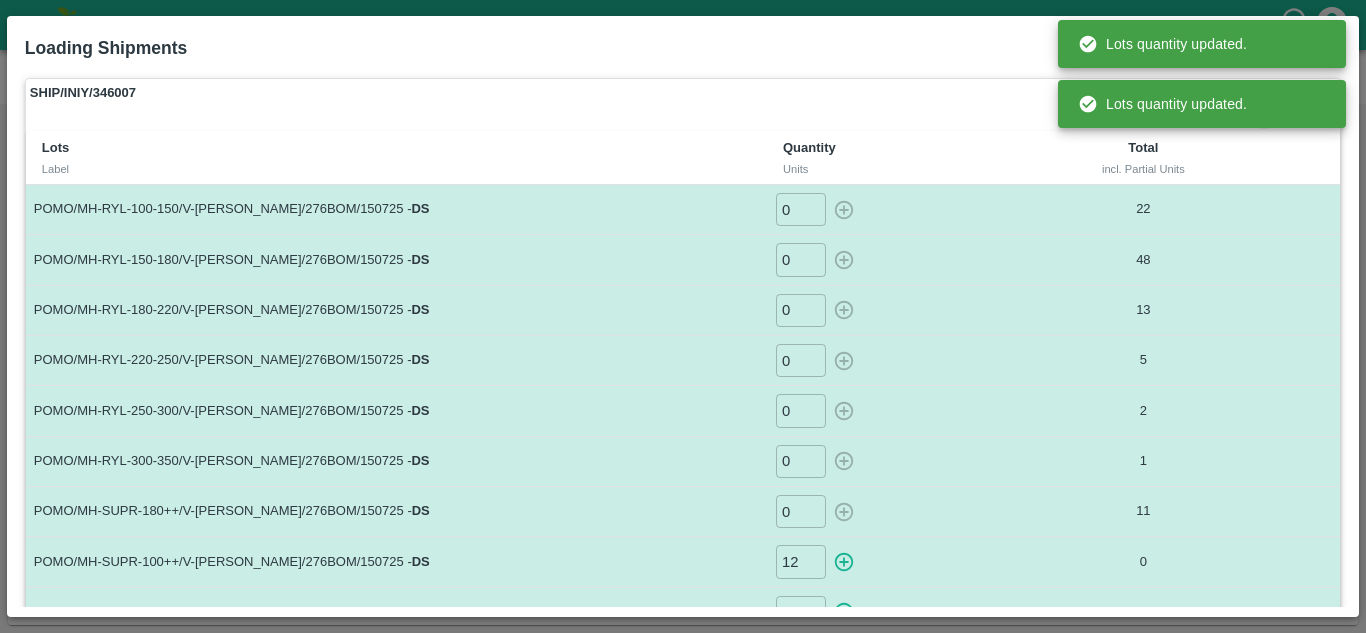 scroll, scrollTop: 136, scrollLeft: 0, axis: vertical 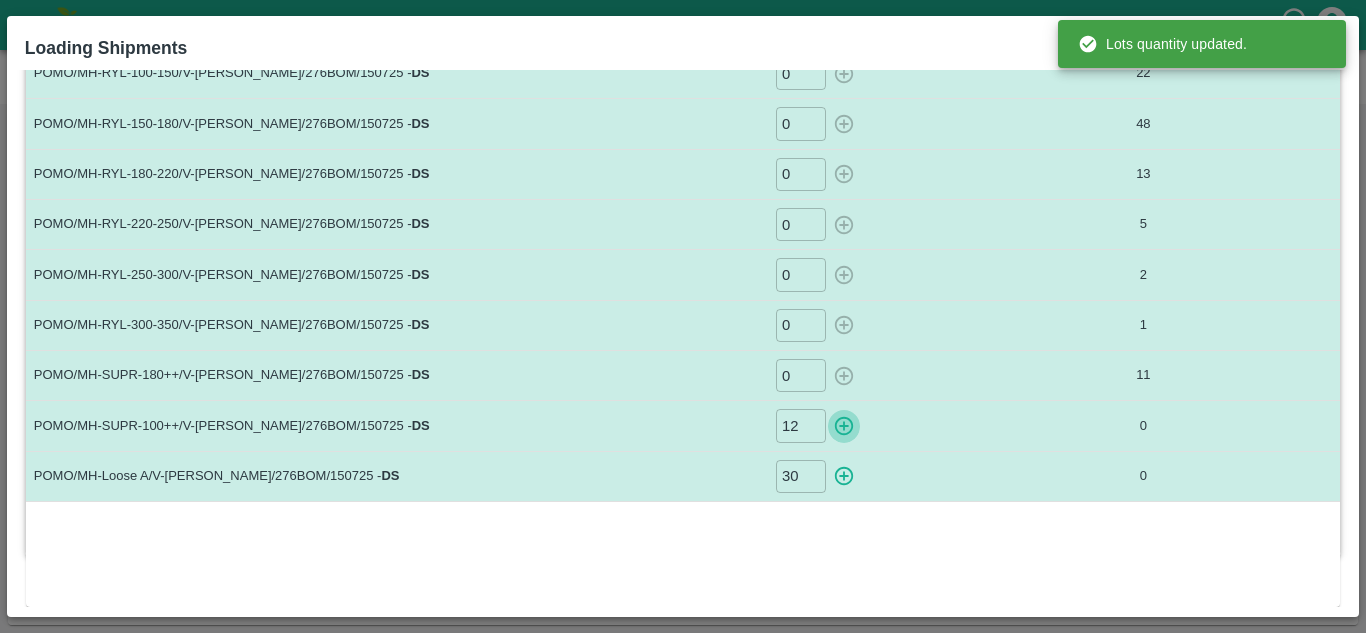 click 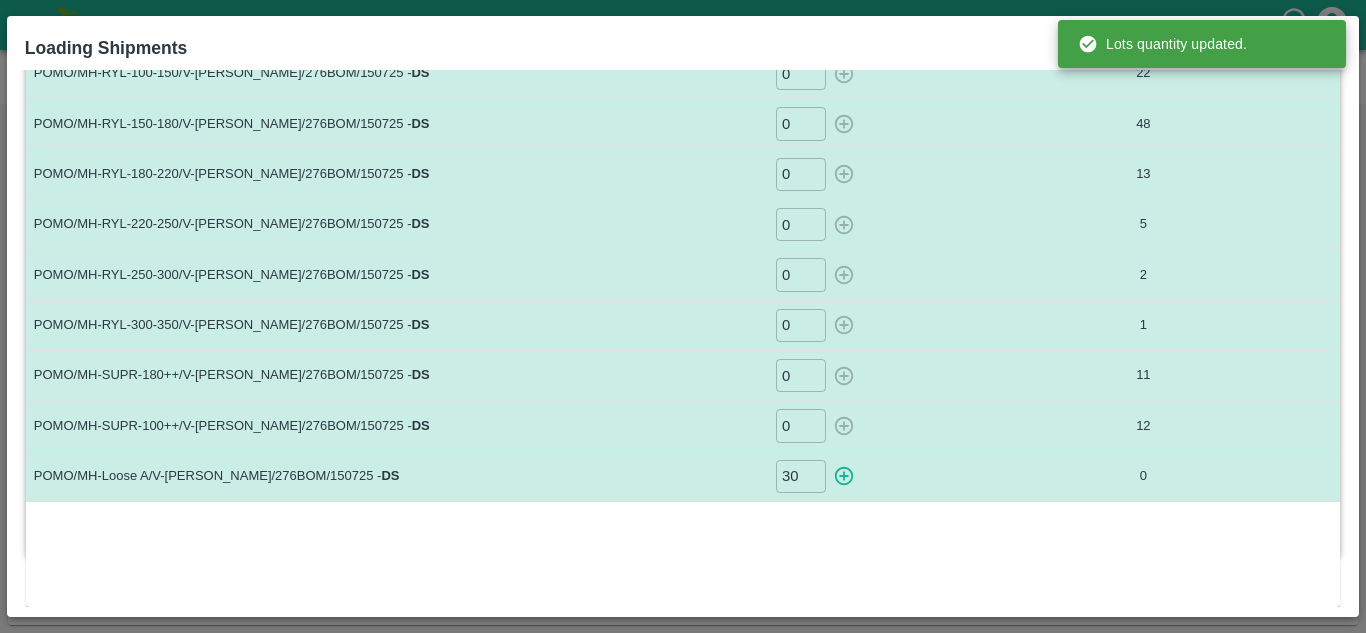 click 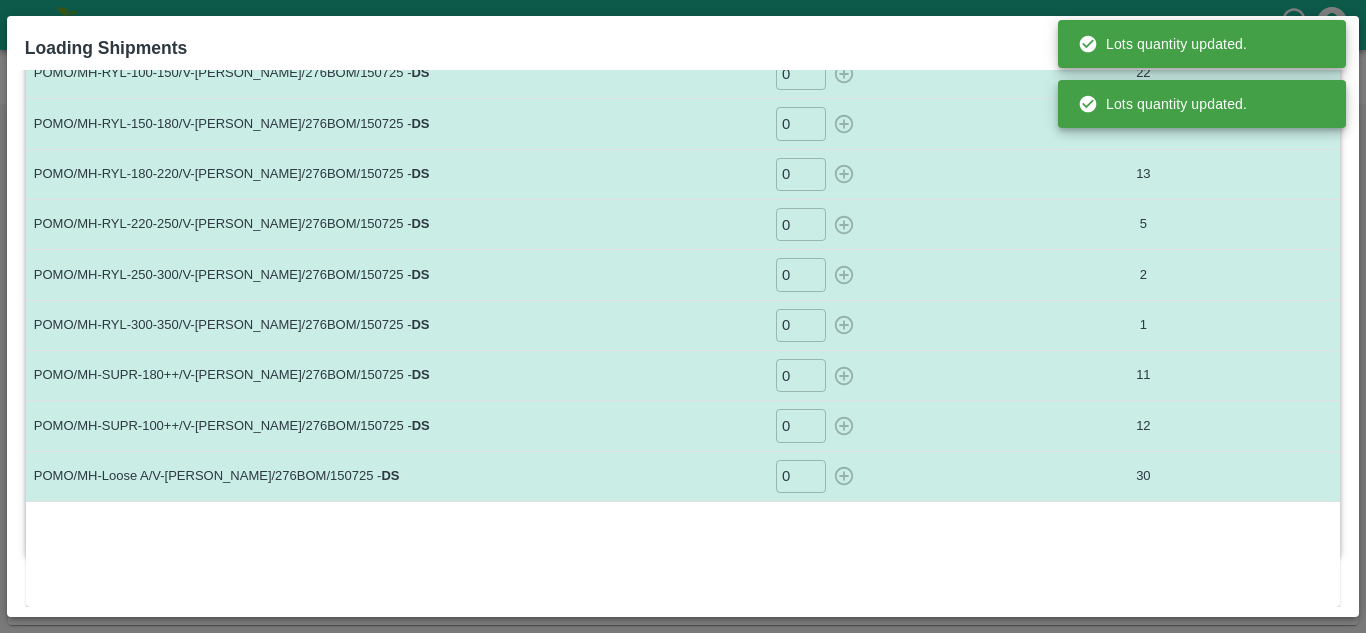 scroll, scrollTop: 0, scrollLeft: 0, axis: both 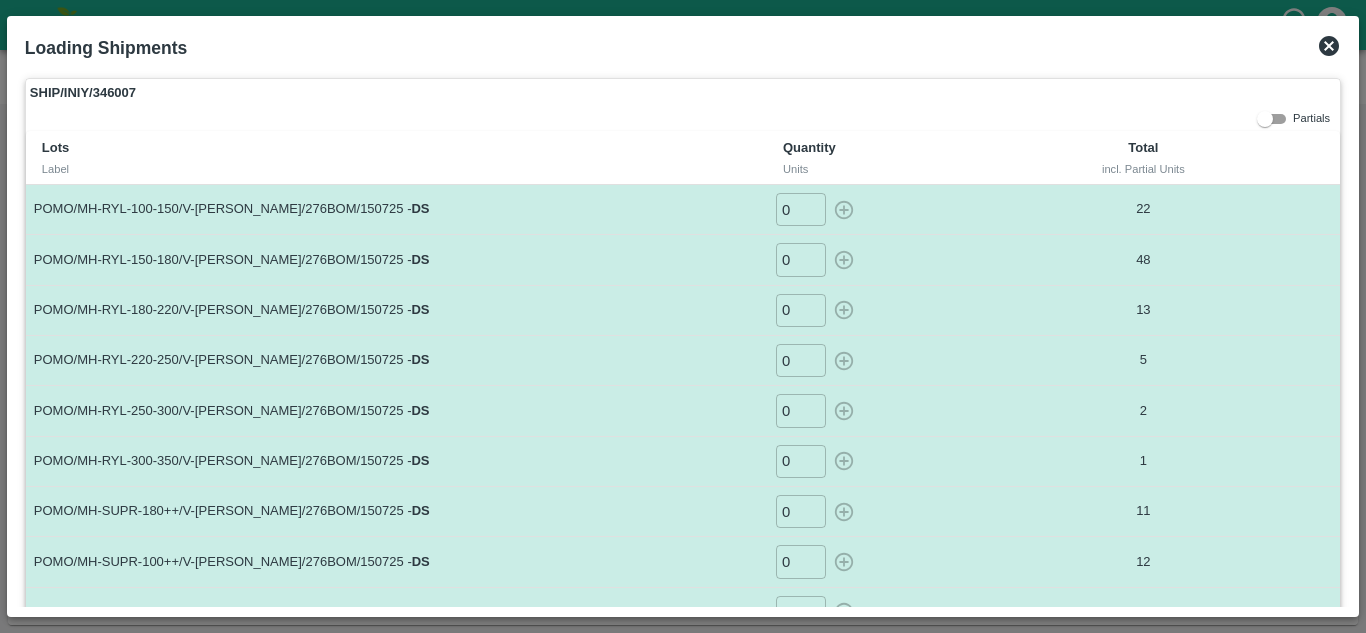 click 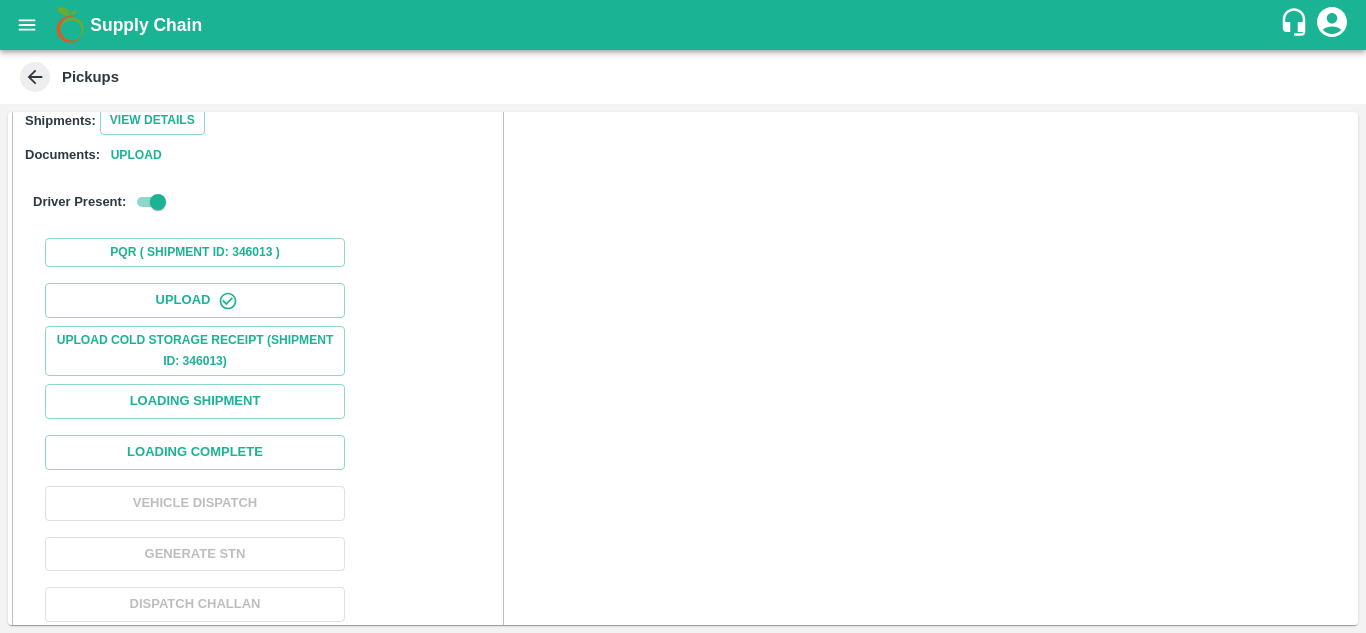 scroll, scrollTop: 329, scrollLeft: 0, axis: vertical 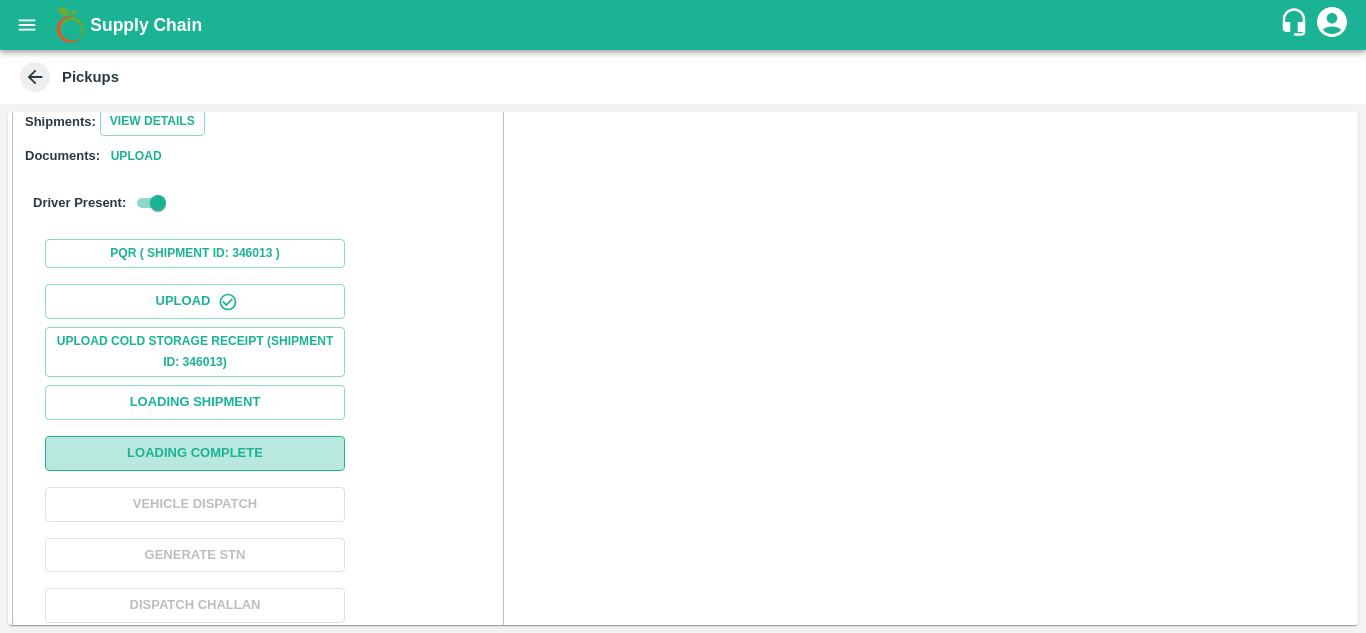 click on "Loading Complete" at bounding box center [195, 453] 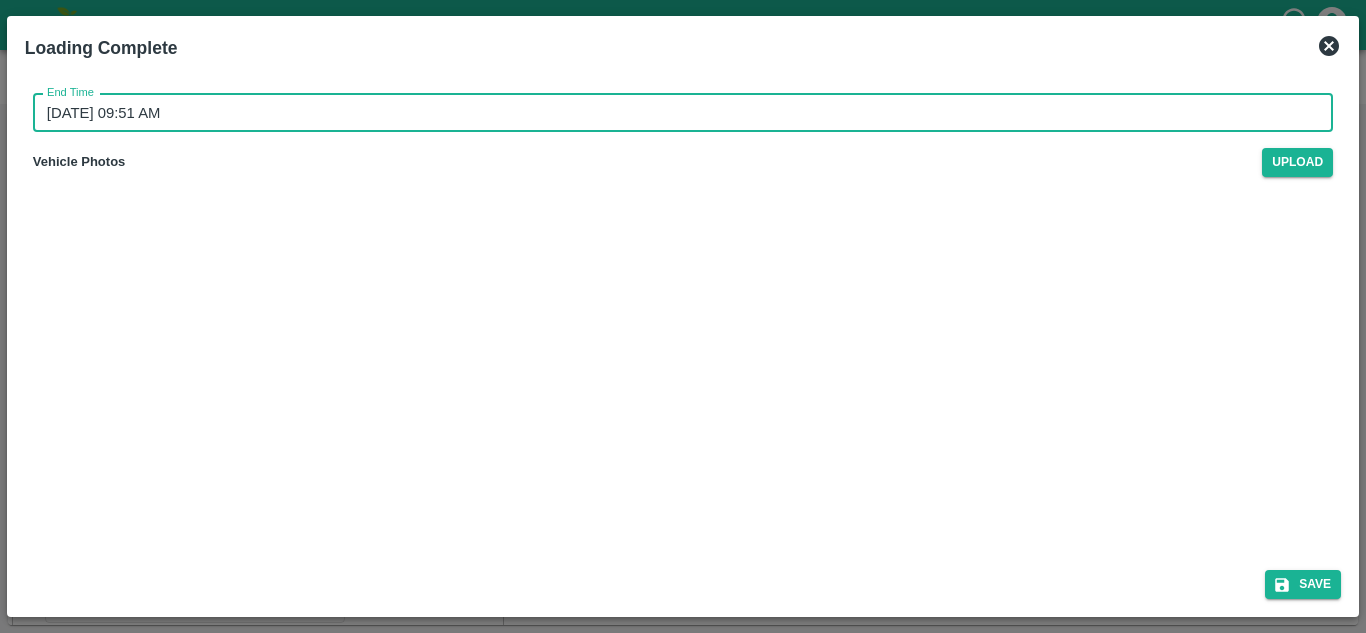 click on "17/07/2025 09:51 AM" at bounding box center [676, 113] 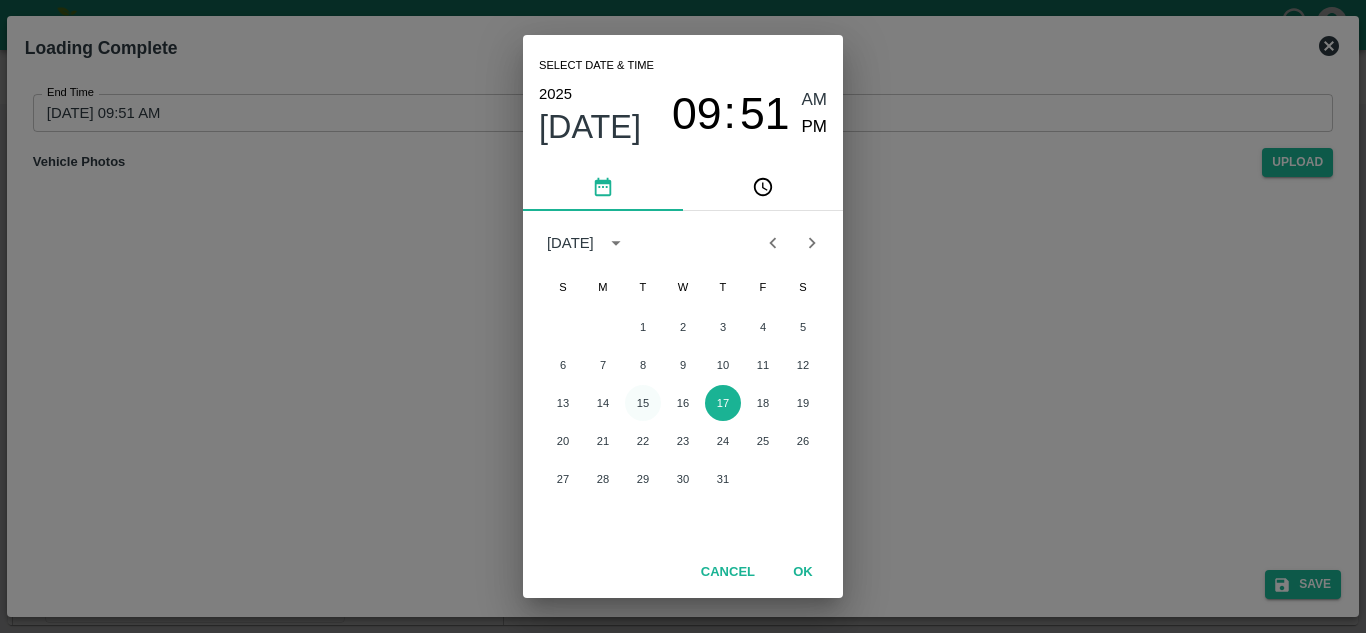 click on "15" at bounding box center [643, 403] 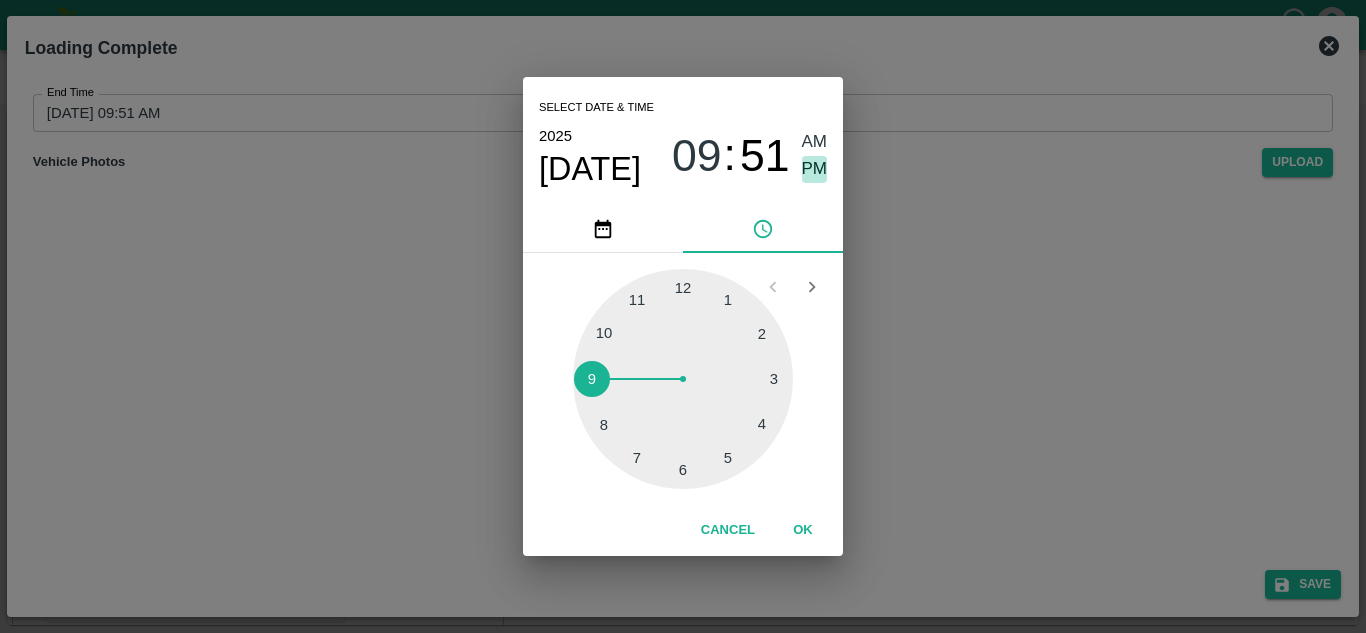 click on "PM" at bounding box center (815, 169) 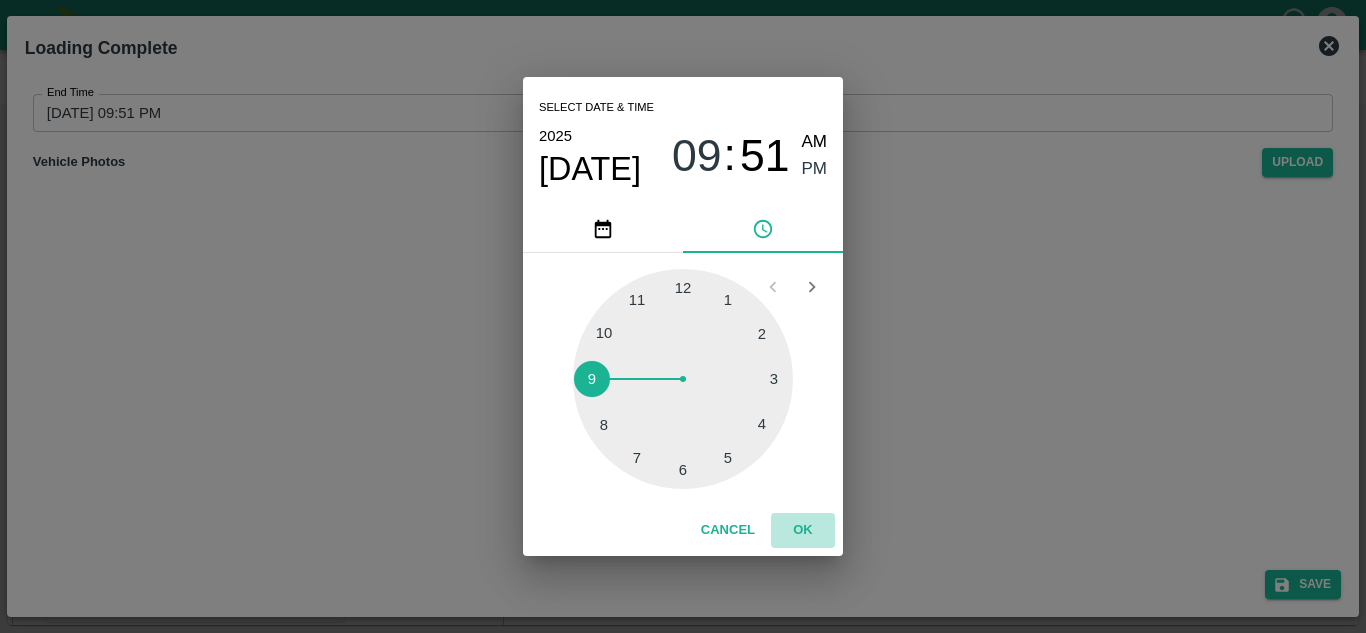 click on "OK" at bounding box center (803, 530) 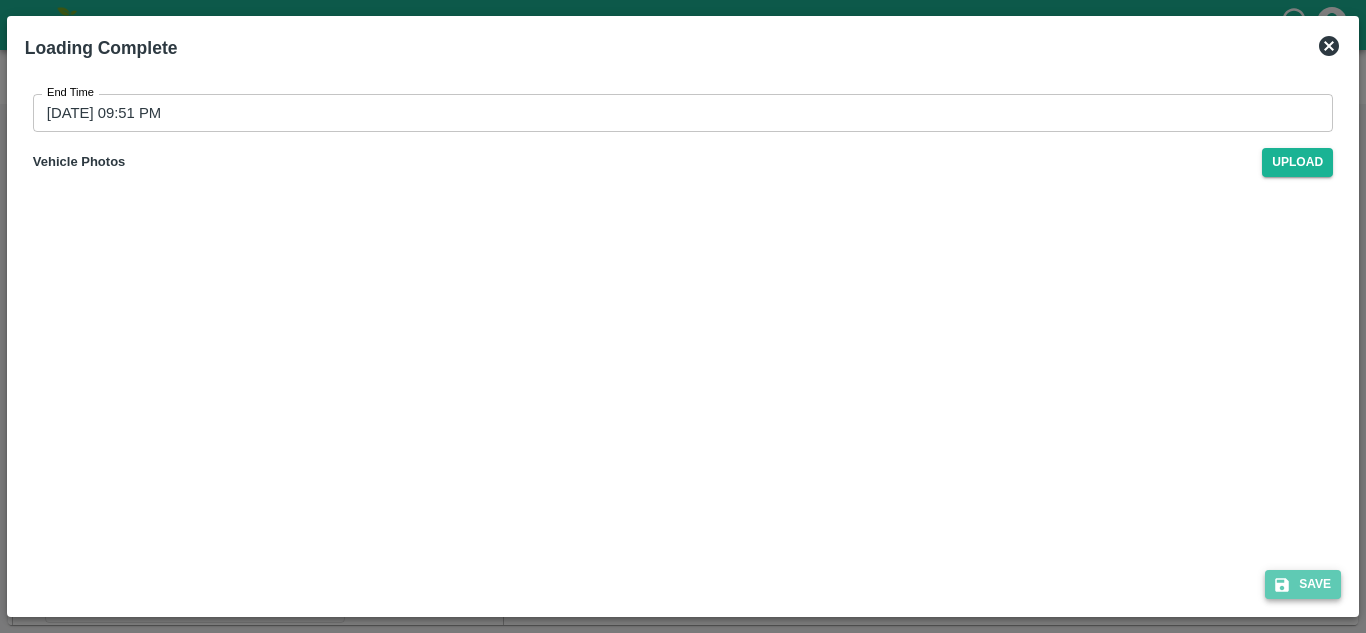click on "Save" at bounding box center (1303, 584) 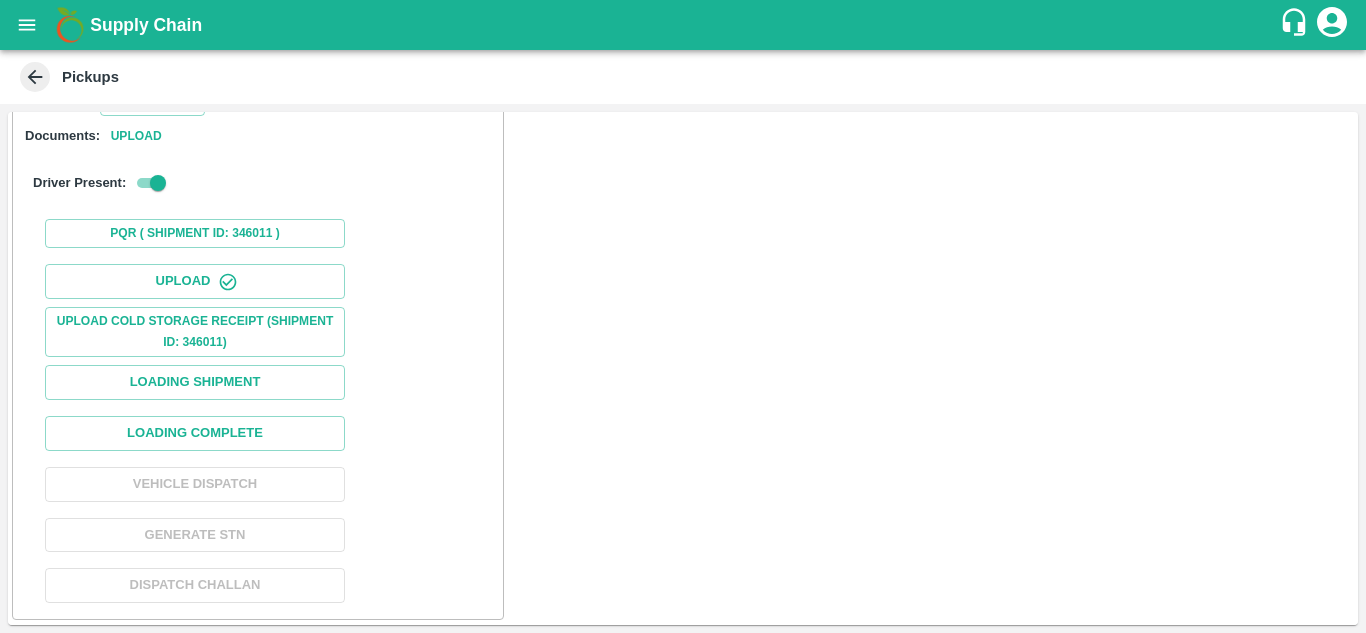scroll, scrollTop: 1215, scrollLeft: 0, axis: vertical 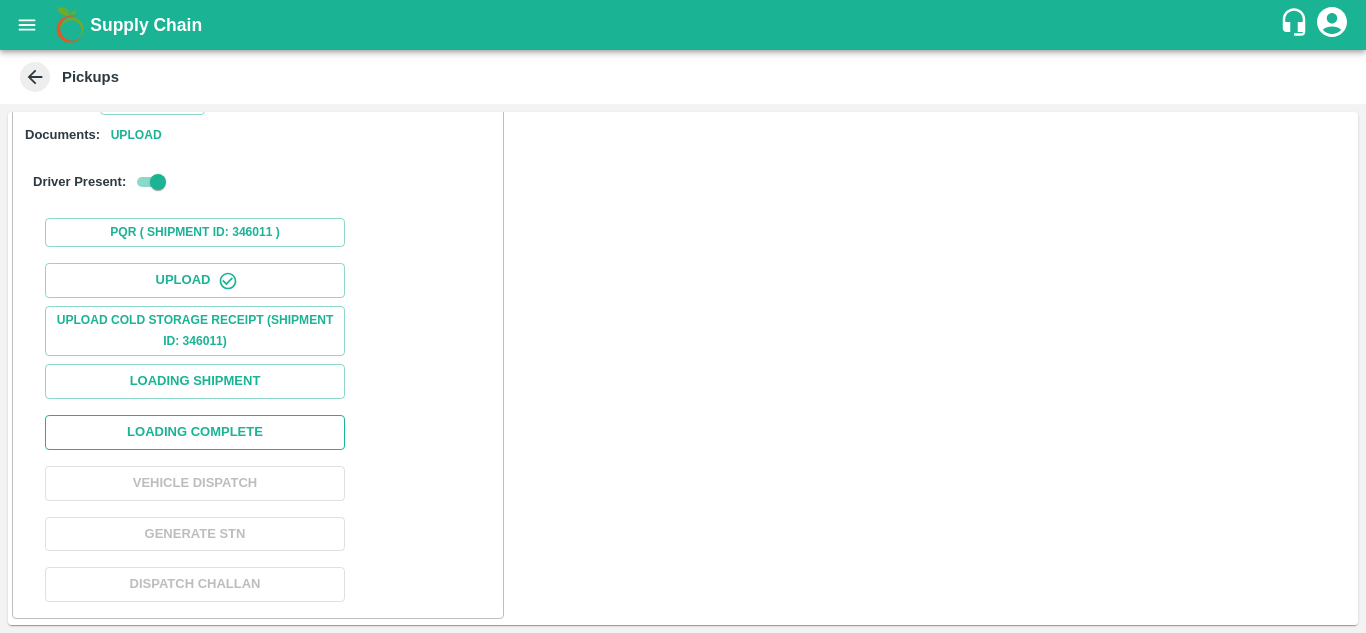 click on "Loading Complete" at bounding box center (195, 432) 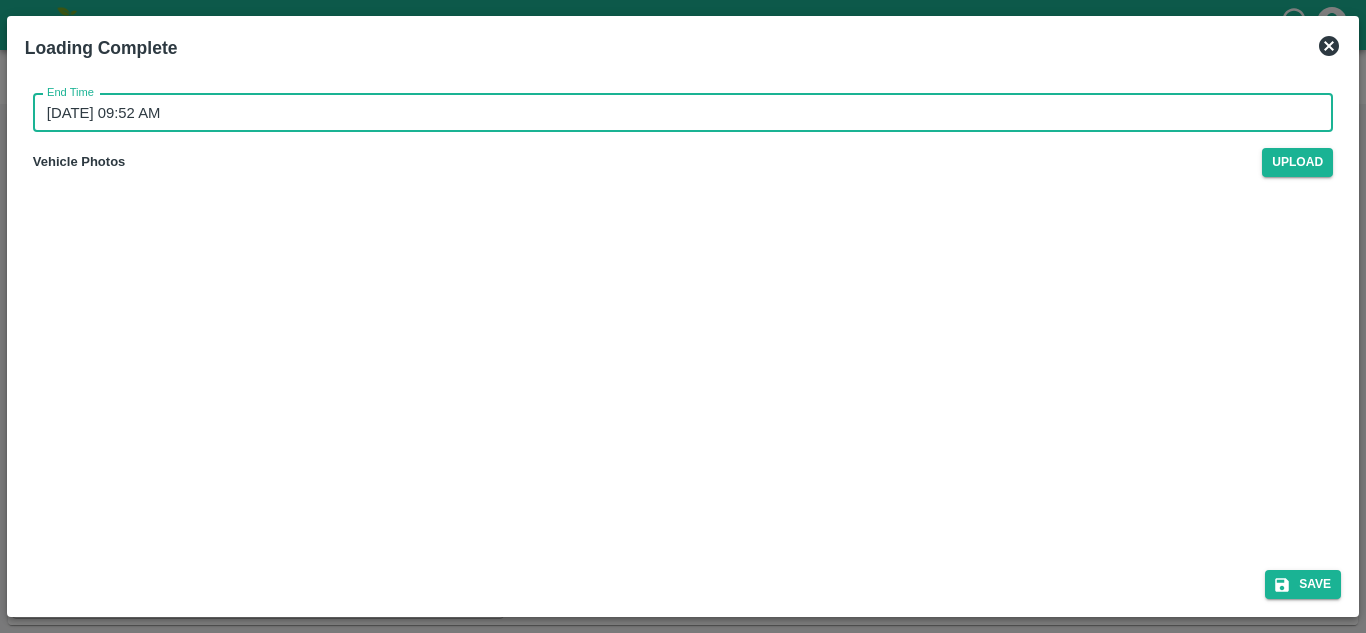 click on "17/07/2025 09:52 AM" at bounding box center (676, 113) 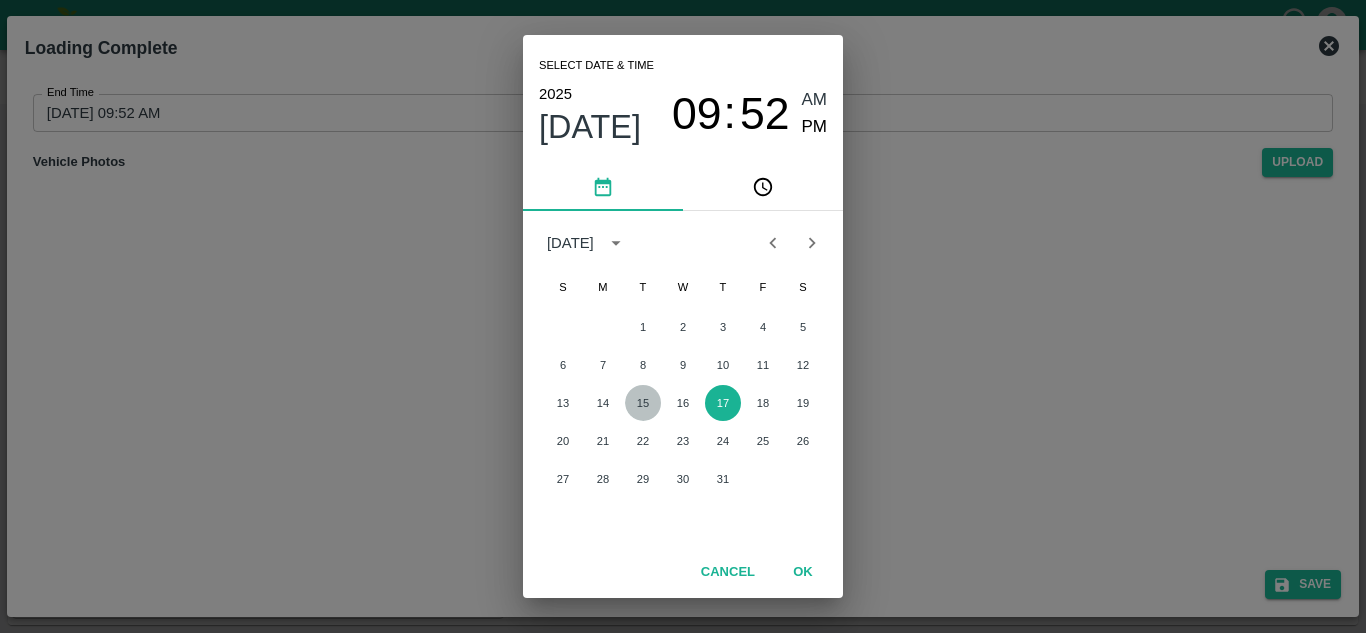 click on "15" at bounding box center (643, 403) 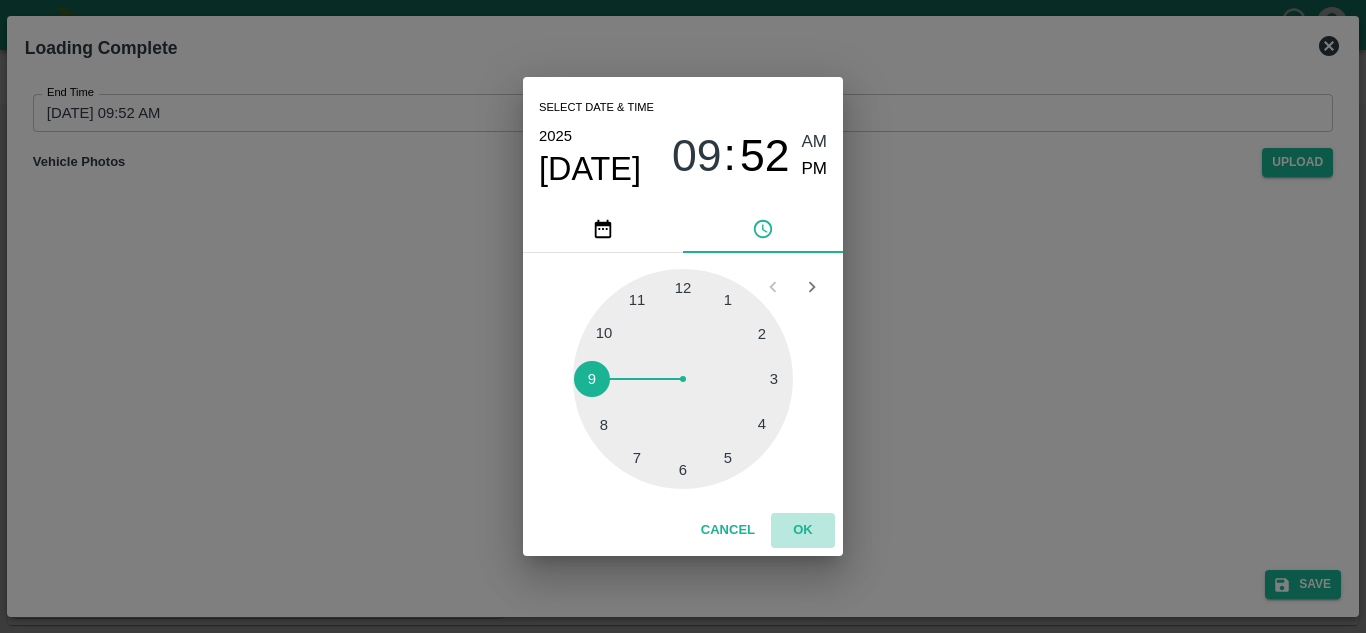 click on "OK" at bounding box center [803, 530] 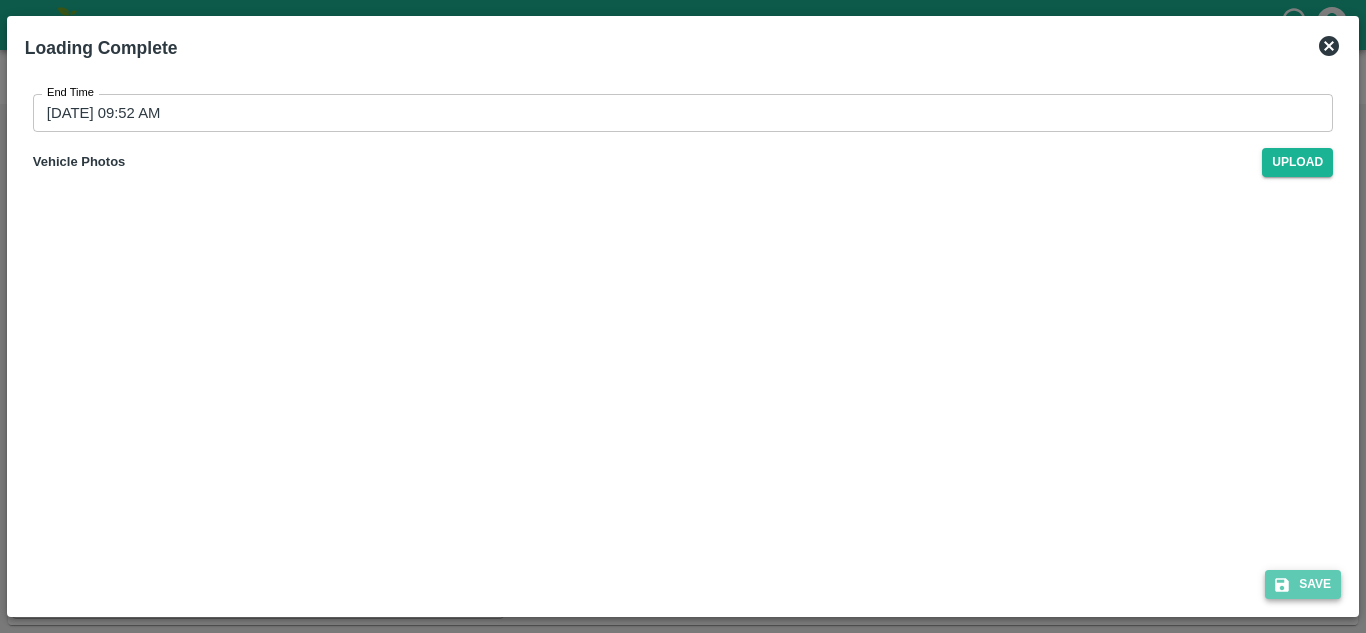 click on "Save" at bounding box center (1303, 584) 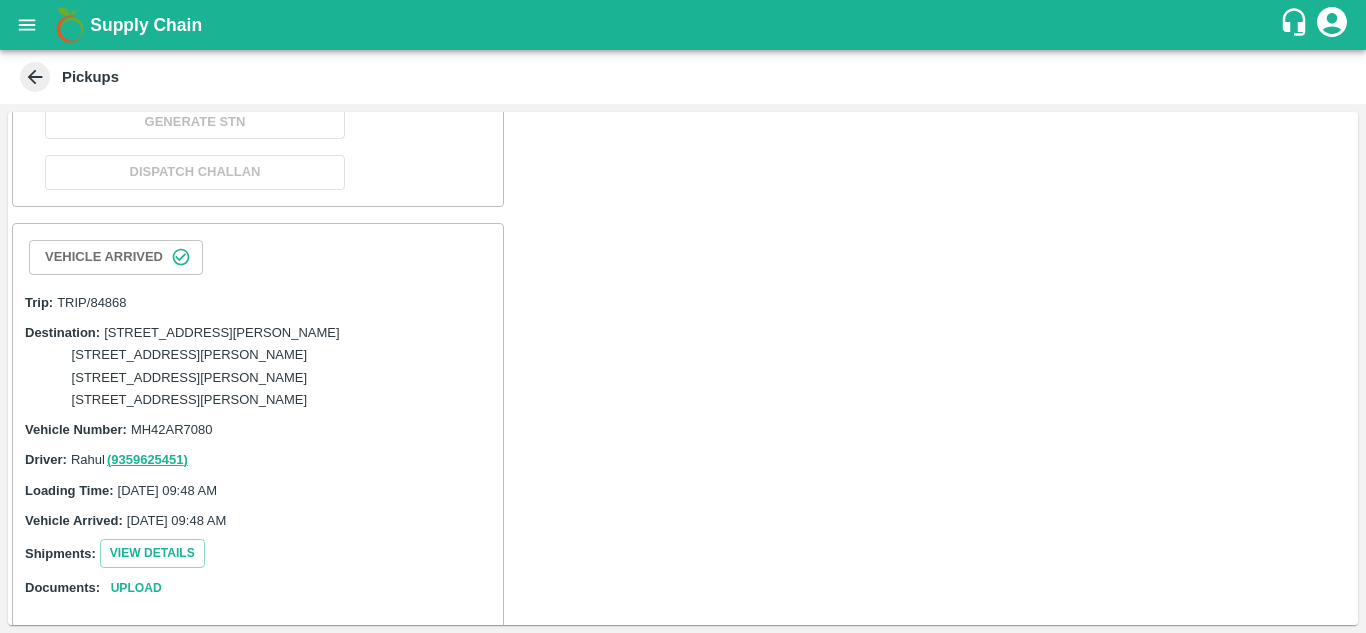 scroll, scrollTop: 2493, scrollLeft: 0, axis: vertical 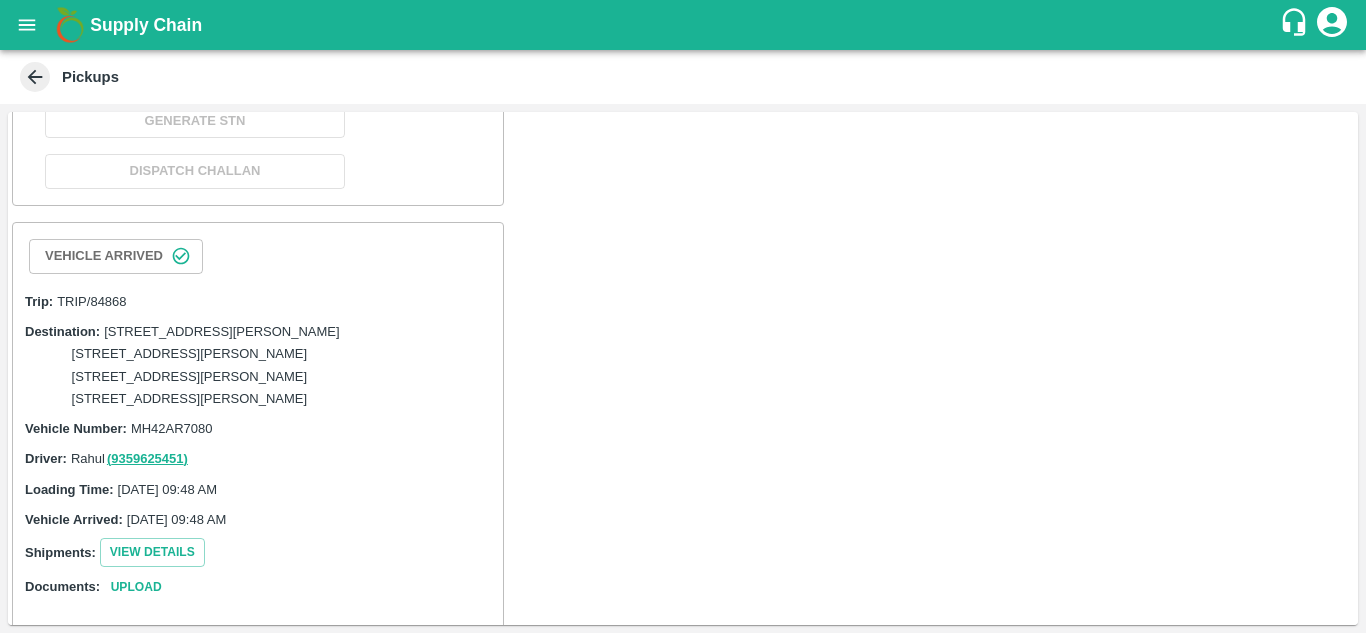click on "Loading Complete" at bounding box center (195, 19) 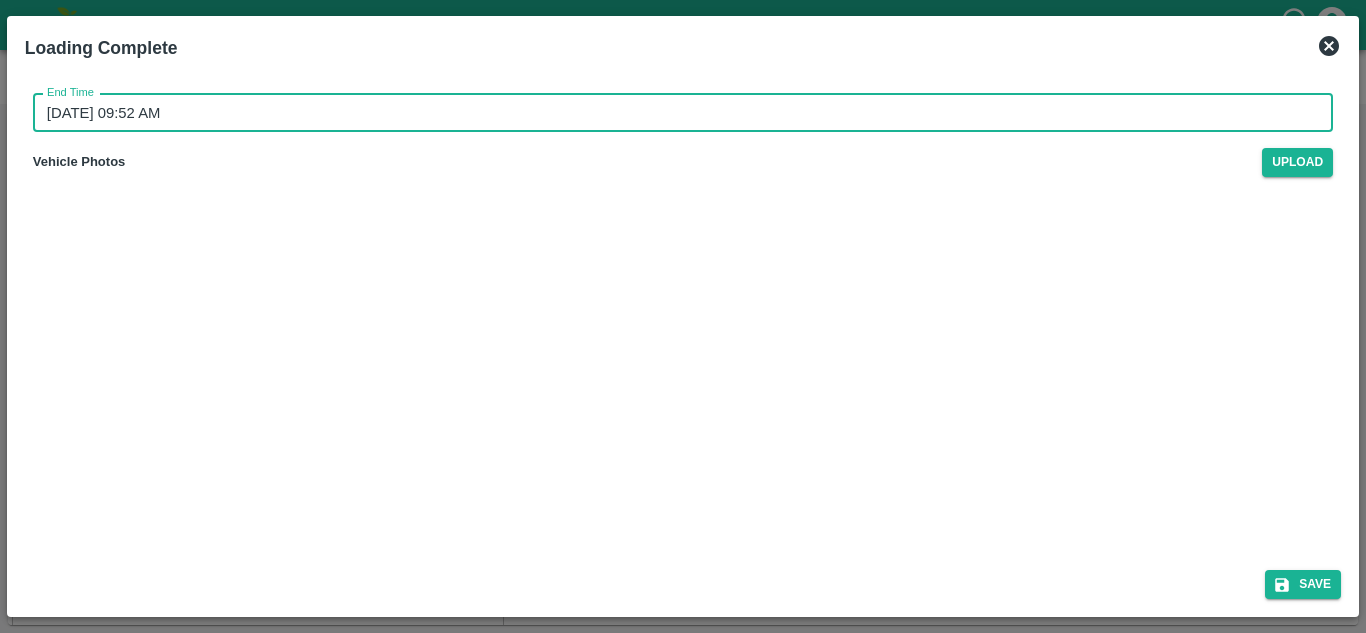click on "17/07/2025 09:52 AM" at bounding box center (676, 113) 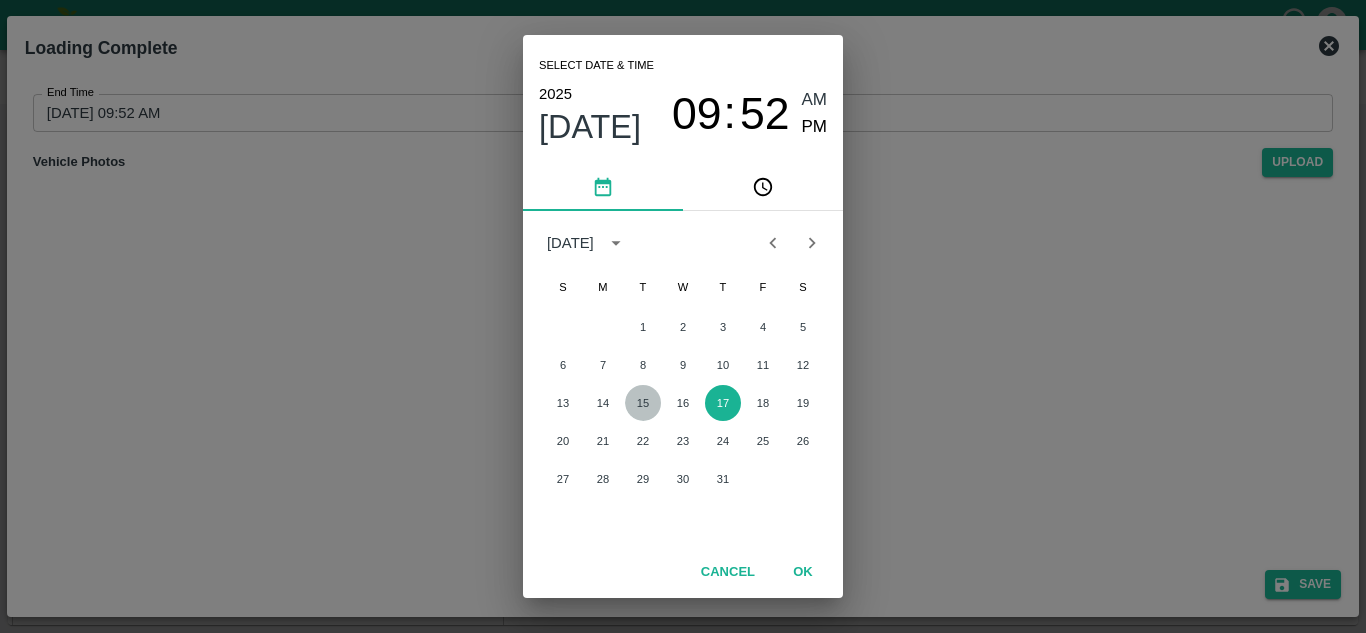 click on "15" at bounding box center [643, 403] 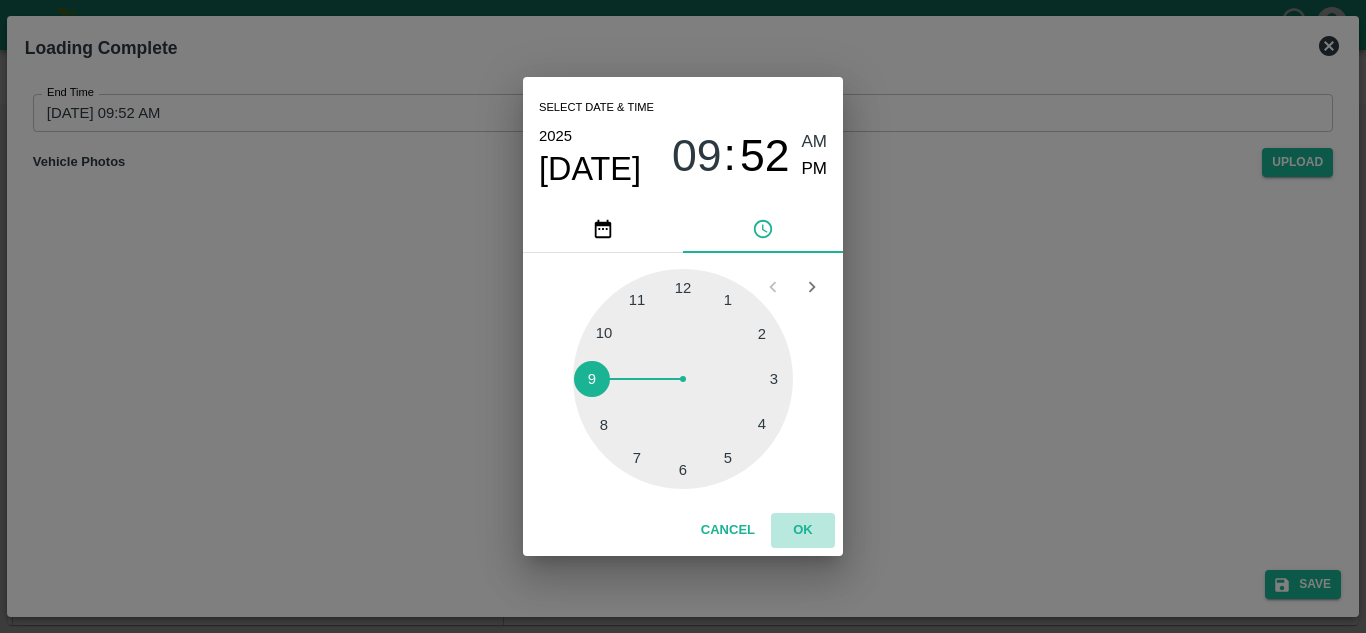 click on "OK" at bounding box center (803, 530) 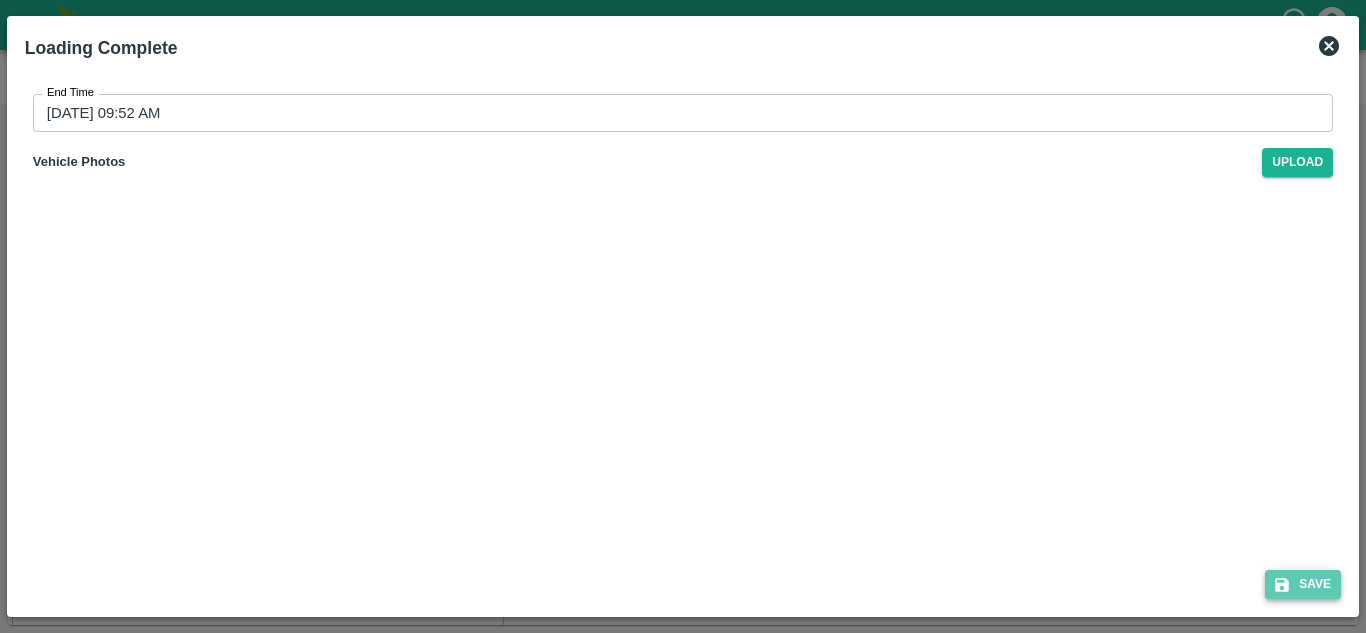 click on "Save" at bounding box center (1303, 584) 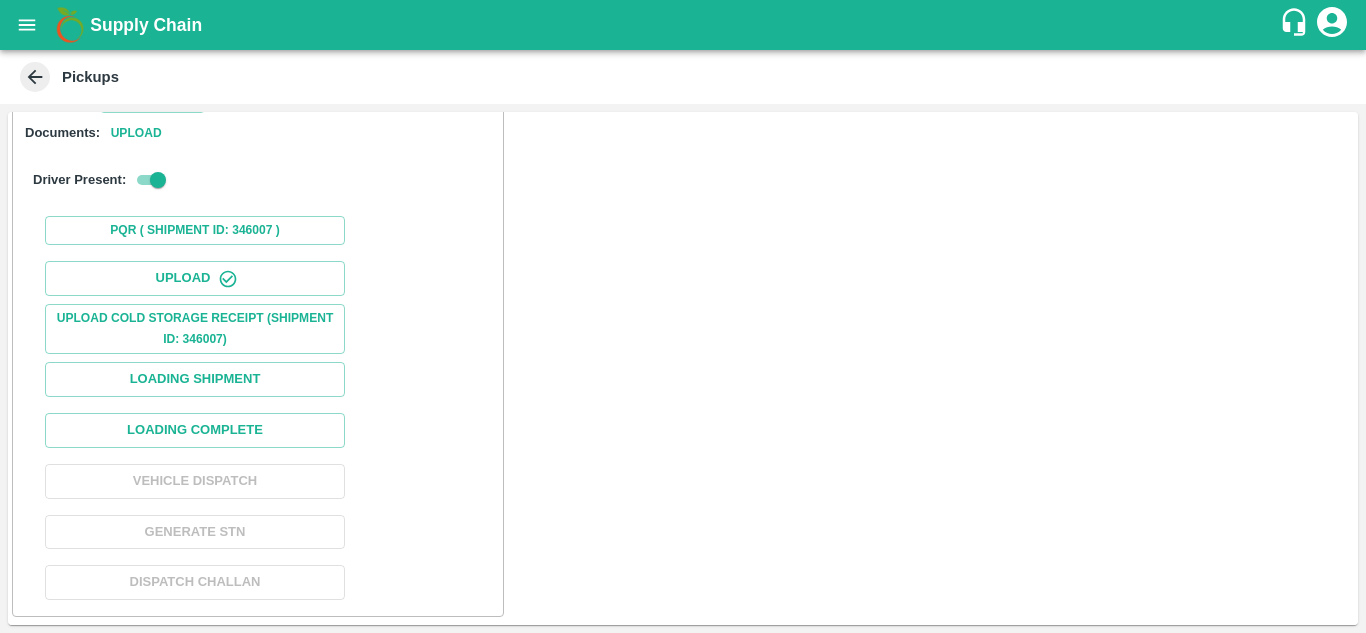 scroll, scrollTop: 3224, scrollLeft: 0, axis: vertical 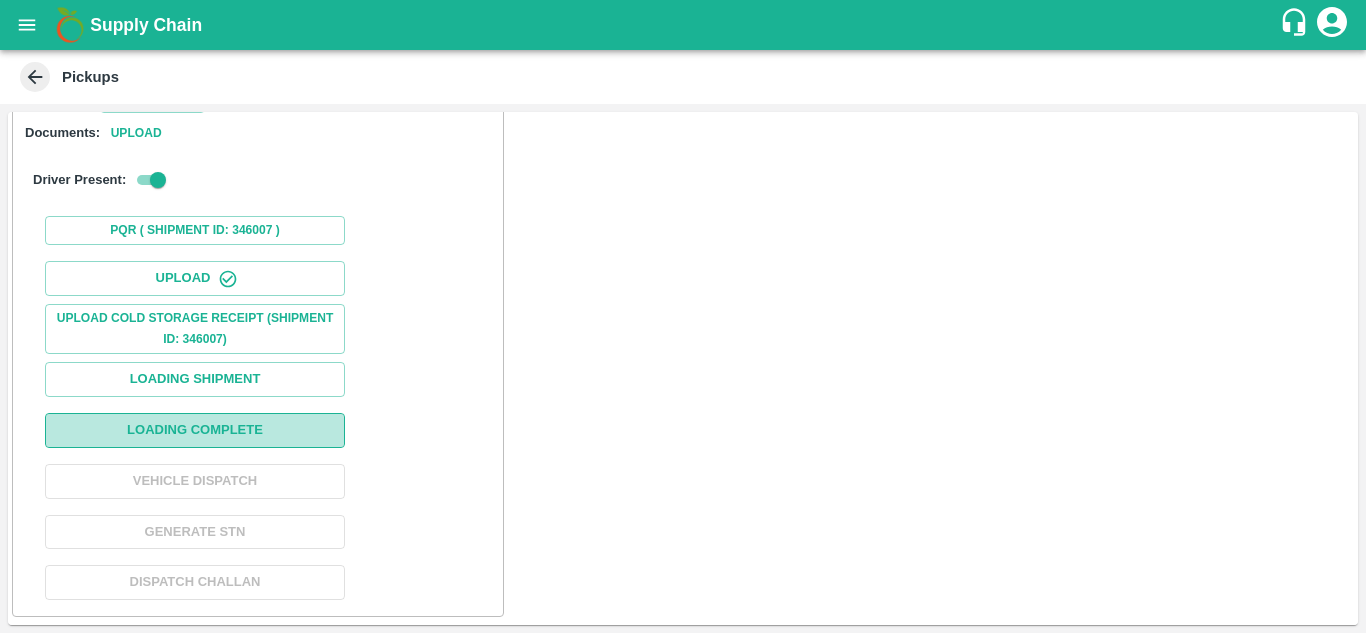 click on "Loading Complete" at bounding box center [195, 430] 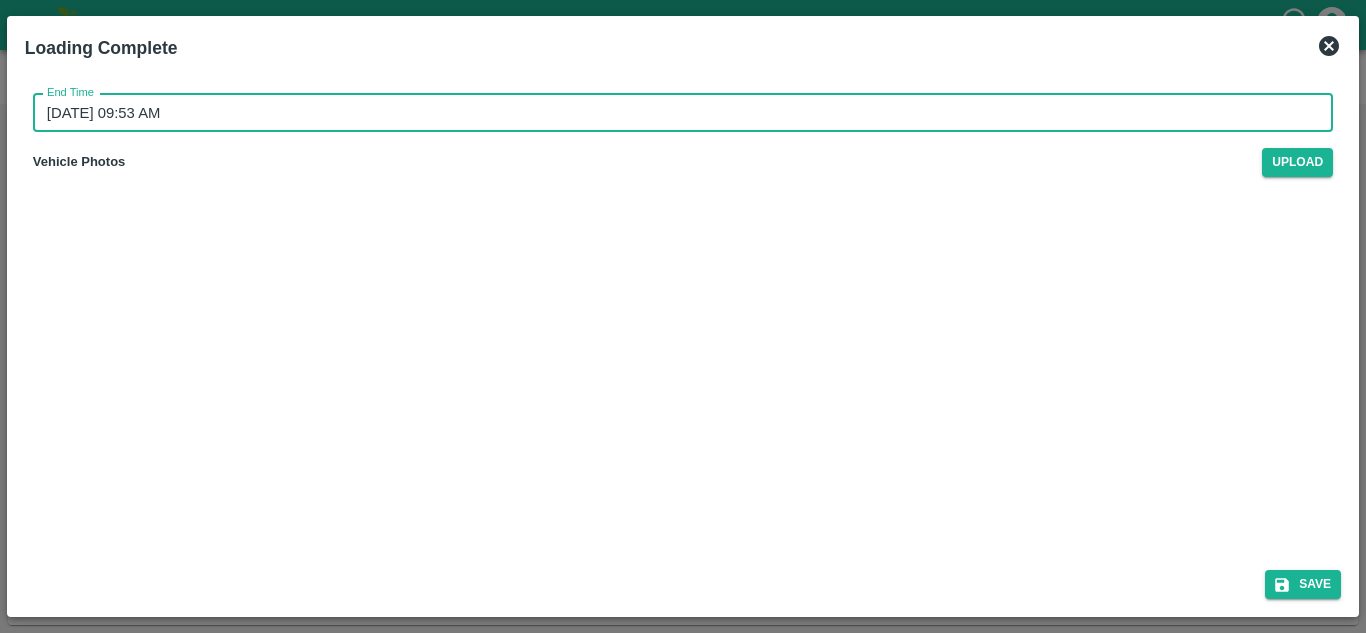 click on "17/07/2025 09:53 AM" at bounding box center (676, 113) 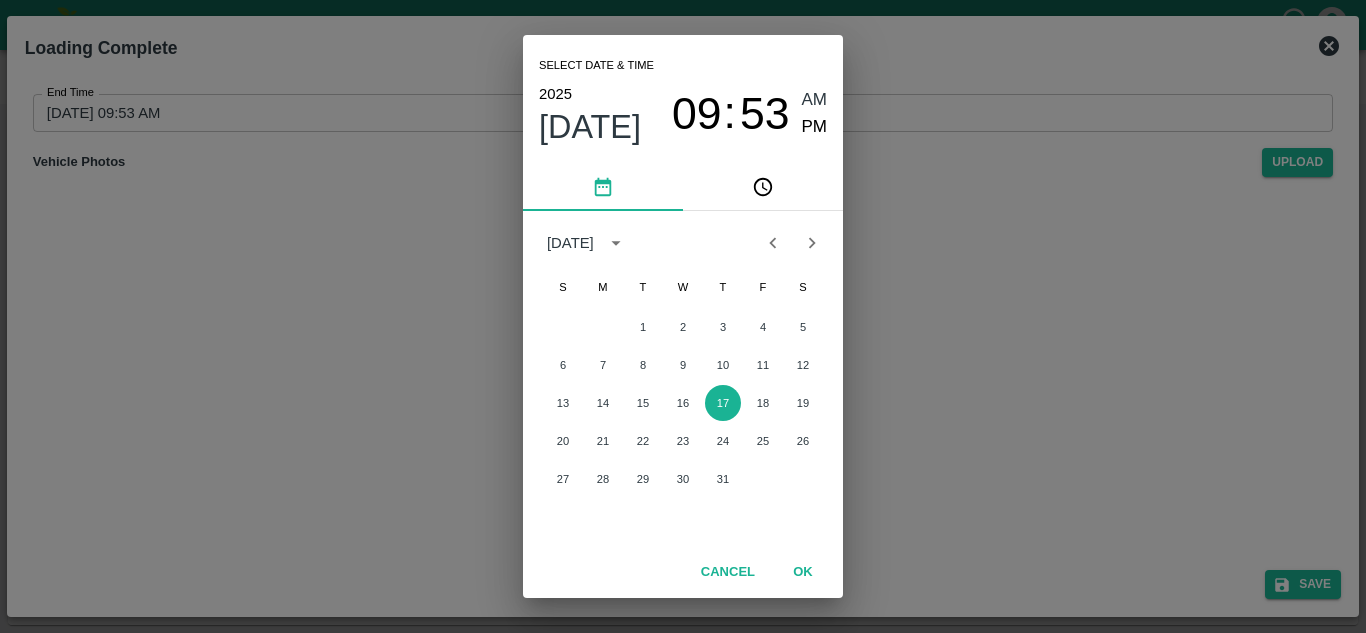 click on "13 14 15 16 17 18 19" at bounding box center (683, 403) 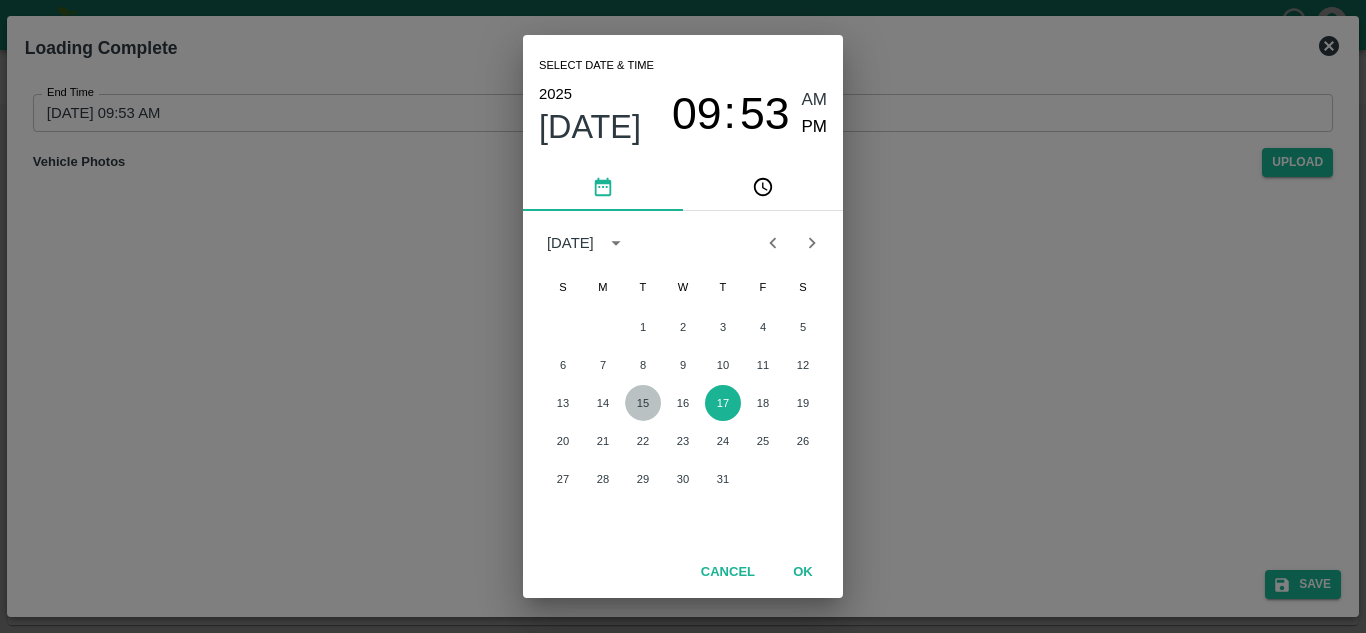 click on "15" at bounding box center [643, 403] 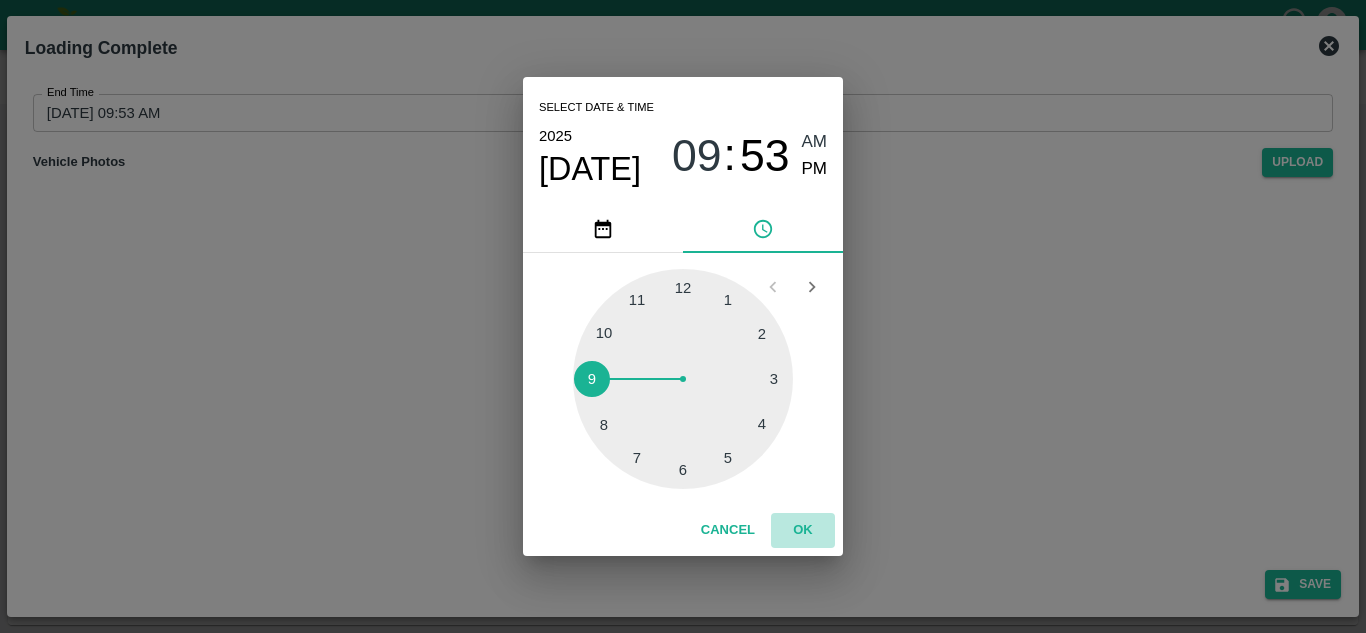 click on "OK" at bounding box center [803, 530] 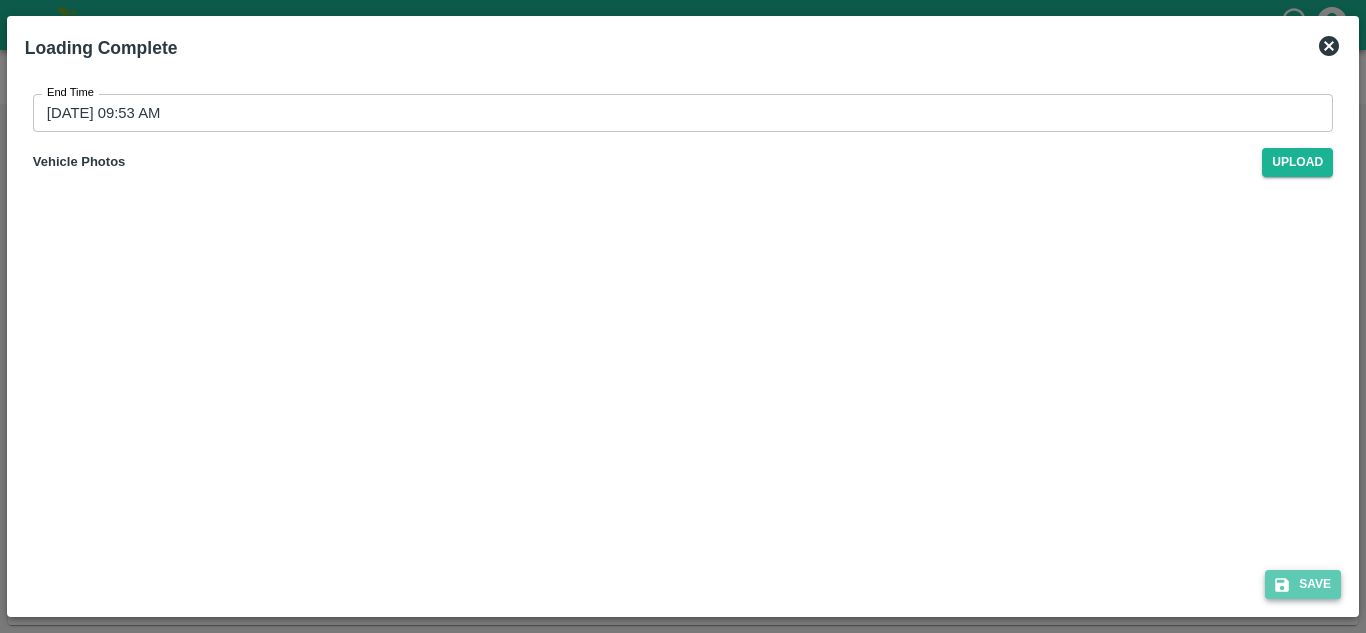 click on "Save" at bounding box center (1303, 584) 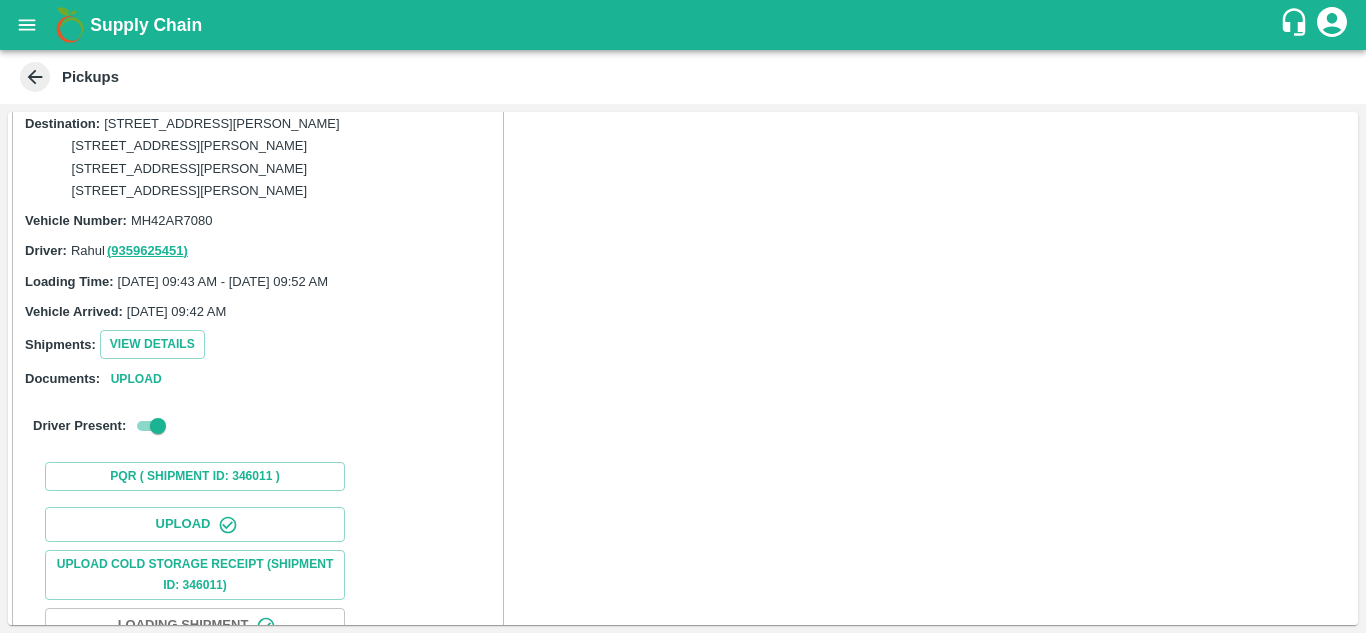 scroll, scrollTop: 0, scrollLeft: 0, axis: both 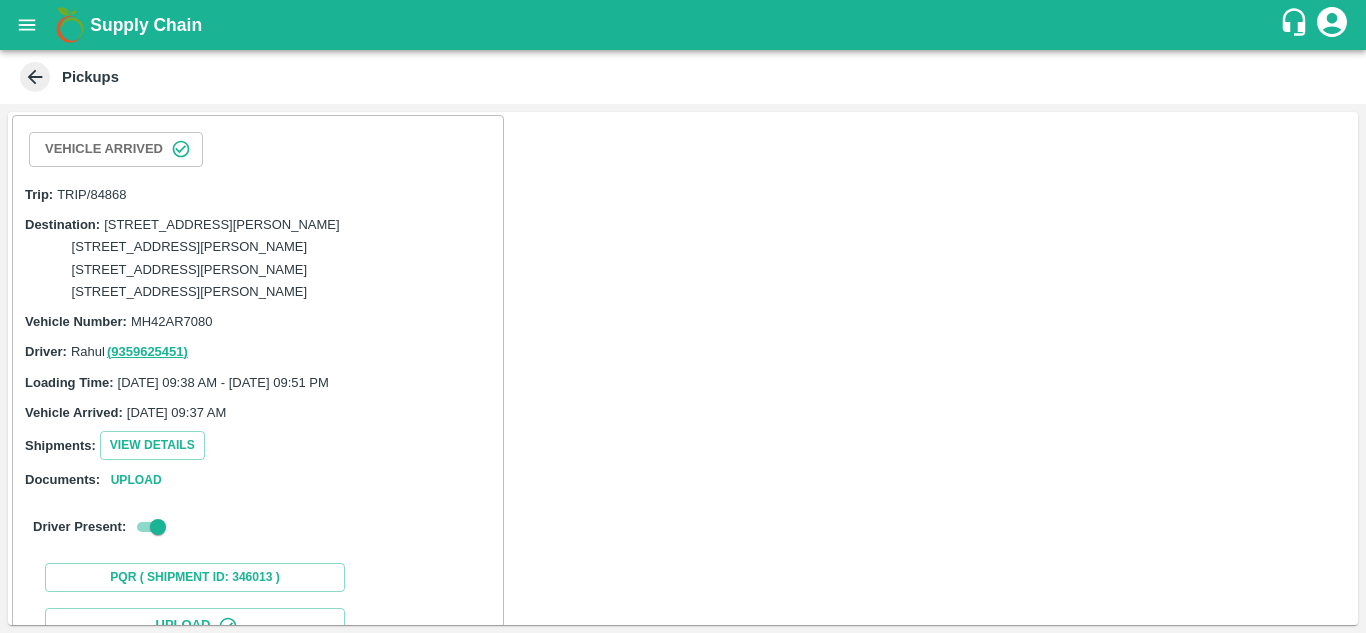 click on "TC/73,  ANNA FRUITS MARKET KOYAMBEDU, Chennai, Chennai, TAMILNADU, 600092" at bounding box center [190, 247] 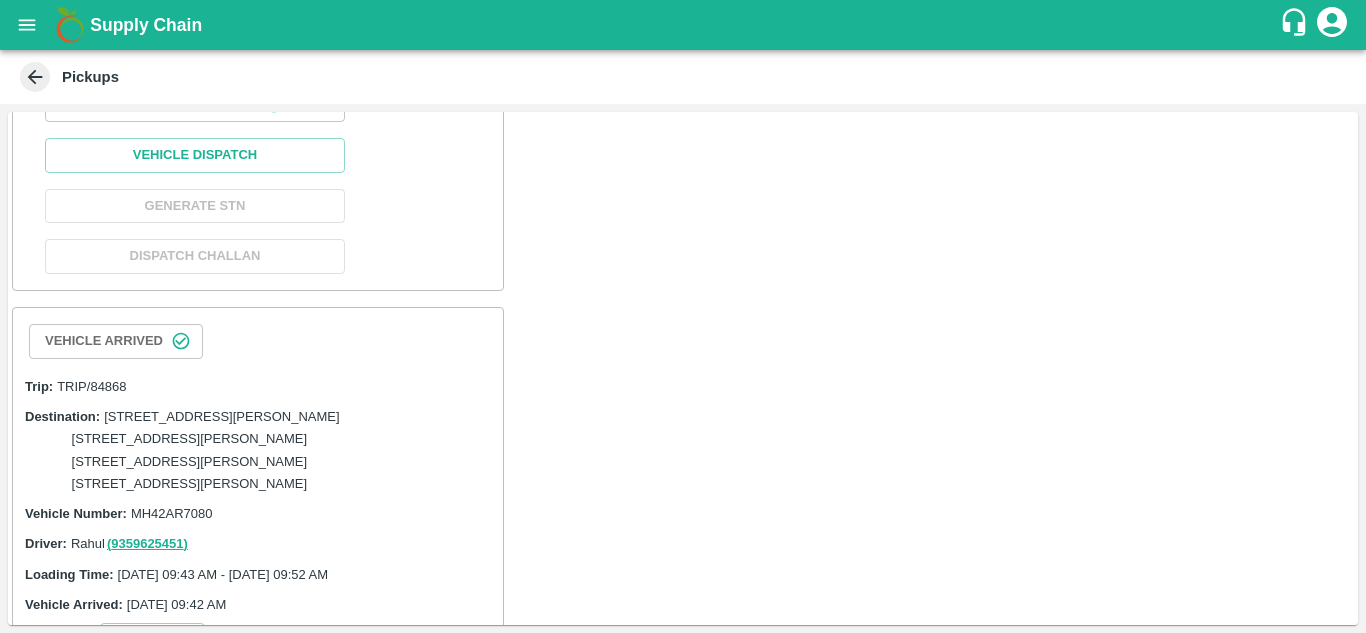 scroll, scrollTop: 677, scrollLeft: 0, axis: vertical 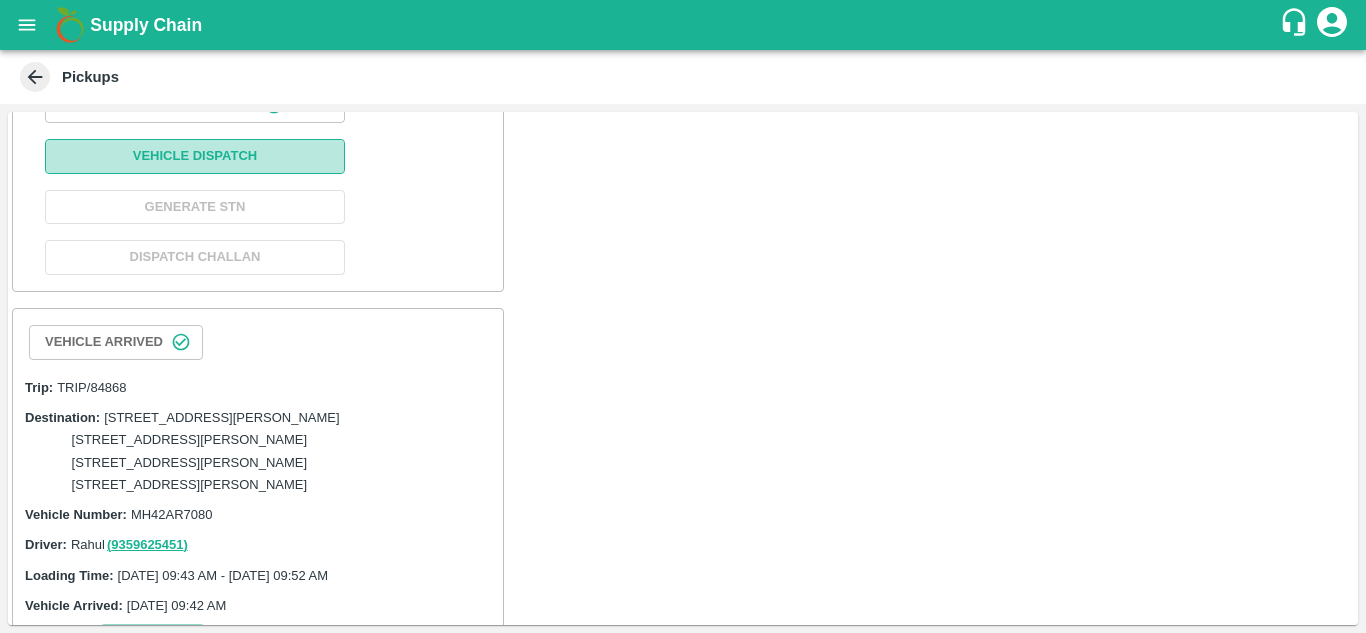 click on "Vehicle Dispatch" at bounding box center (195, 156) 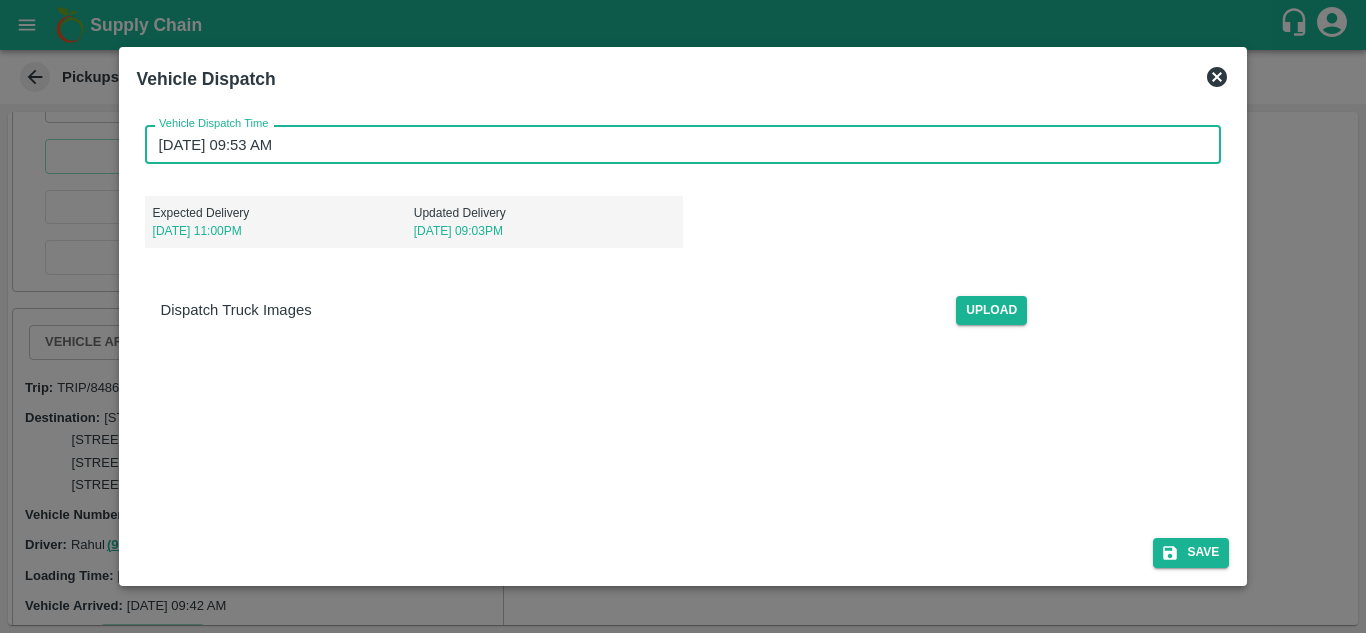 click on "17/07/2025 09:53 AM" at bounding box center [676, 144] 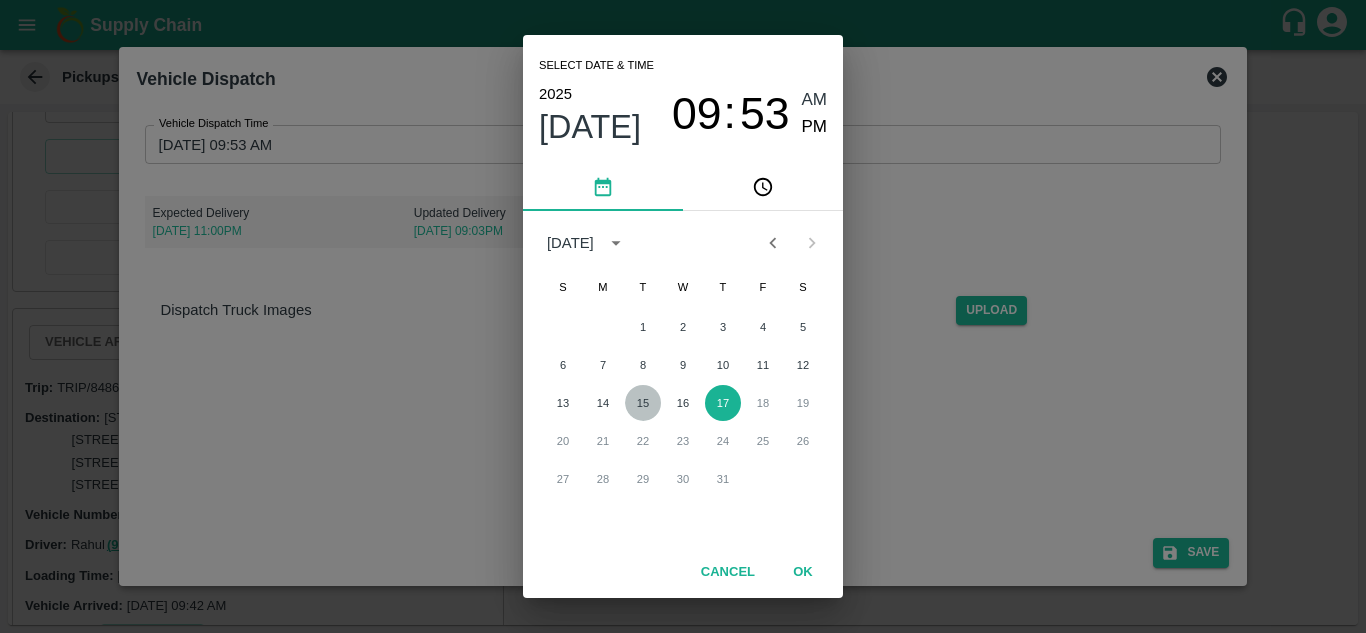 click on "15" at bounding box center [643, 403] 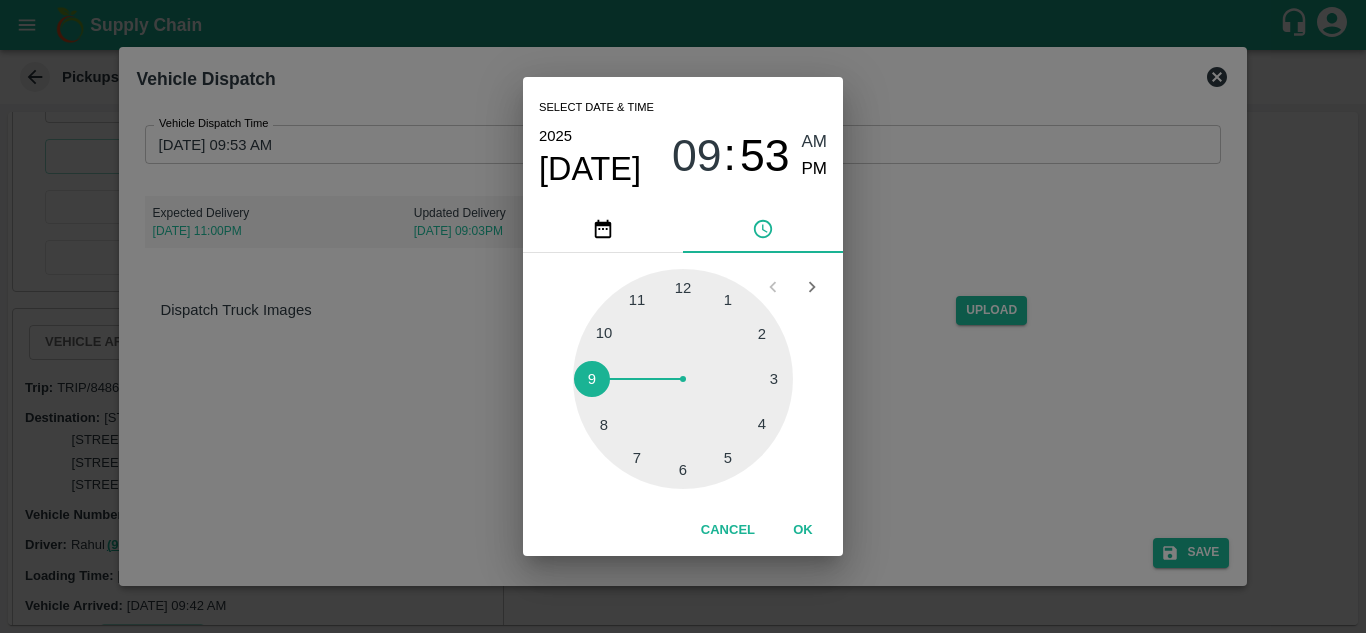click at bounding box center (683, 379) 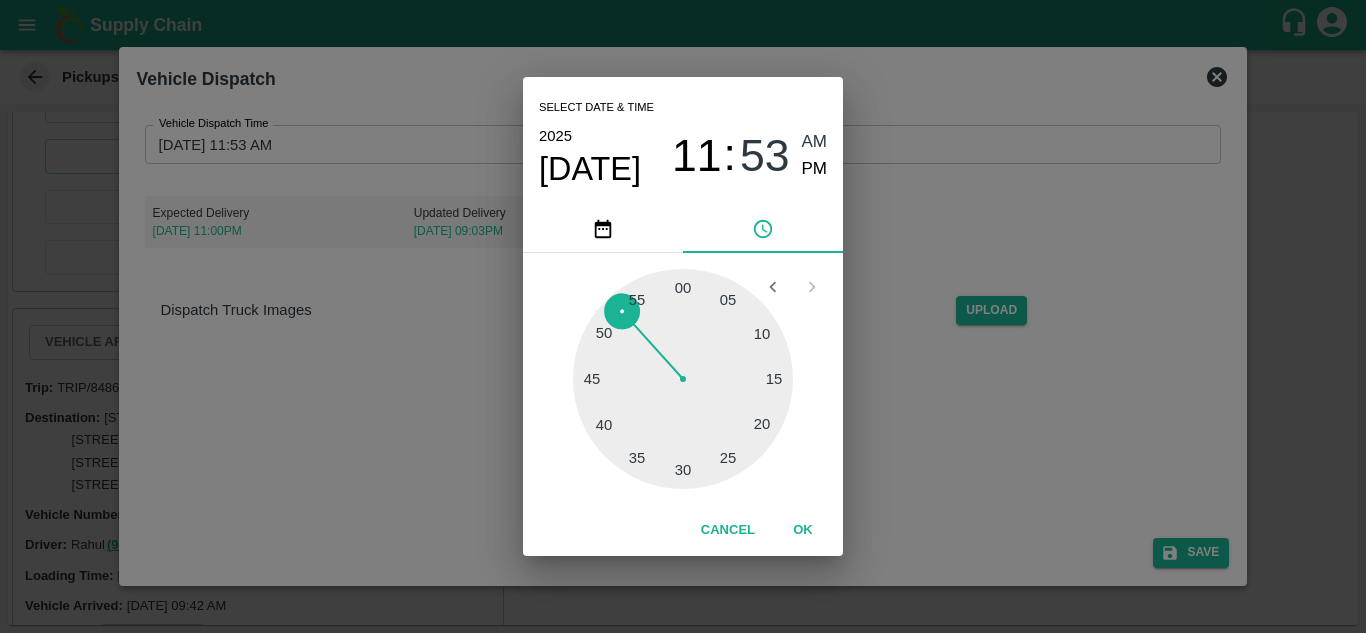 click on "PM" at bounding box center (815, 169) 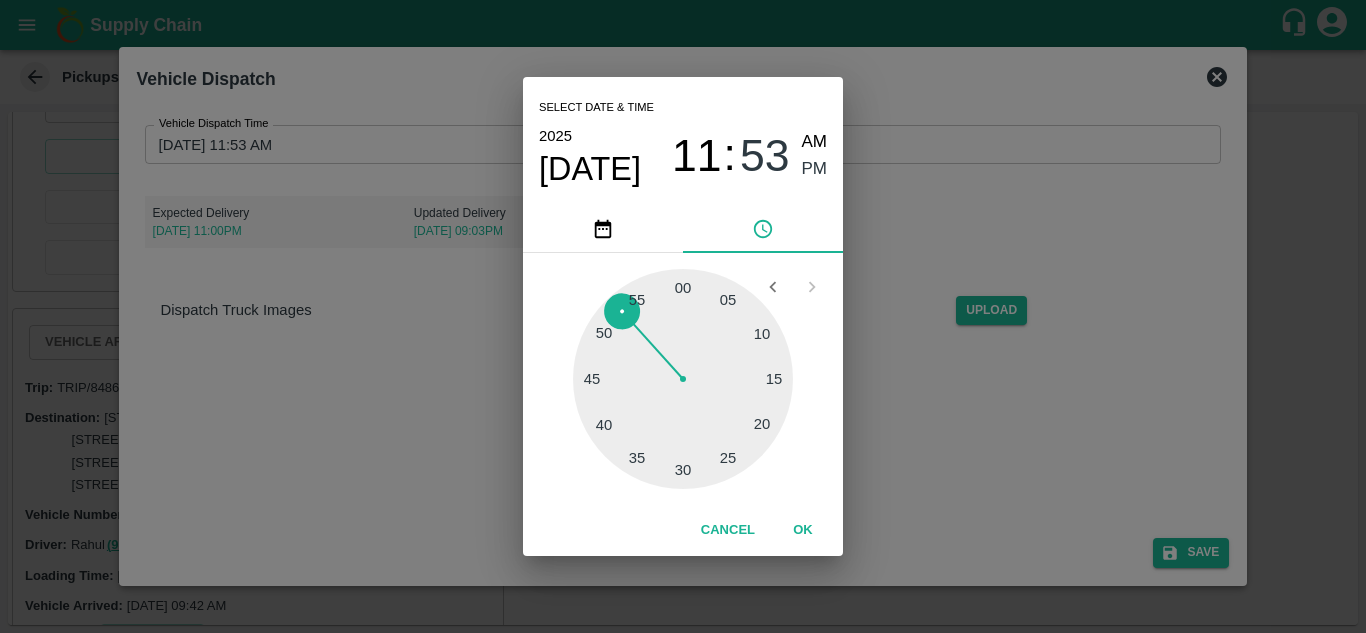 type on "15/07/2025 11:53 PM" 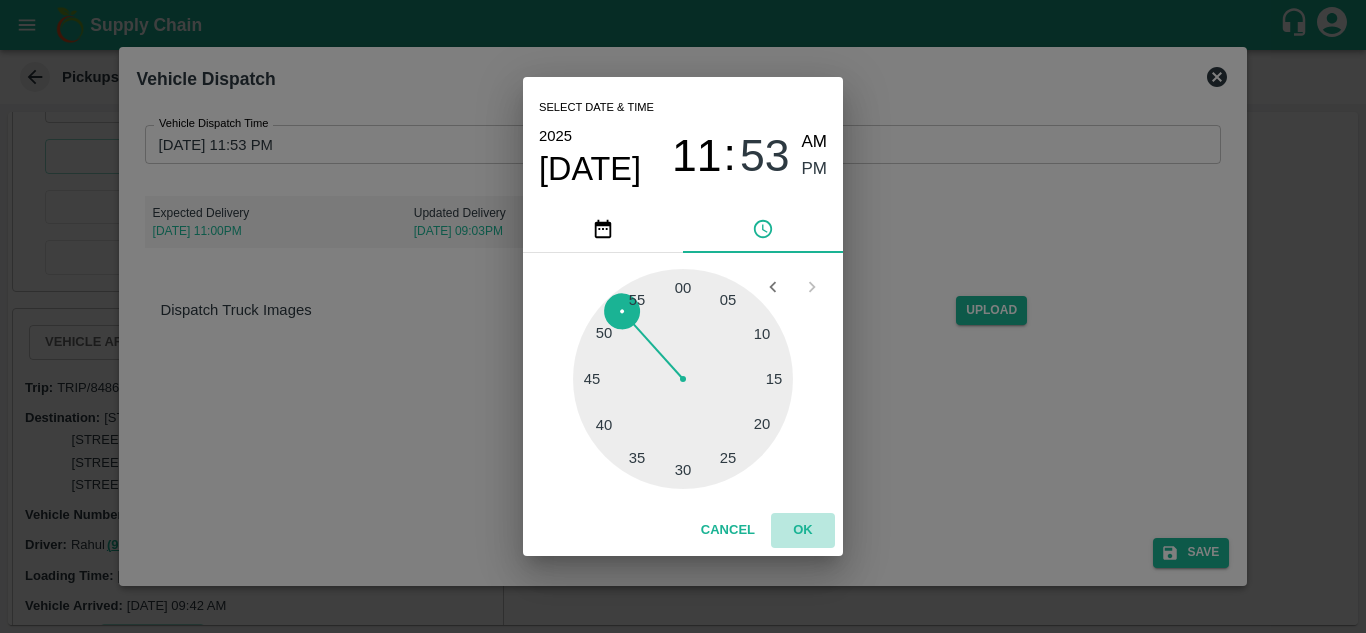 click on "OK" at bounding box center [803, 530] 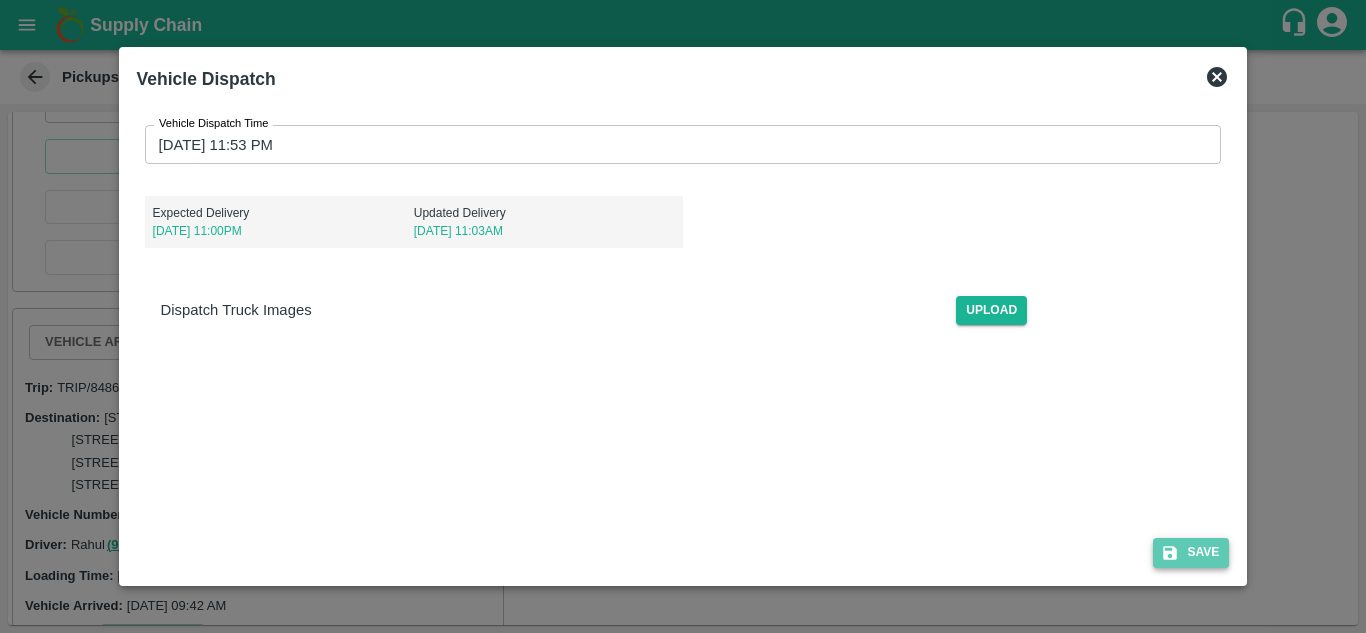click on "Save" at bounding box center (1191, 552) 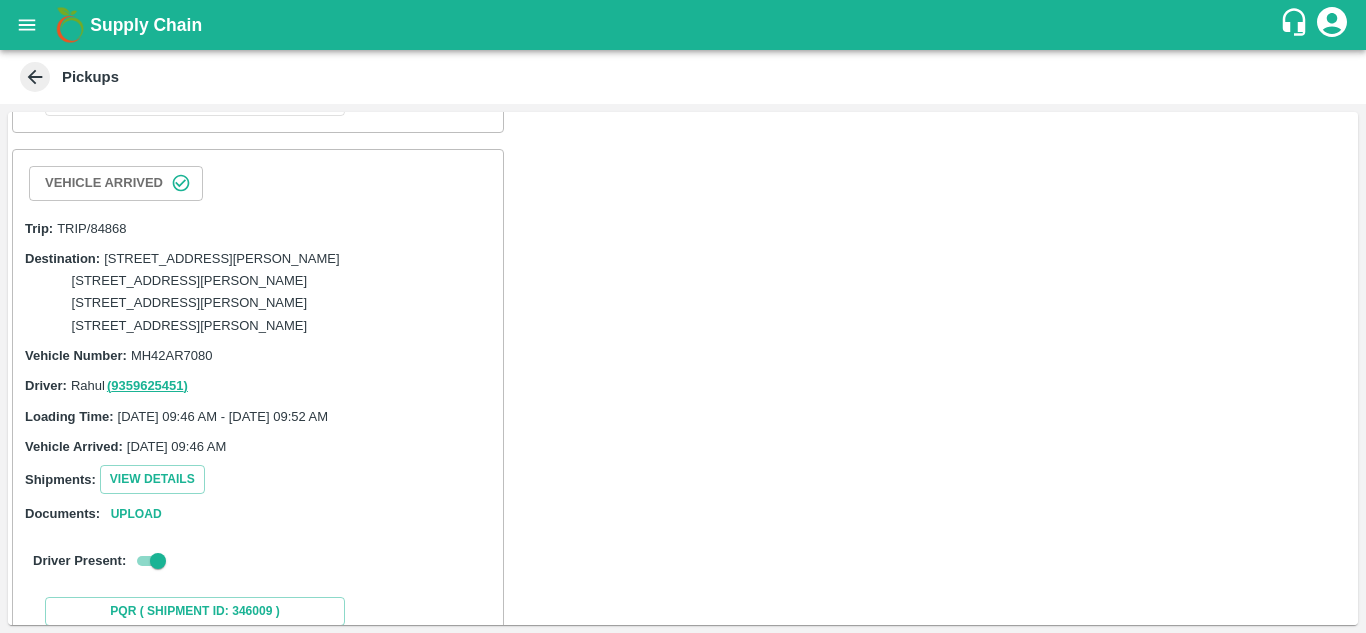 scroll, scrollTop: 1704, scrollLeft: 0, axis: vertical 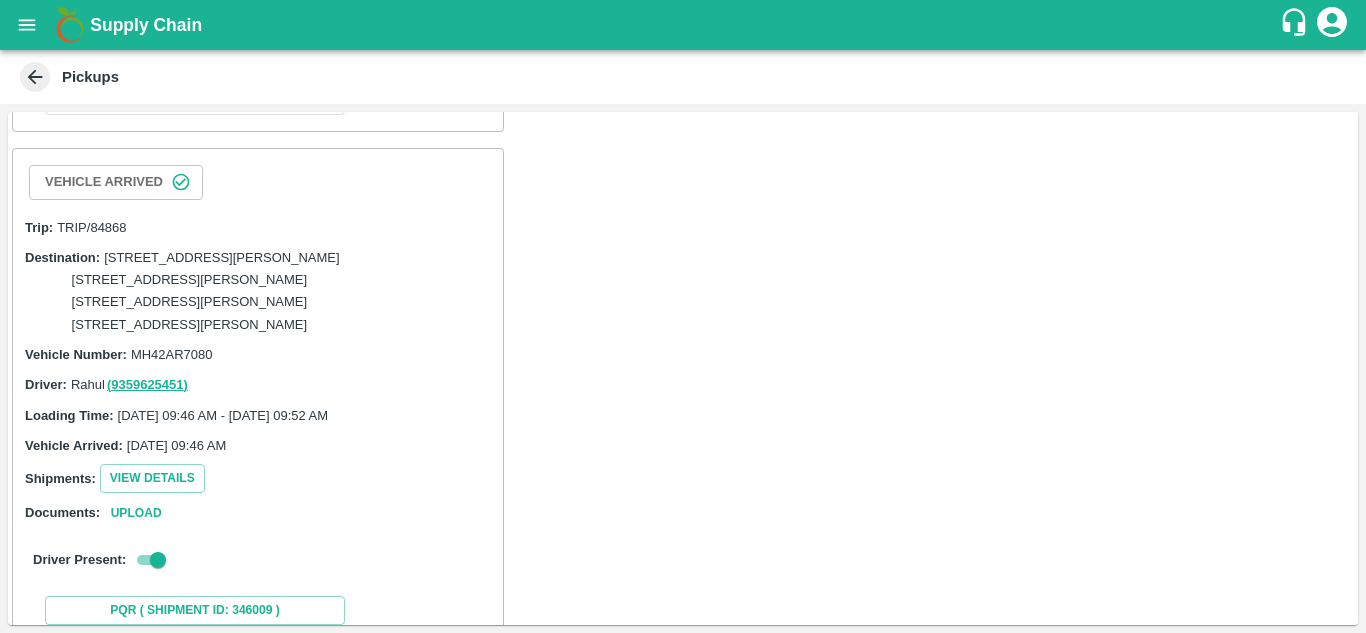 click on "Vehicle Dispatch" at bounding box center [195, -4] 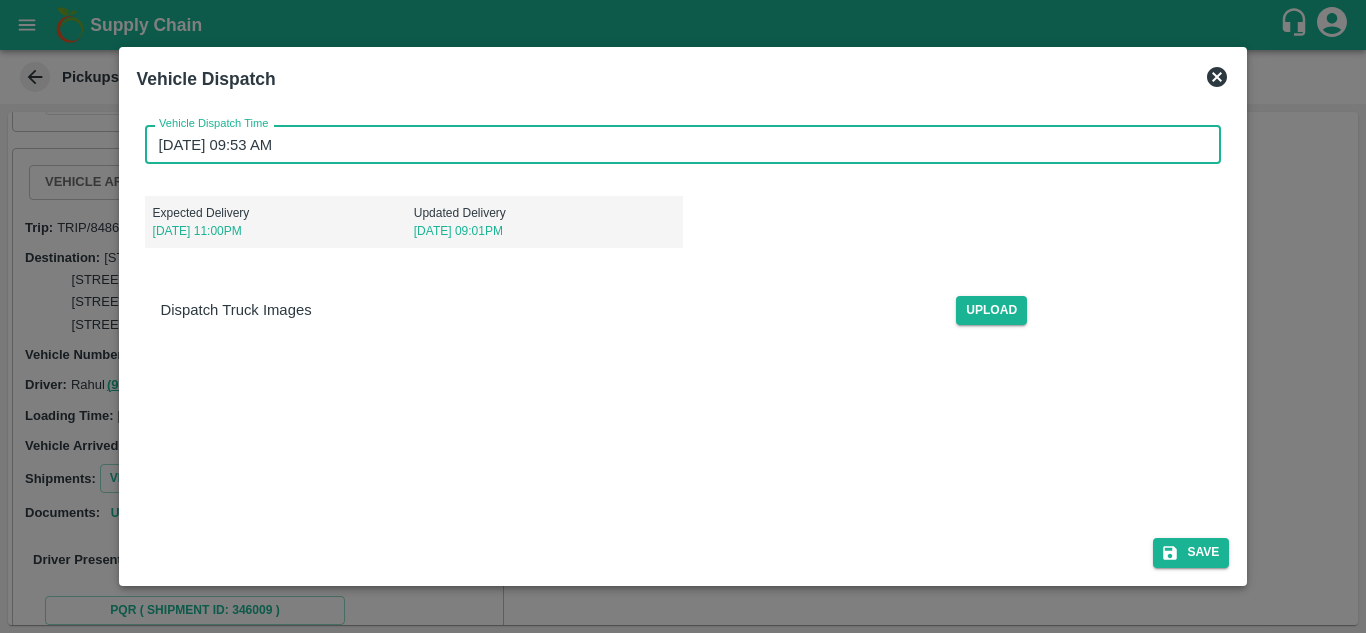 click on "17/07/2025 09:53 AM" at bounding box center (676, 144) 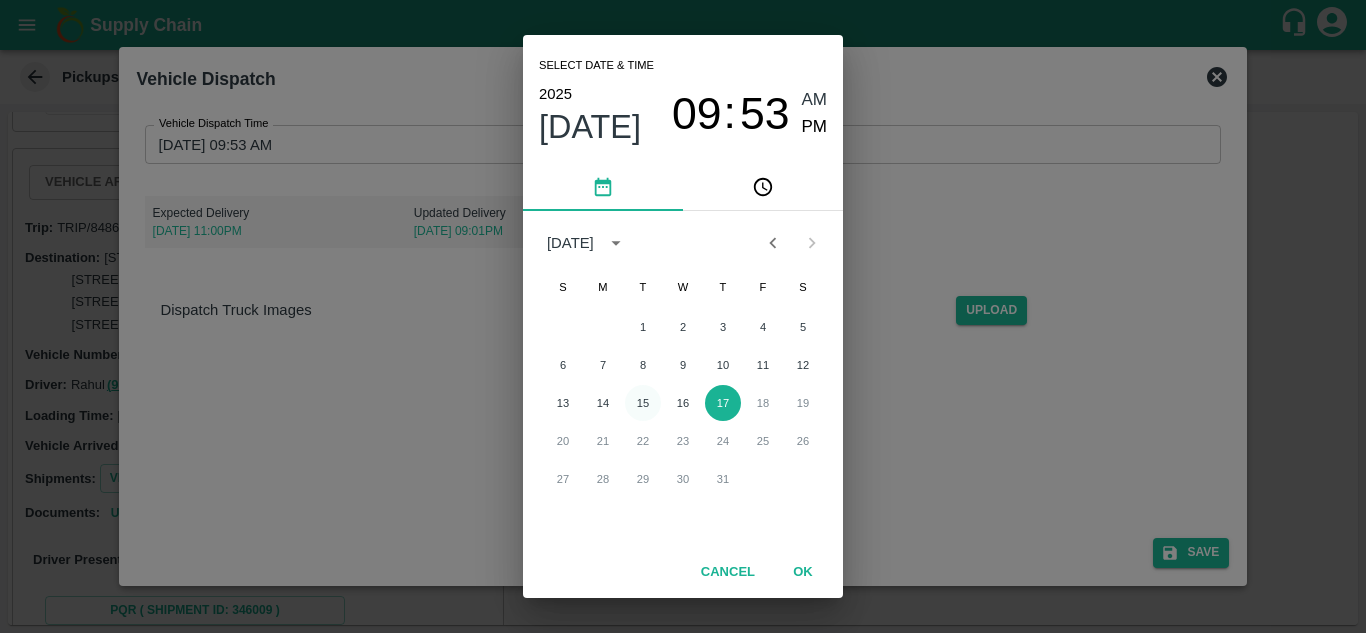 click on "15" at bounding box center (643, 403) 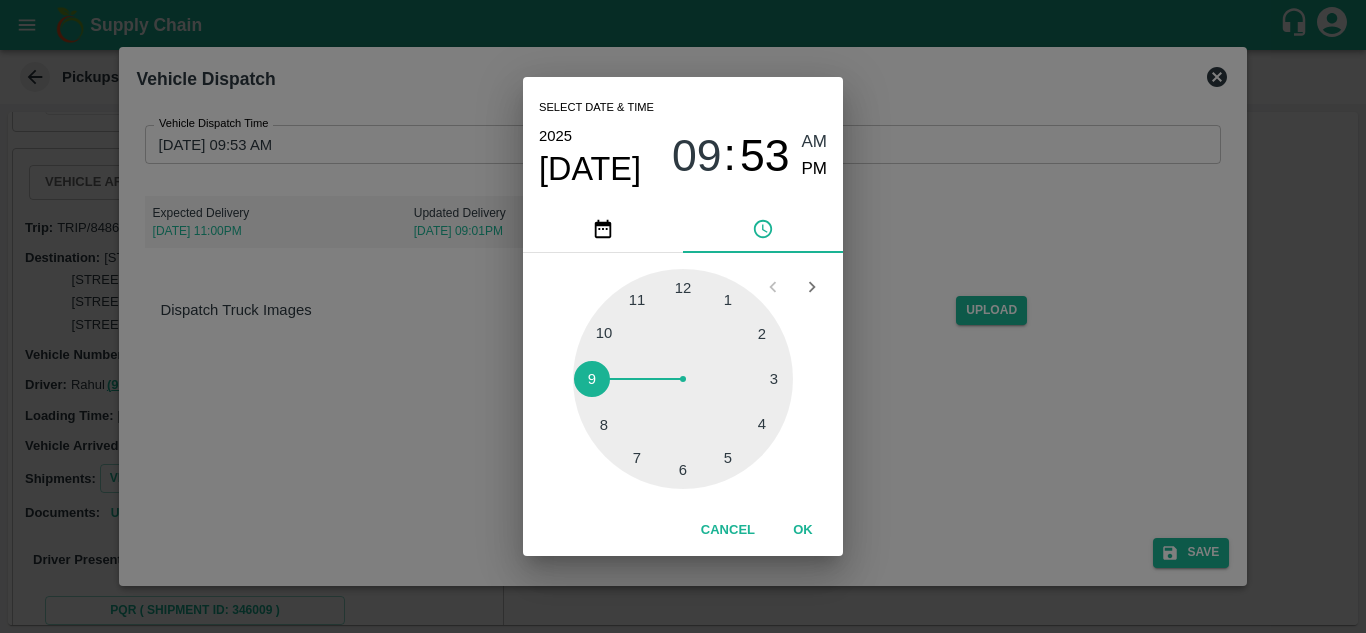 click at bounding box center [683, 379] 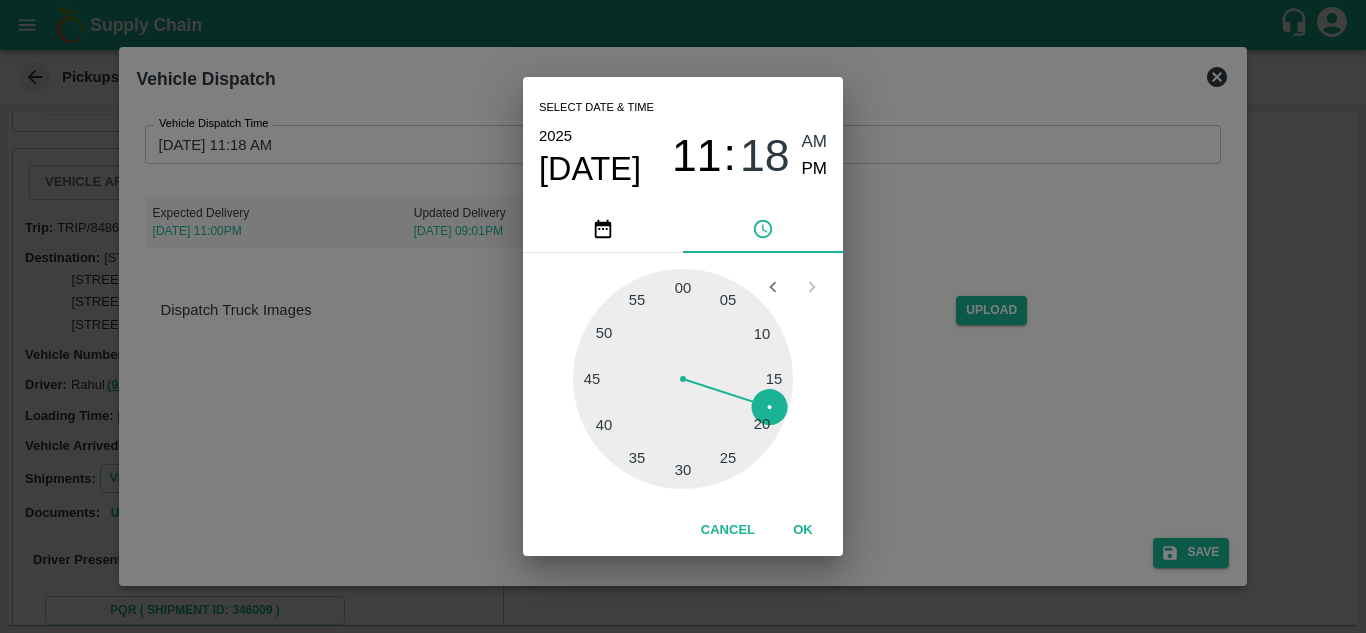 drag, startPoint x: 816, startPoint y: 162, endPoint x: 789, endPoint y: 521, distance: 360.0139 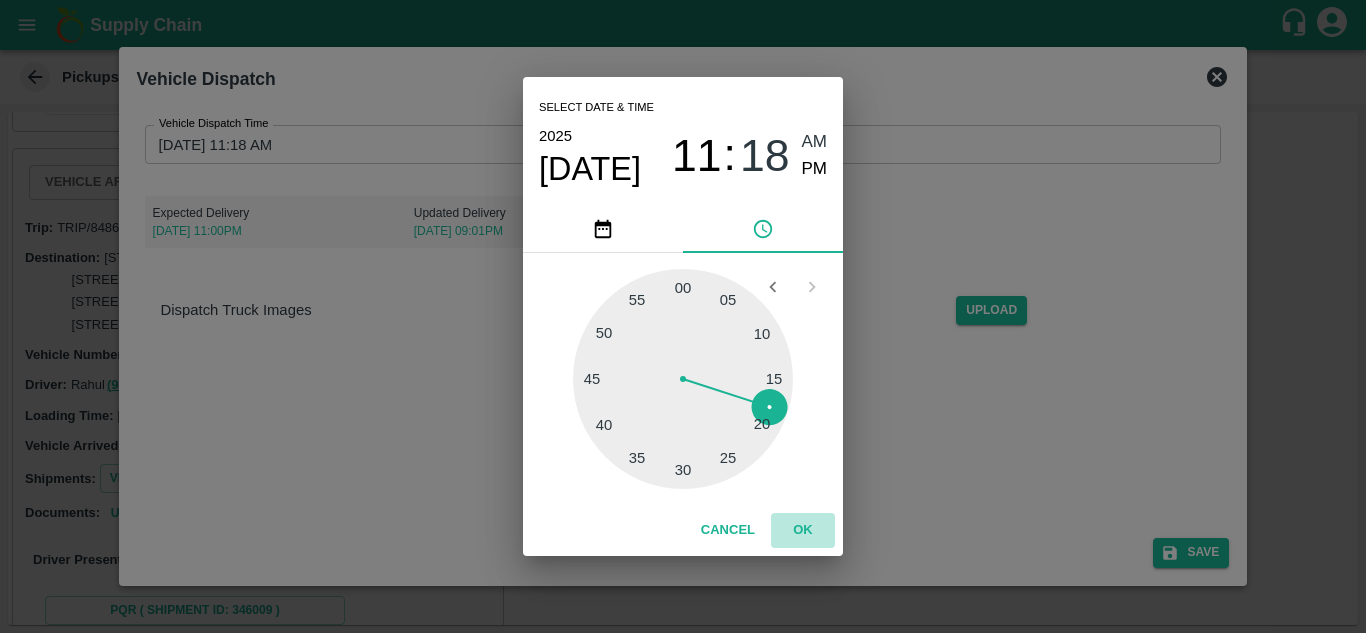 click on "OK" at bounding box center [803, 530] 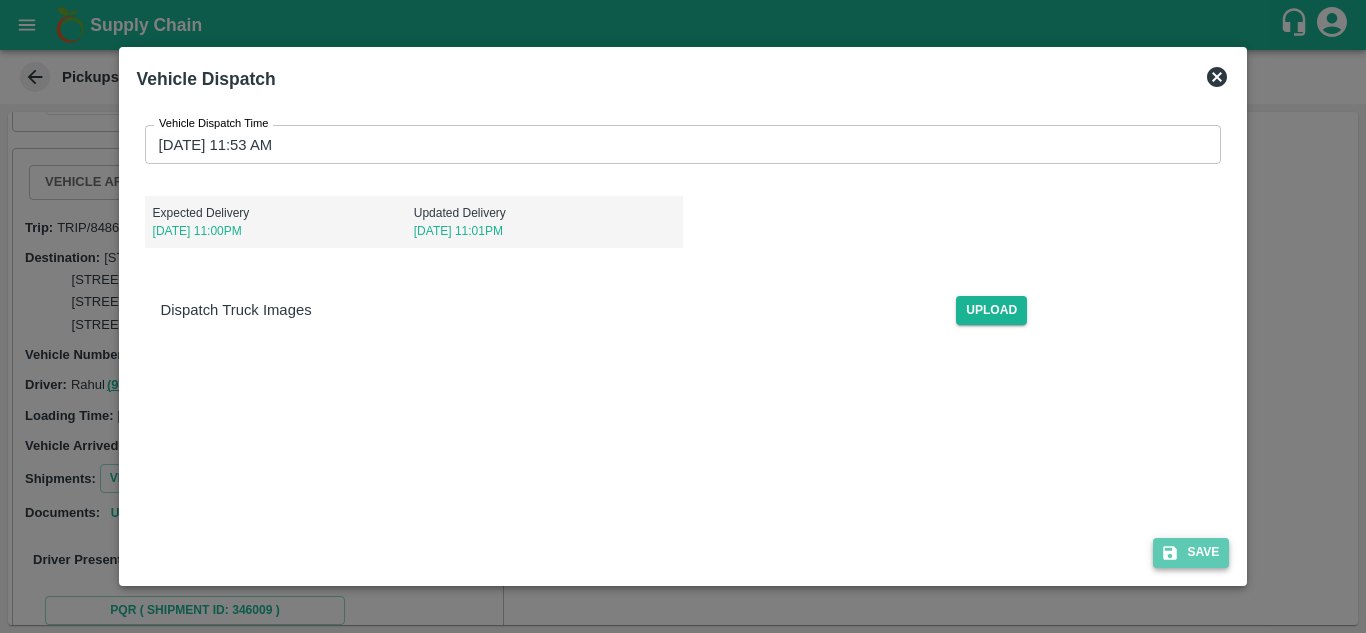click on "Save" at bounding box center [1191, 552] 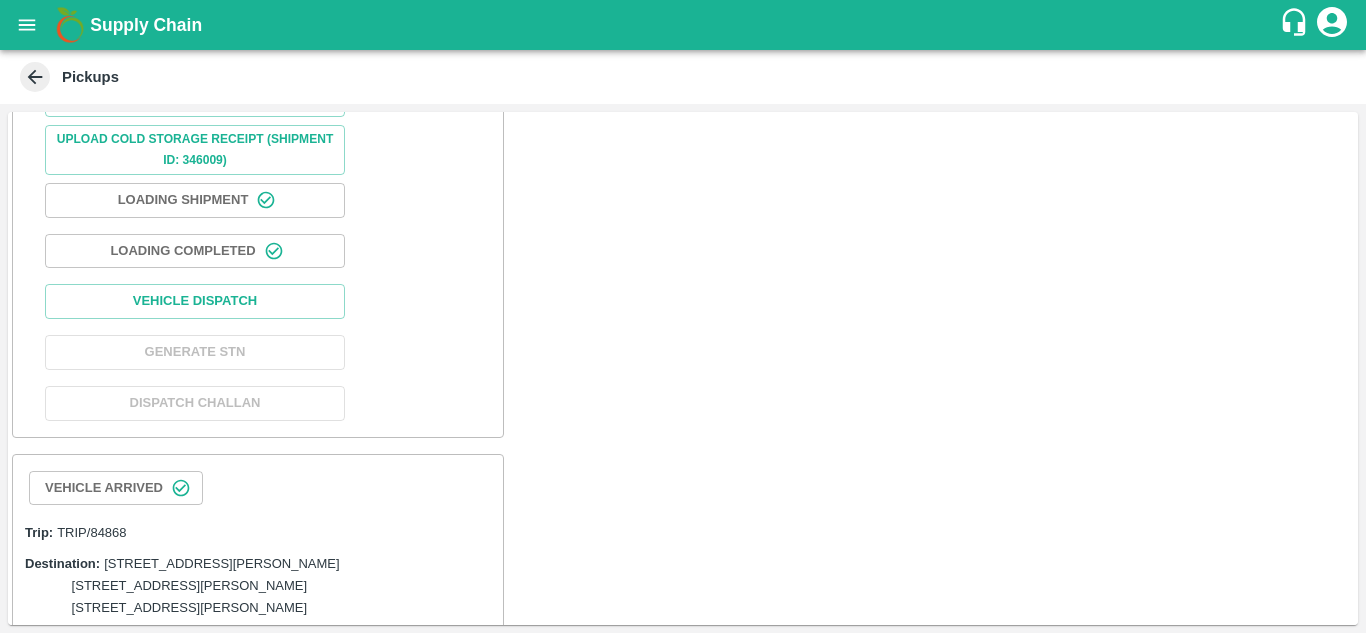 scroll, scrollTop: 2268, scrollLeft: 0, axis: vertical 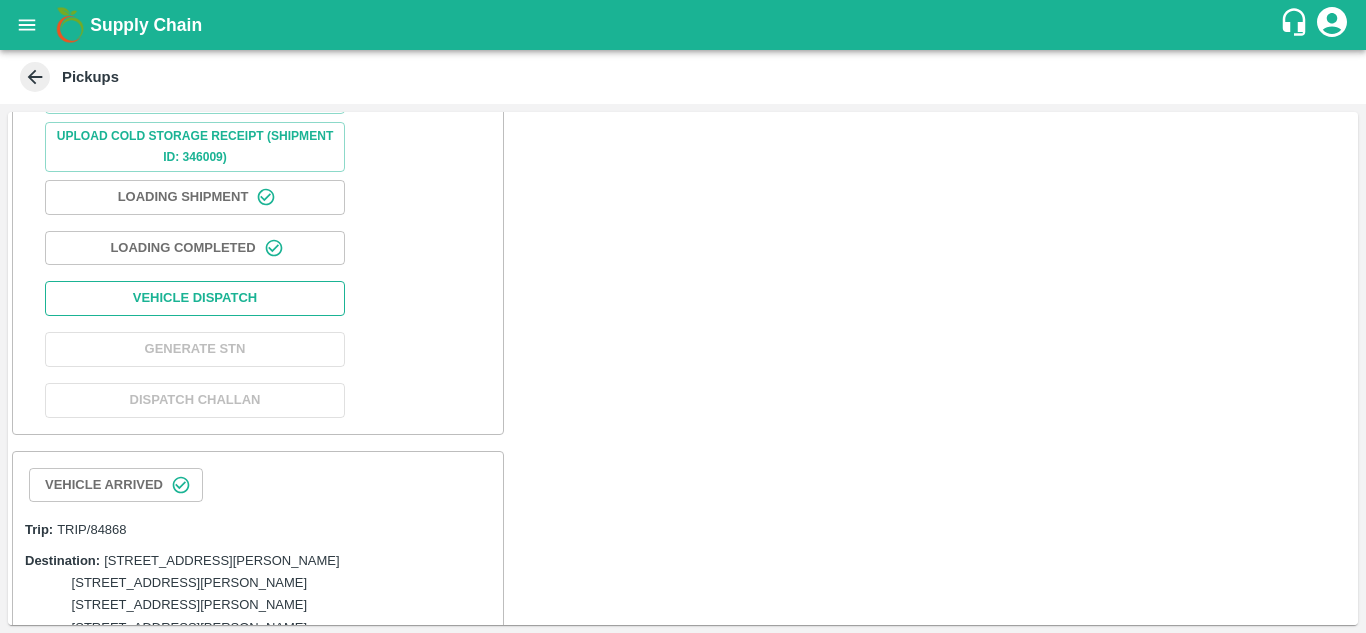 click on "Vehicle Dispatch" at bounding box center [195, 298] 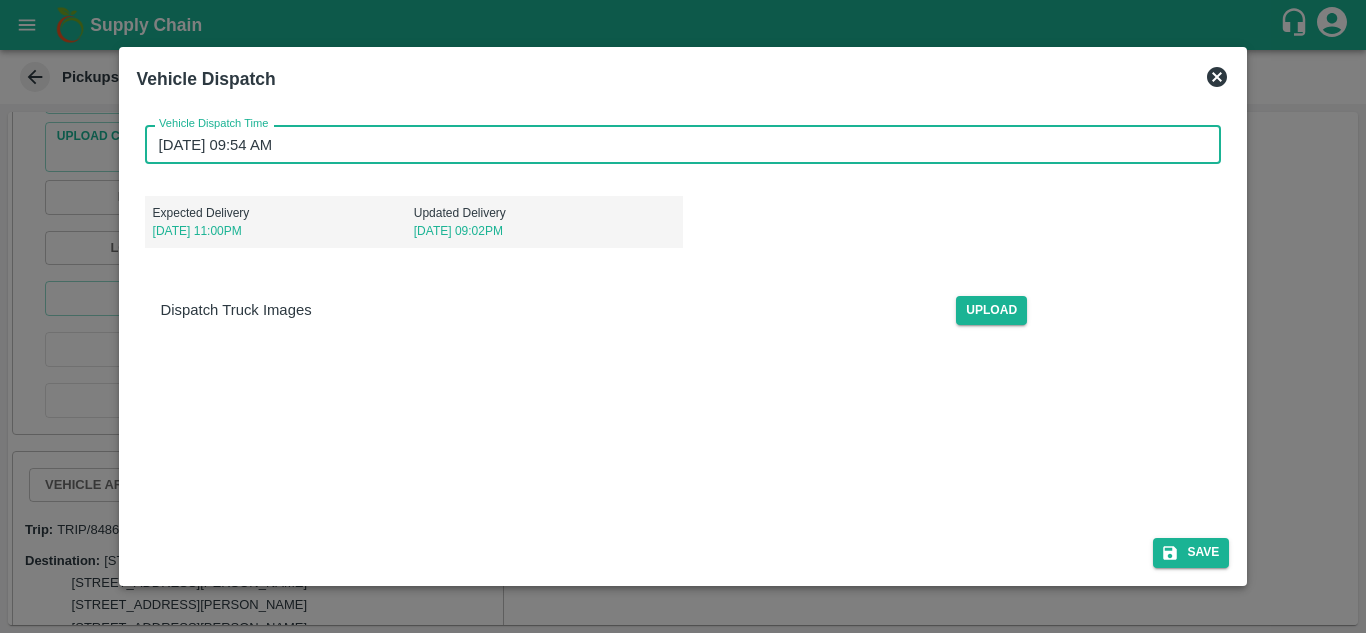 click on "17/07/2025 09:54 AM" at bounding box center [676, 144] 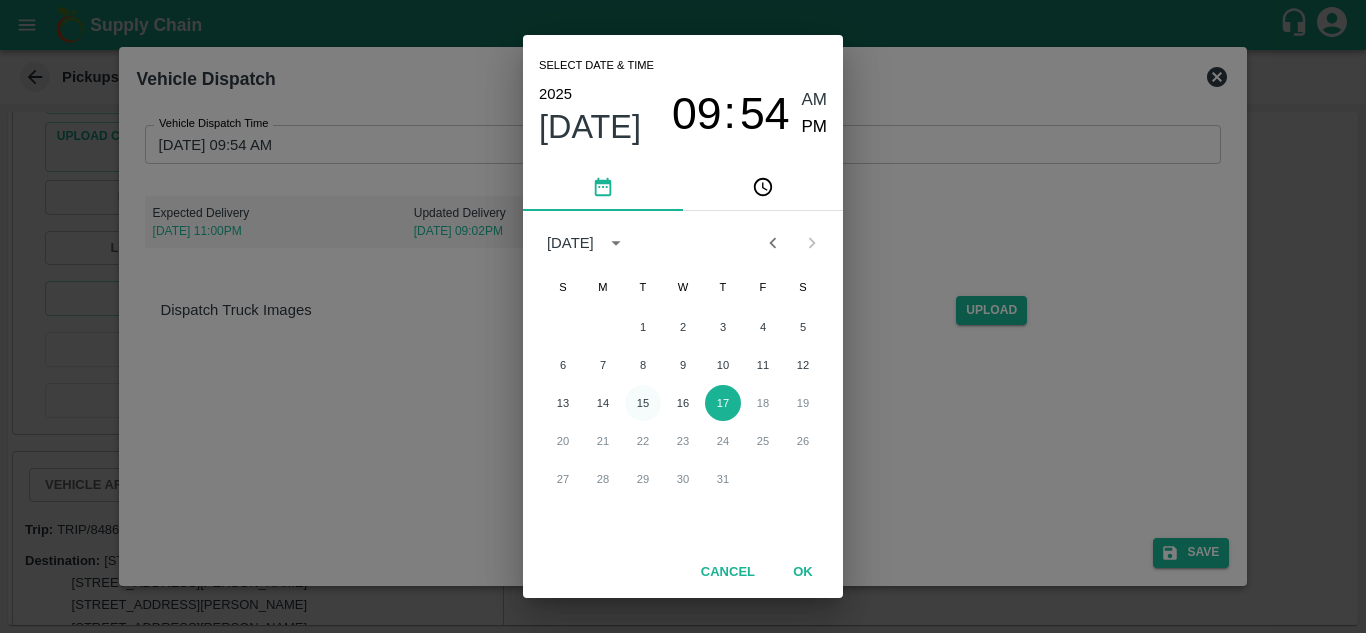 click on "15" at bounding box center [643, 403] 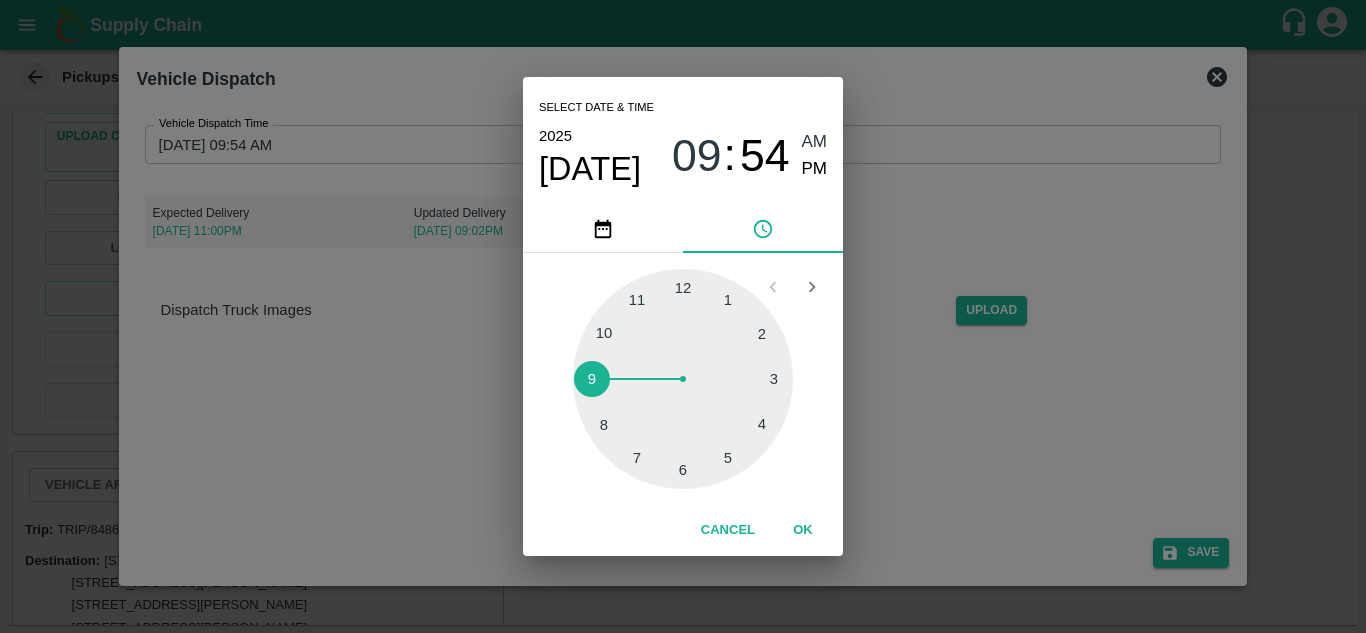 click at bounding box center [683, 379] 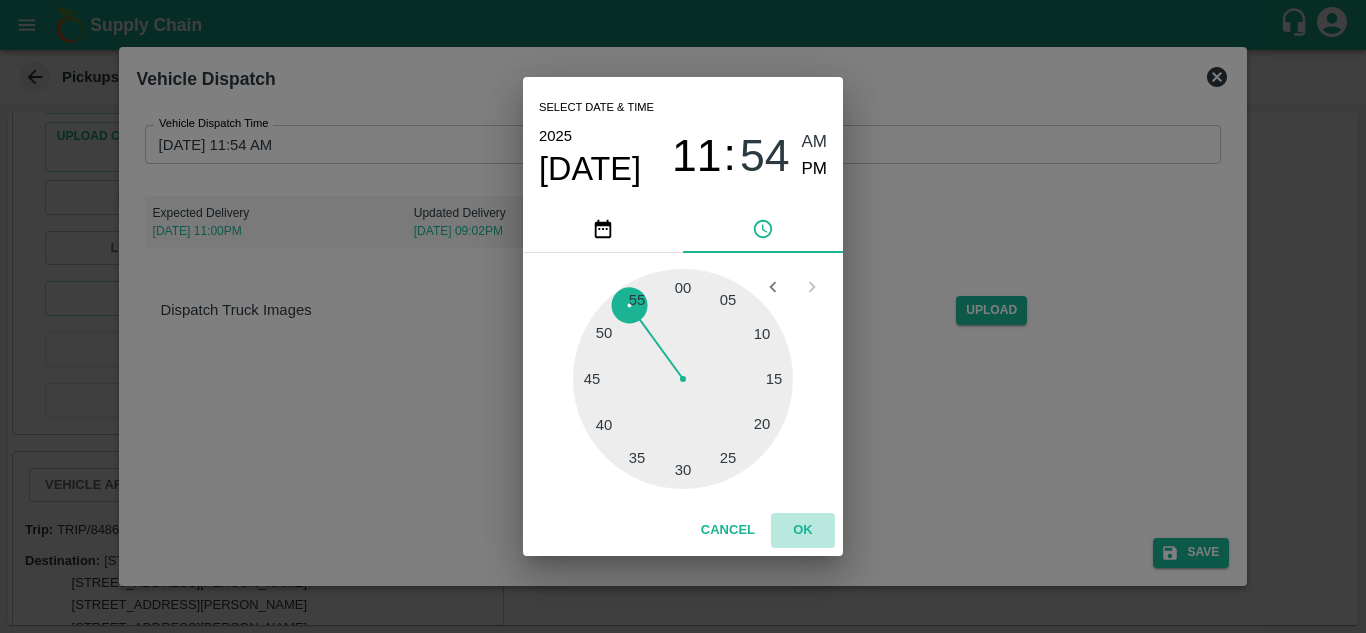 click on "OK" at bounding box center [803, 530] 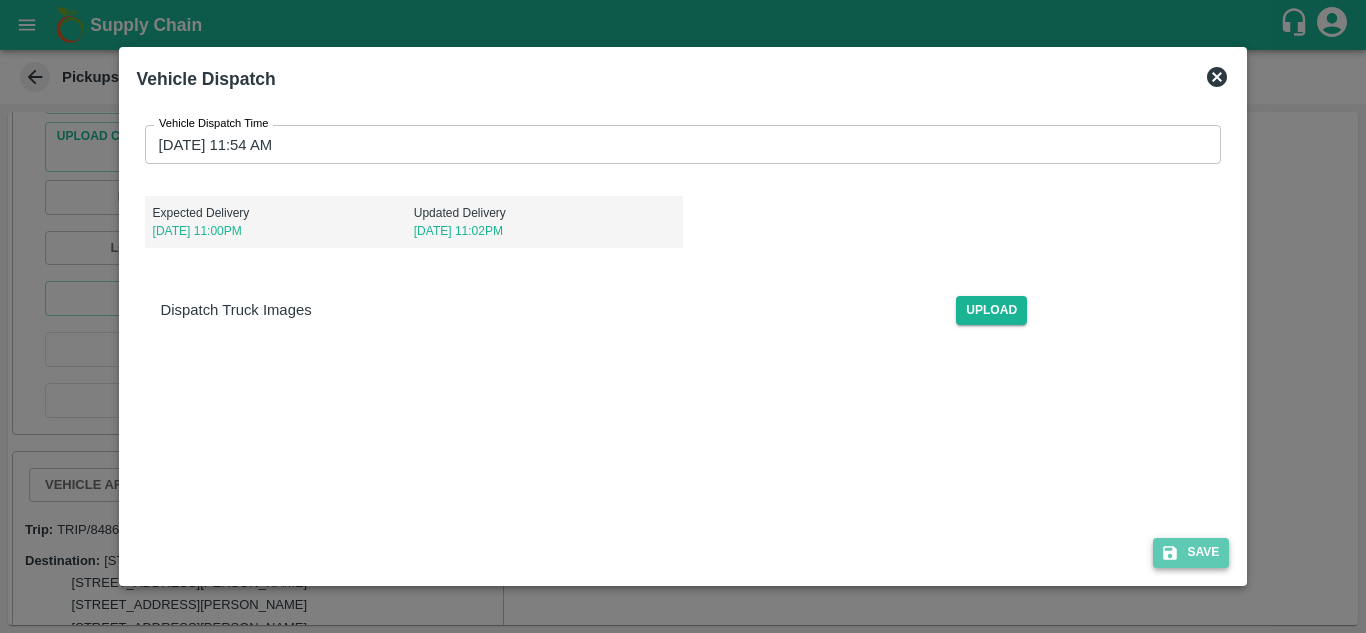 click on "Save" at bounding box center (1191, 552) 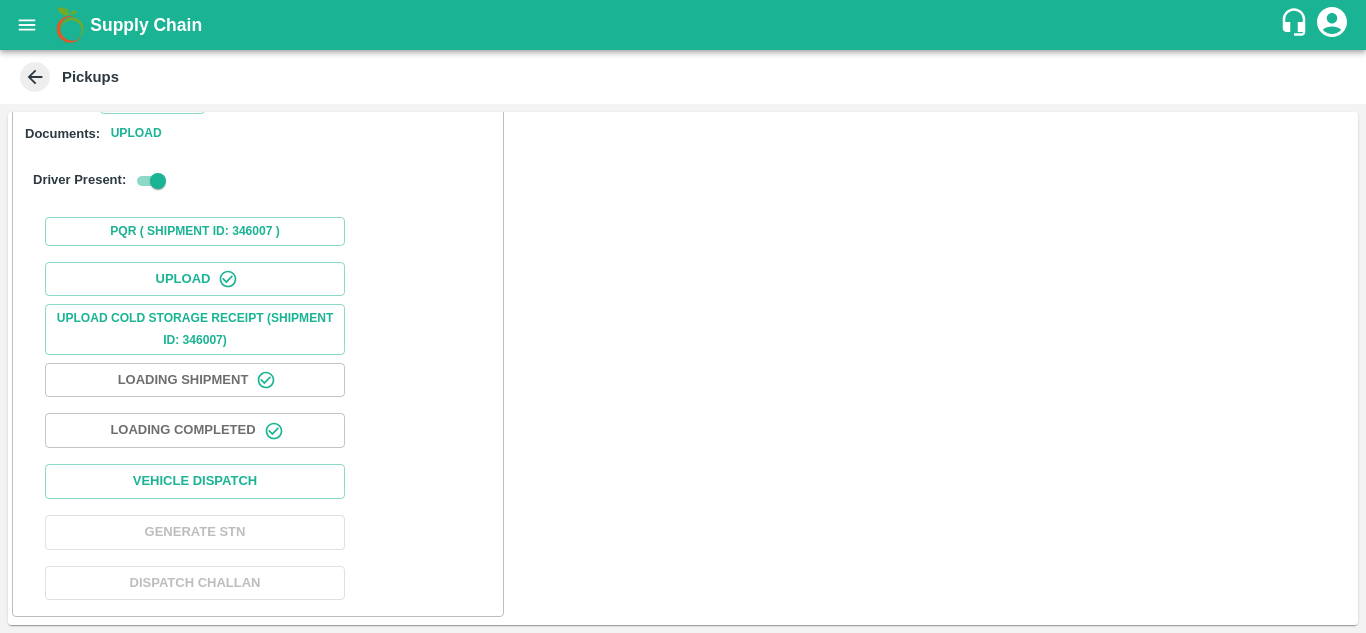 scroll, scrollTop: 3229, scrollLeft: 0, axis: vertical 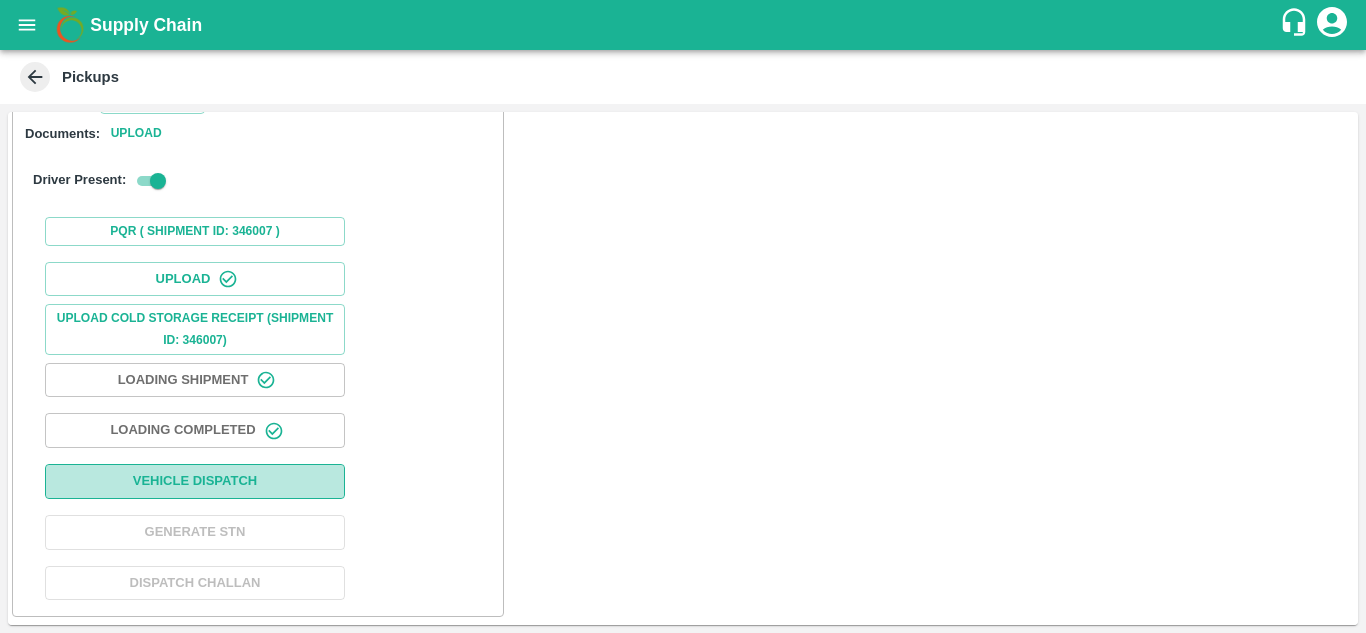 click on "Vehicle Dispatch" at bounding box center (195, 481) 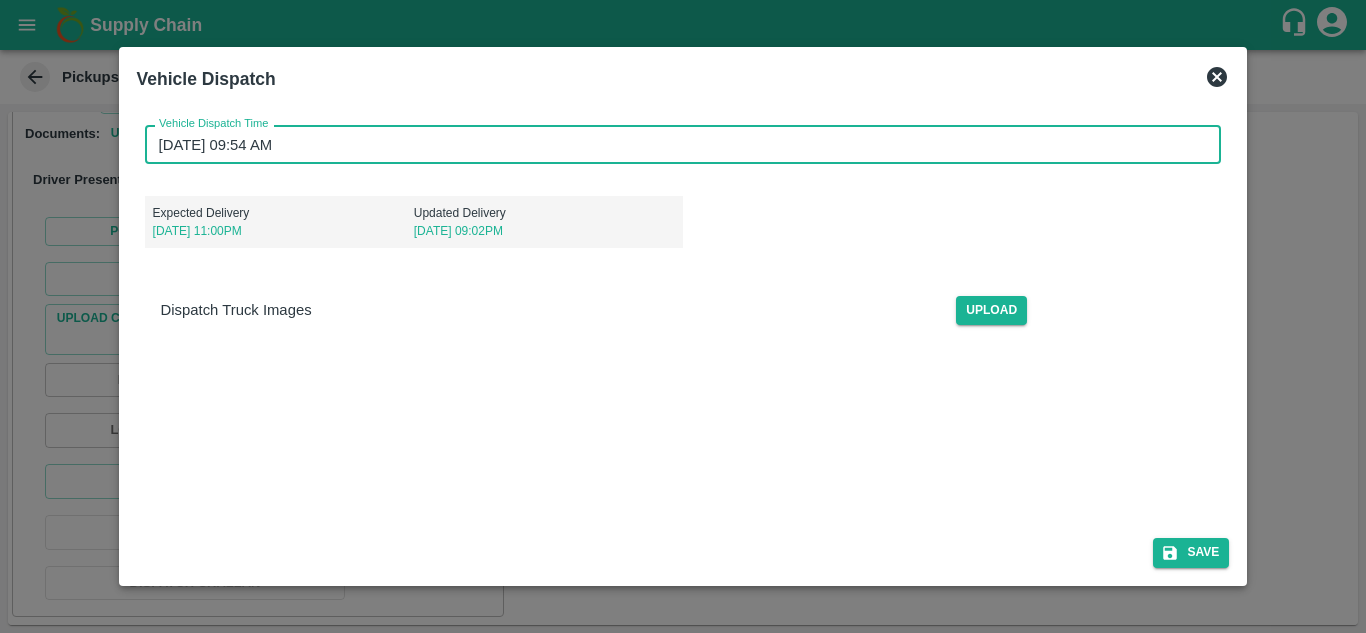 click on "17/07/2025 09:54 AM" at bounding box center [676, 144] 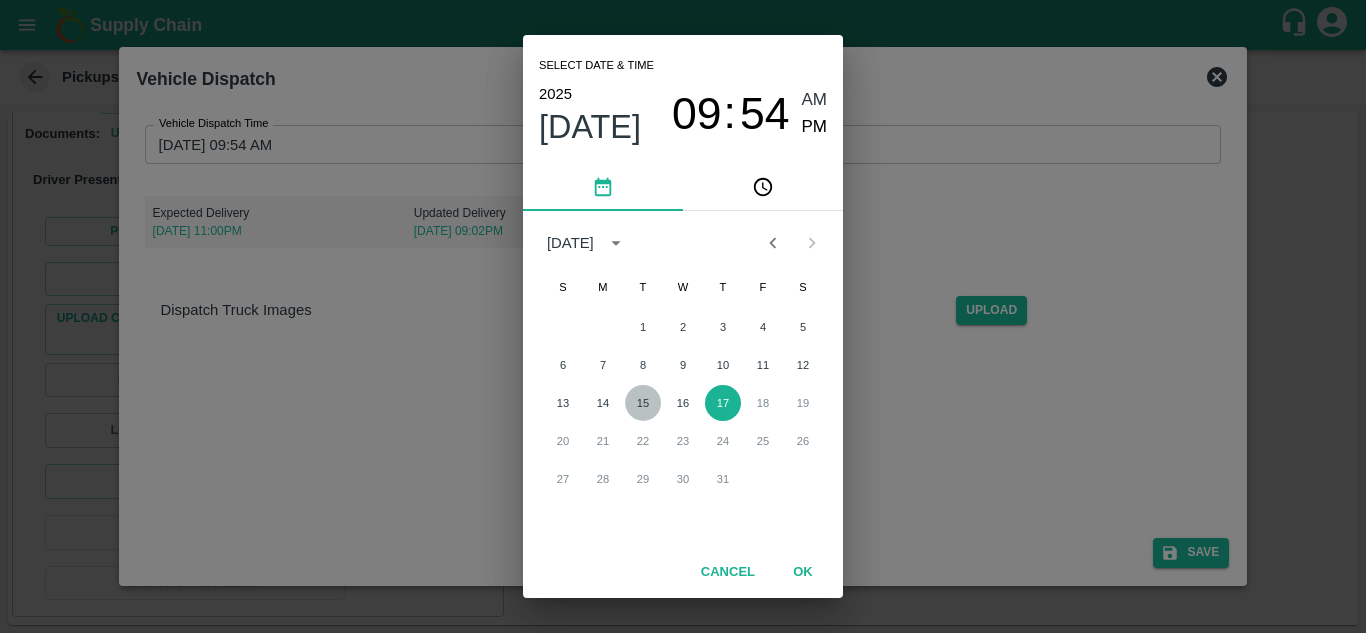 click on "15" at bounding box center (643, 403) 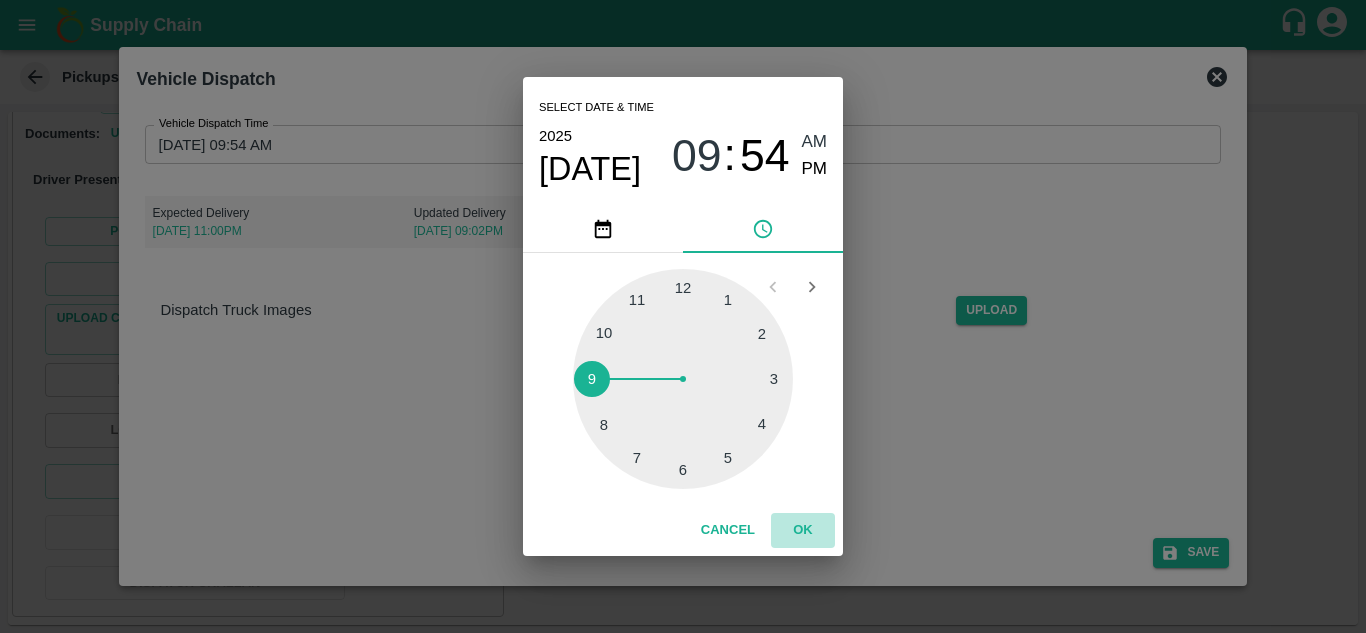click on "OK" at bounding box center (803, 530) 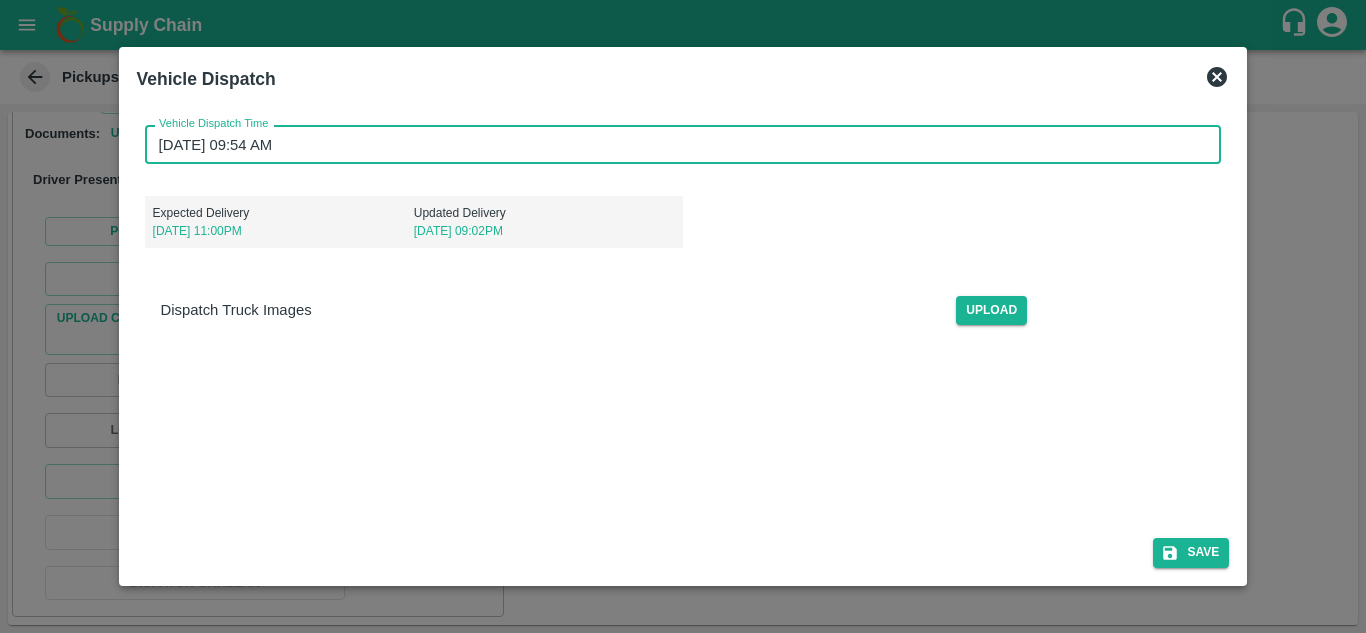 click on "15/07/2025 09:54 AM" at bounding box center (676, 144) 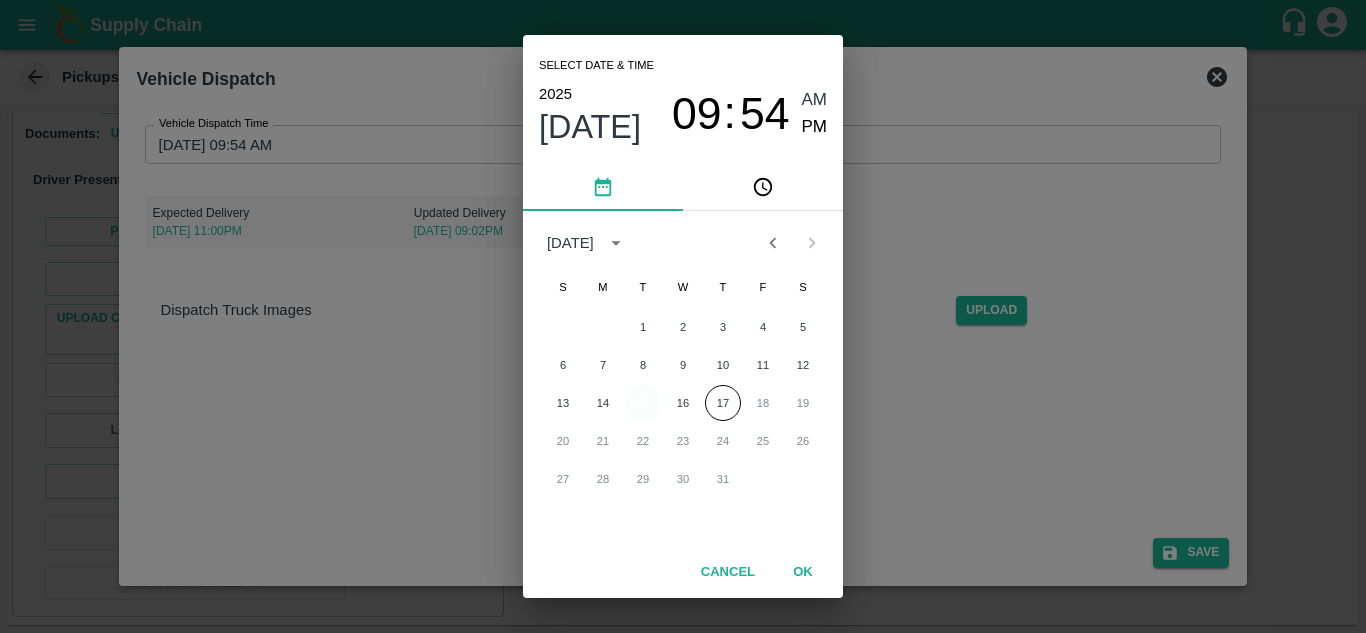 click on "15" at bounding box center [643, 403] 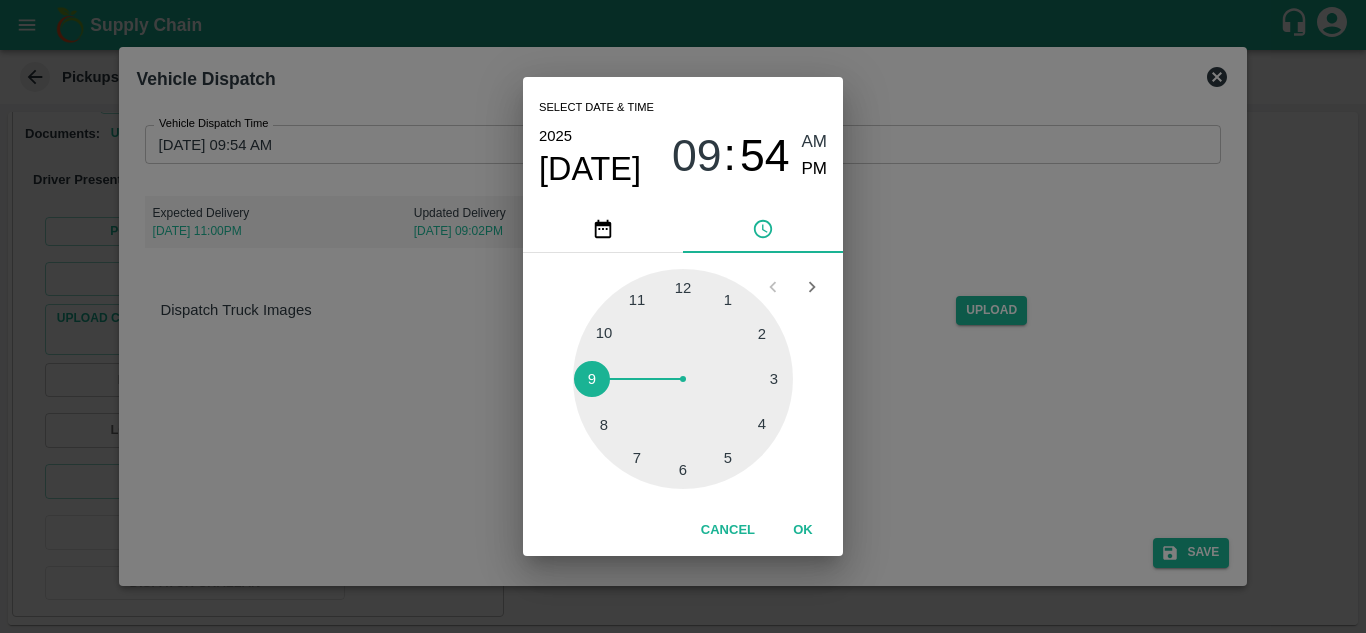 click at bounding box center (683, 379) 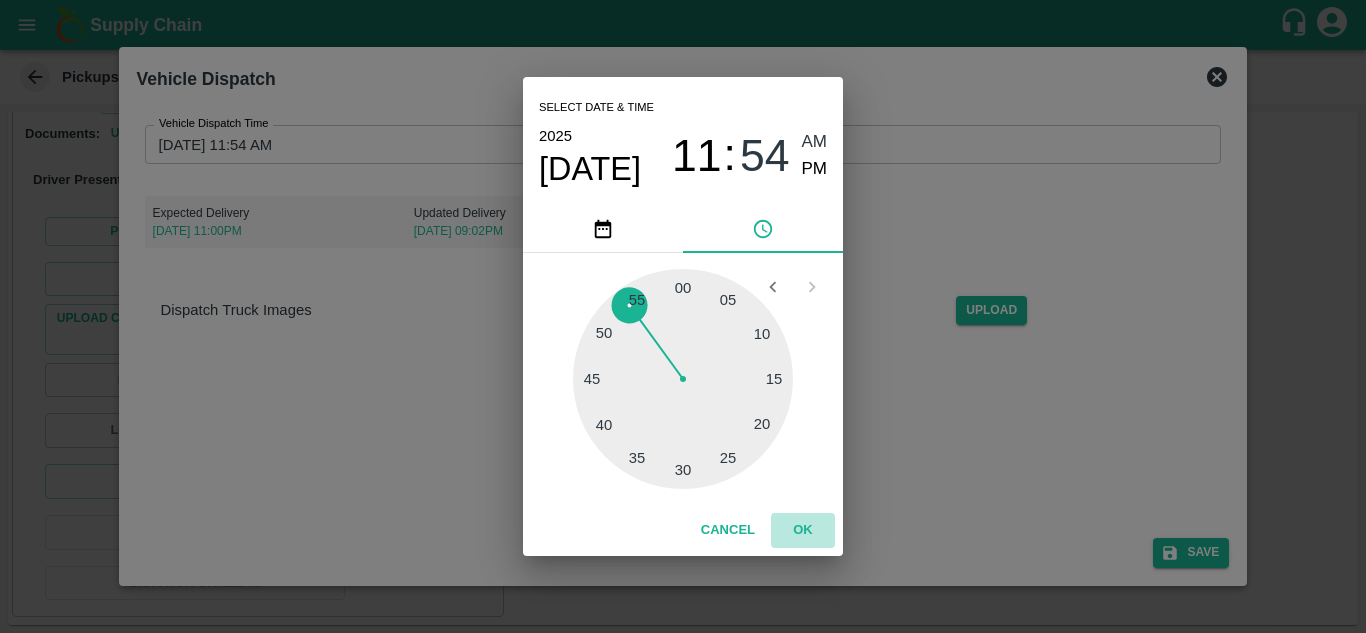 click on "OK" at bounding box center (803, 530) 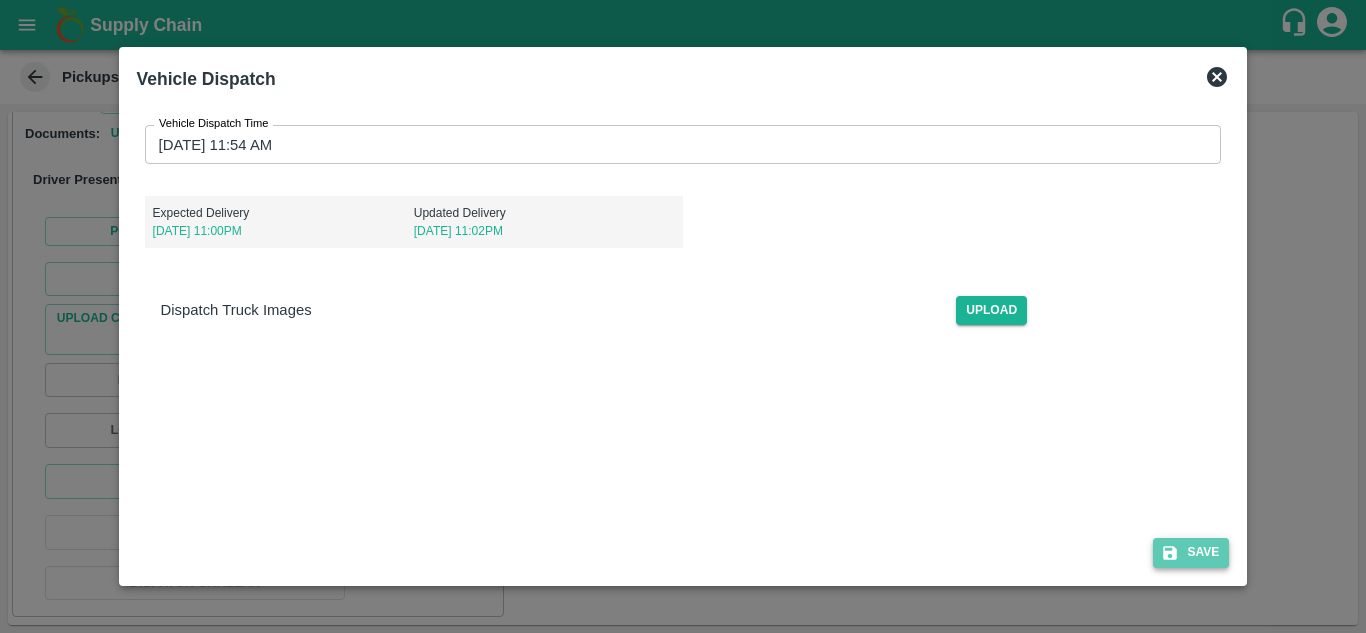 click on "Save" at bounding box center [1191, 552] 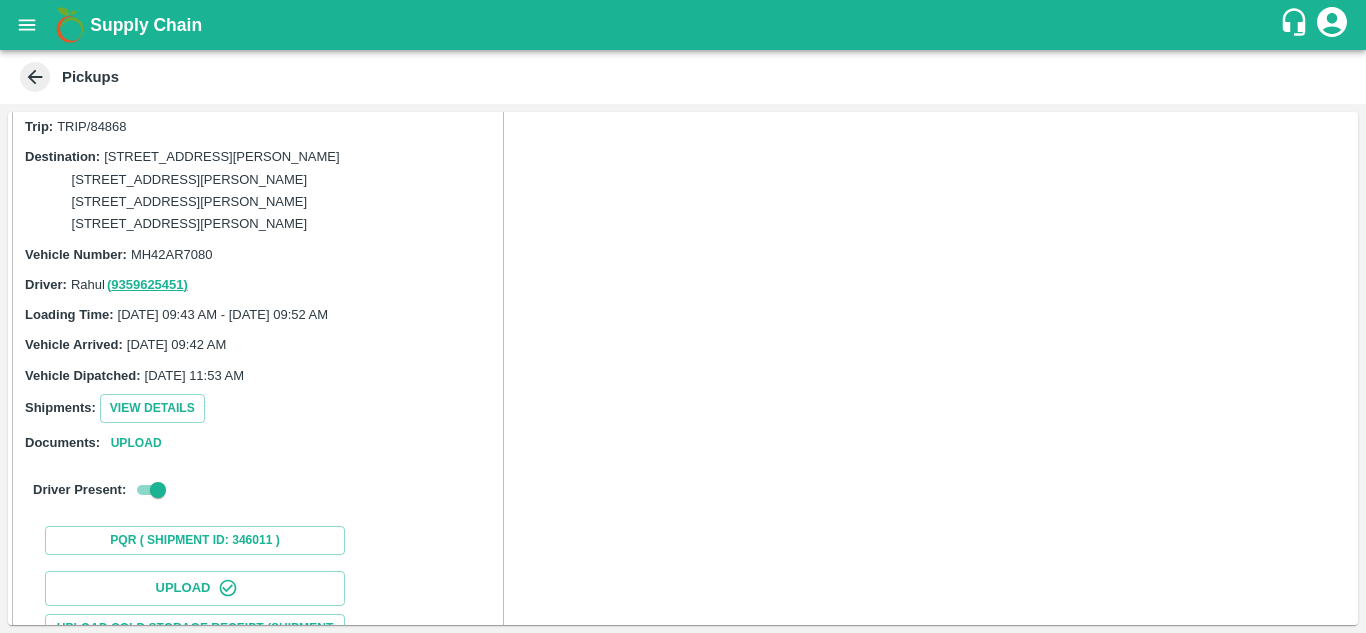 scroll, scrollTop: 0, scrollLeft: 0, axis: both 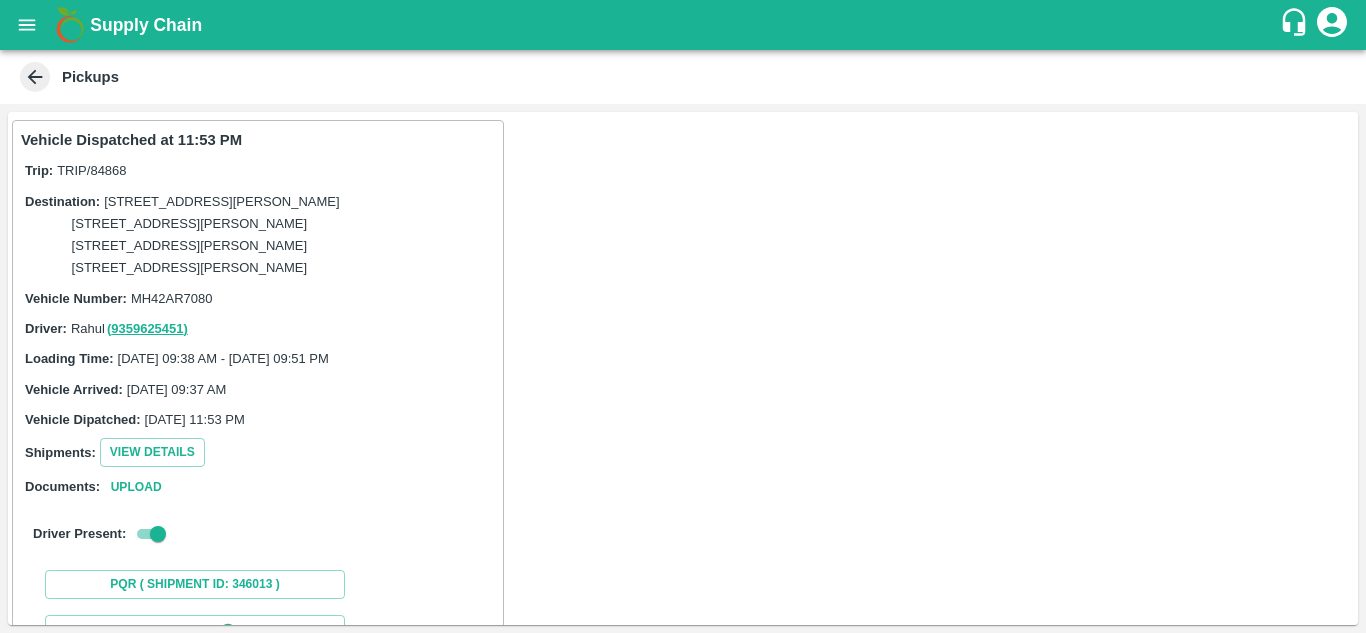 click 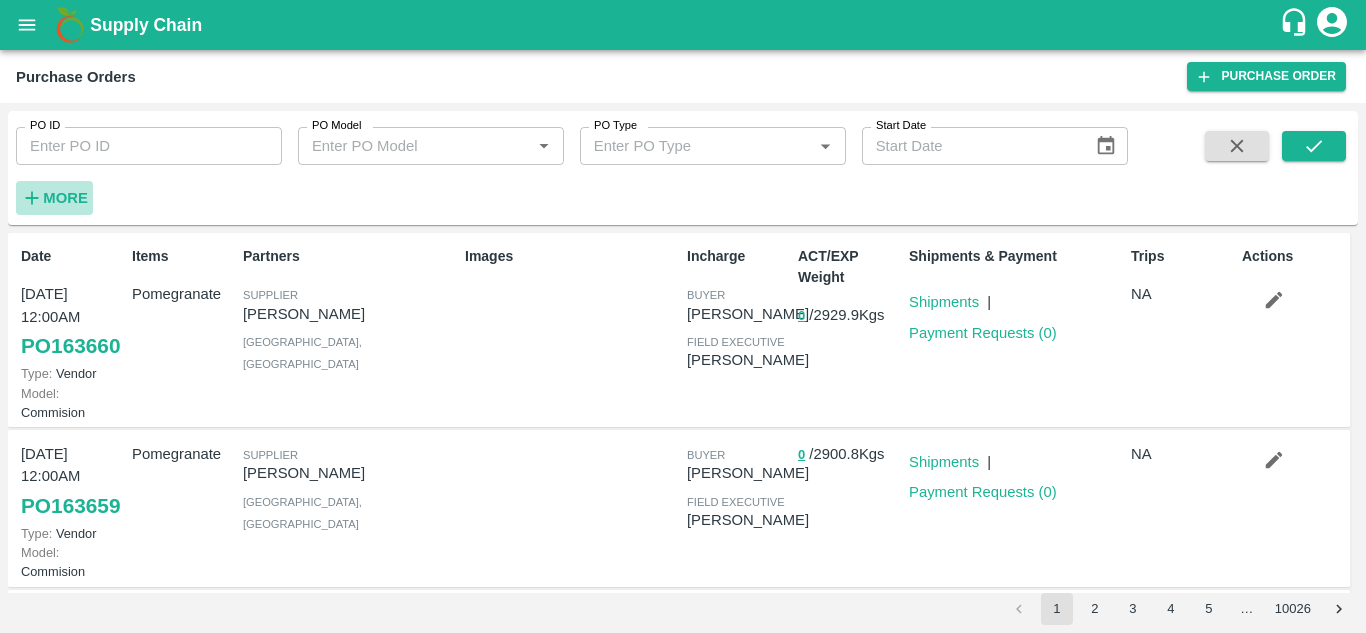 click on "More" at bounding box center [65, 198] 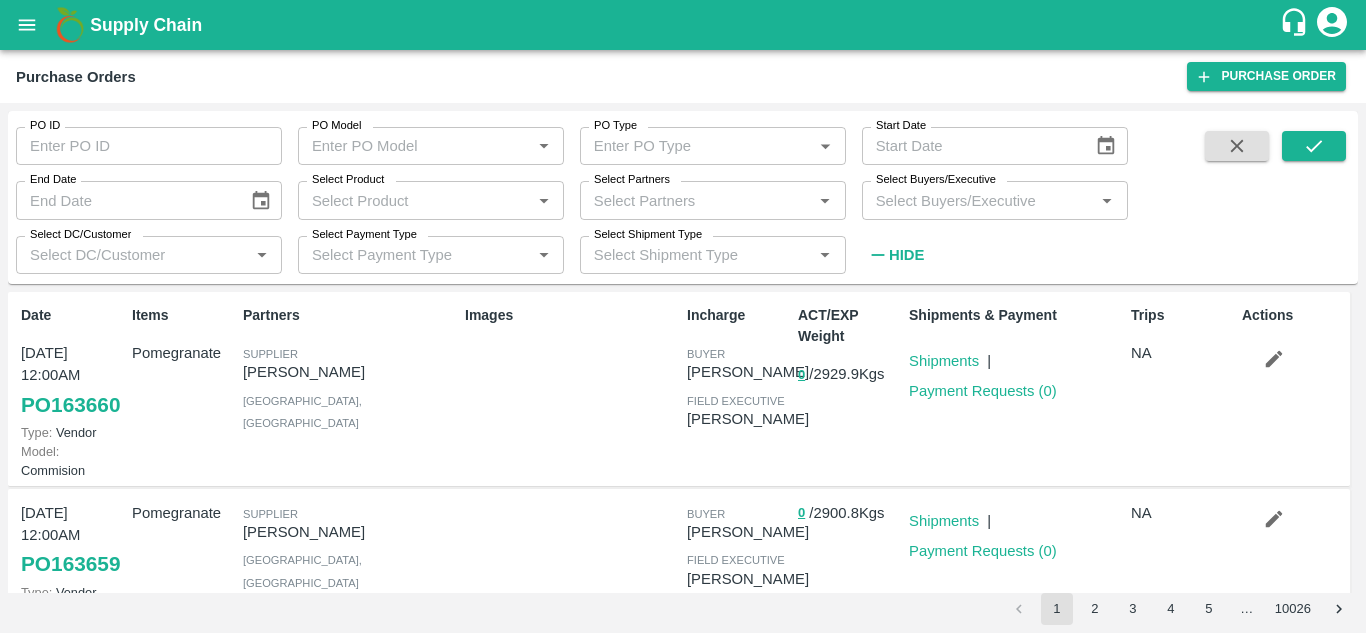 click on "Select Buyers/Executive" at bounding box center (978, 200) 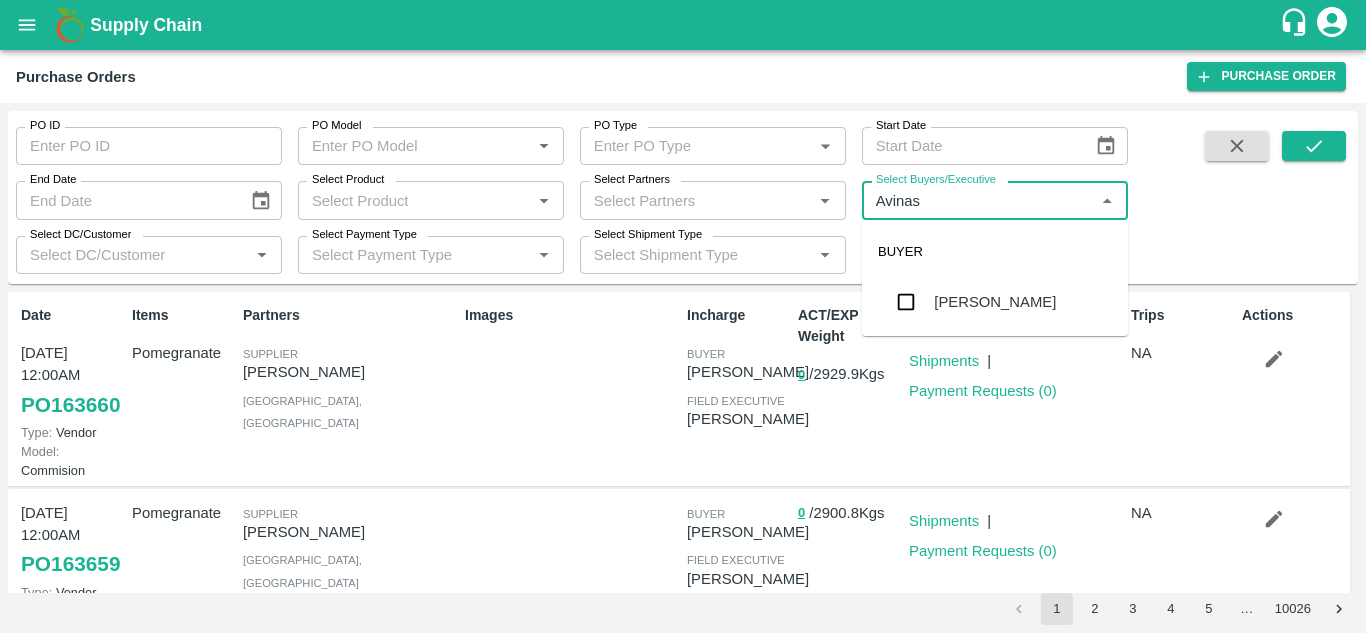 type on "Avinash" 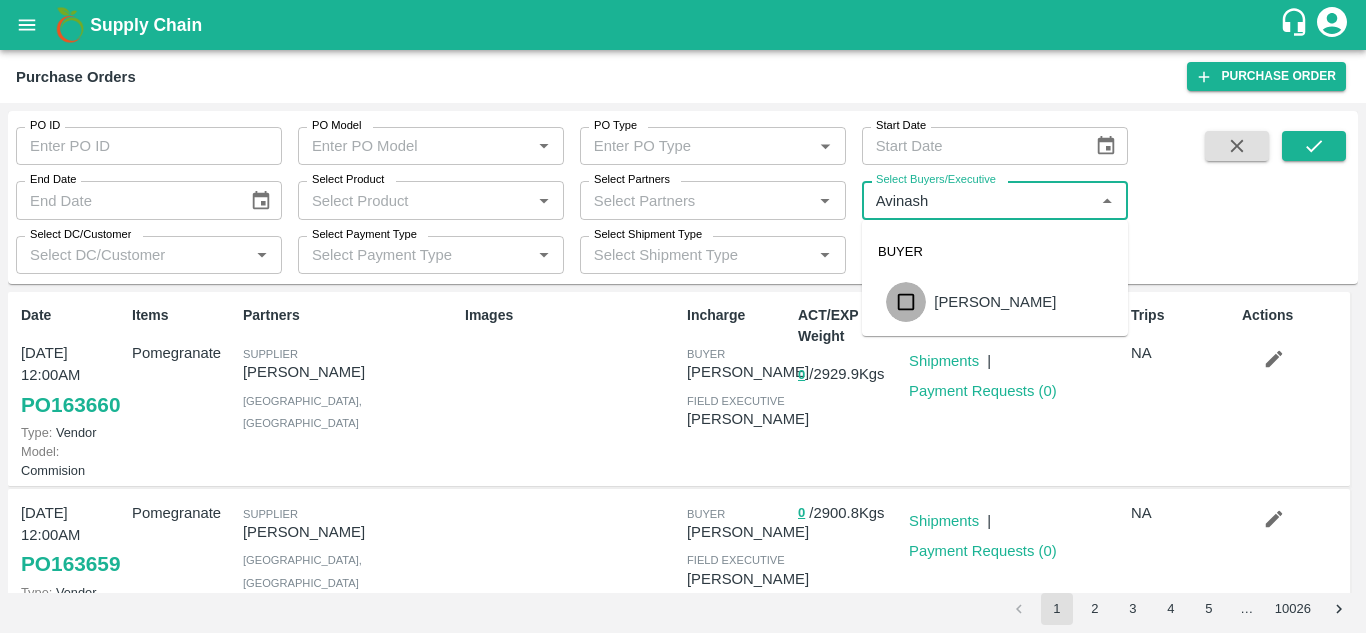 click at bounding box center [906, 302] 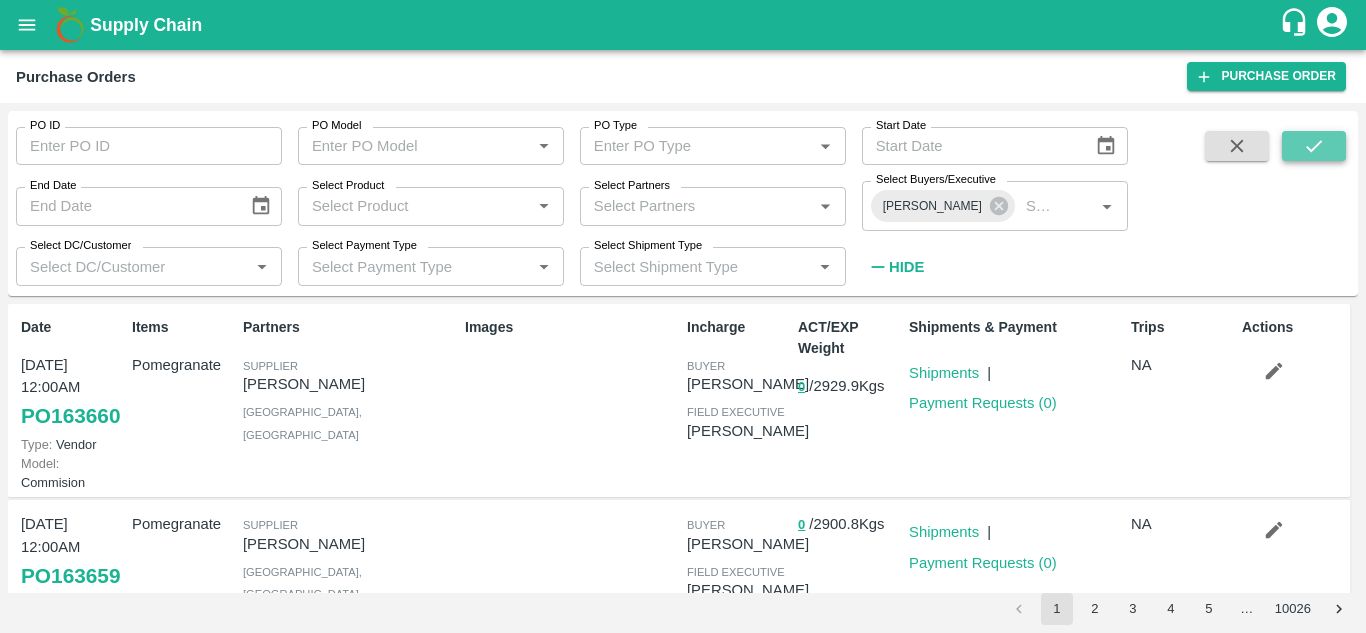 click at bounding box center (1314, 146) 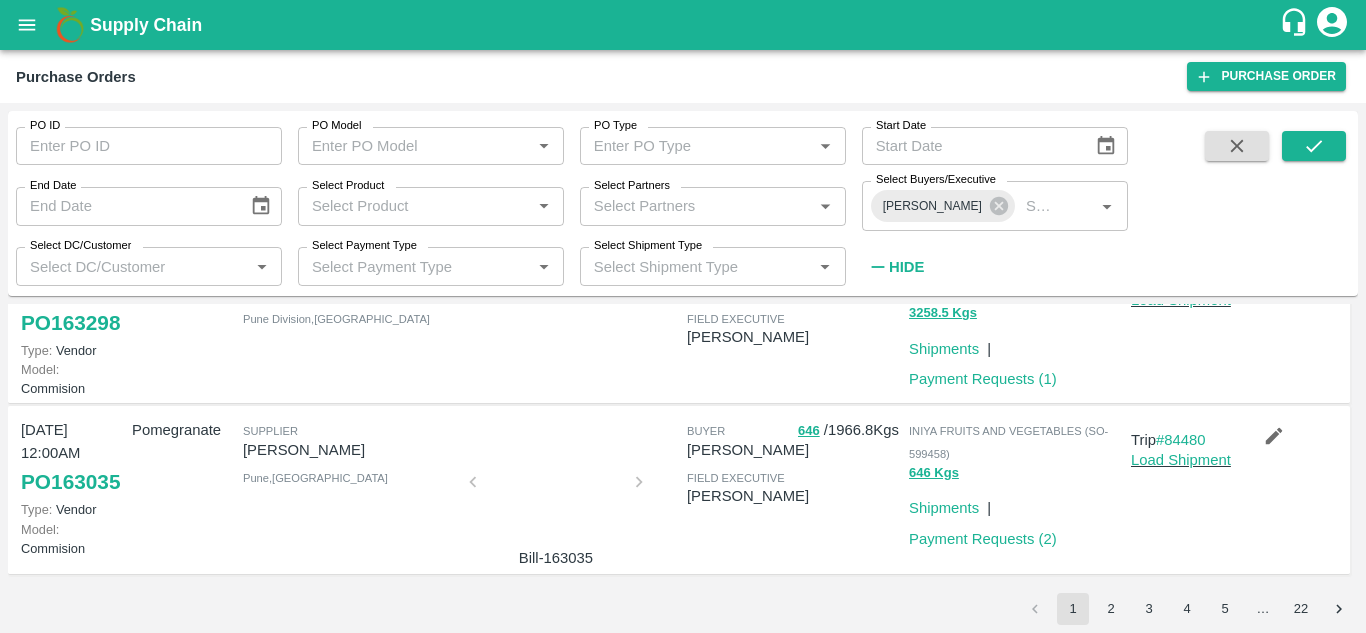 scroll, scrollTop: 1723, scrollLeft: 0, axis: vertical 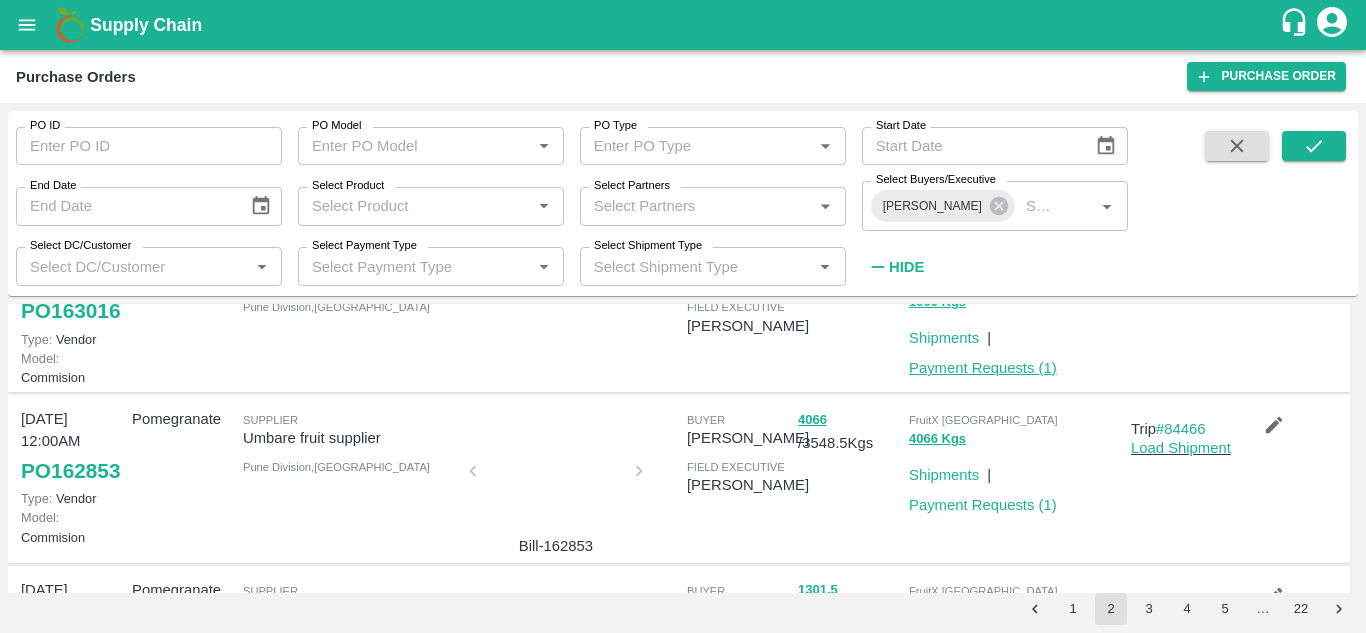 click on "Payment Requests ( 1 )" at bounding box center (983, 368) 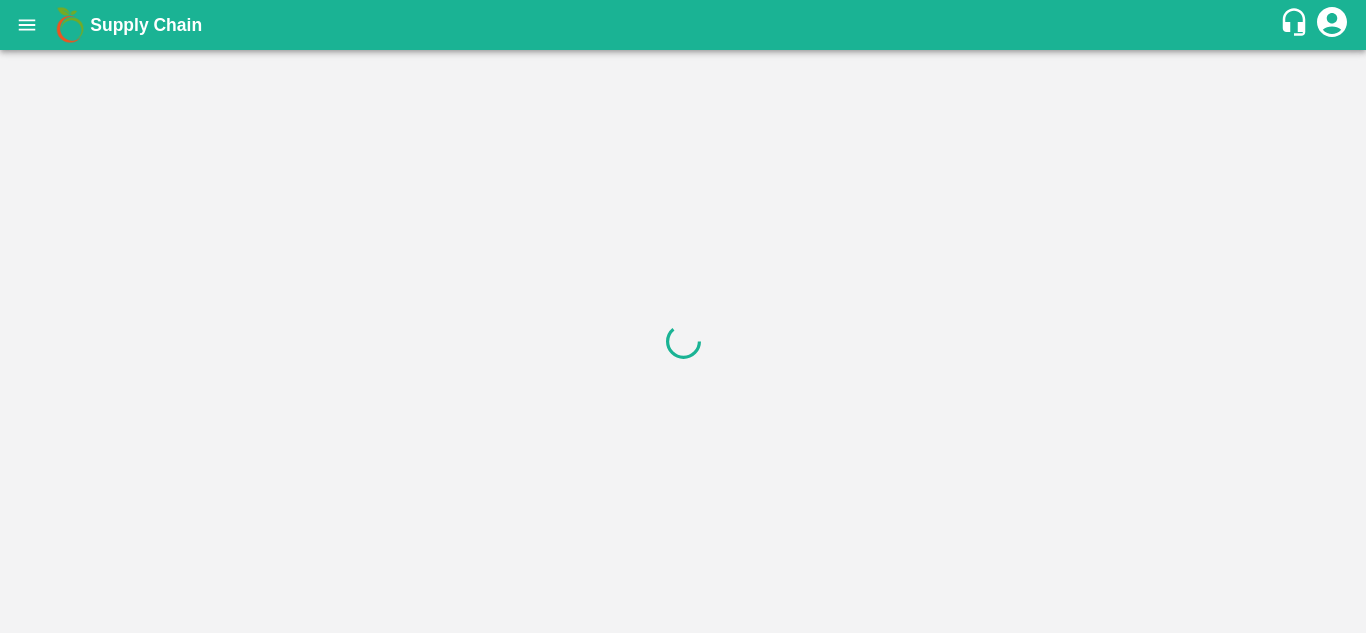 scroll, scrollTop: 0, scrollLeft: 0, axis: both 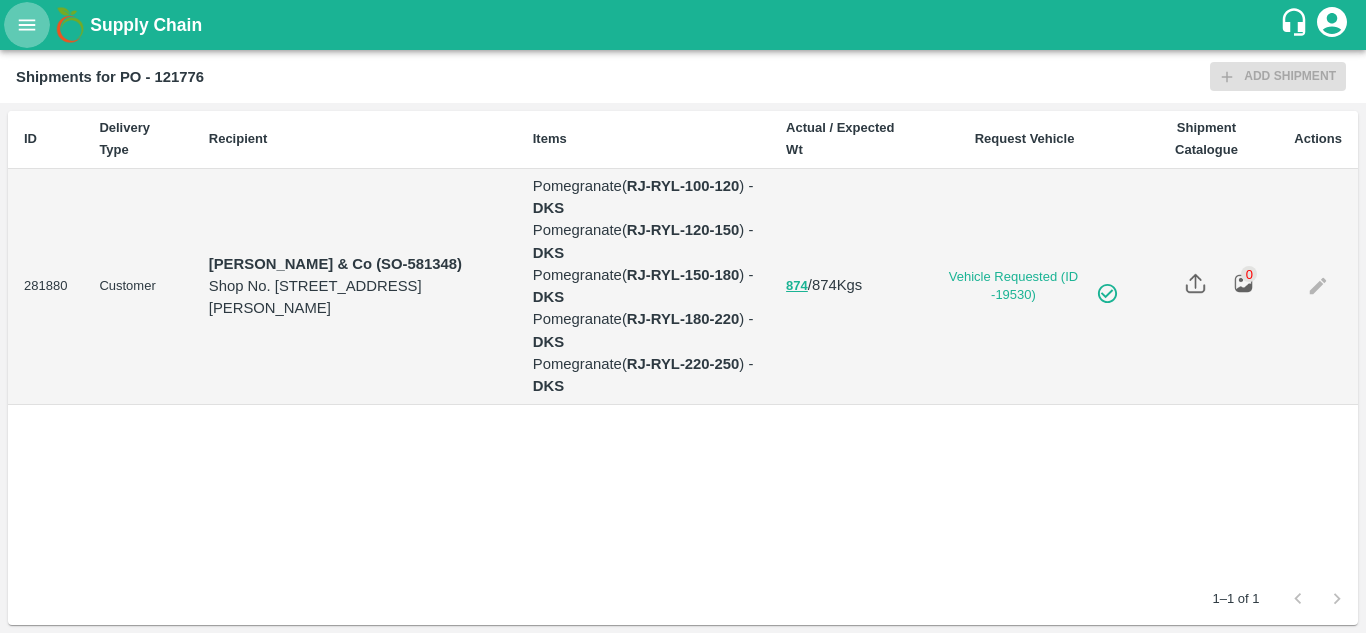 click 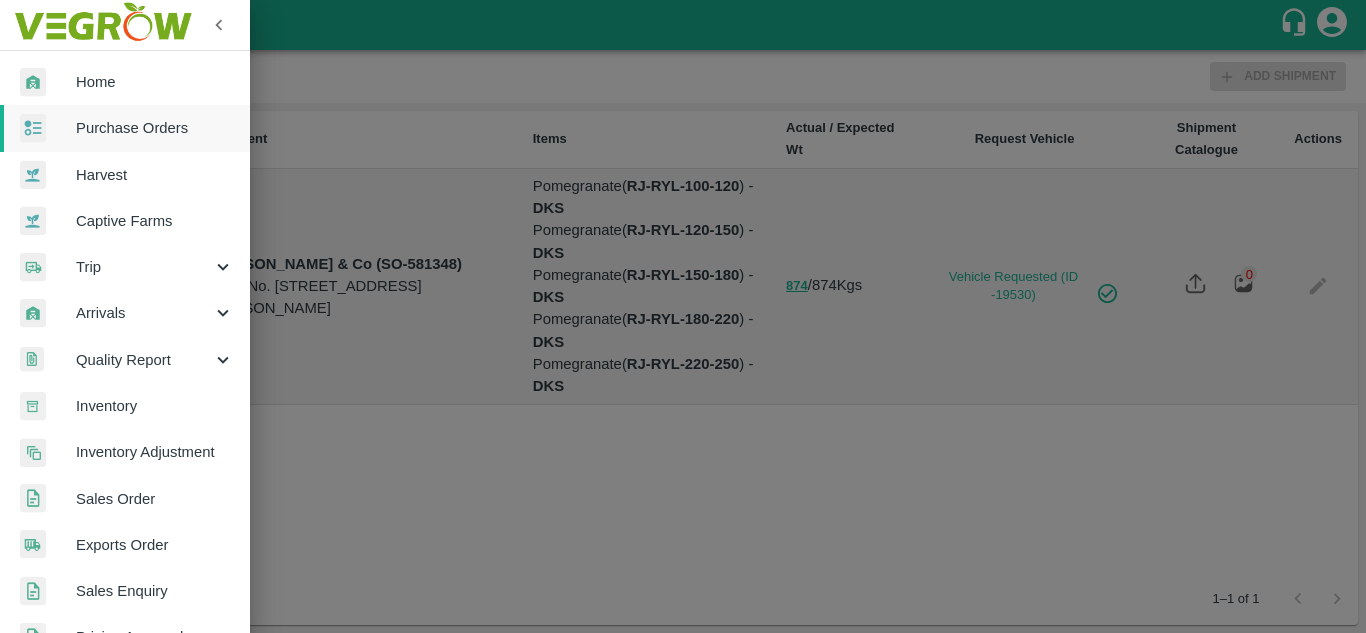 click on "Purchase Orders" at bounding box center [155, 128] 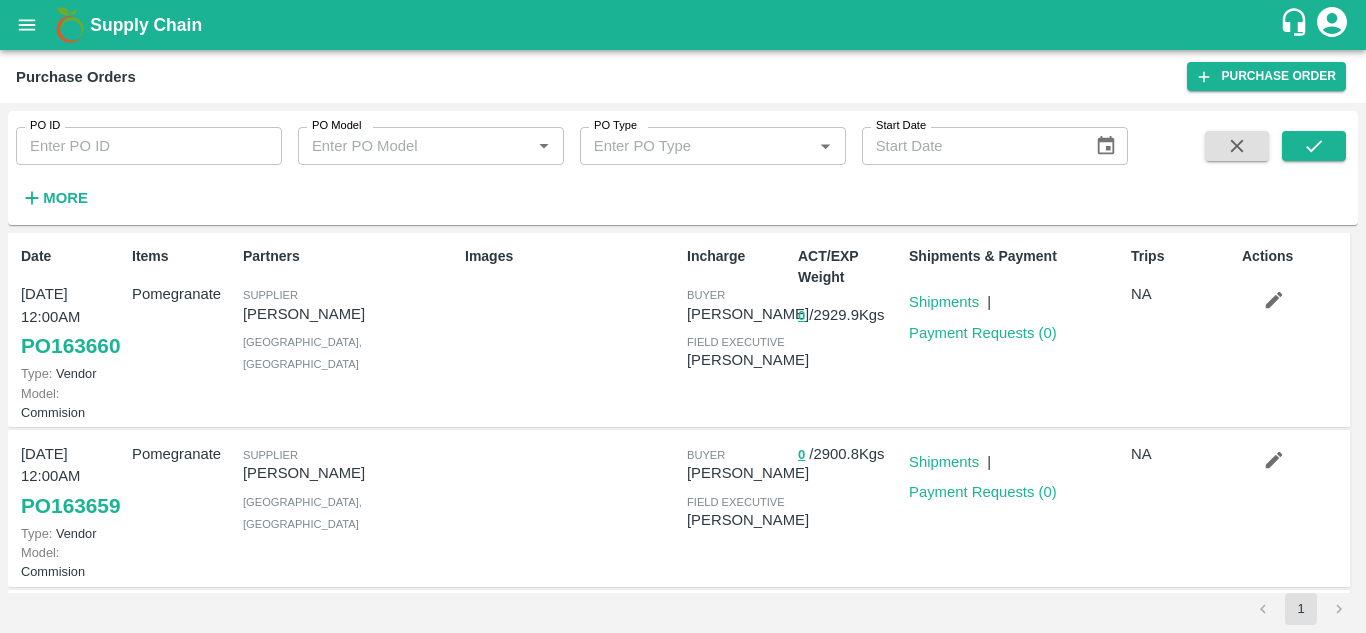 click on "More" at bounding box center (65, 198) 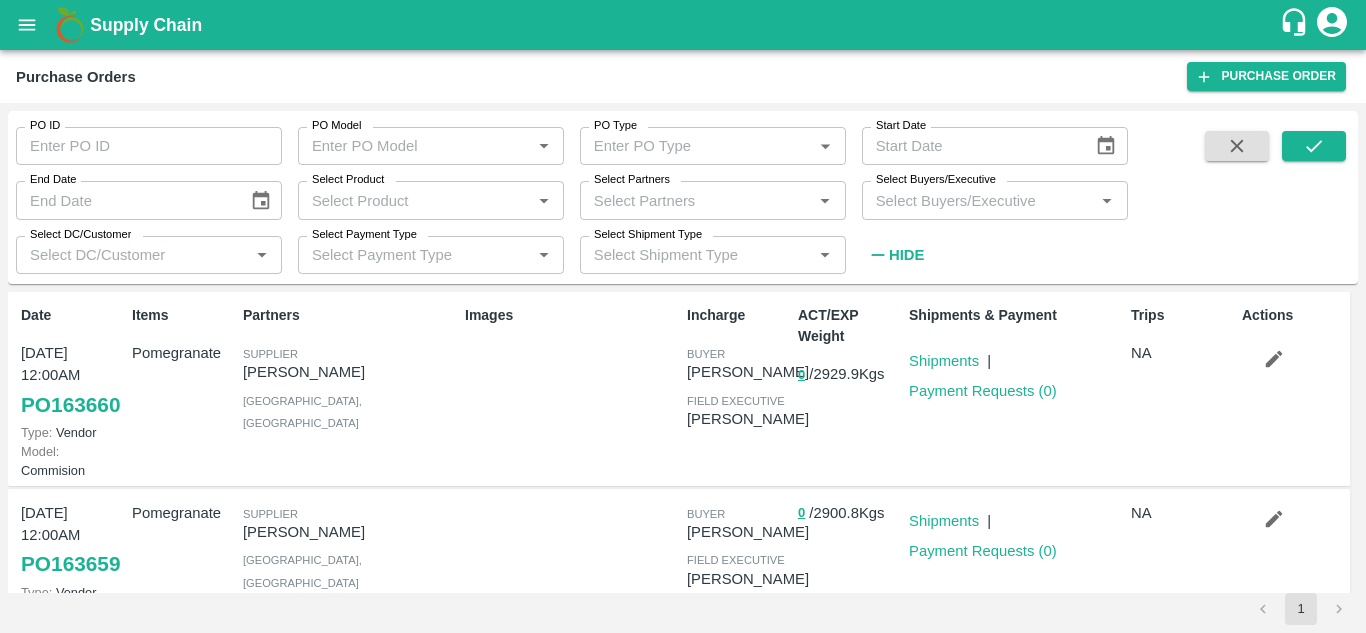 click on "Select Buyers/Executive" at bounding box center (978, 200) 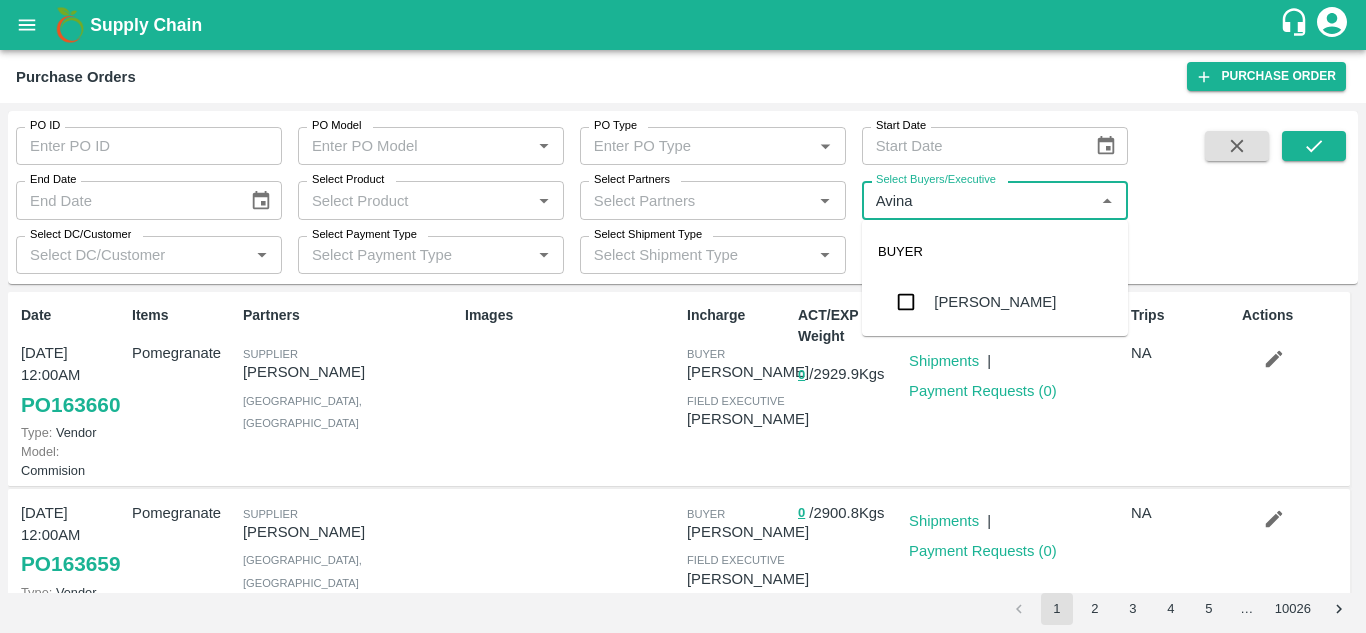 type on "Avinas" 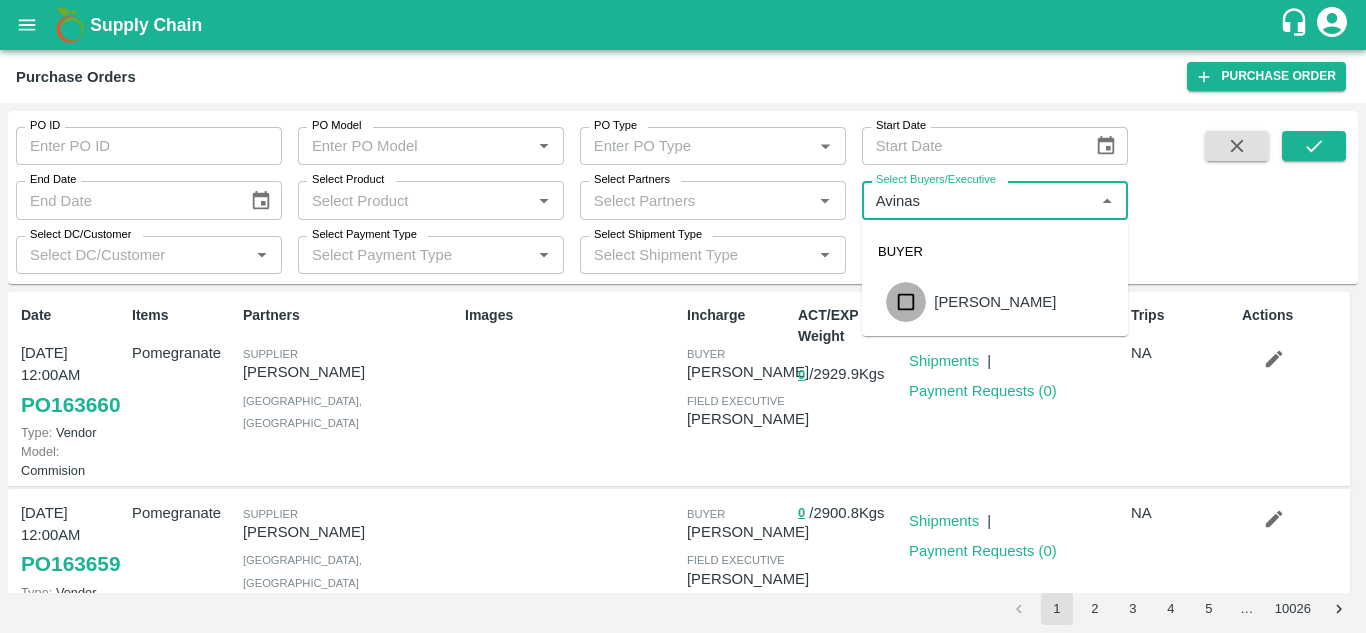 click at bounding box center (906, 302) 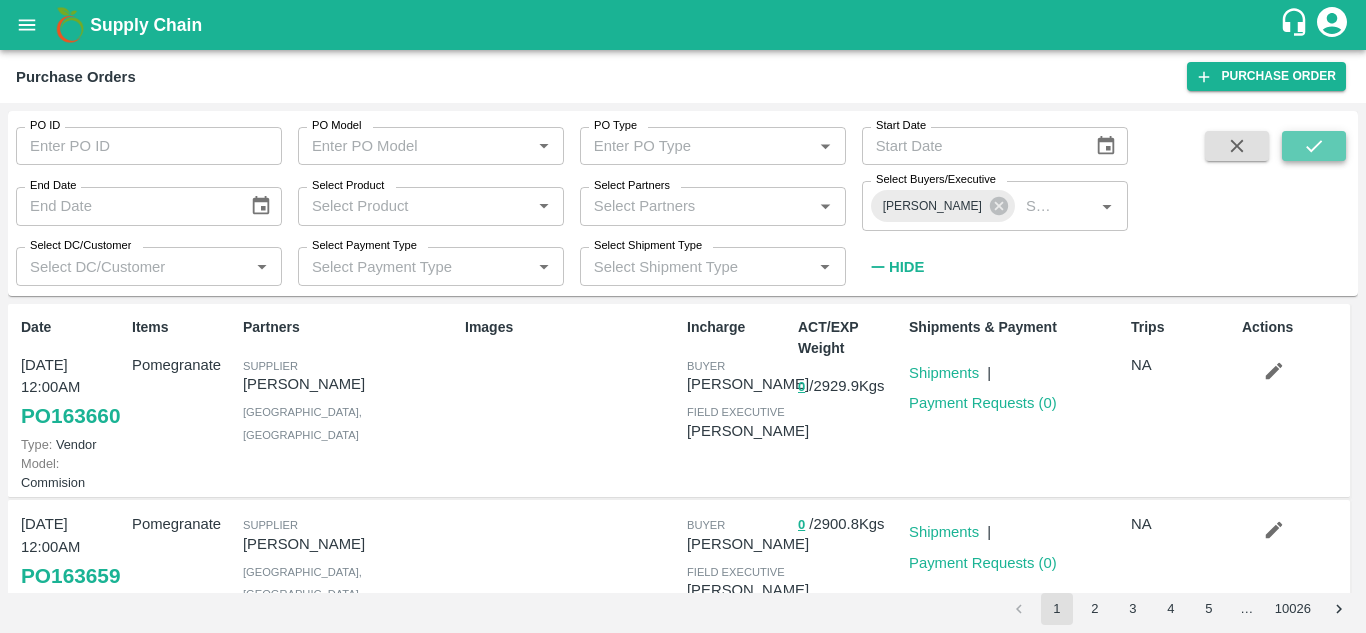 click 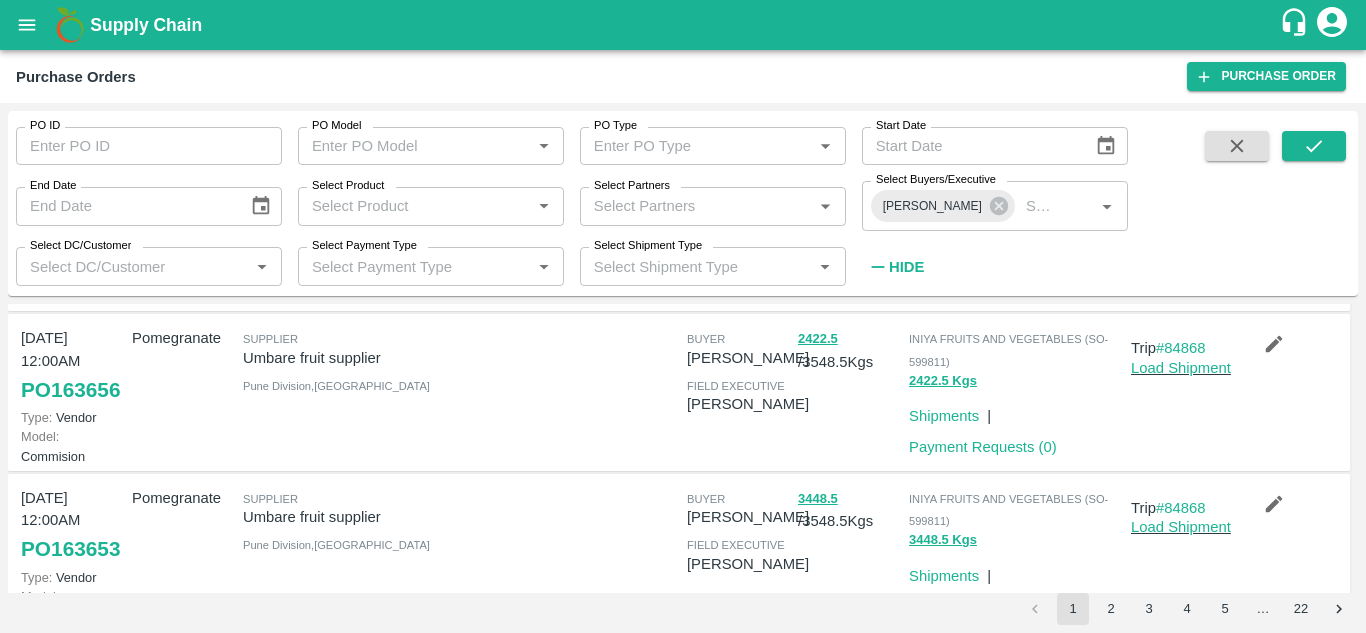 scroll, scrollTop: 204, scrollLeft: 0, axis: vertical 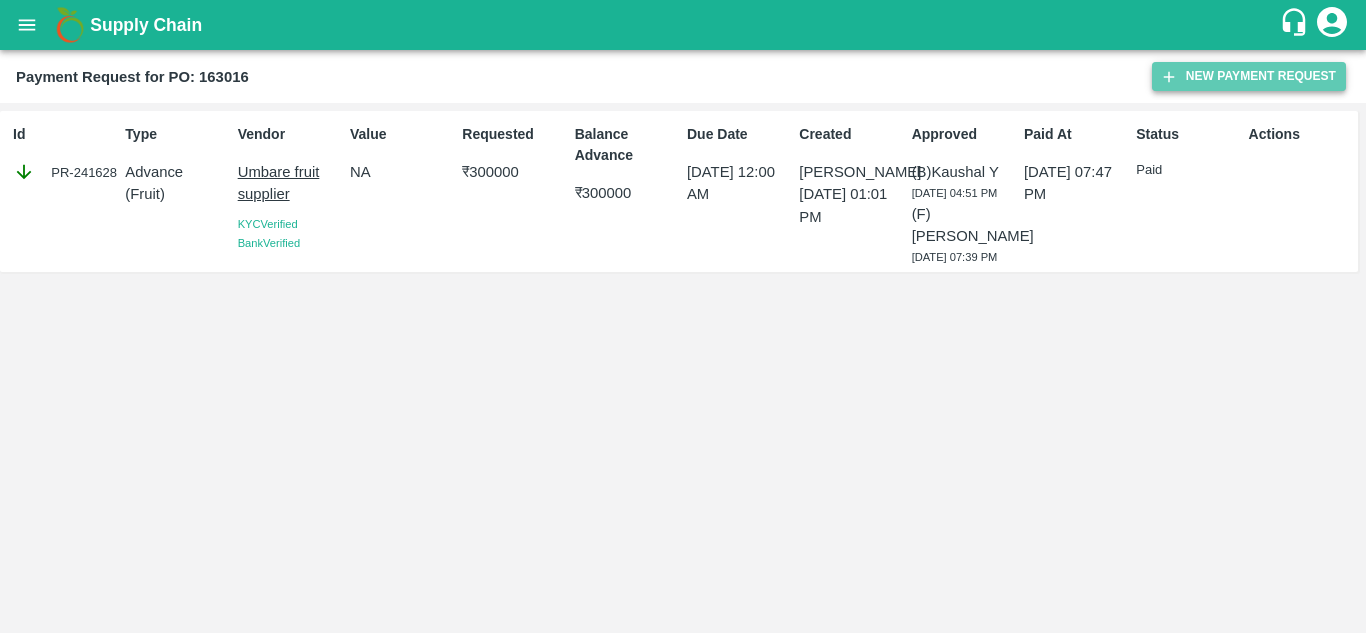 click on "New Payment Request" at bounding box center [1249, 76] 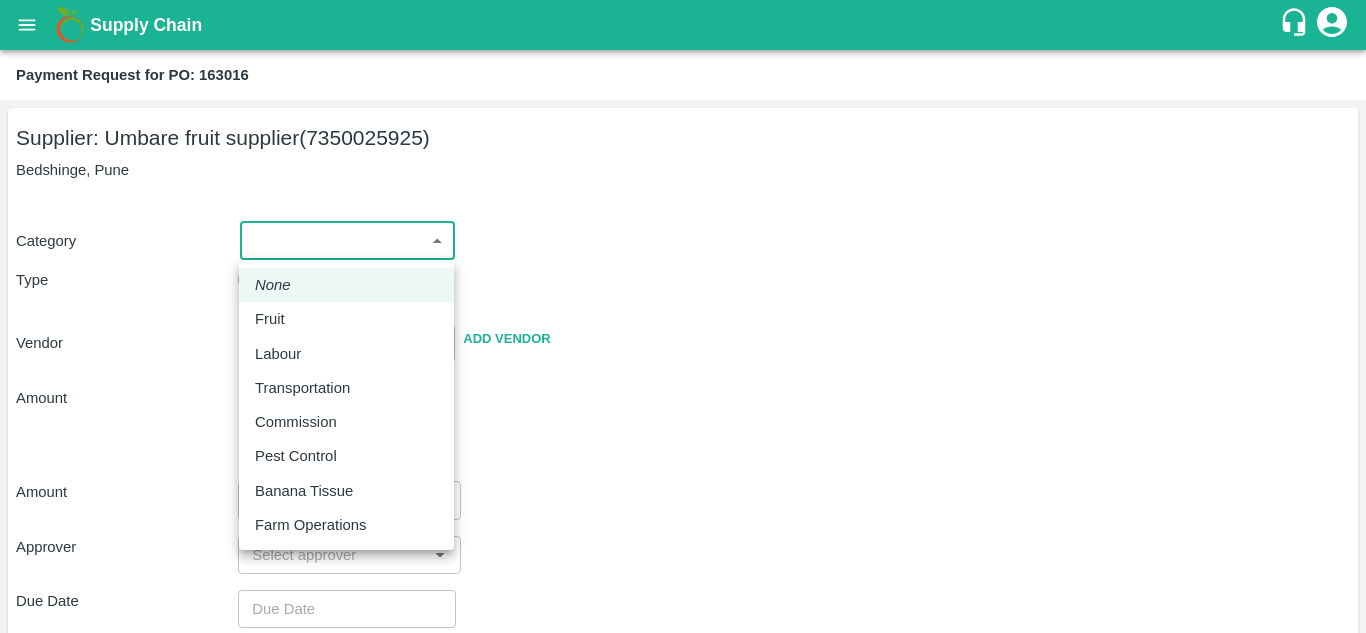 click on "Supply Chain Payment Request for PO: 163016 Supplier:    Umbare fruit supplier  (7350025925) Bedshinge, Pune Category ​ ​ Type Advance Bill Vendor ​ Add Vendor Amount Total value Per Kg ​ Amount ​ Approver ​ Due Date ​  Priority  Low  High Comment x ​ Attach bill Cancel Save Jeewana CC [PERSON_NAME] Logout None Fruit Labour Transportation Commission Pest Control Banana Tissue Farm Operations" at bounding box center [683, 316] 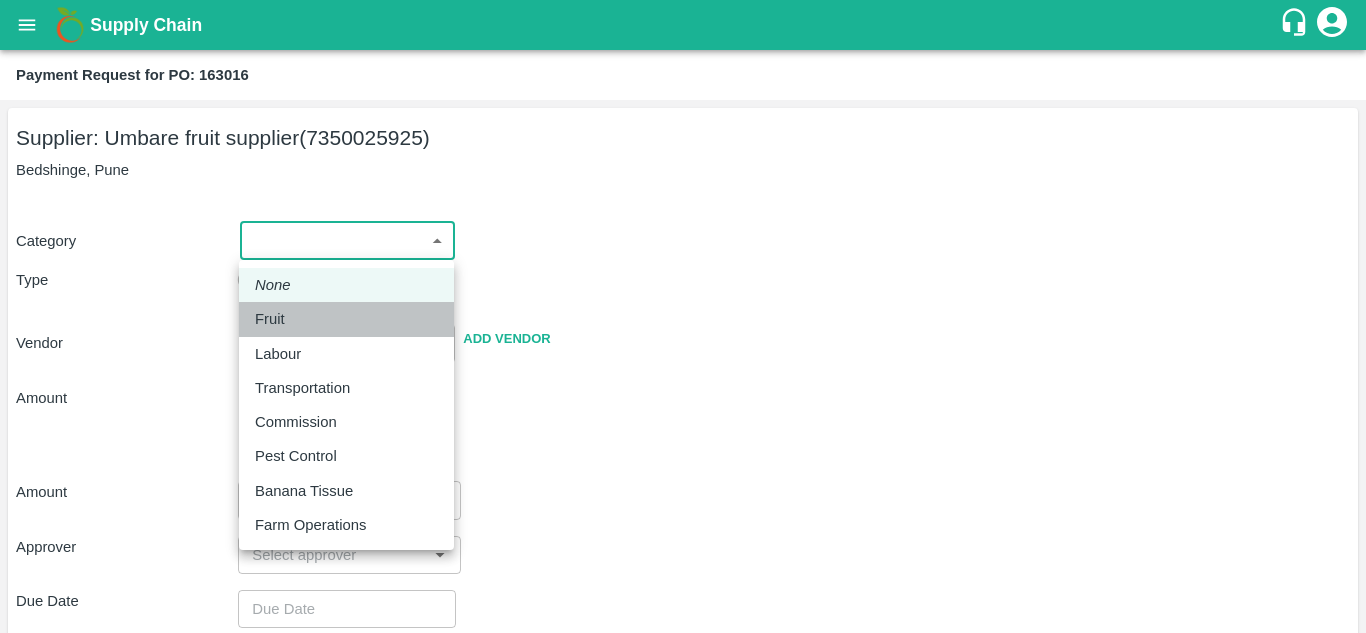 click on "Fruit" at bounding box center [346, 319] 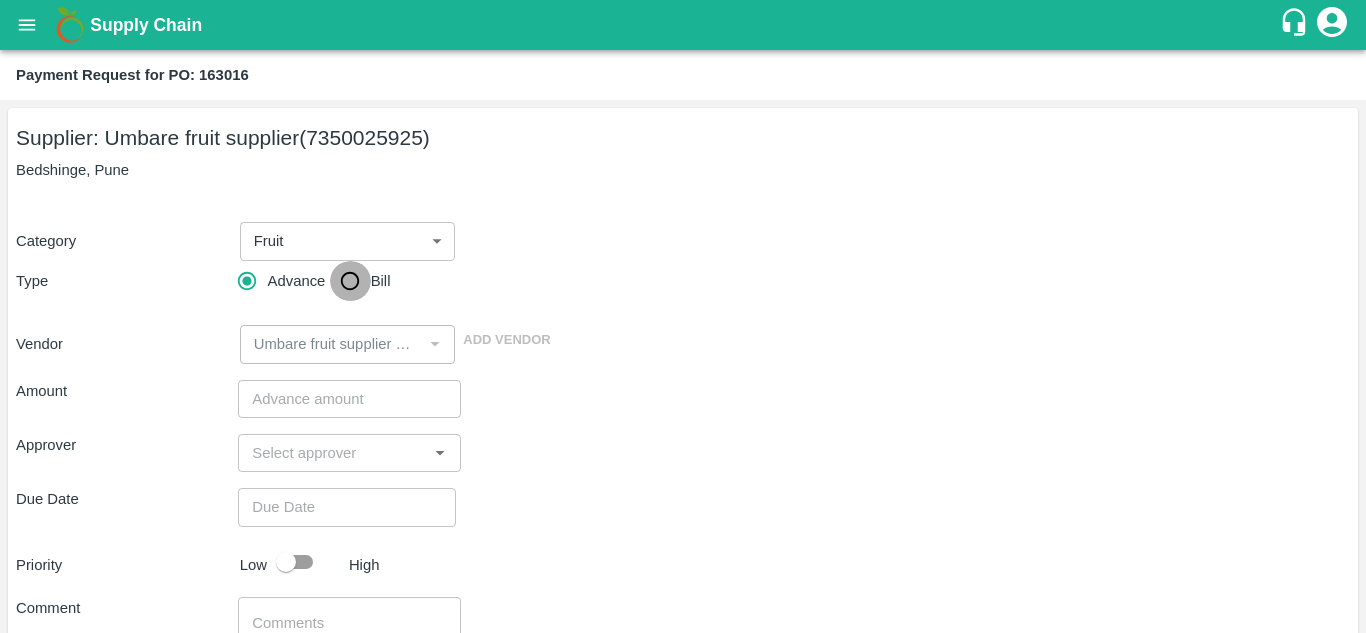 click on "Bill" at bounding box center [350, 281] 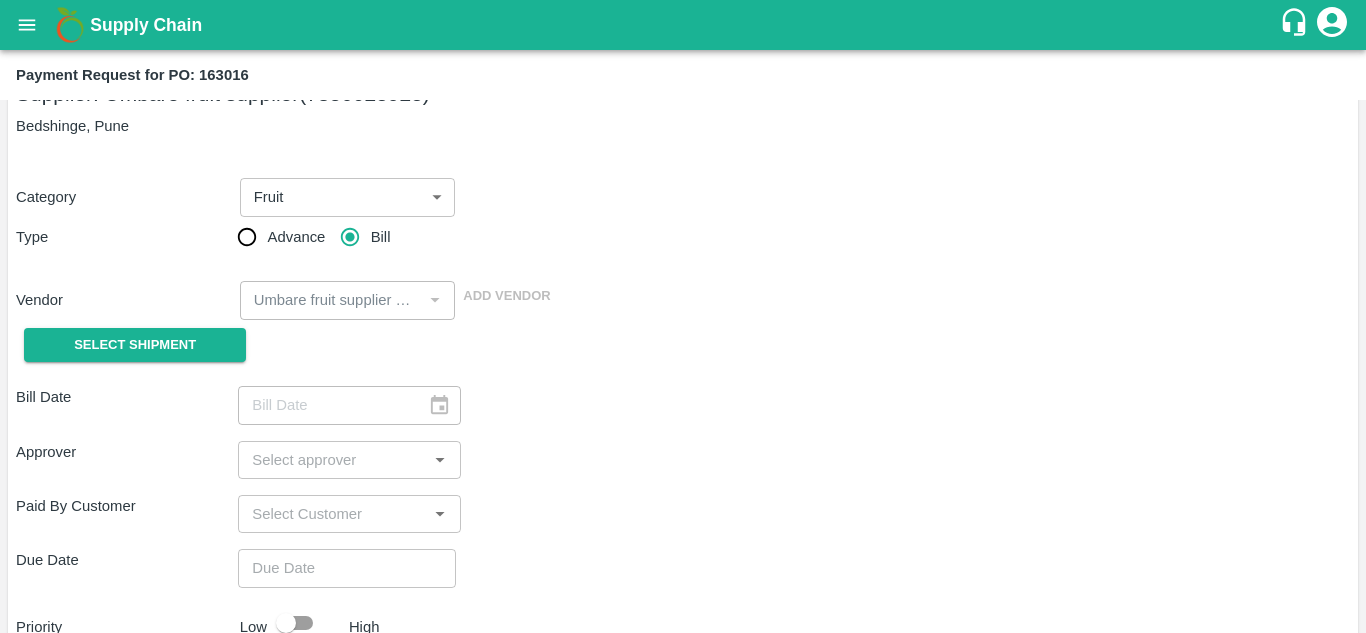 scroll, scrollTop: 43, scrollLeft: 0, axis: vertical 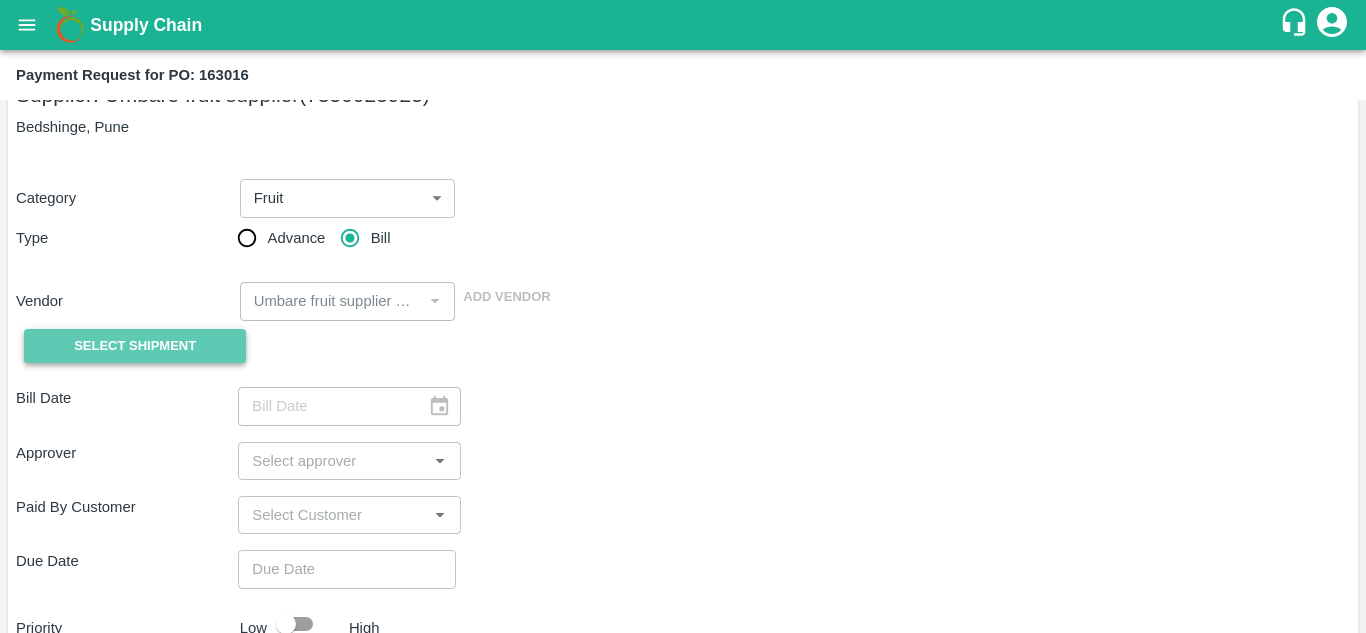 click on "Select Shipment" at bounding box center [135, 346] 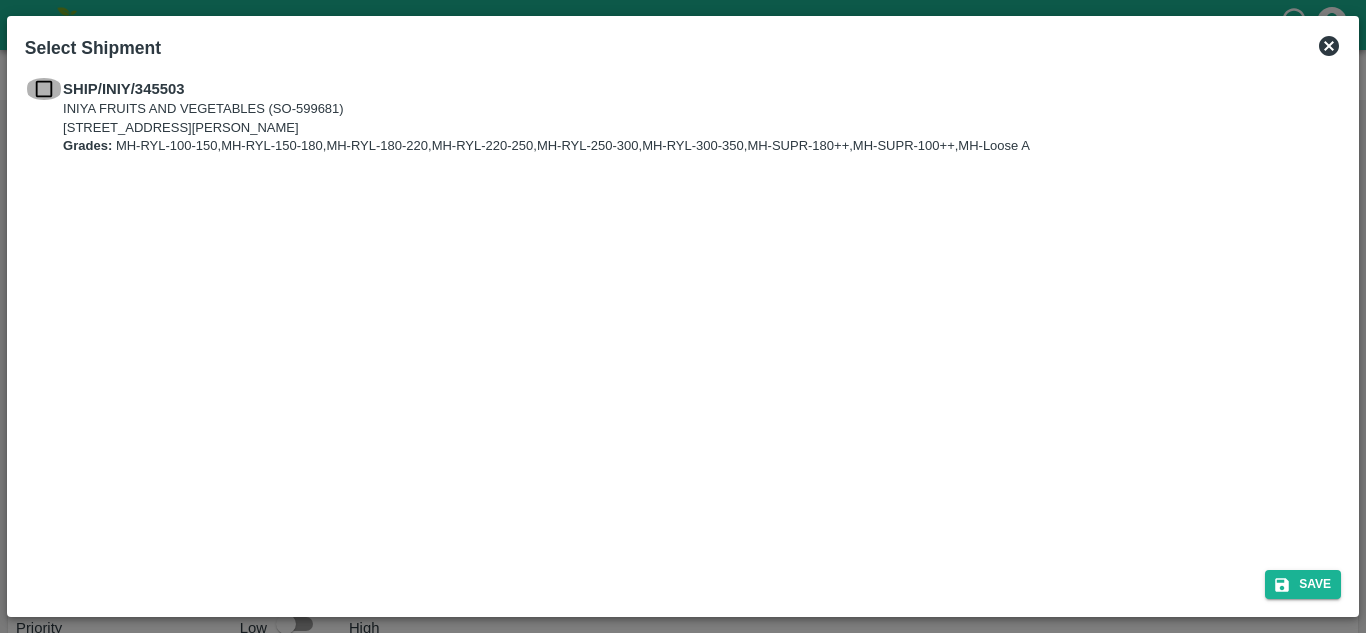 click at bounding box center (44, 89) 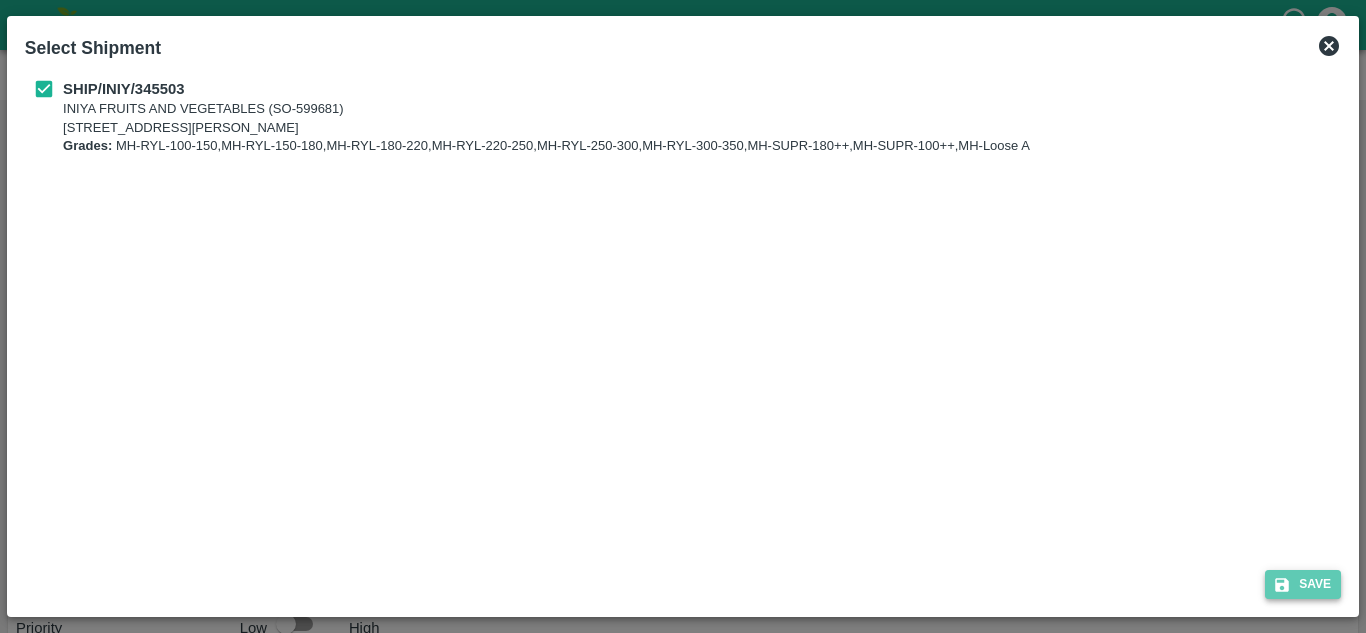 click on "Save" at bounding box center (1303, 584) 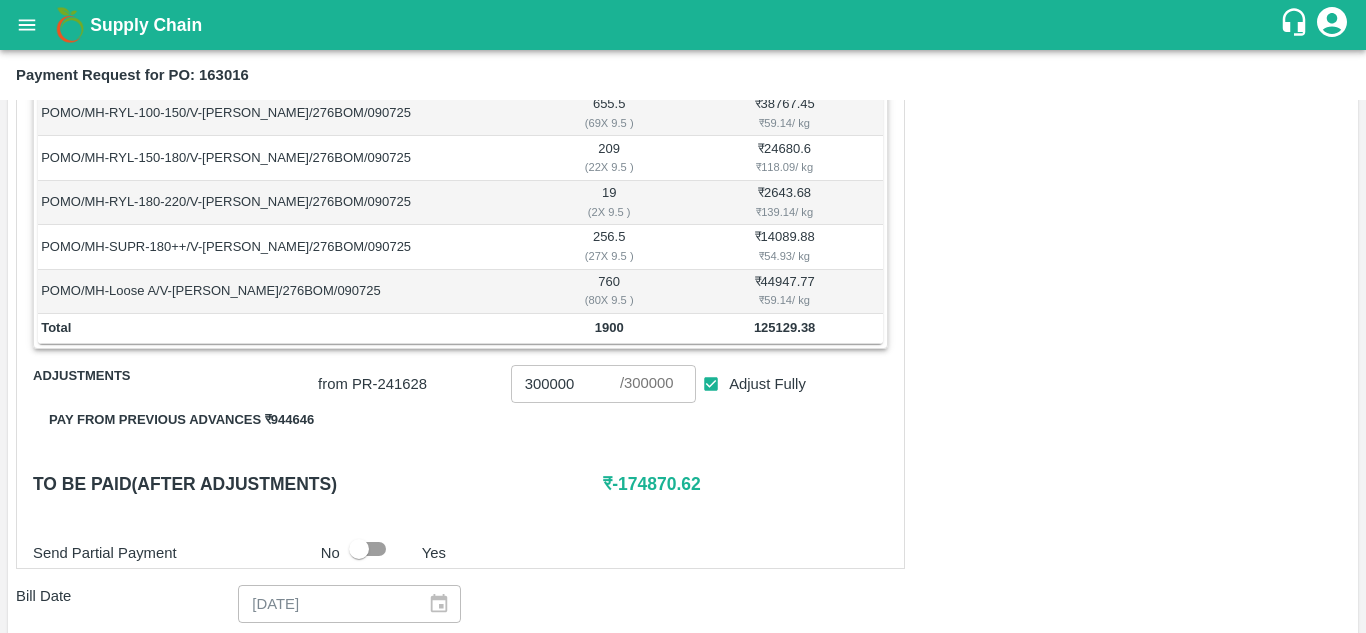 scroll, scrollTop: 388, scrollLeft: 0, axis: vertical 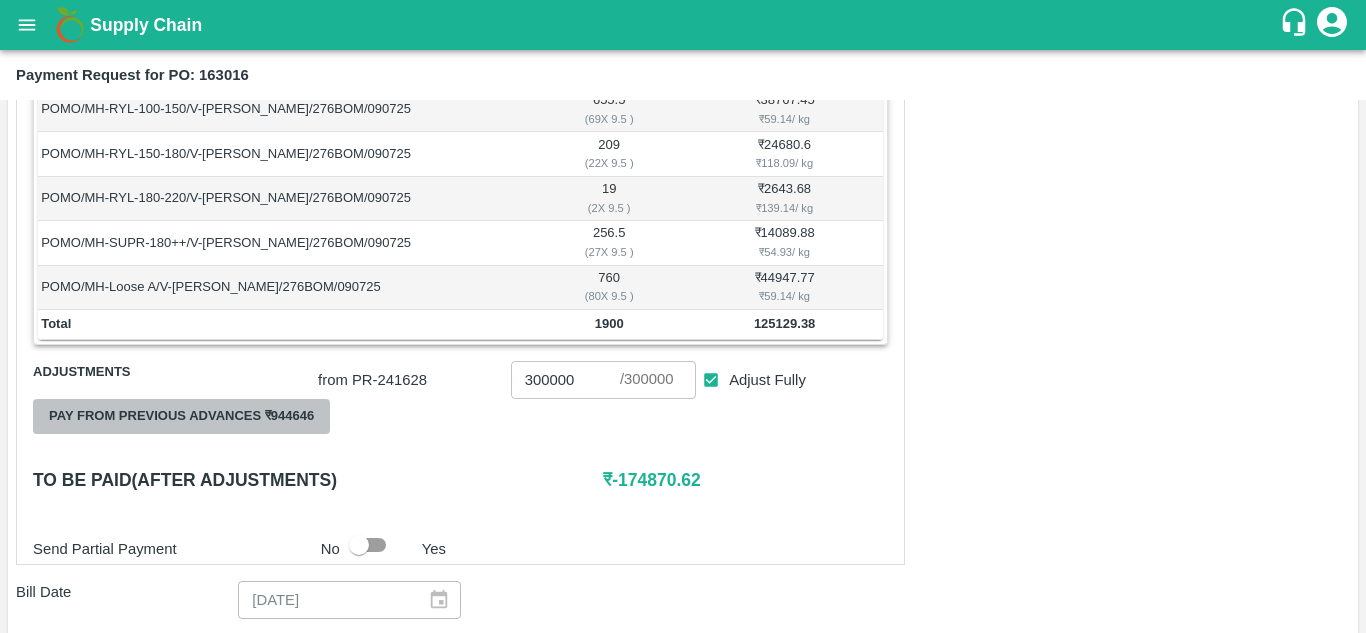 click on "Pay from previous advances ₹  944646" at bounding box center [181, 416] 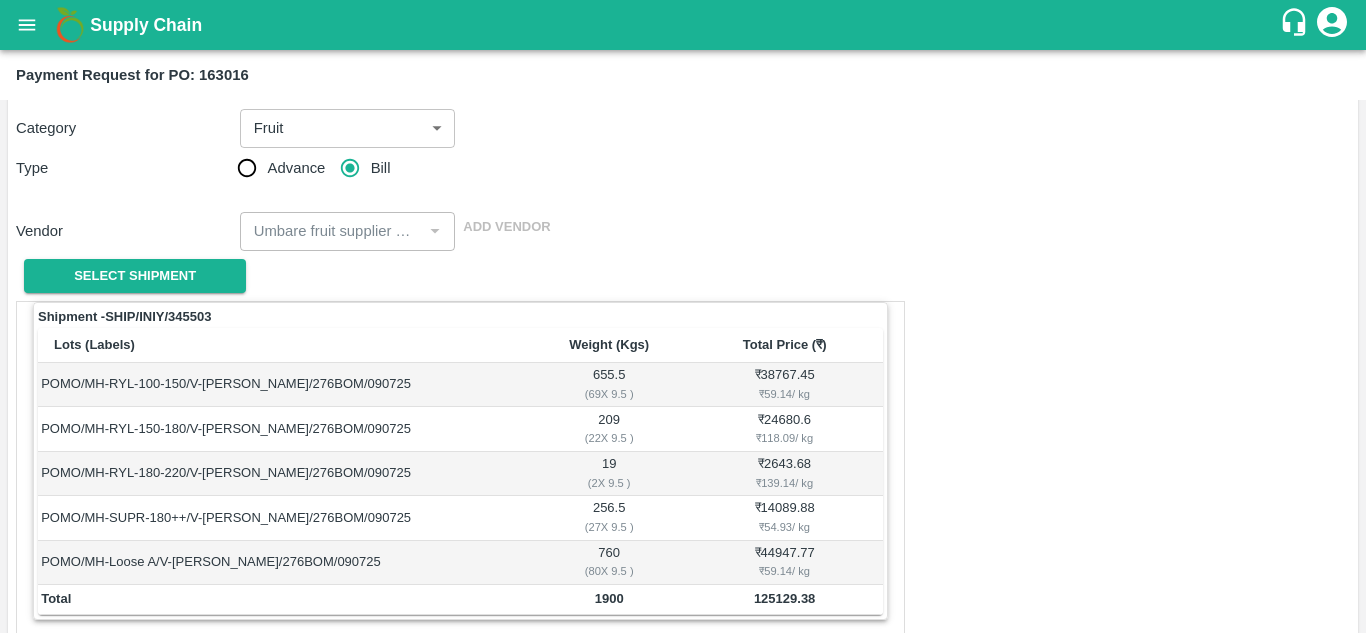 scroll, scrollTop: 388, scrollLeft: 0, axis: vertical 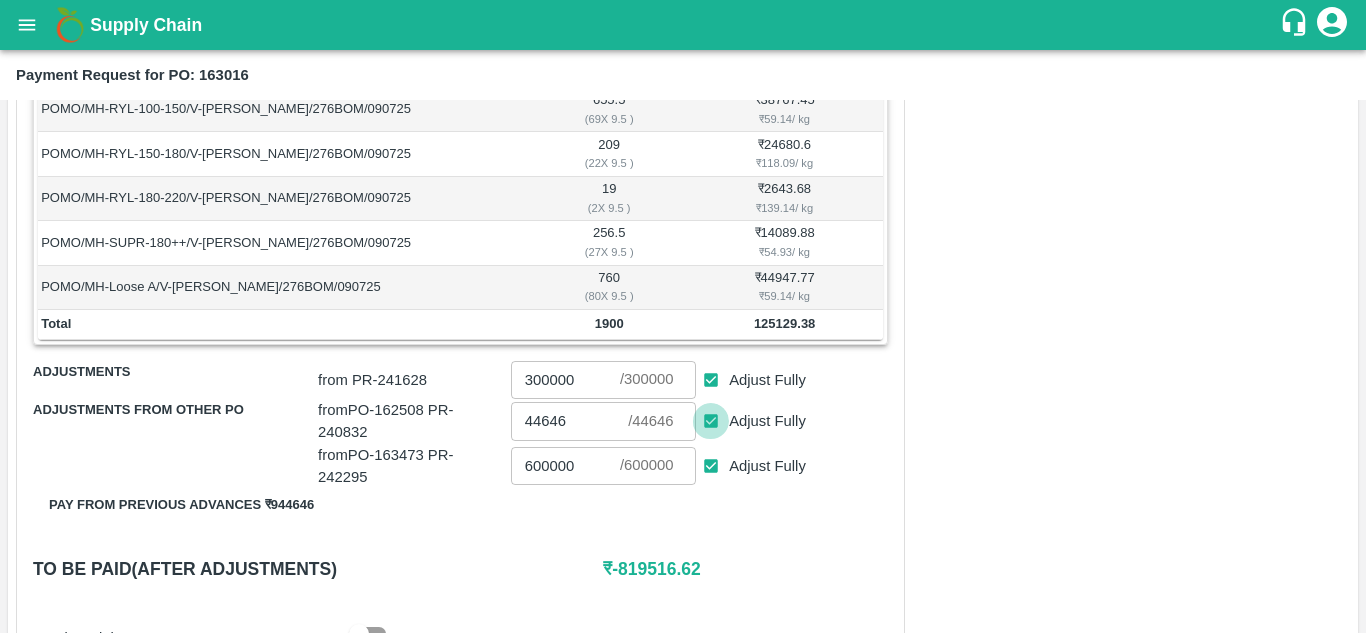 click on "Adjust Fully" at bounding box center [711, 421] 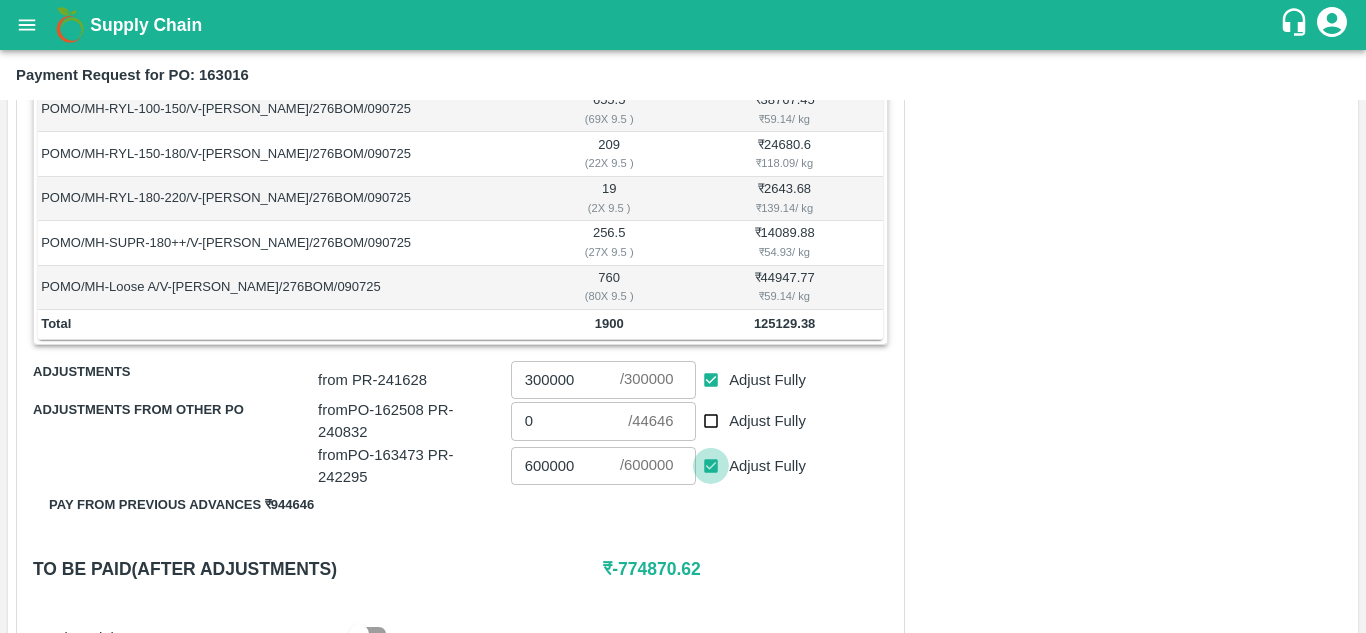 click on "Adjust Fully" at bounding box center [711, 466] 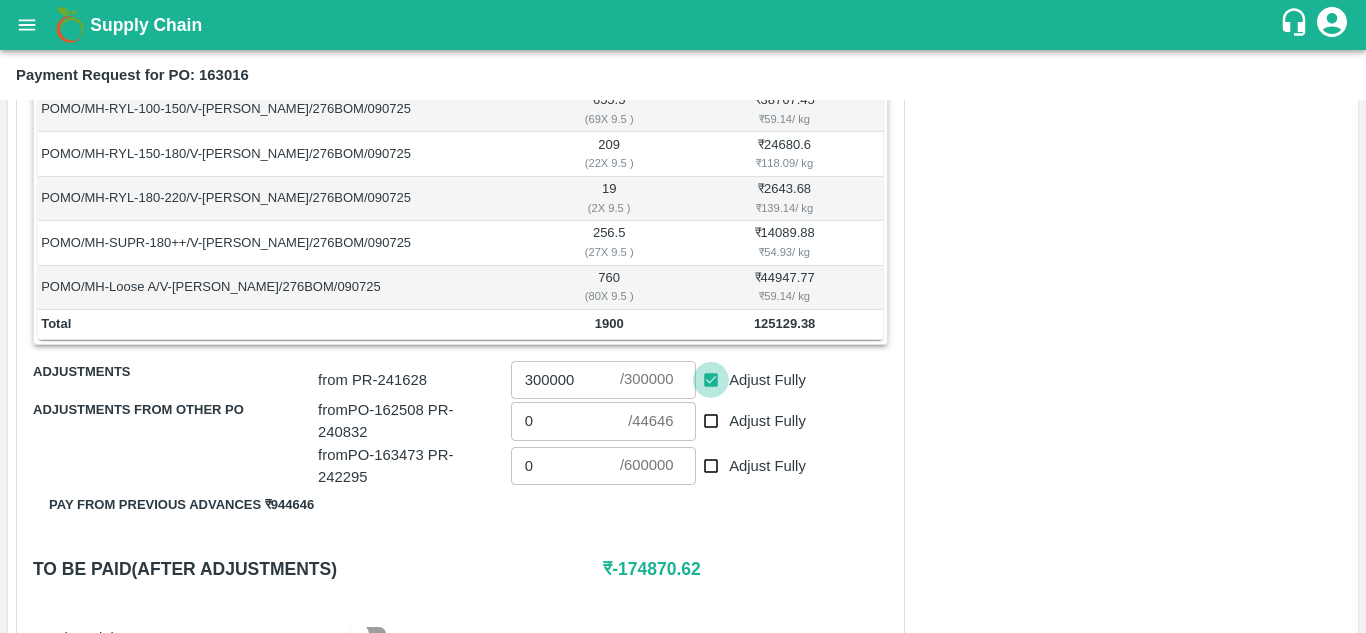 click on "Adjust Fully" at bounding box center [711, 380] 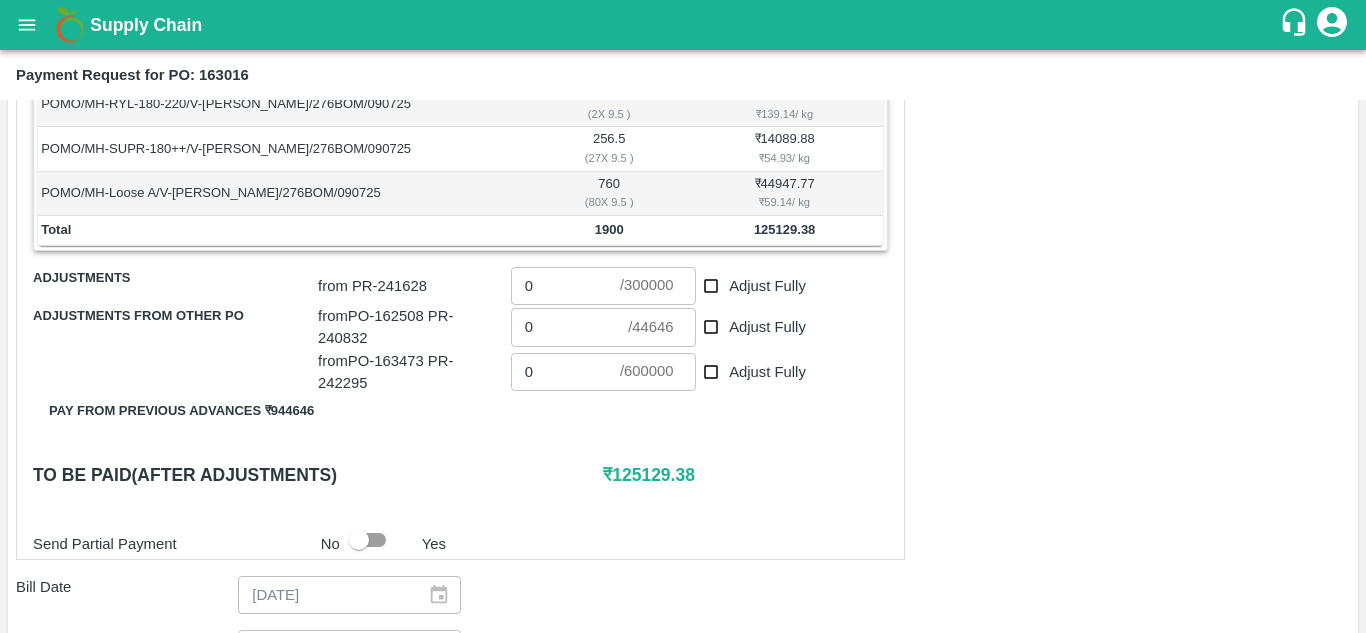 scroll, scrollTop: 481, scrollLeft: 0, axis: vertical 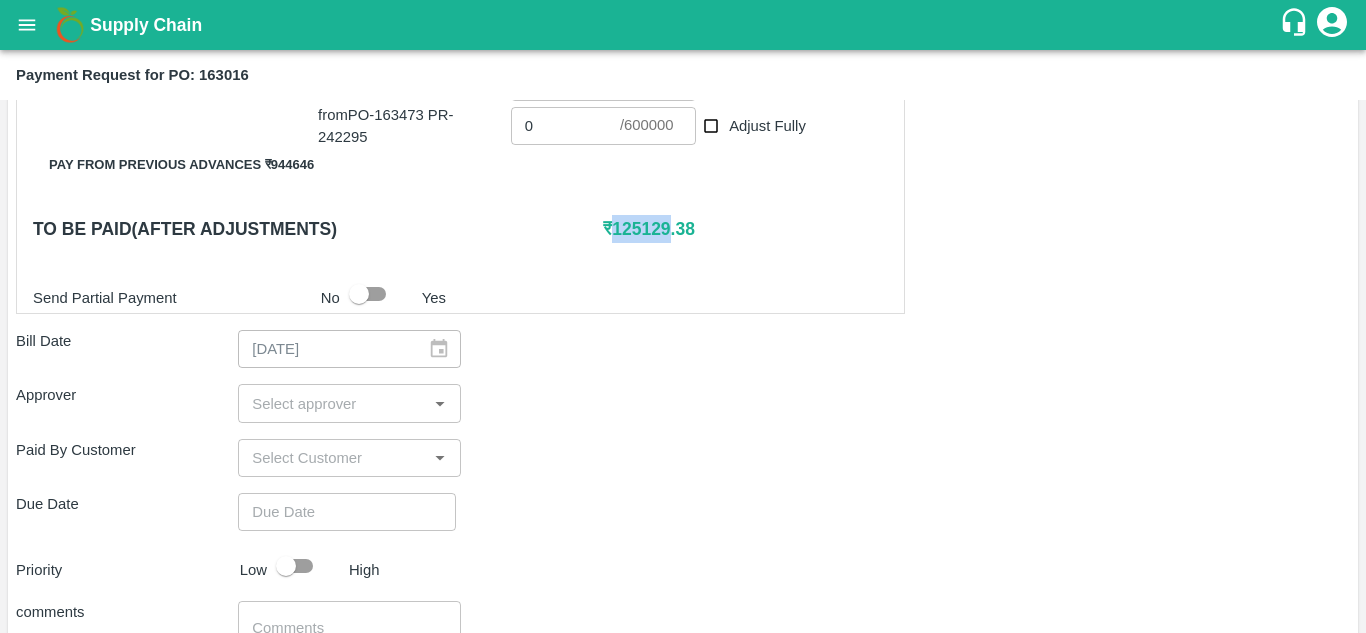 drag, startPoint x: 617, startPoint y: 229, endPoint x: 675, endPoint y: 228, distance: 58.00862 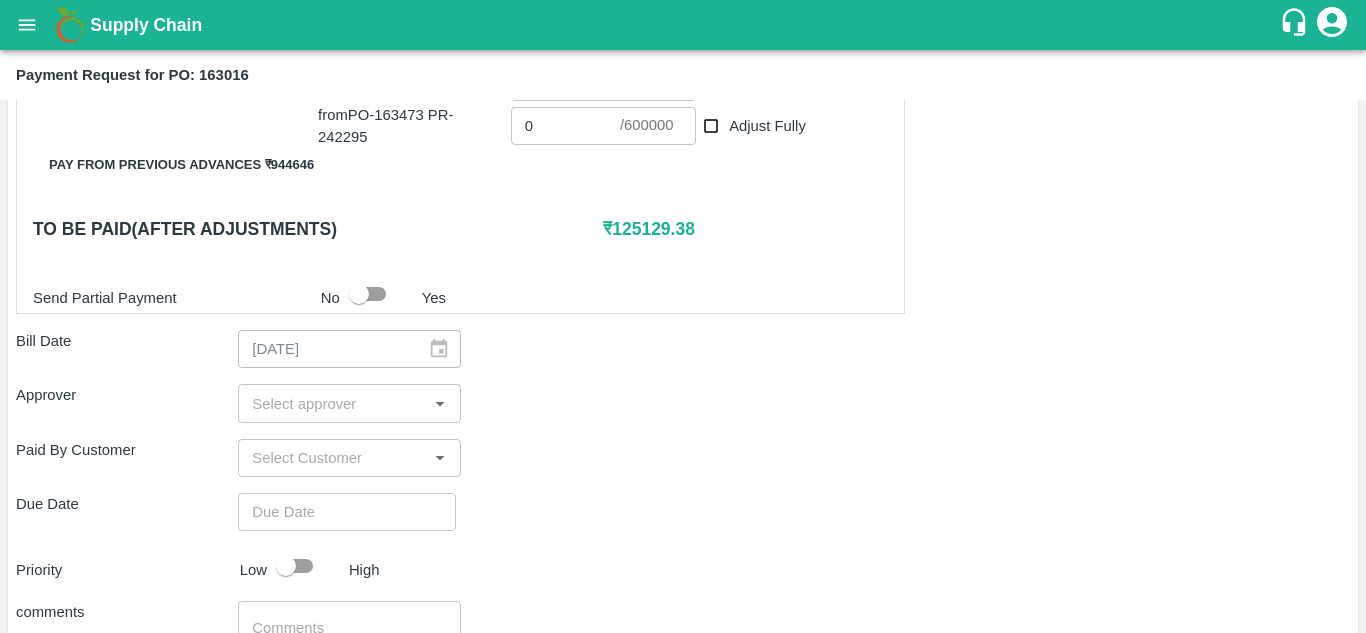 click on "To be paid(After adjustments)" at bounding box center [318, 229] 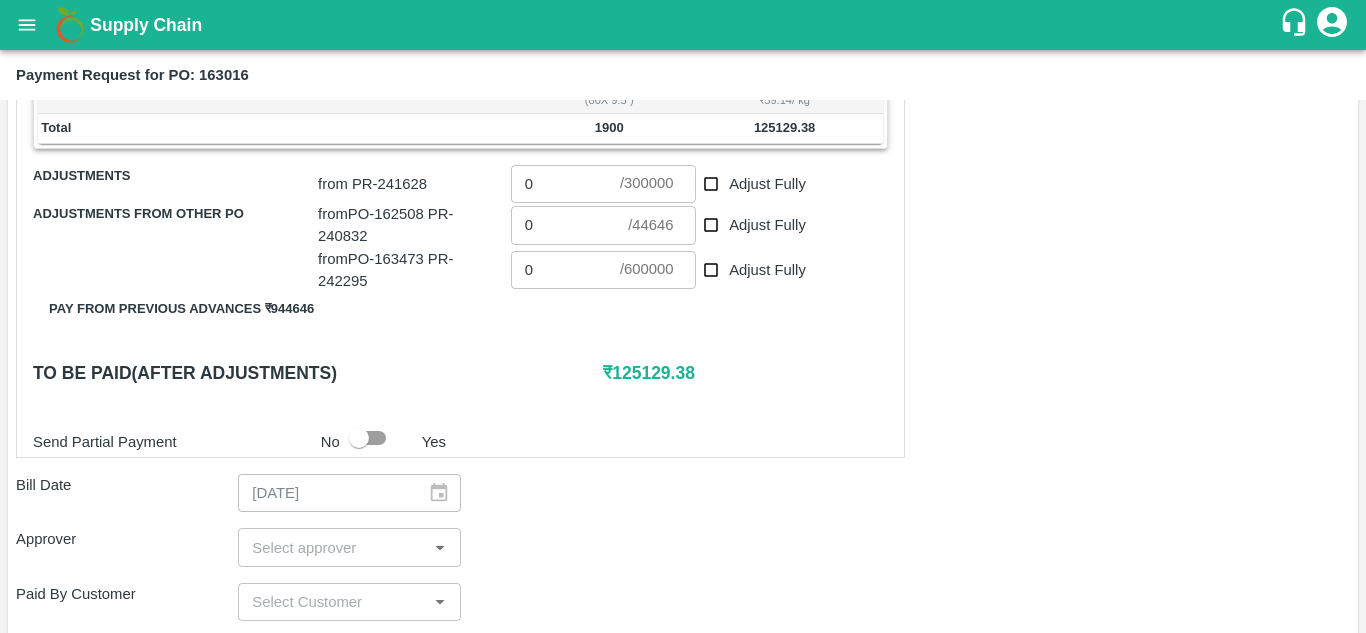 scroll, scrollTop: 583, scrollLeft: 0, axis: vertical 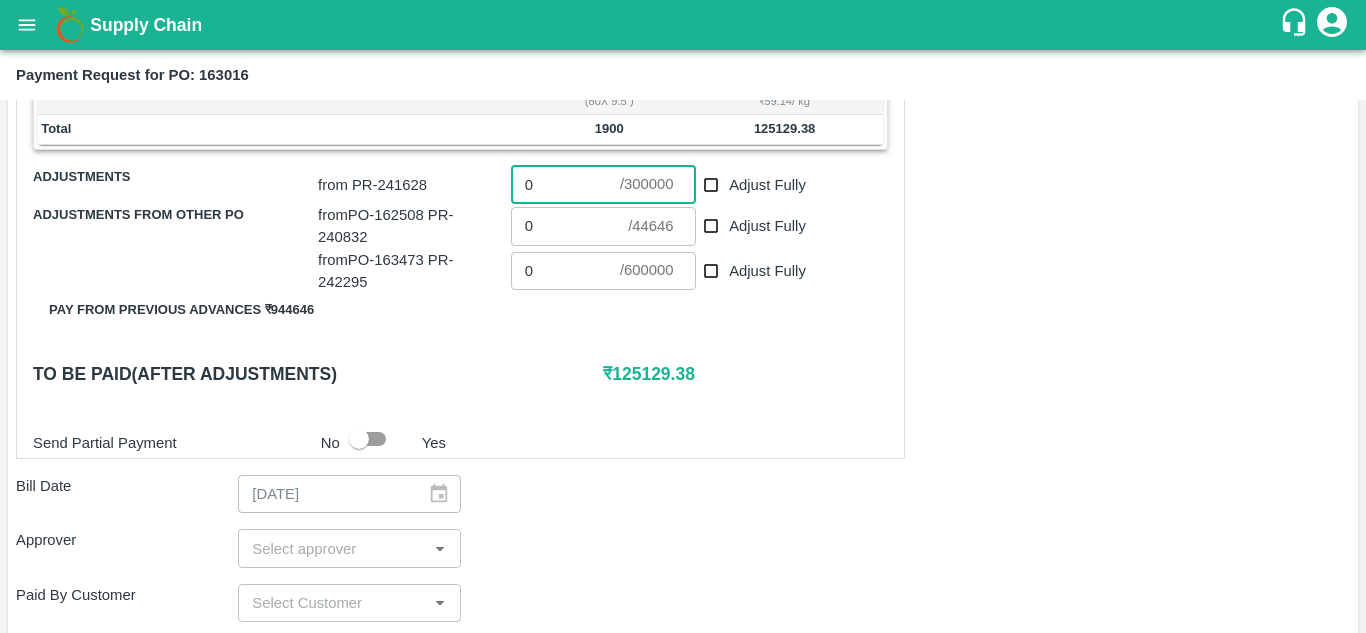 click on "0" at bounding box center (565, 185) 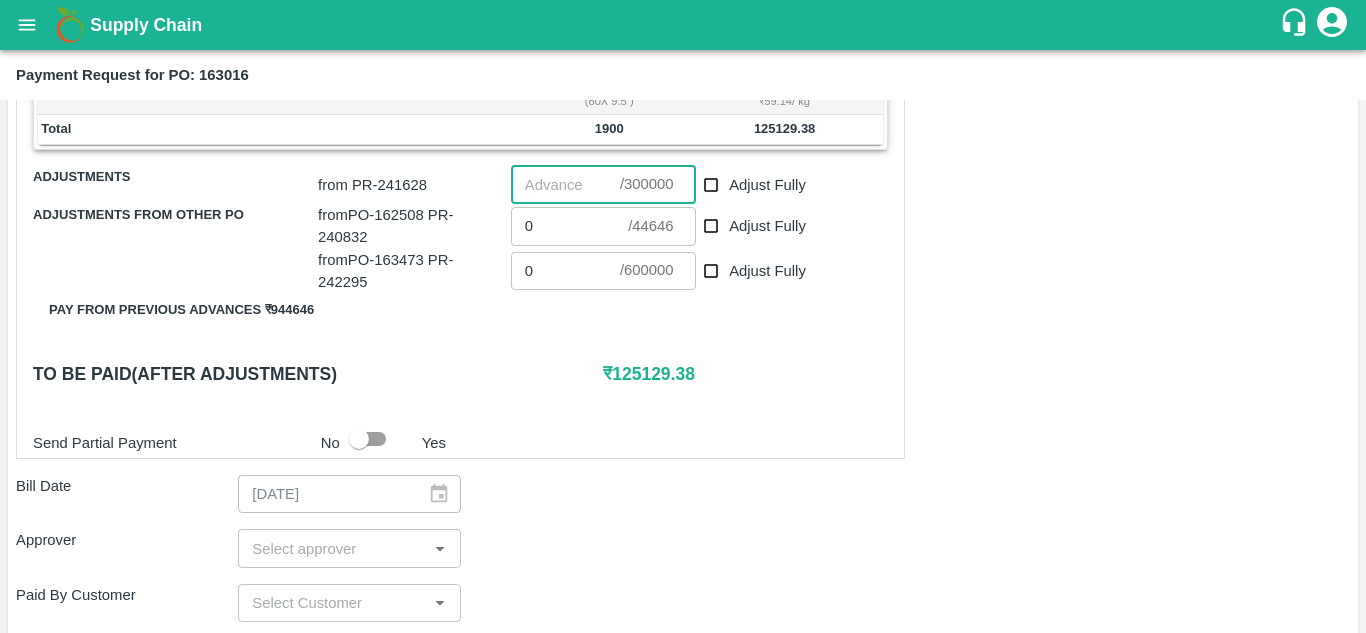 type 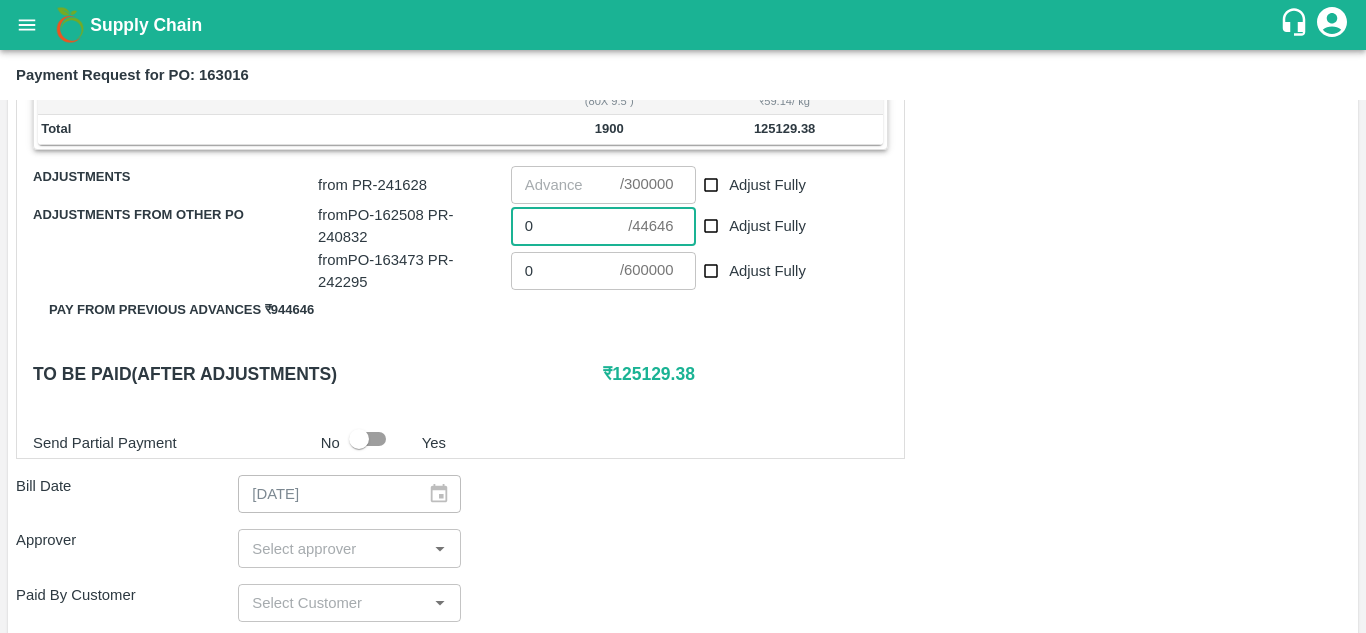 click on "0" at bounding box center (569, 226) 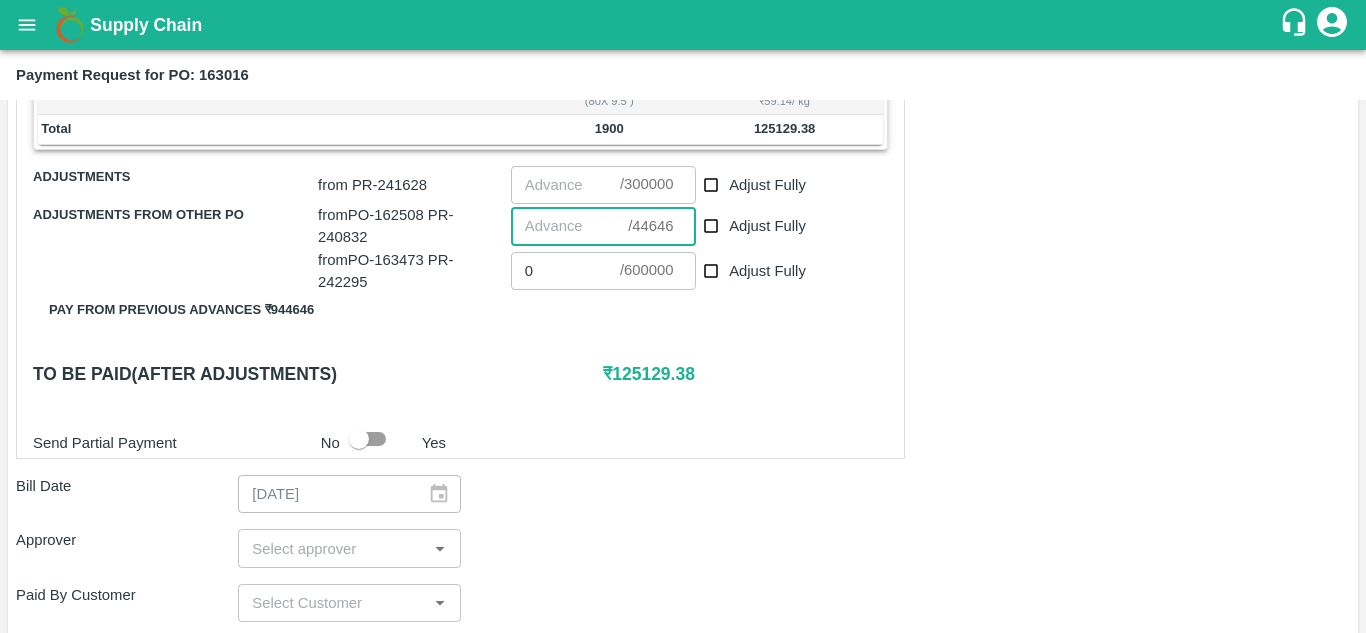 paste on "125129" 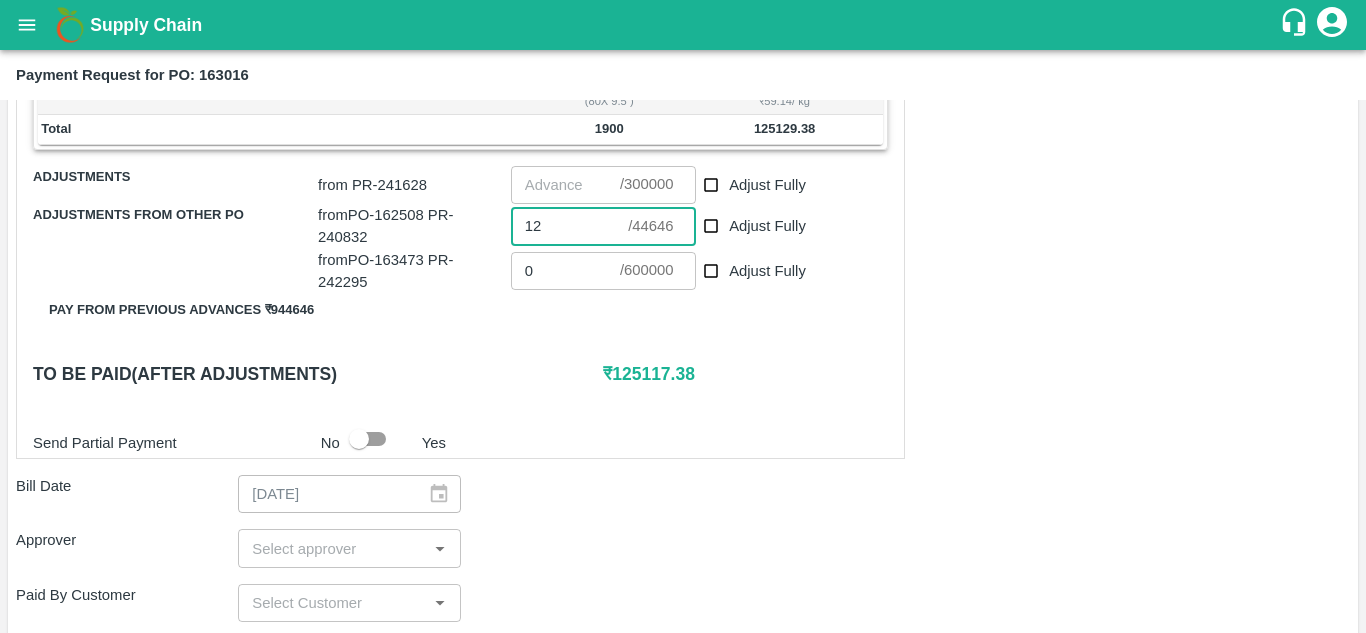 type on "1" 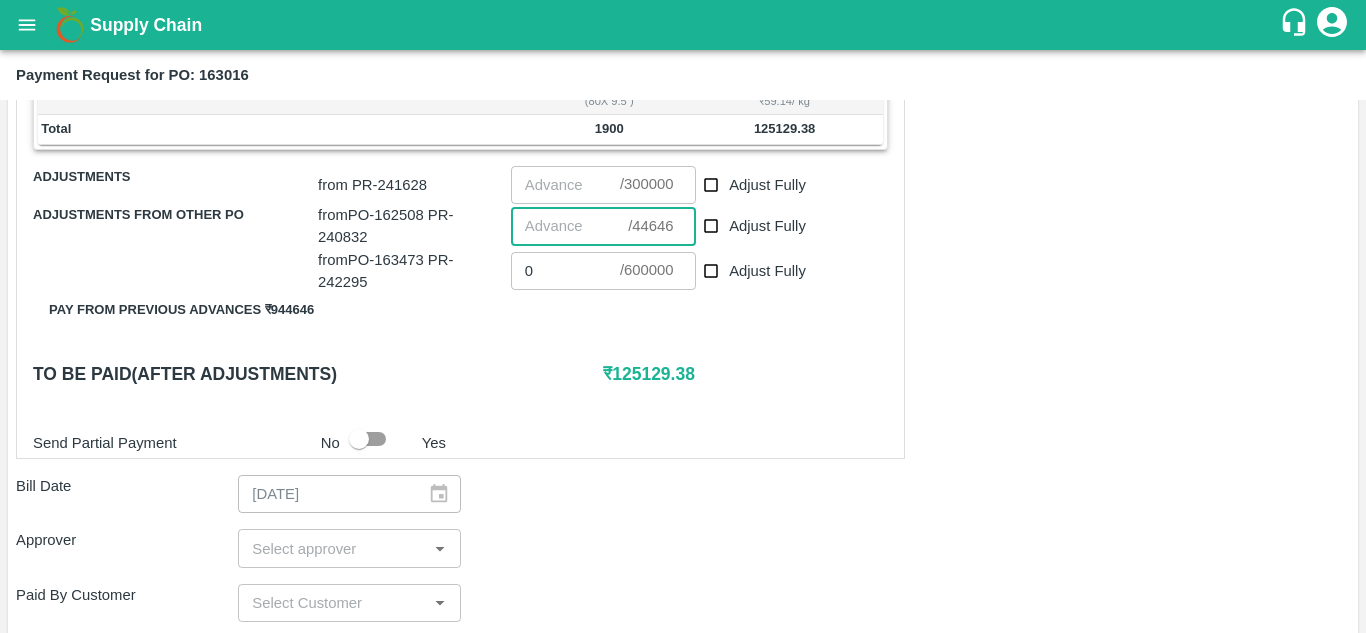 type 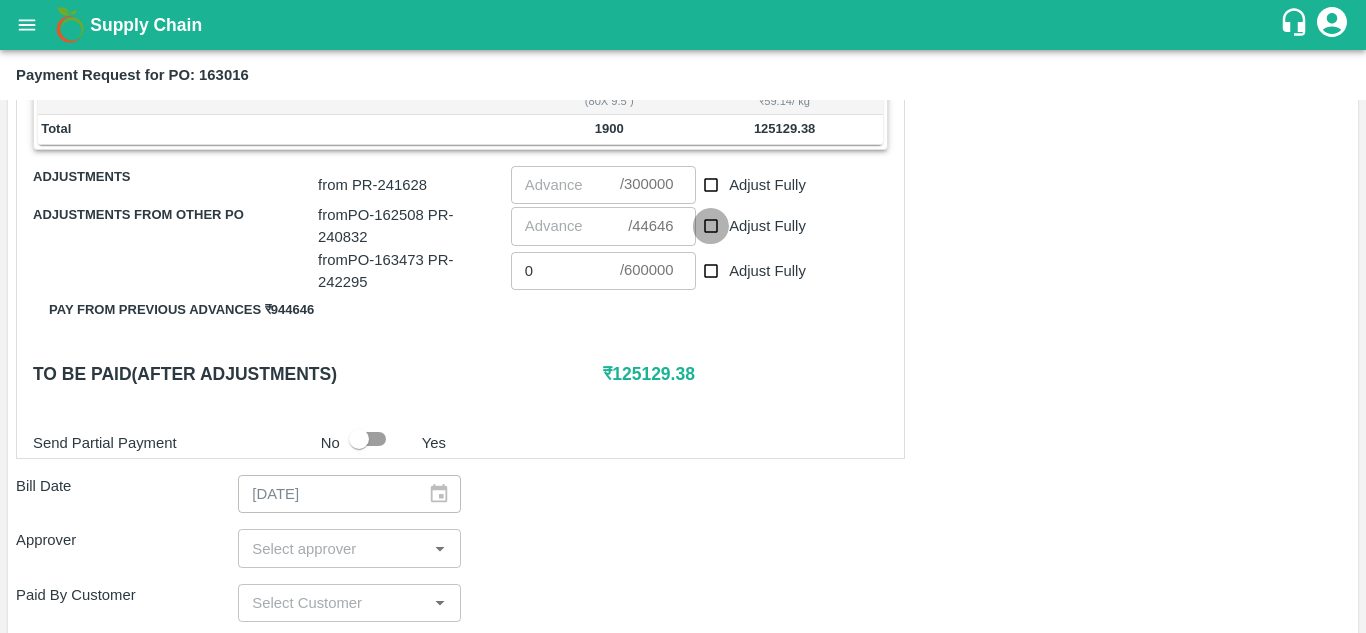 click on "Adjust Fully" at bounding box center (711, 226) 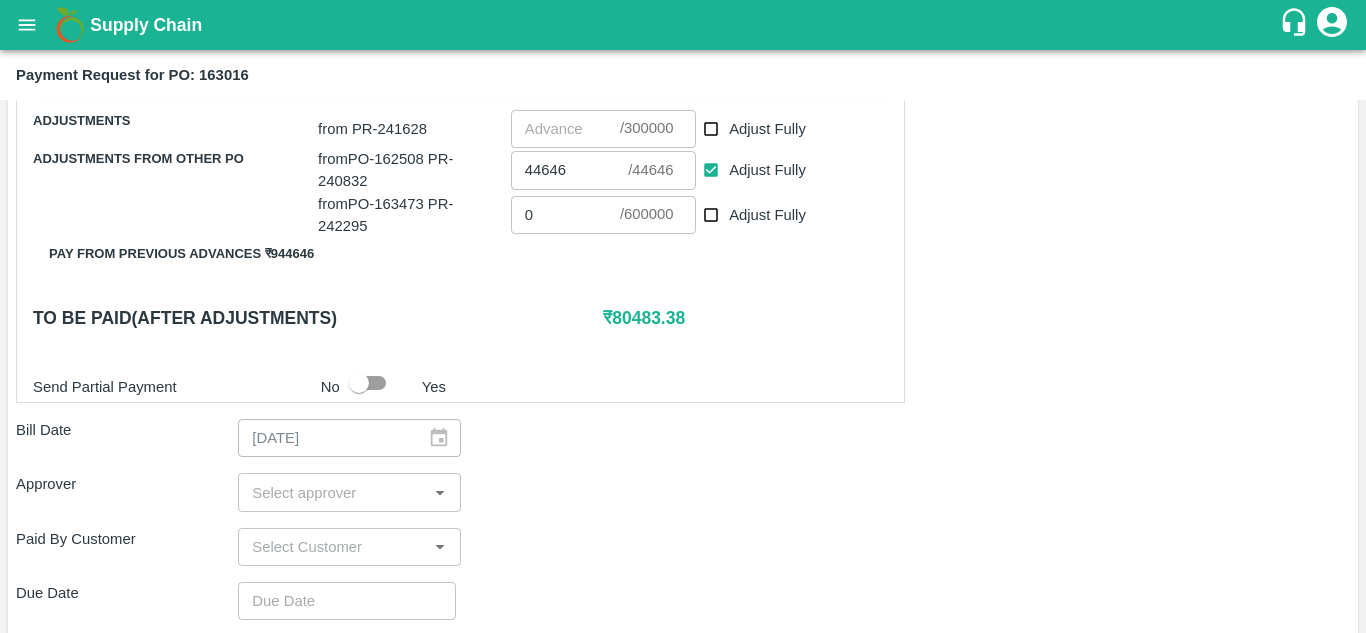 scroll, scrollTop: 642, scrollLeft: 0, axis: vertical 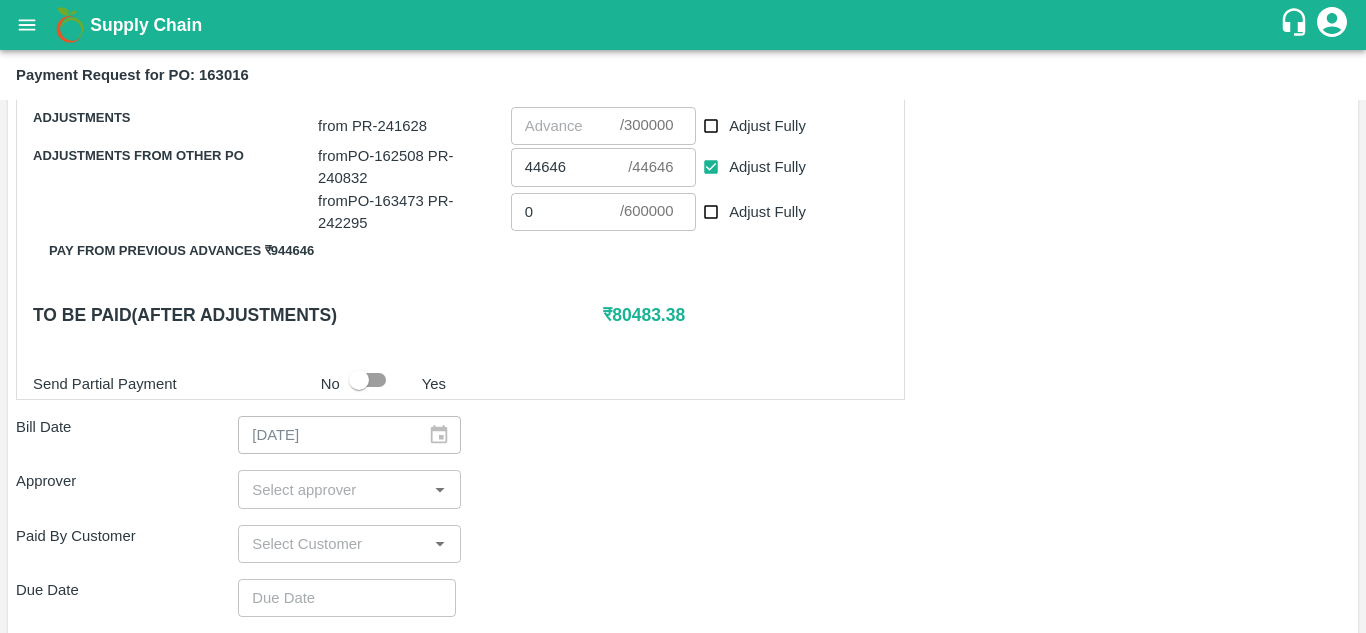 click at bounding box center [332, 489] 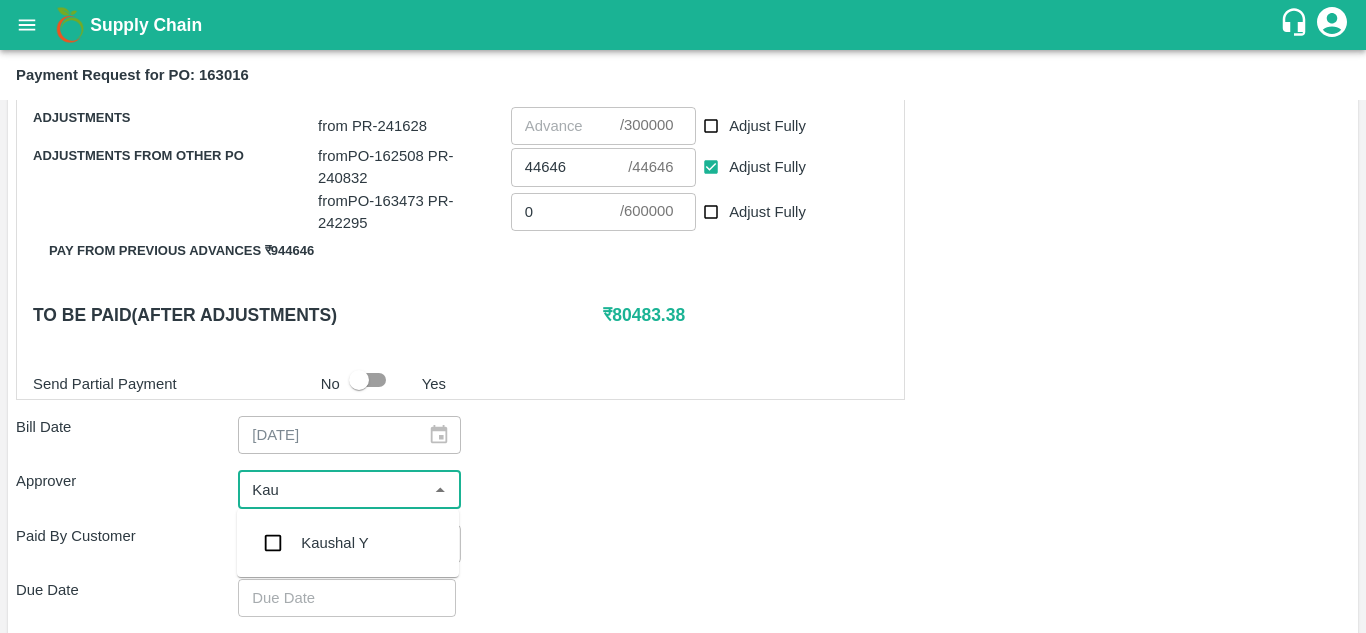 type on "Kaus" 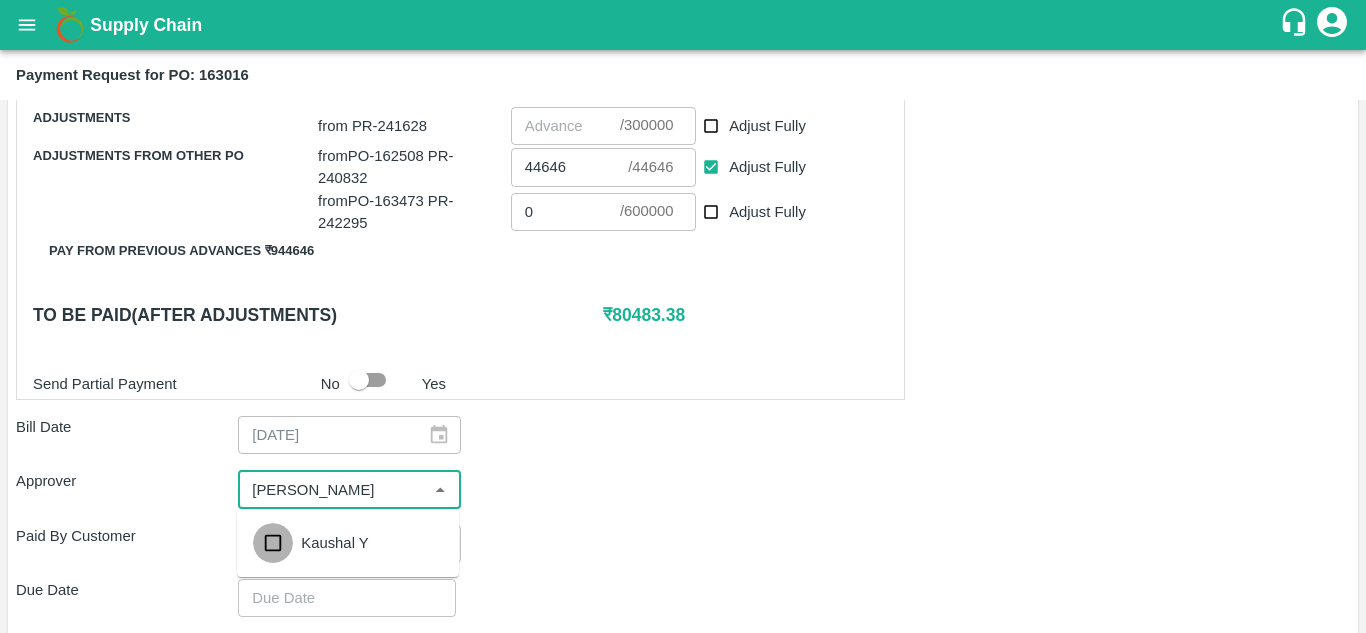 click at bounding box center [273, 543] 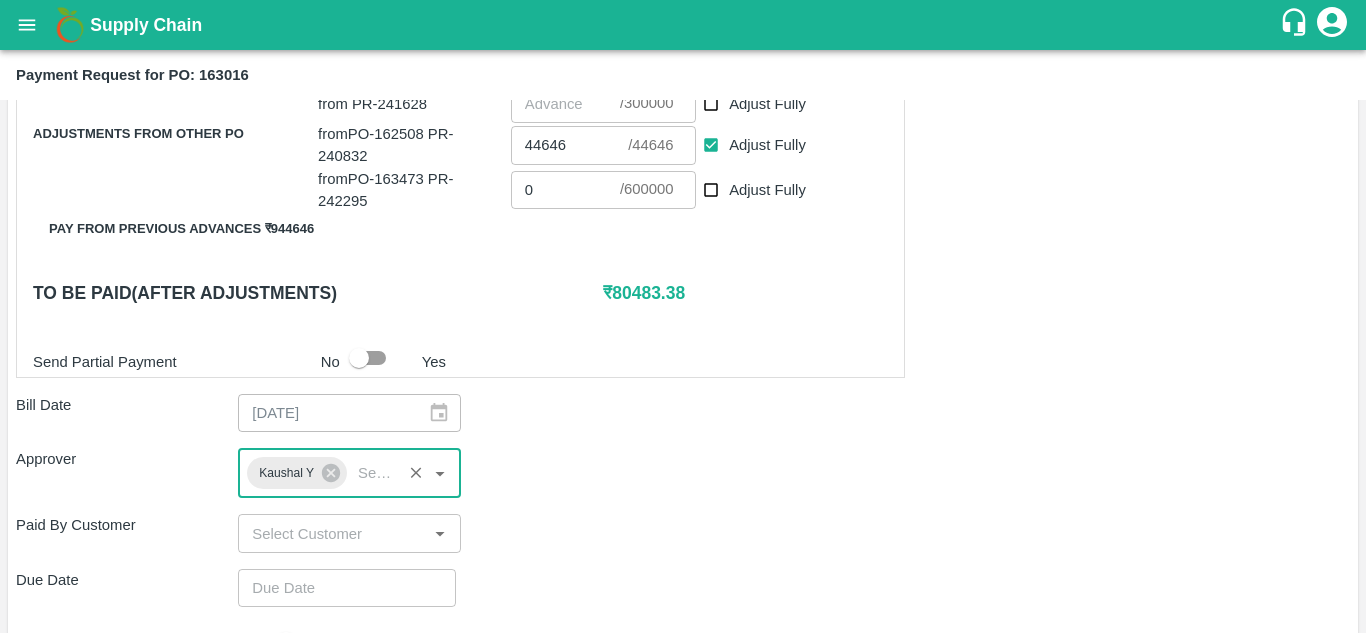 scroll, scrollTop: 672, scrollLeft: 0, axis: vertical 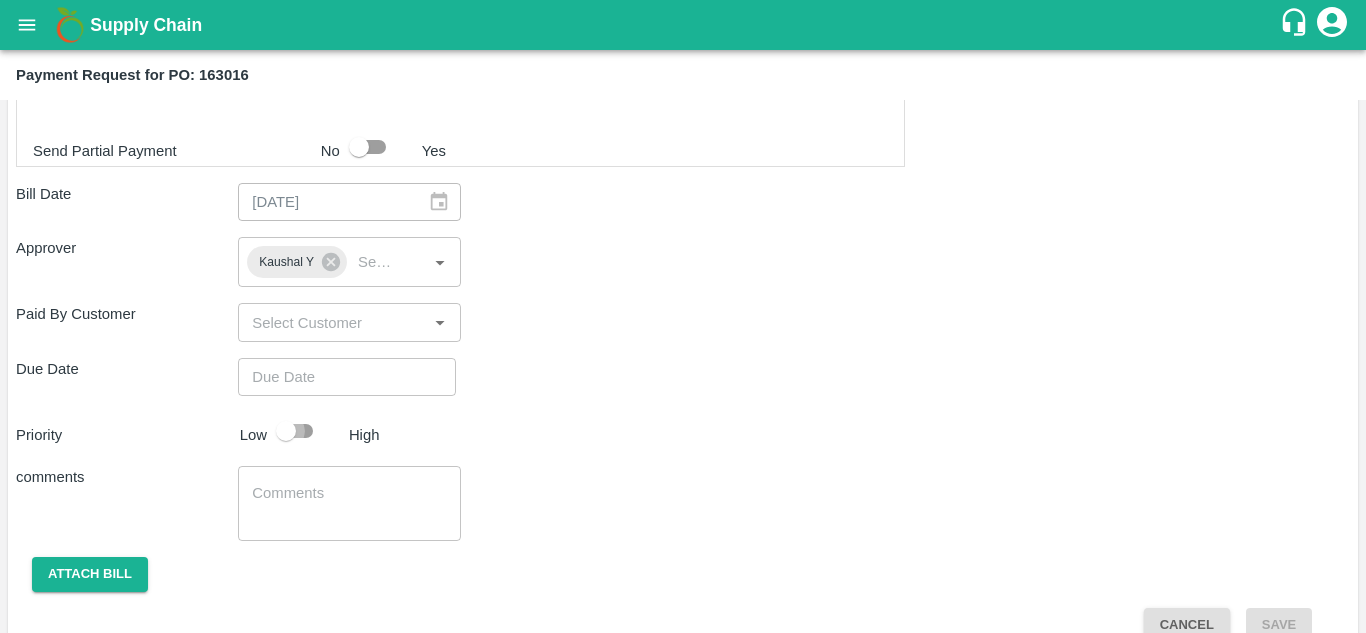 click at bounding box center (286, 431) 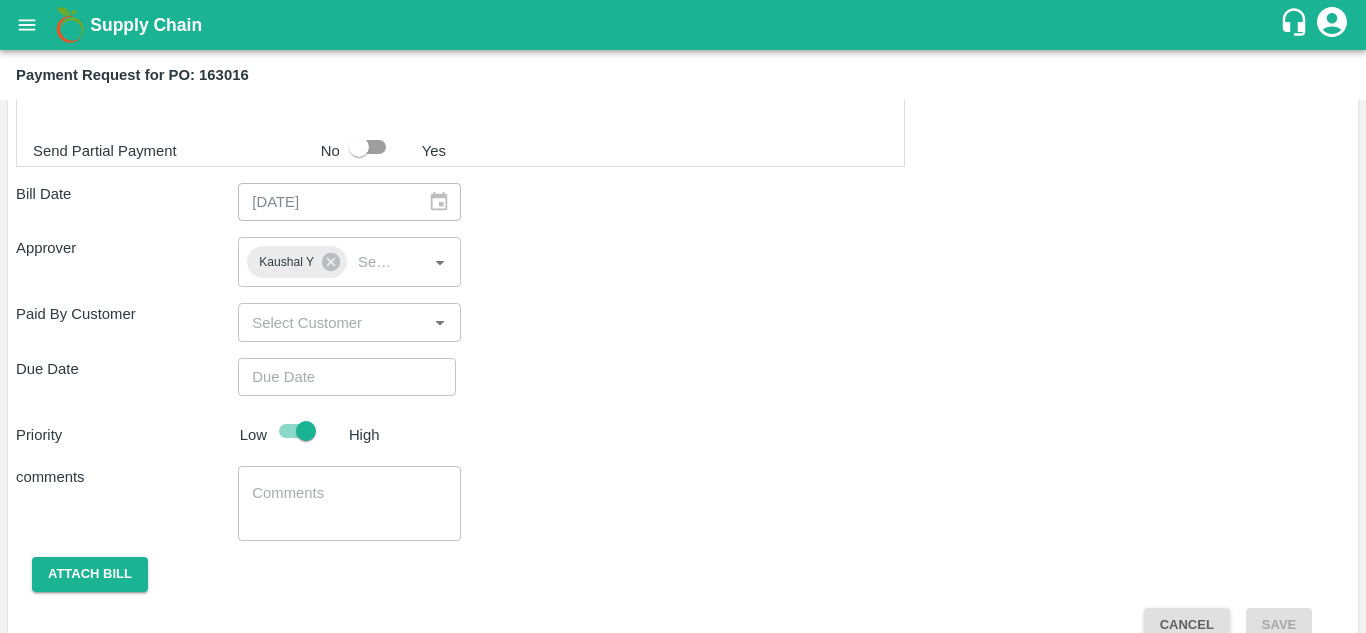 scroll, scrollTop: 909, scrollLeft: 0, axis: vertical 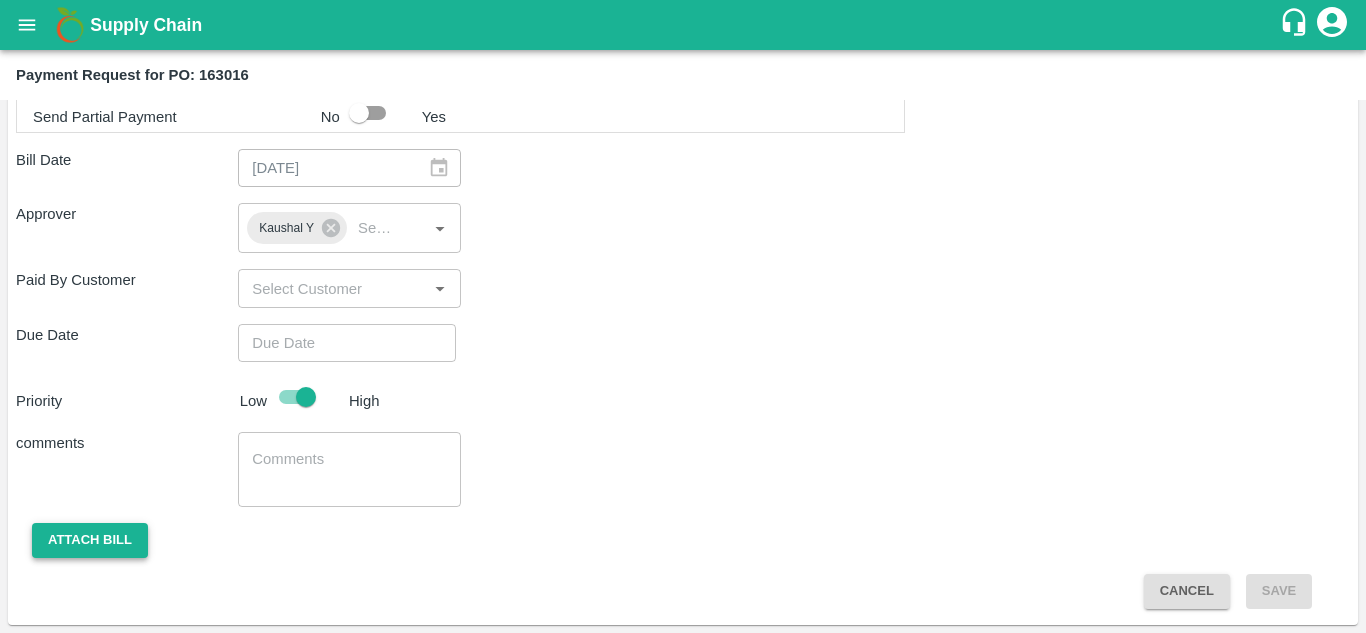 click on "Attach bill" at bounding box center [90, 540] 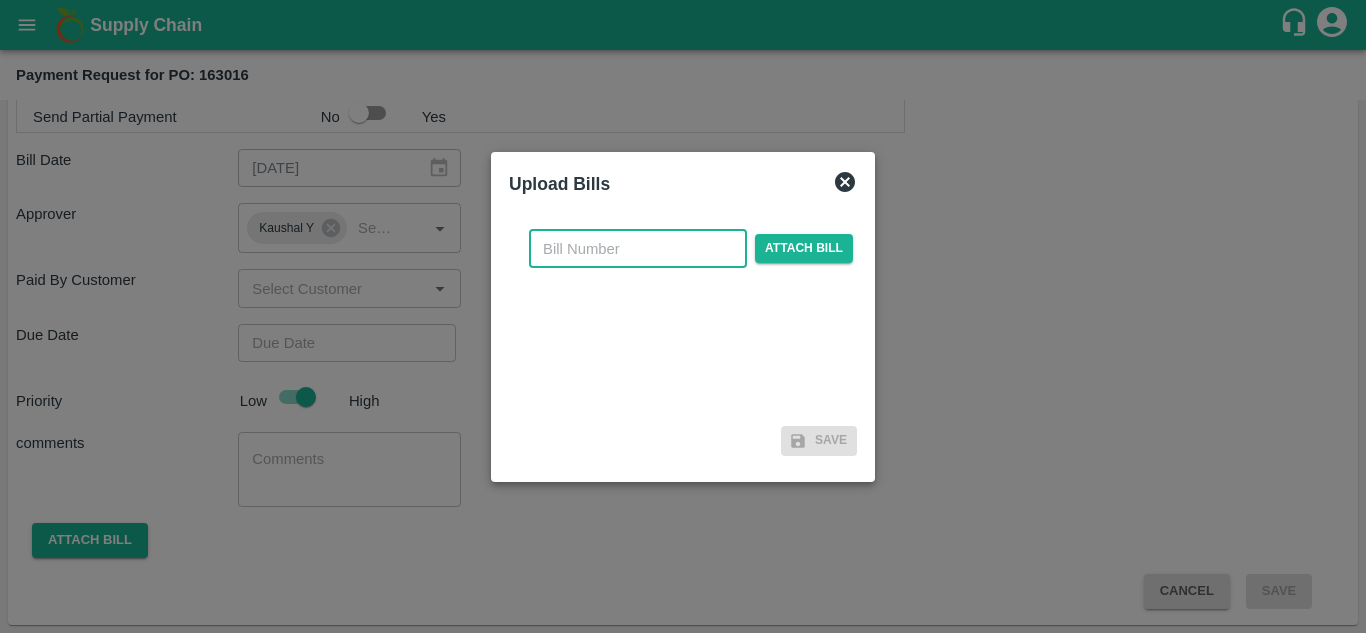 click at bounding box center [638, 249] 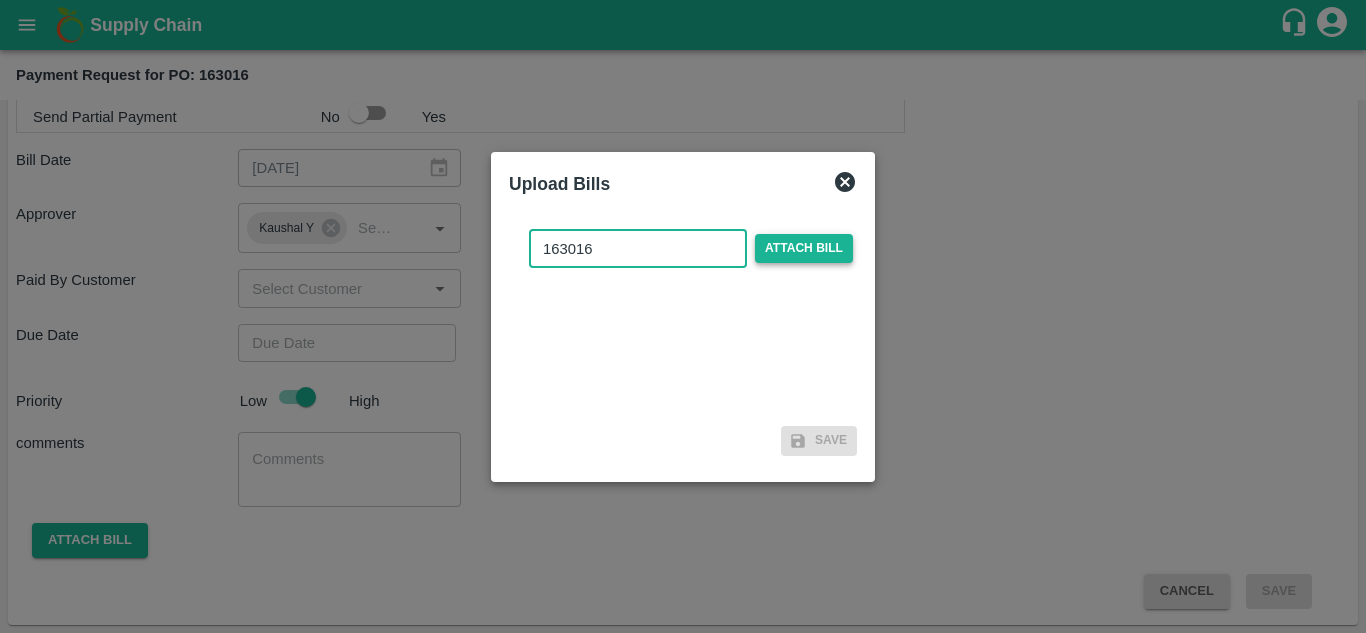 type on "163016" 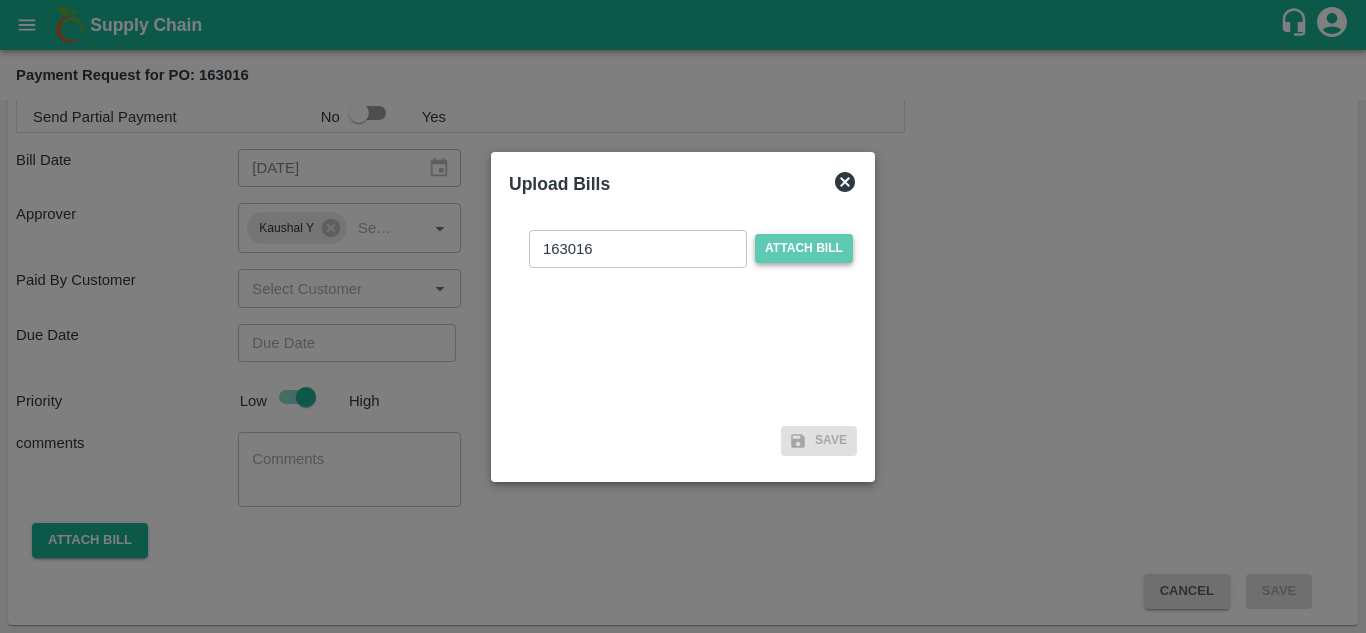 click on "Attach bill" at bounding box center [804, 248] 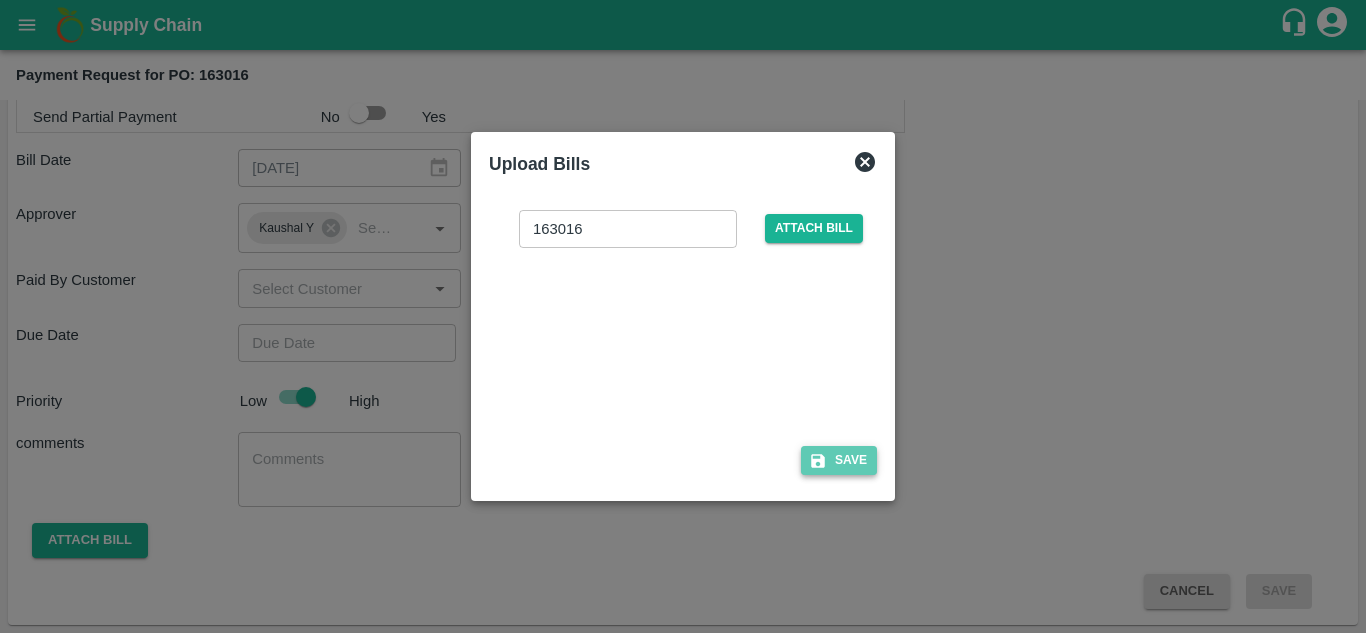 click on "Save" at bounding box center (839, 460) 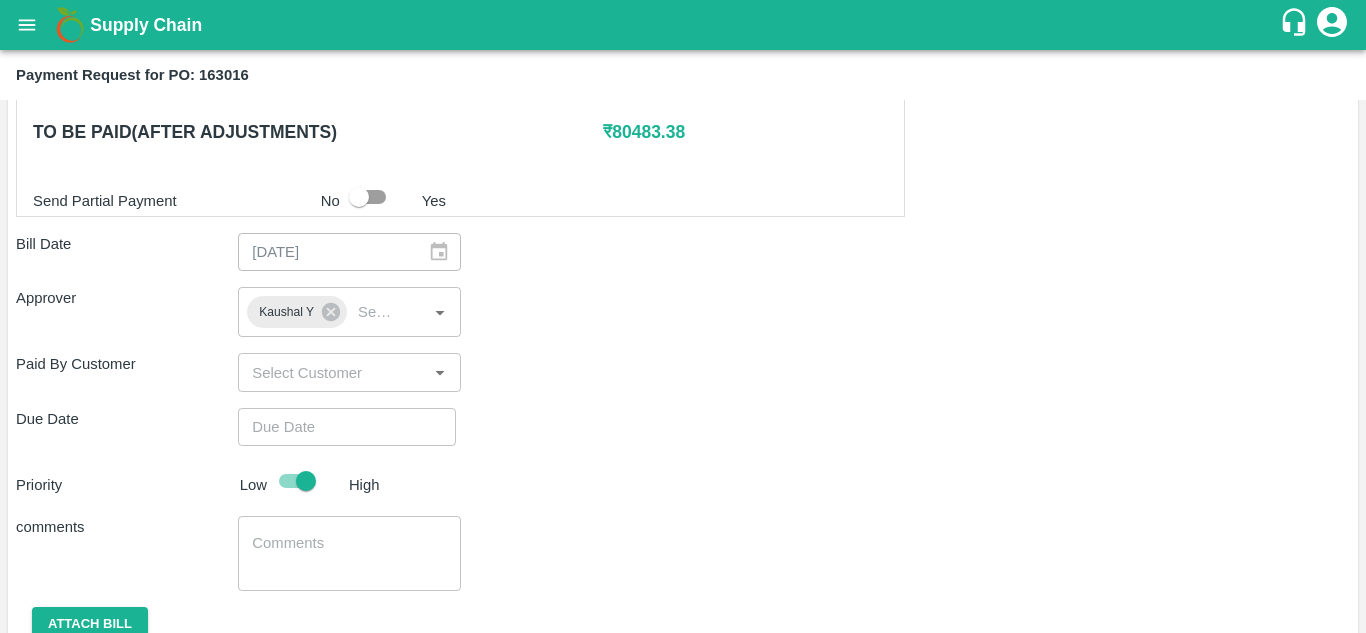 scroll, scrollTop: 826, scrollLeft: 0, axis: vertical 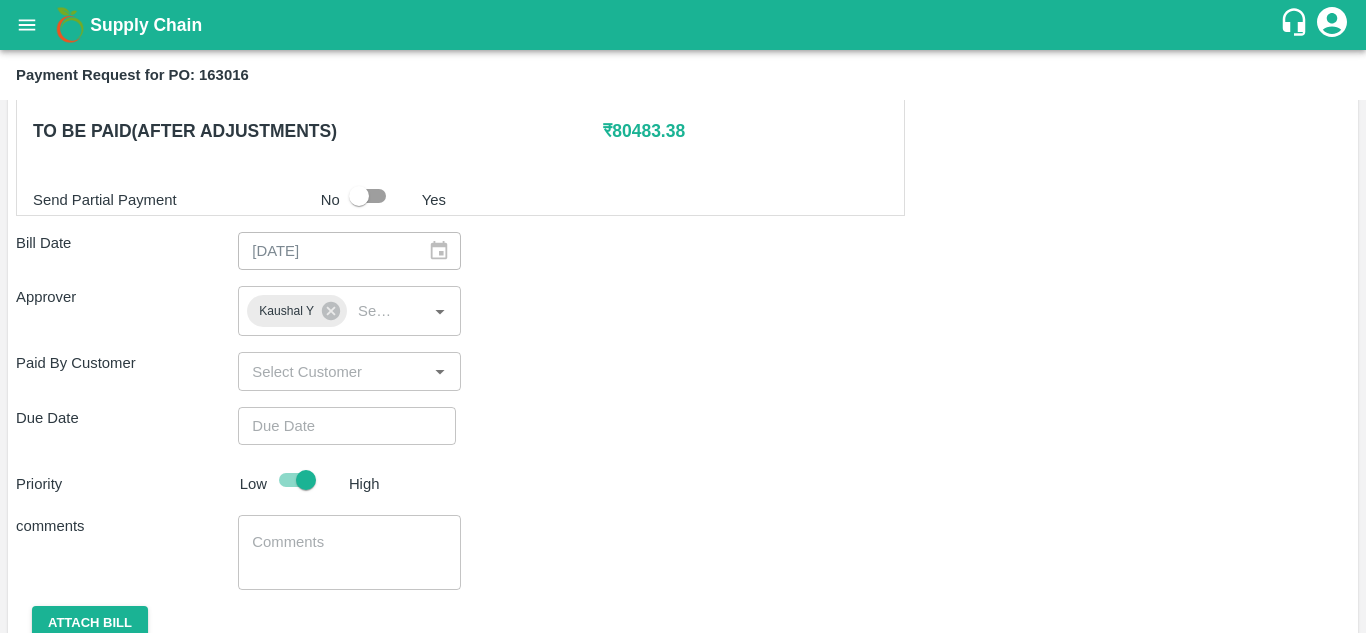 type on "DD/MM/YYYY hh:mm aa" 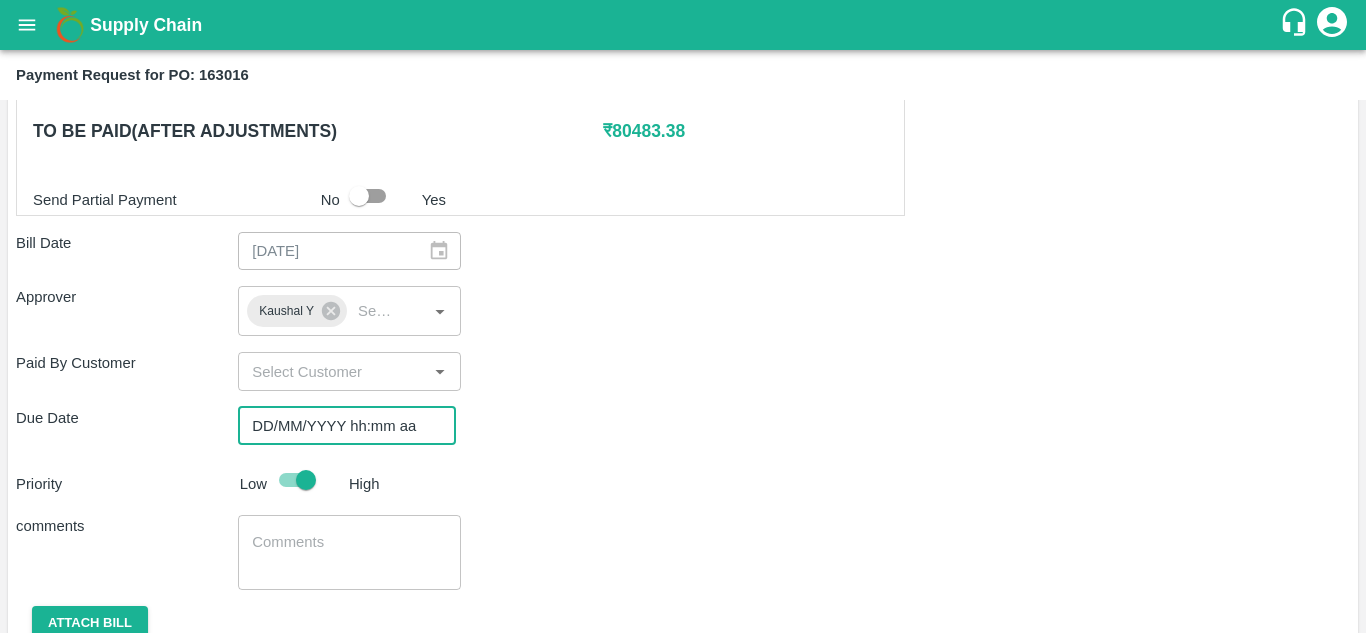 click on "DD/MM/YYYY hh:mm aa" at bounding box center [340, 426] 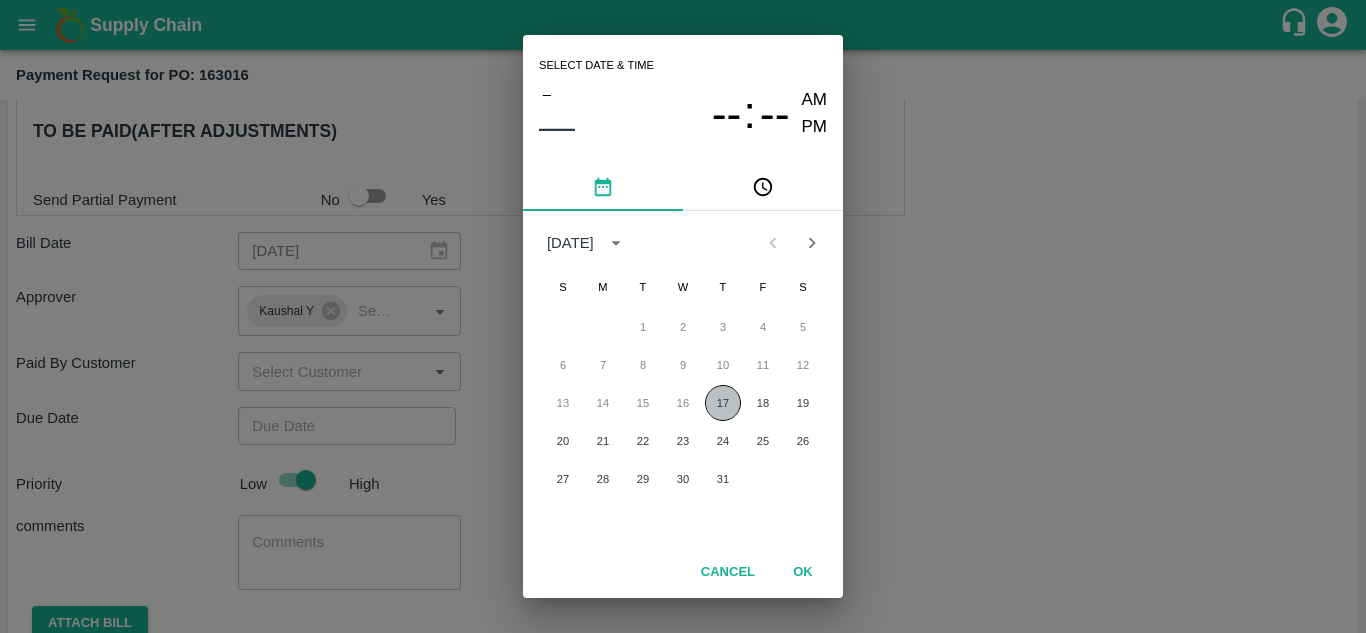 click on "17" at bounding box center [723, 403] 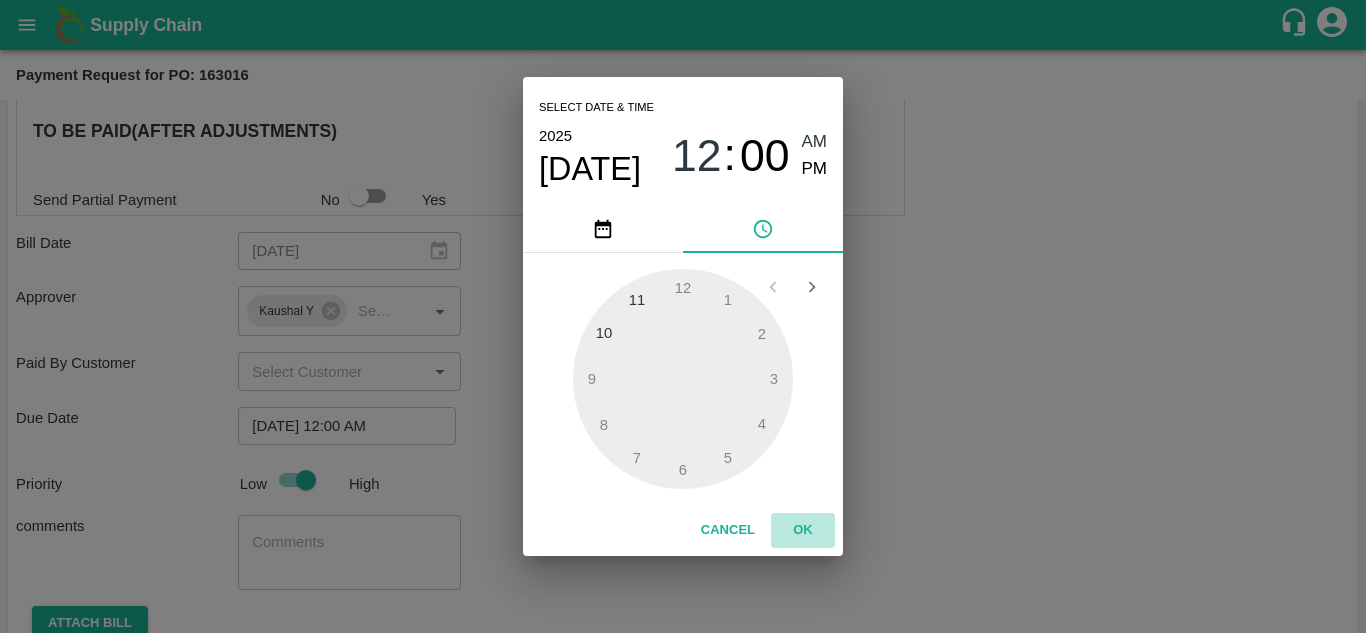 click on "OK" at bounding box center [803, 530] 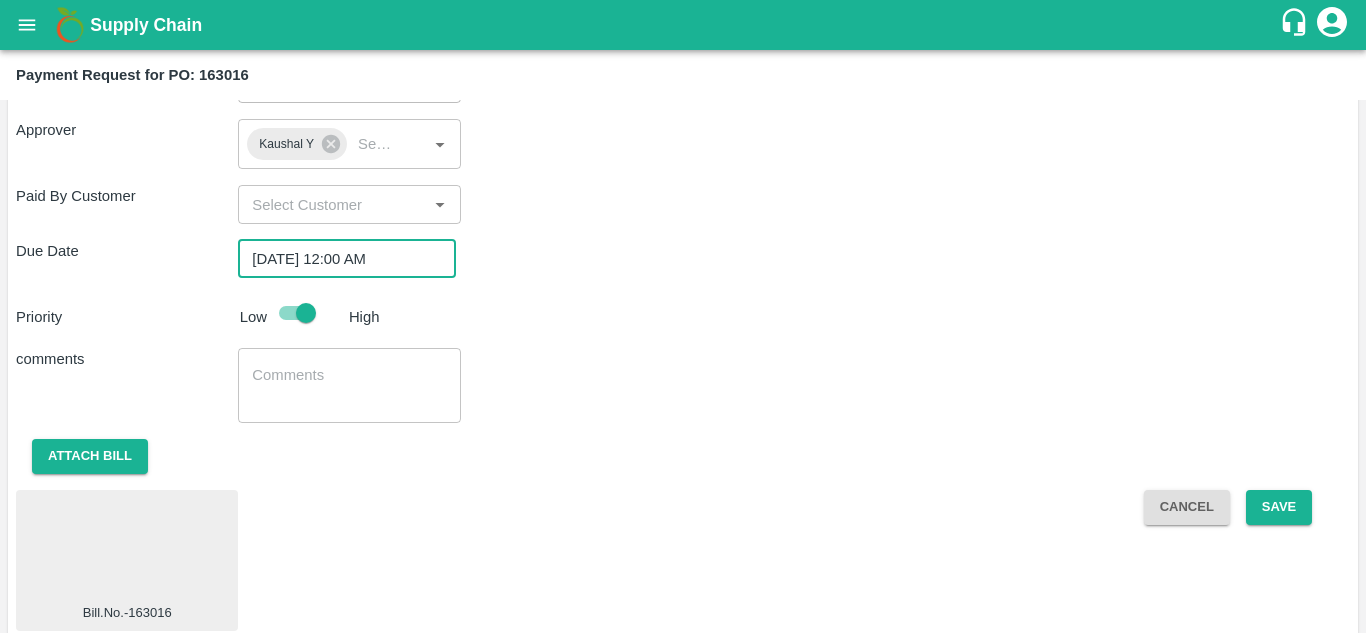 scroll, scrollTop: 1015, scrollLeft: 0, axis: vertical 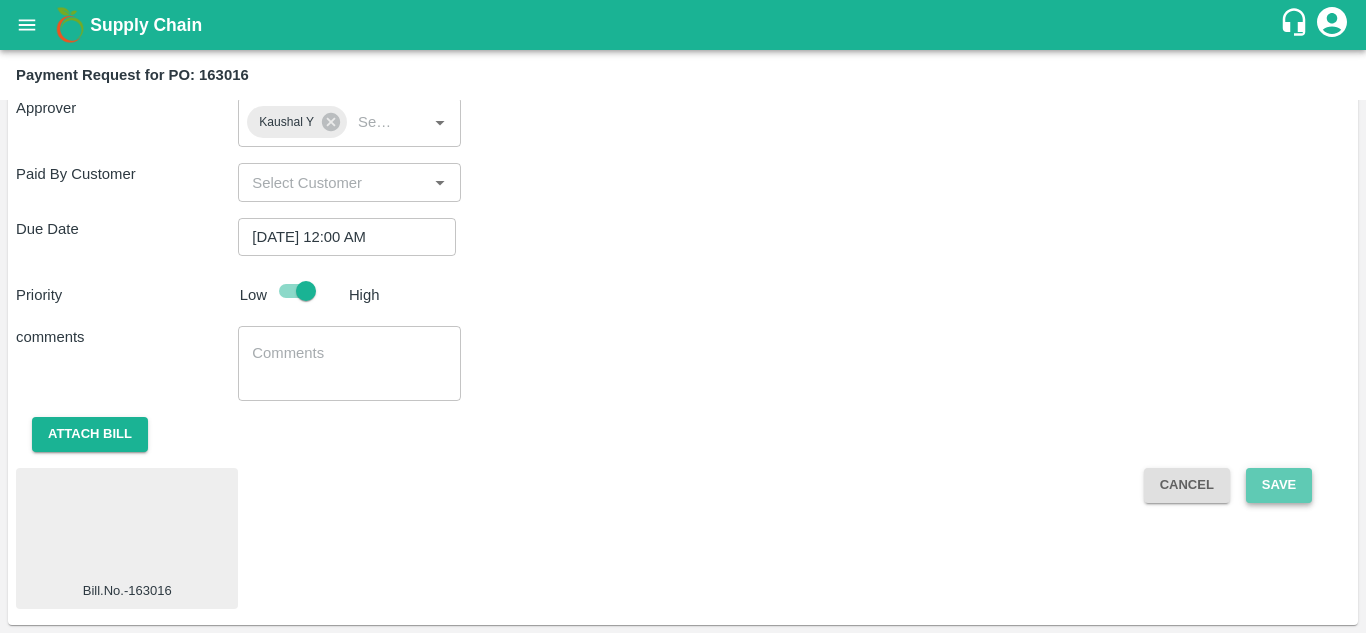 click on "Save" at bounding box center [1279, 485] 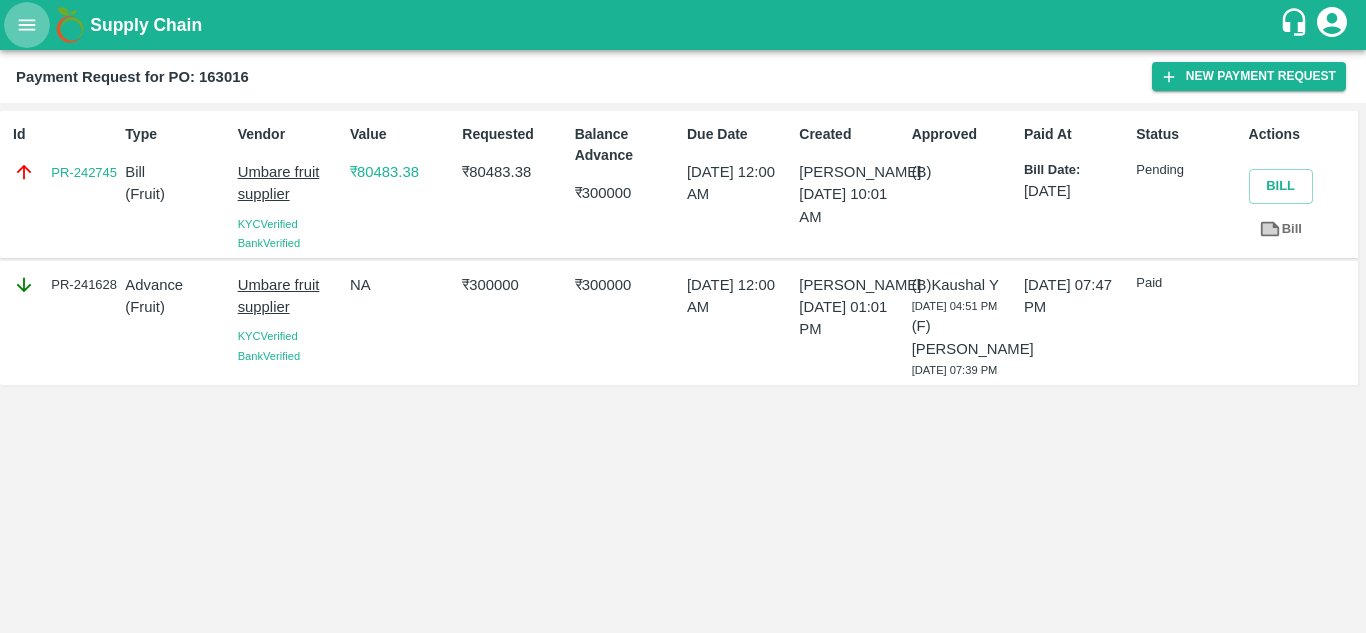 click 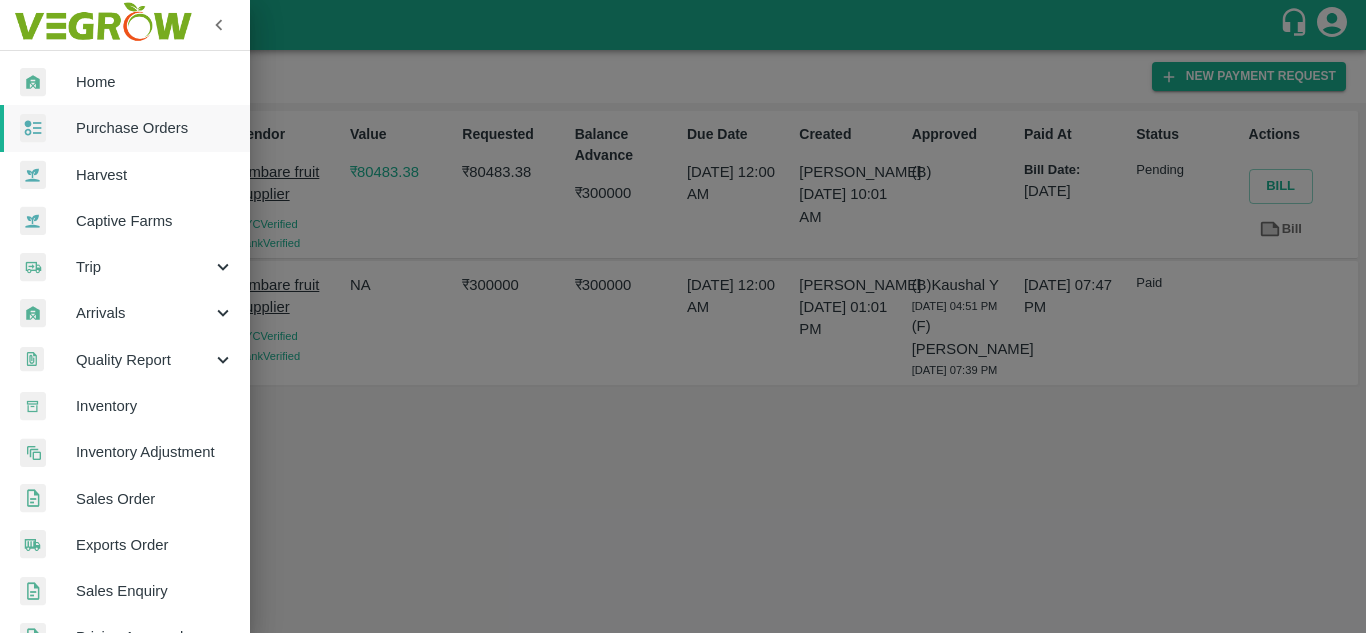 click at bounding box center [683, 316] 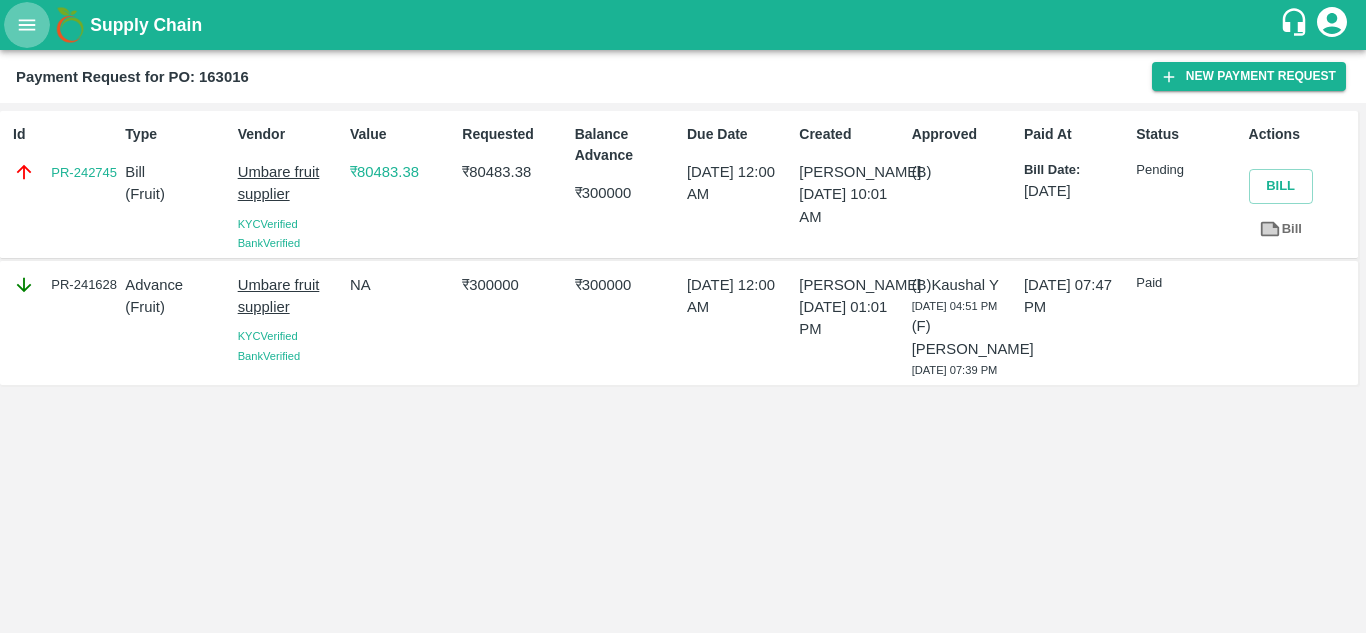 click 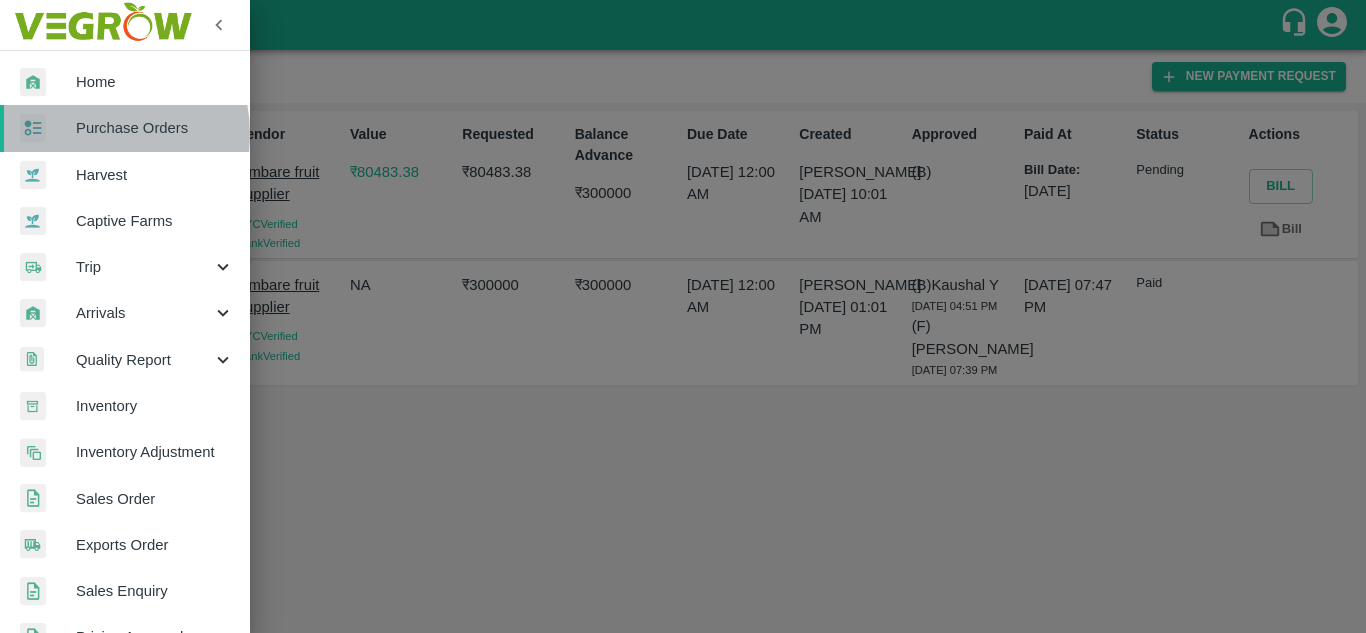 click on "Purchase Orders" at bounding box center [155, 128] 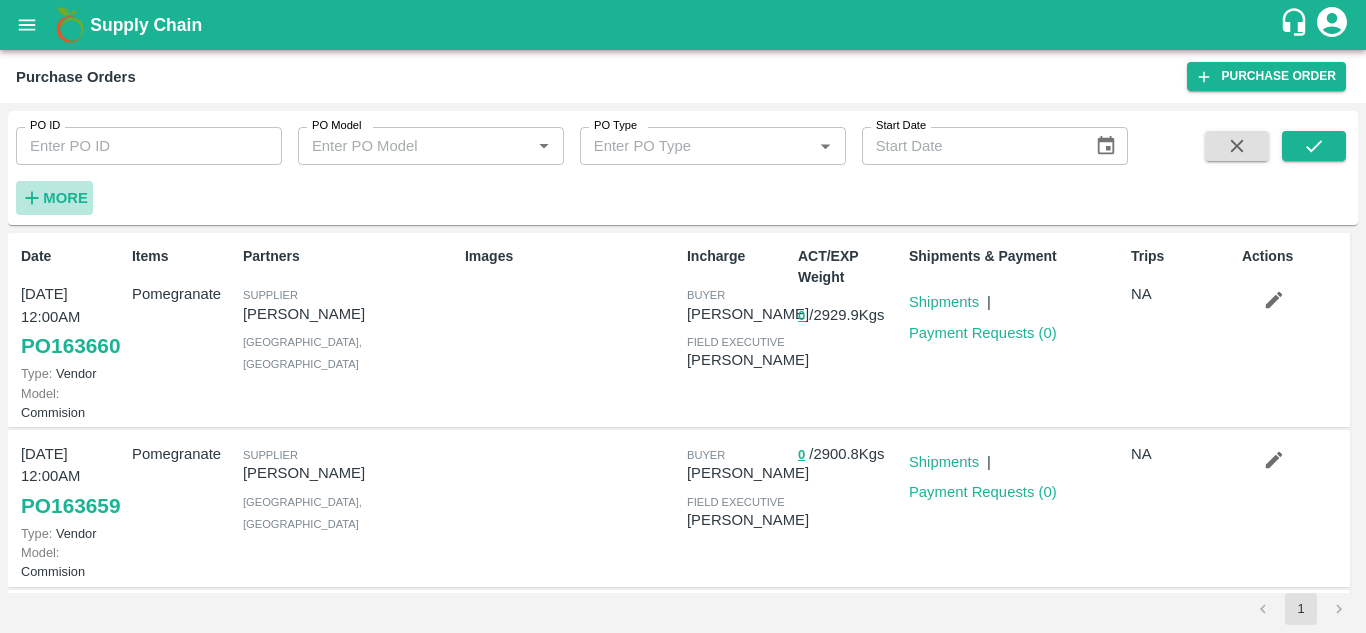 click on "More" at bounding box center [65, 198] 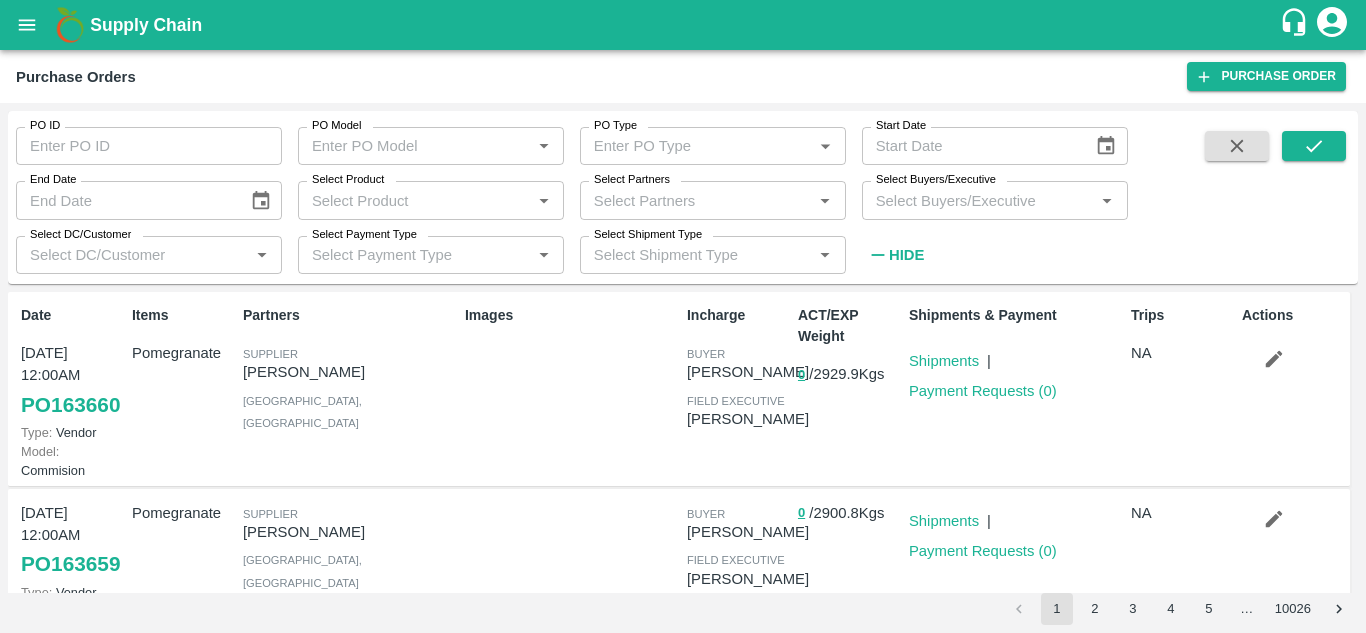 click on "Select Buyers/Executive" at bounding box center [978, 200] 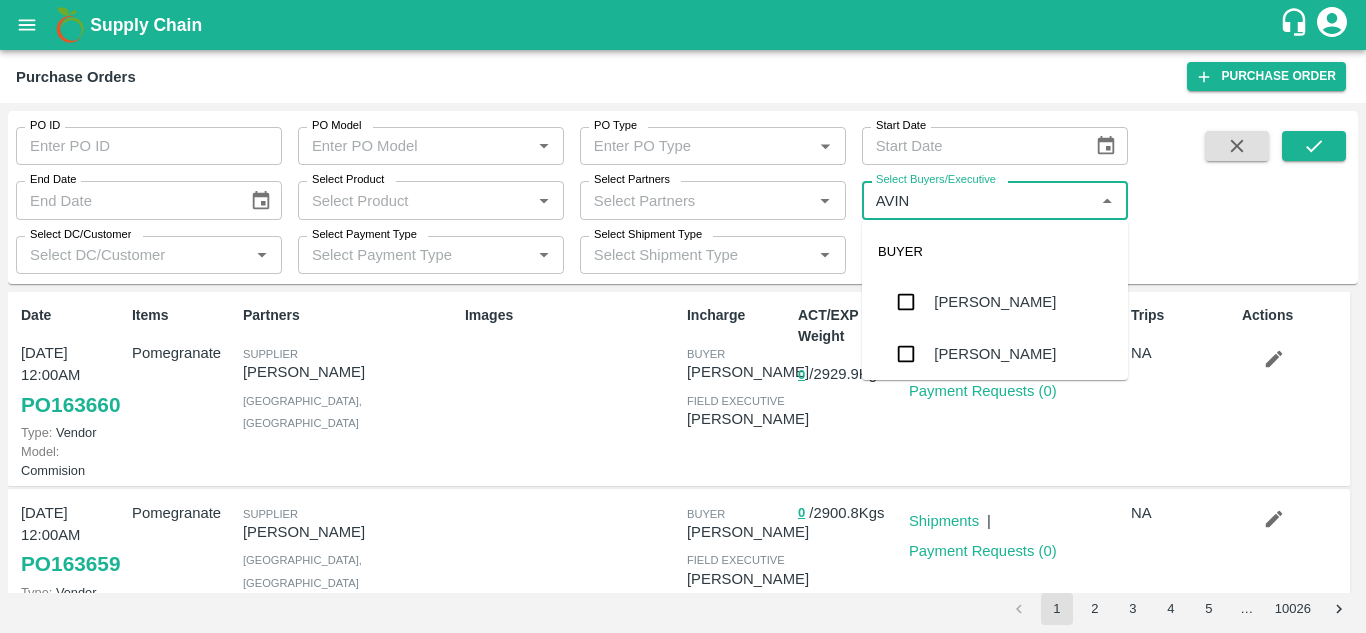 type on "AVINA" 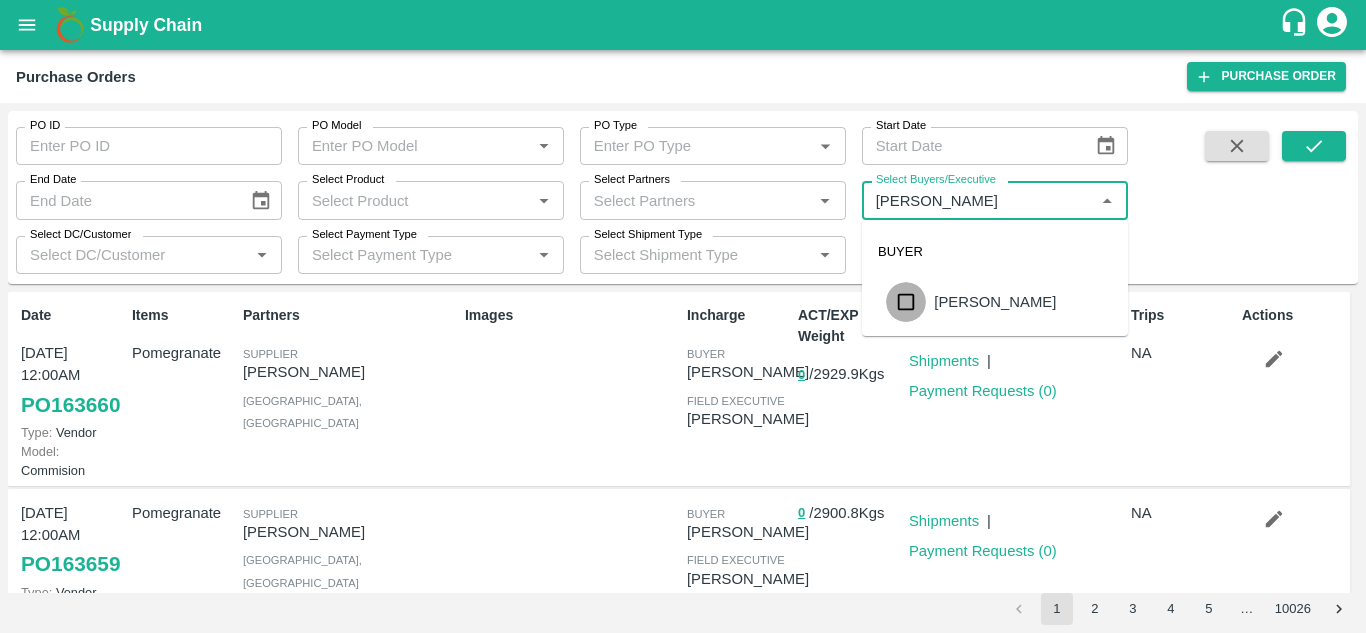 click at bounding box center [906, 302] 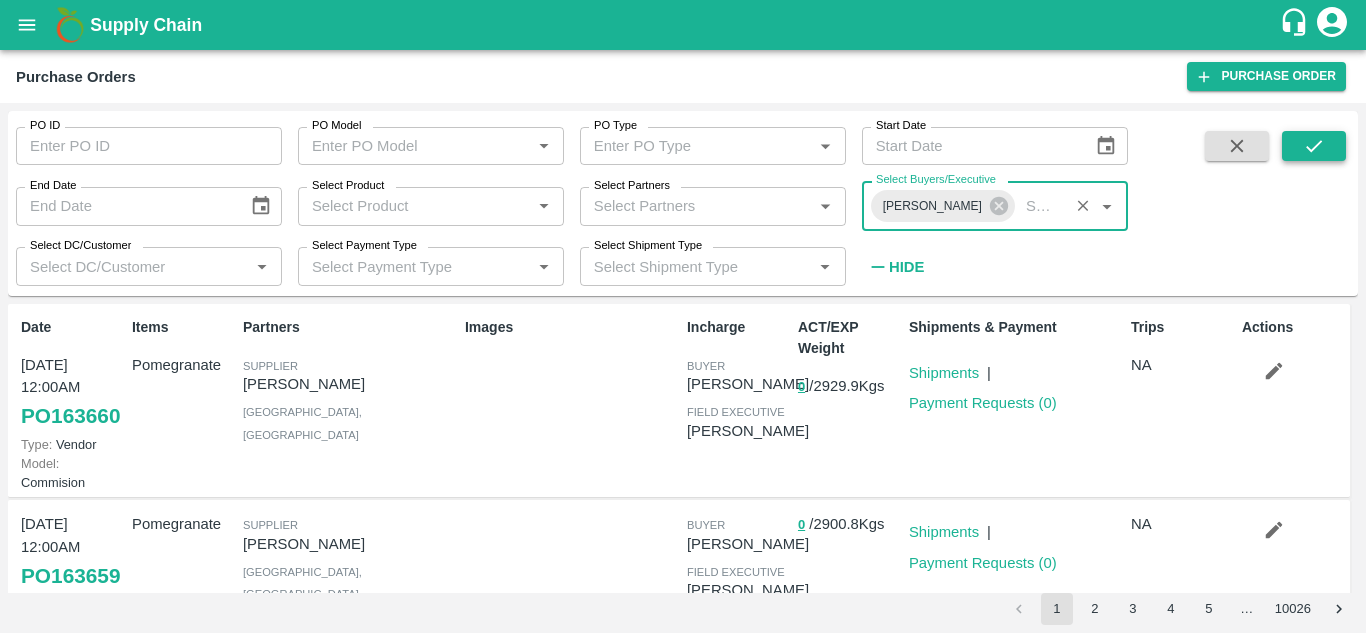 click 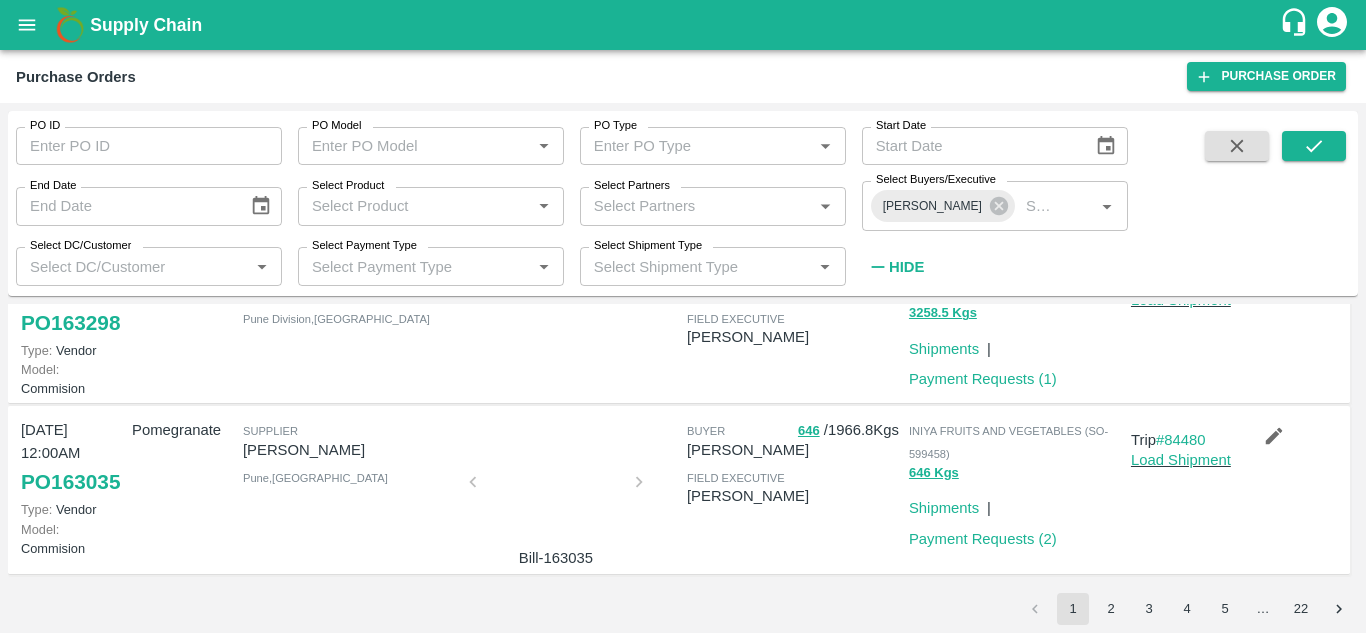 scroll, scrollTop: 1723, scrollLeft: 0, axis: vertical 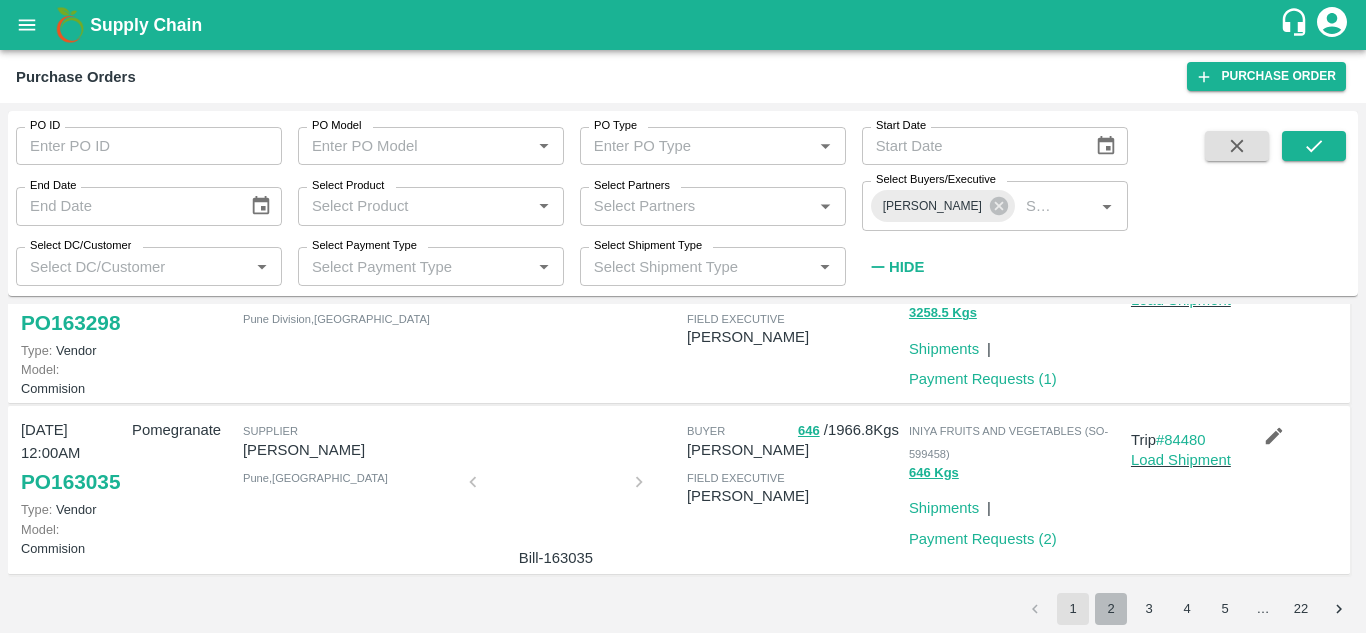 click on "2" at bounding box center [1111, 609] 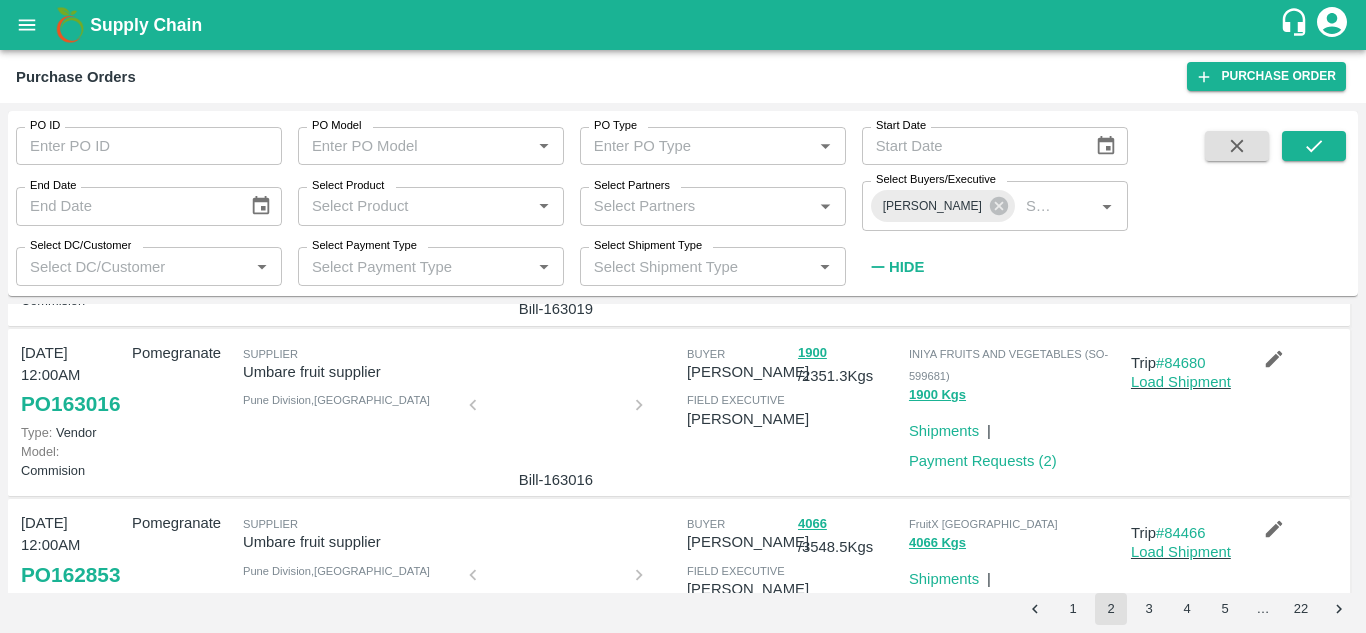 scroll, scrollTop: 0, scrollLeft: 0, axis: both 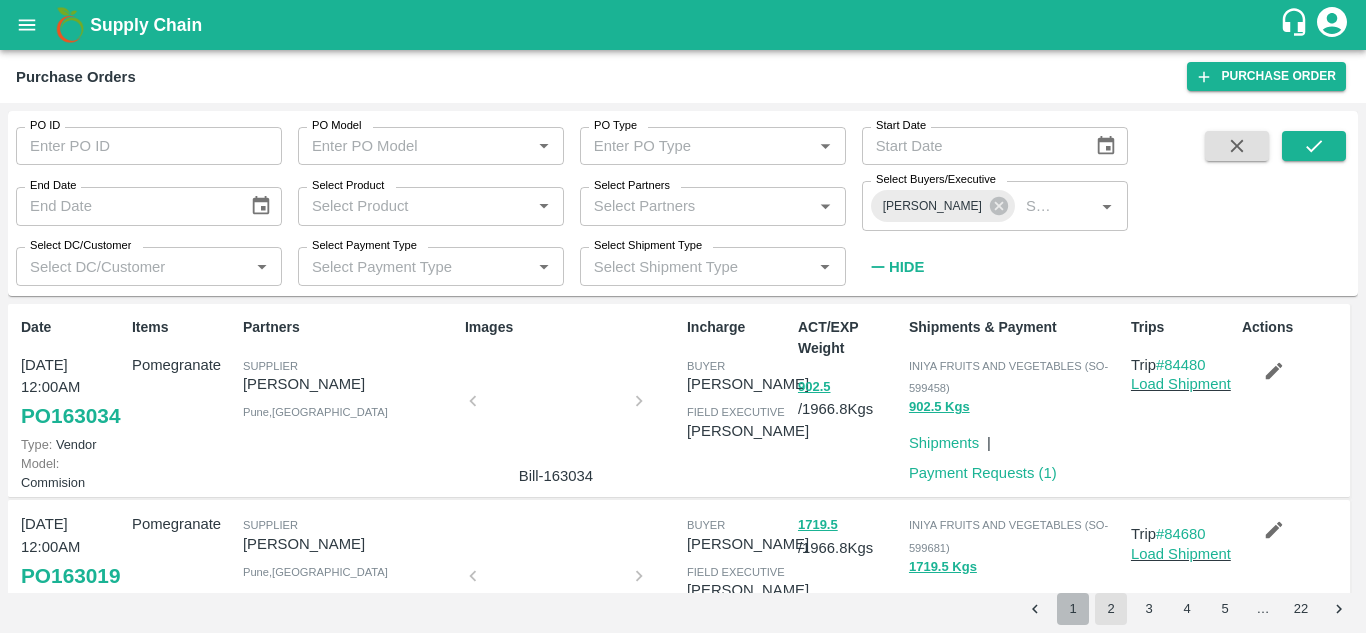 click on "1" at bounding box center (1073, 609) 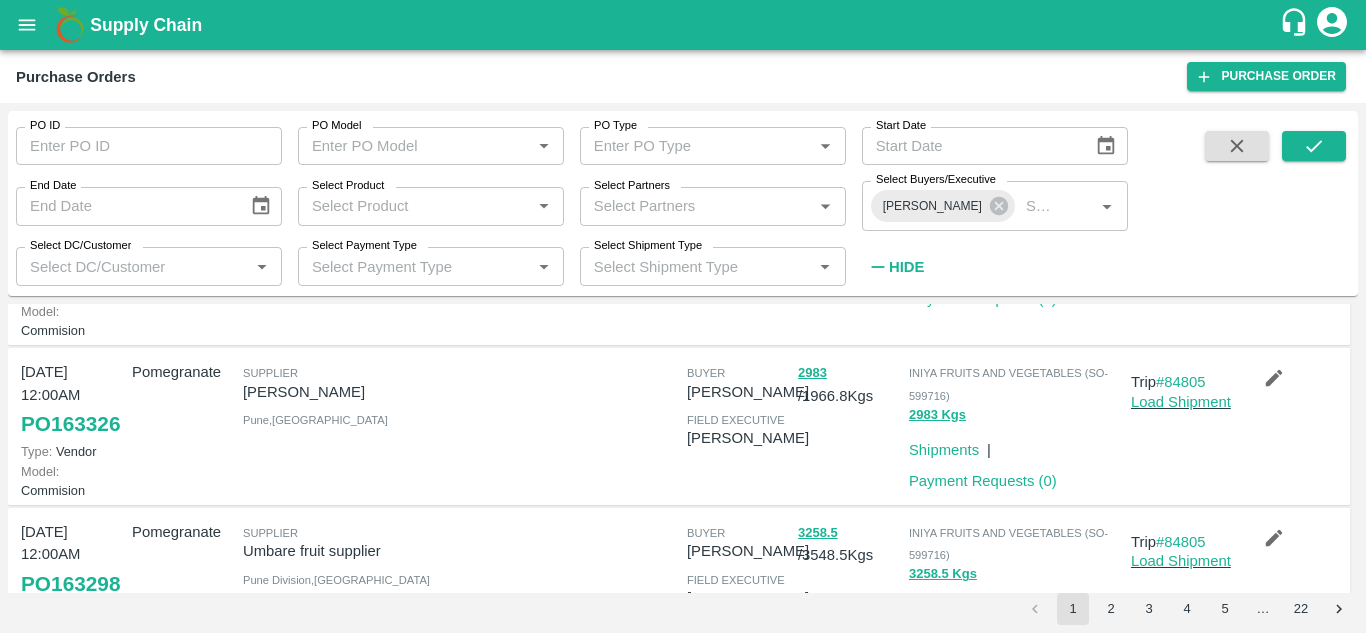 scroll, scrollTop: 1110, scrollLeft: 0, axis: vertical 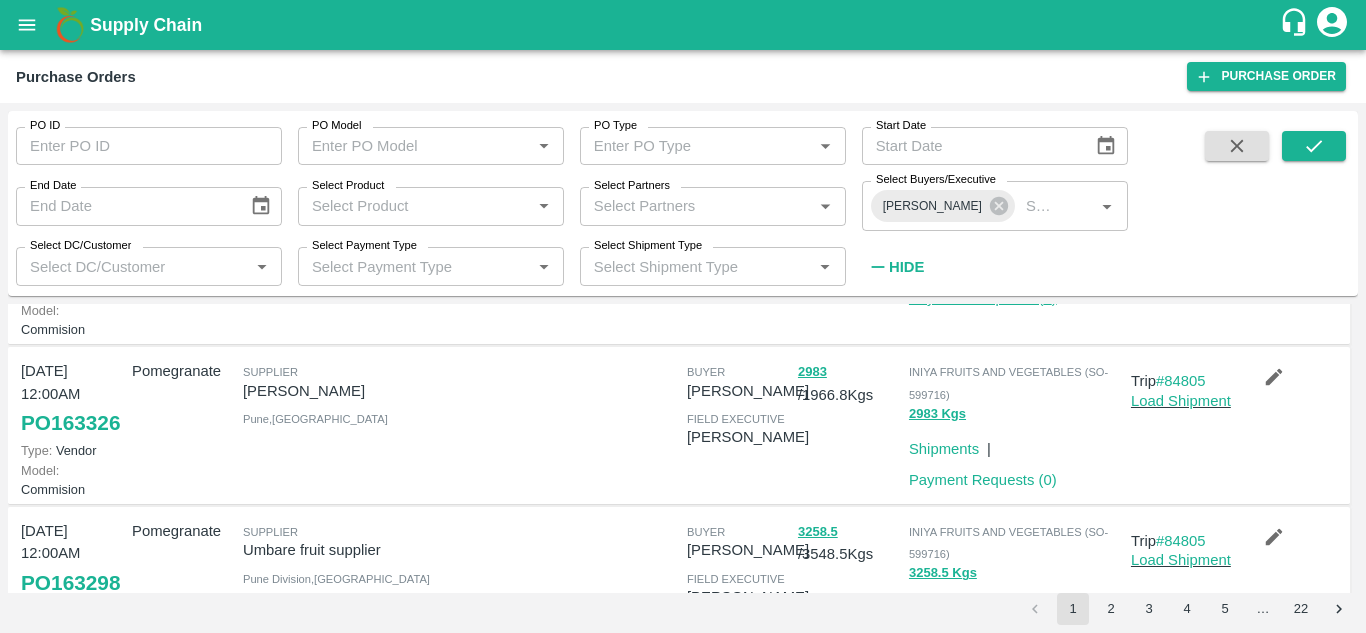 click on "Payment Requests ( 0 )" at bounding box center [983, 298] 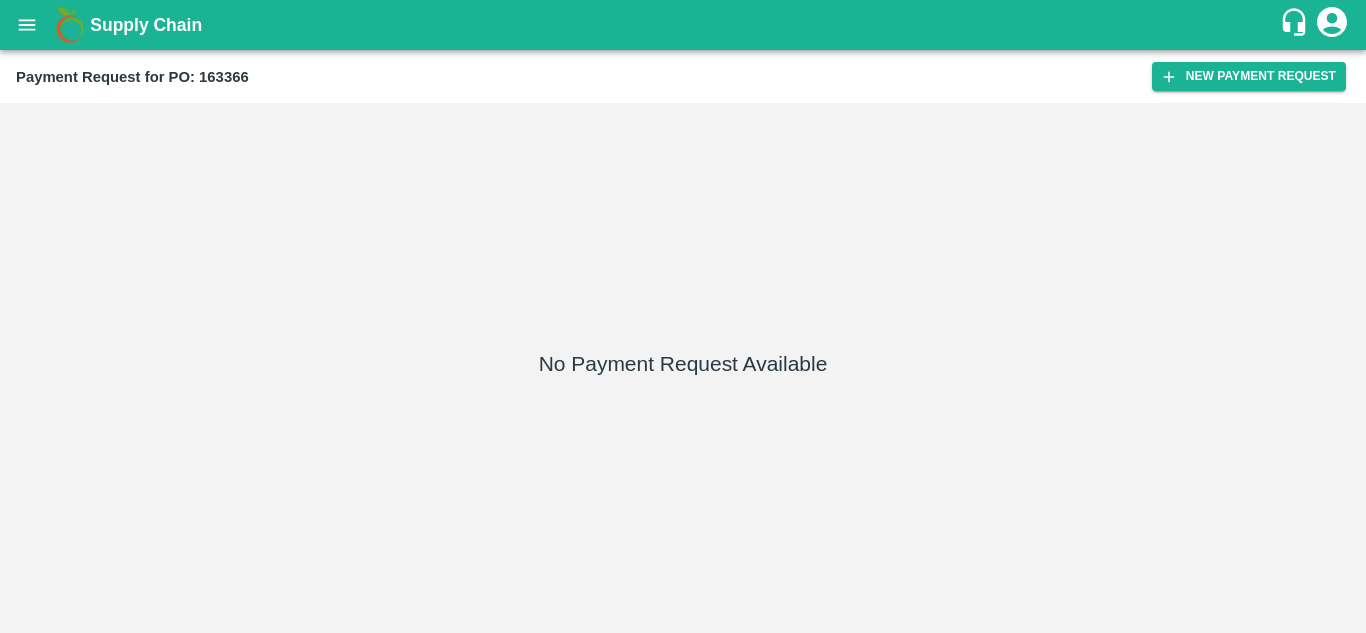 scroll, scrollTop: 0, scrollLeft: 0, axis: both 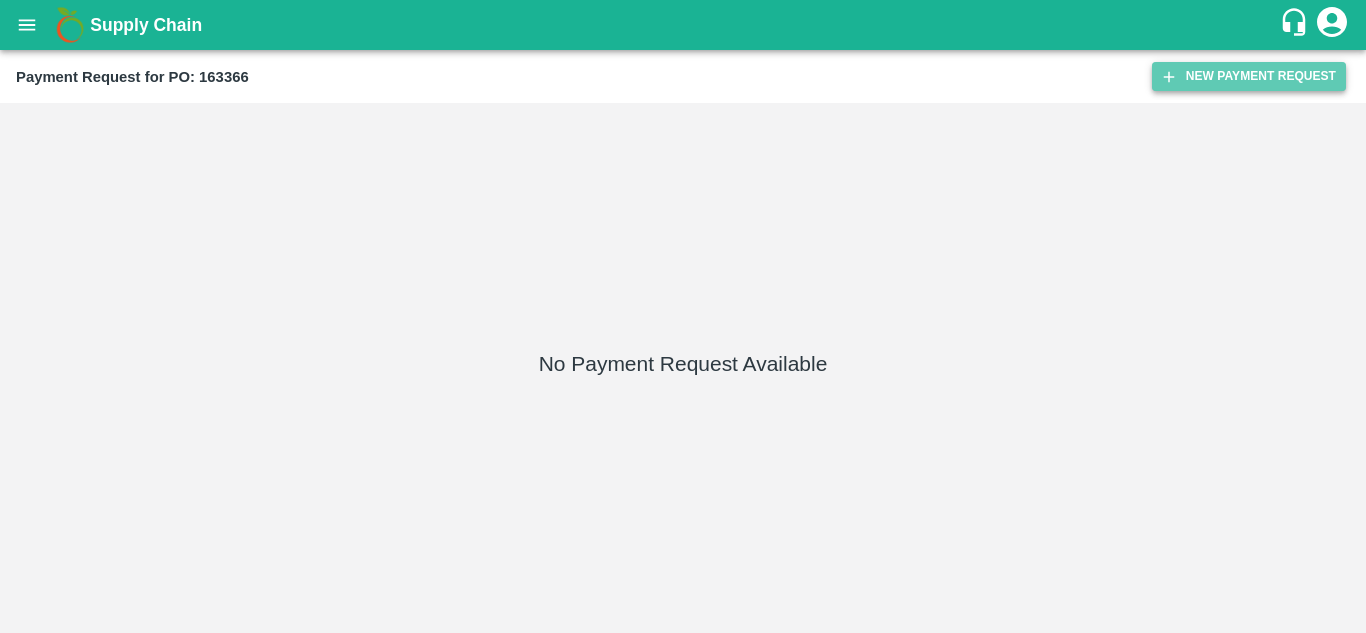 click on "New Payment Request" at bounding box center [1249, 76] 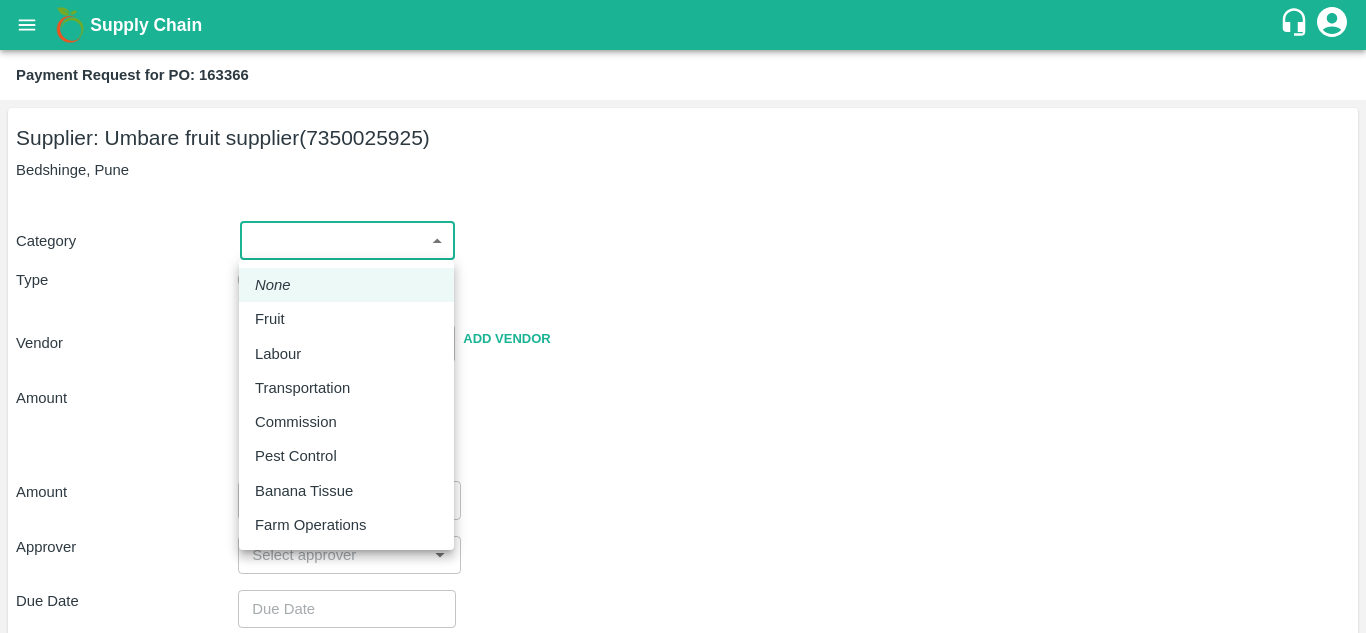 click on "Supply Chain Payment Request for PO: 163366 Supplier:    Umbare fruit supplier  (7350025925) Bedshinge, Pune Category ​ ​ Type Advance Bill Vendor ​ Add Vendor Amount Total value Per Kg ​ Amount ​ Approver ​ Due Date ​  Priority  Low  High Comment x ​ Attach bill Cancel Save Jeewana CC [PERSON_NAME] Logout None Fruit Labour Transportation Commission Pest Control Banana Tissue Farm Operations" at bounding box center (683, 316) 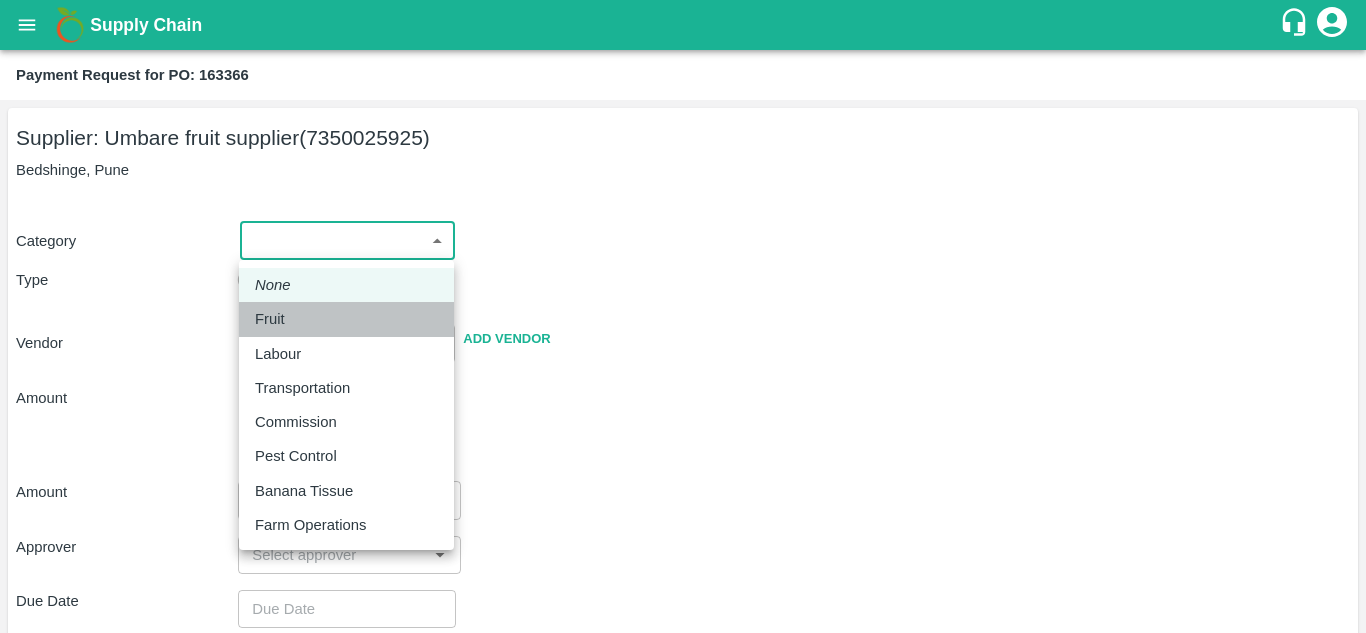 click on "Fruit" at bounding box center [346, 319] 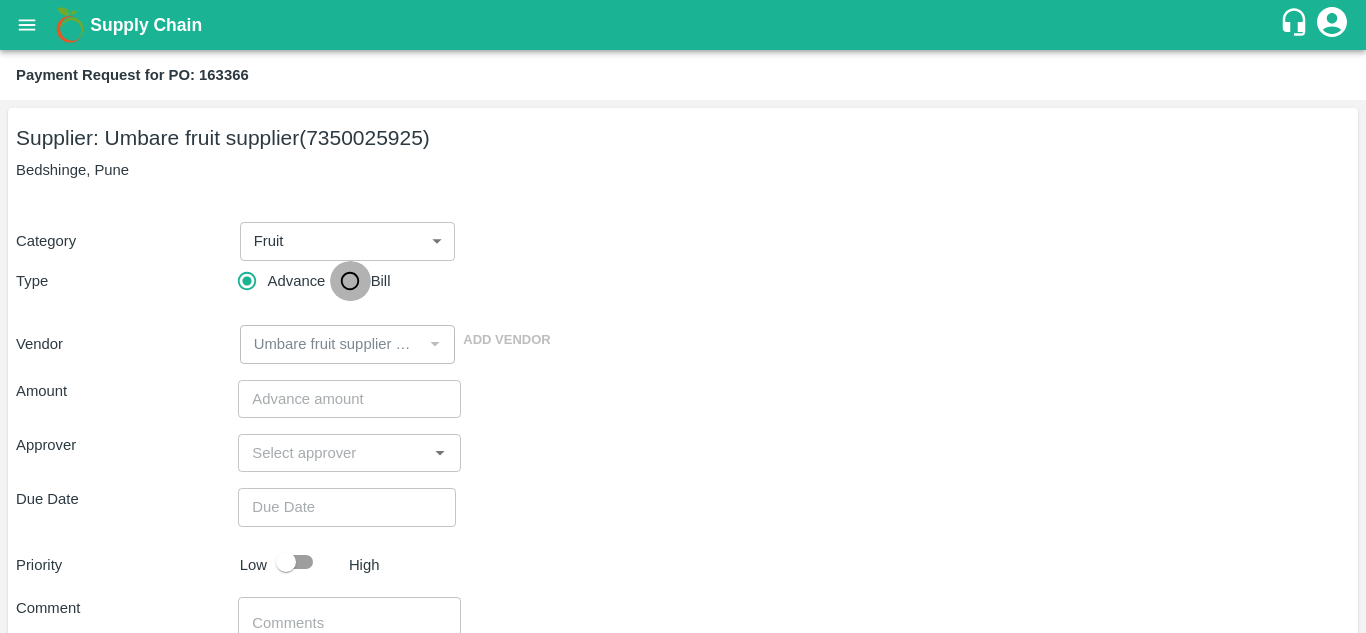 click on "Bill" at bounding box center (350, 281) 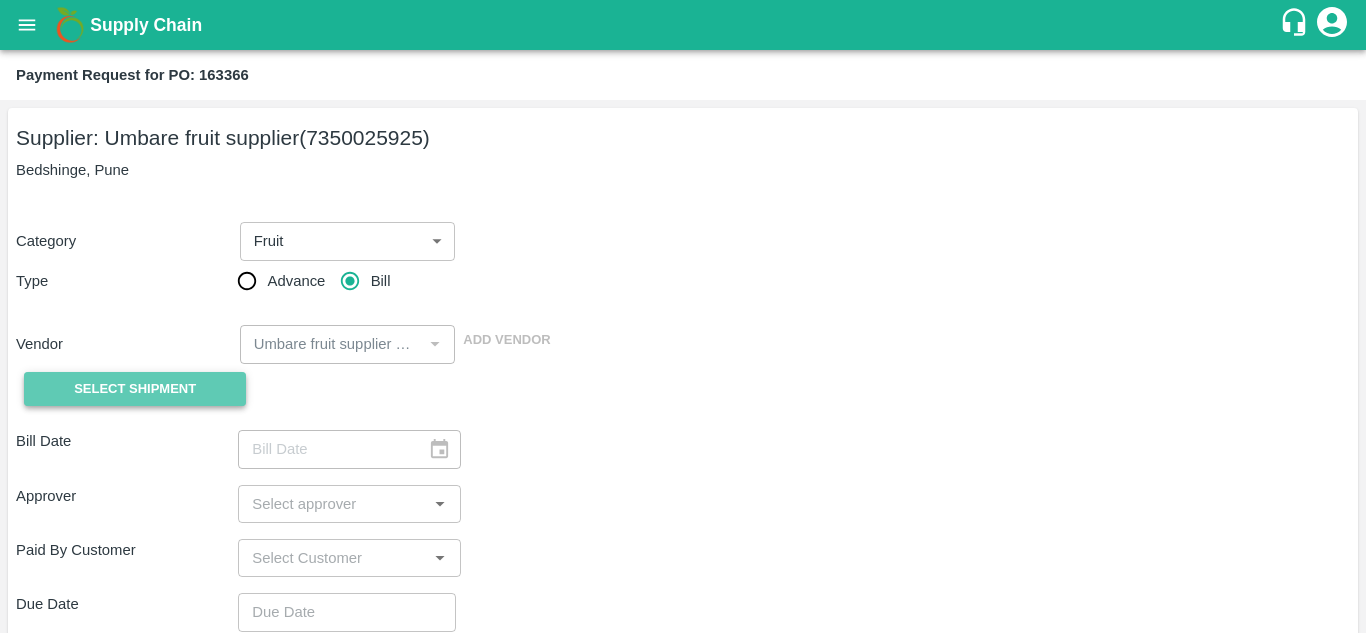 click on "Select Shipment" at bounding box center [135, 389] 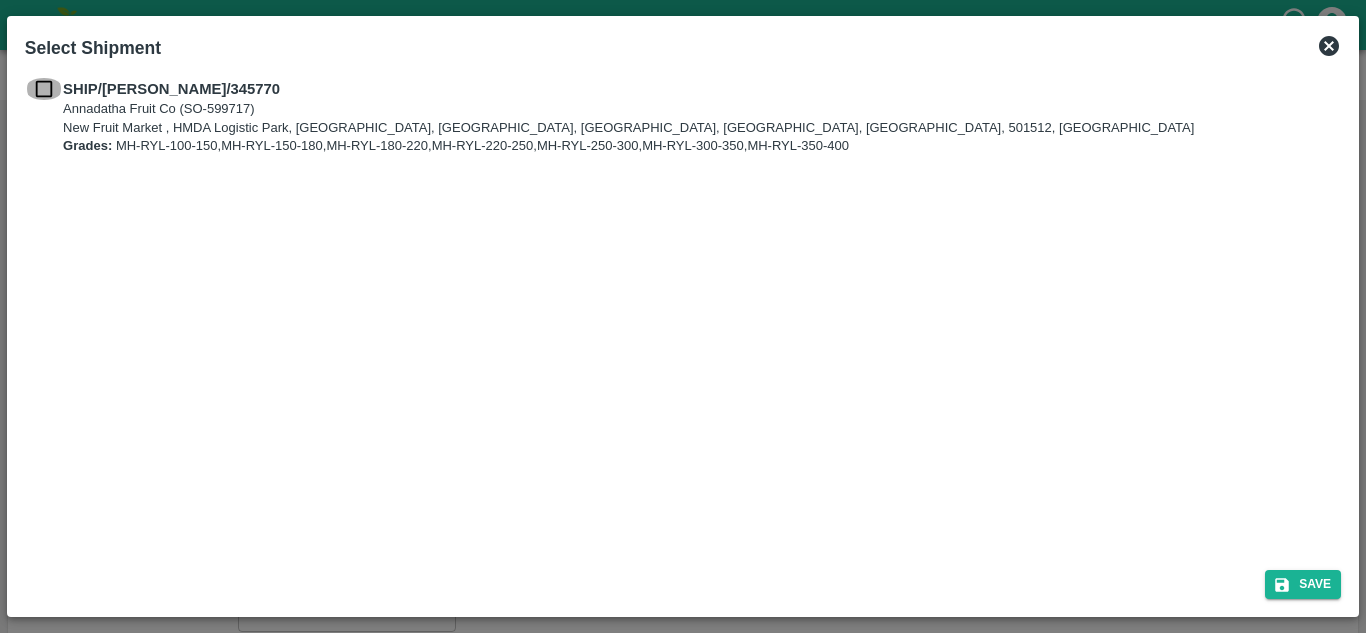 click at bounding box center (44, 89) 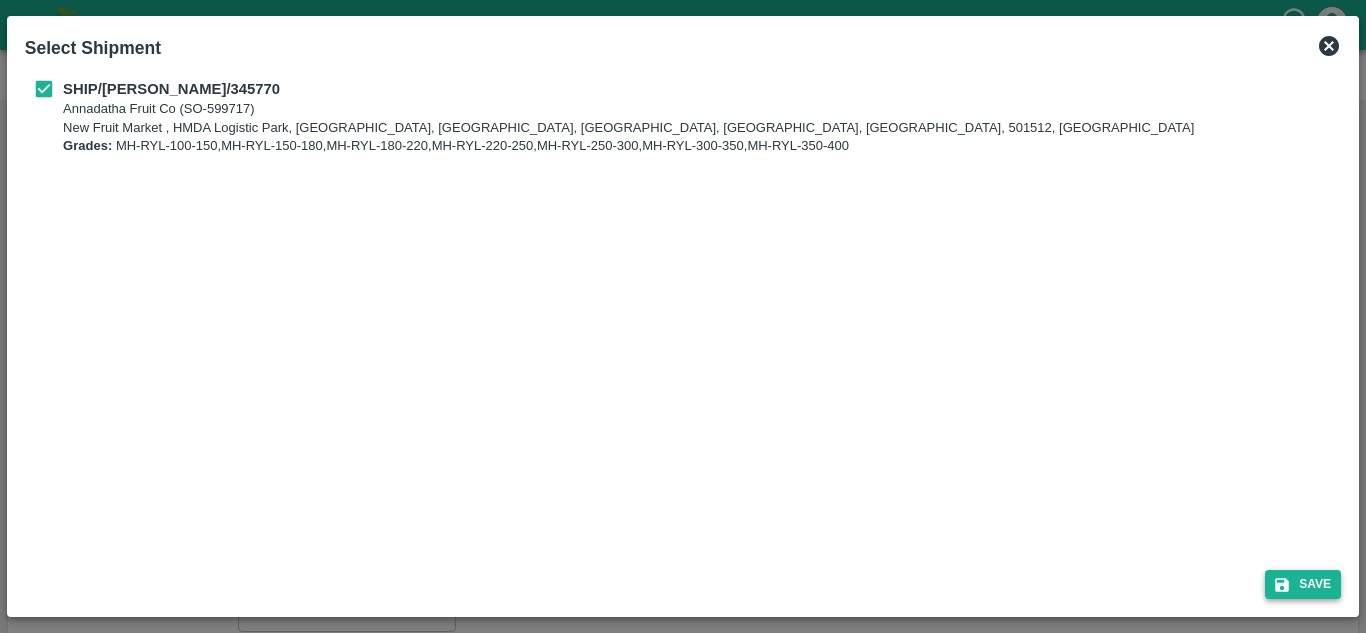 click on "Save" at bounding box center (1303, 584) 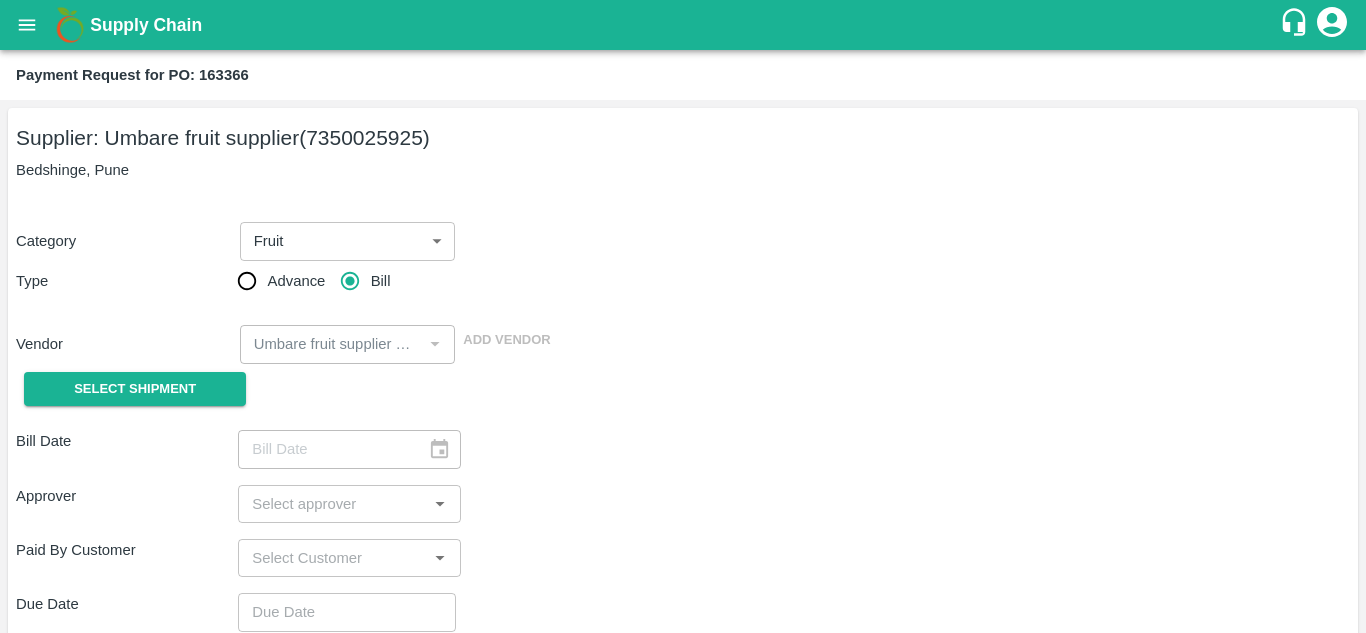 type on "[DATE]" 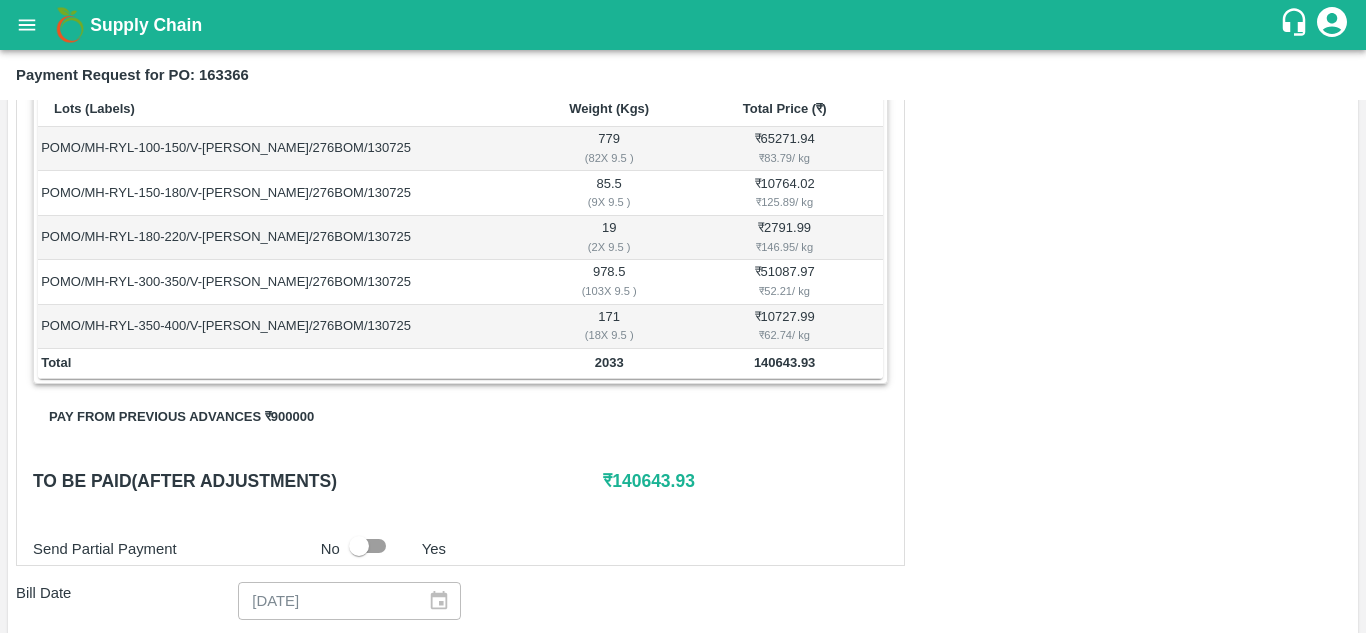 scroll, scrollTop: 350, scrollLeft: 0, axis: vertical 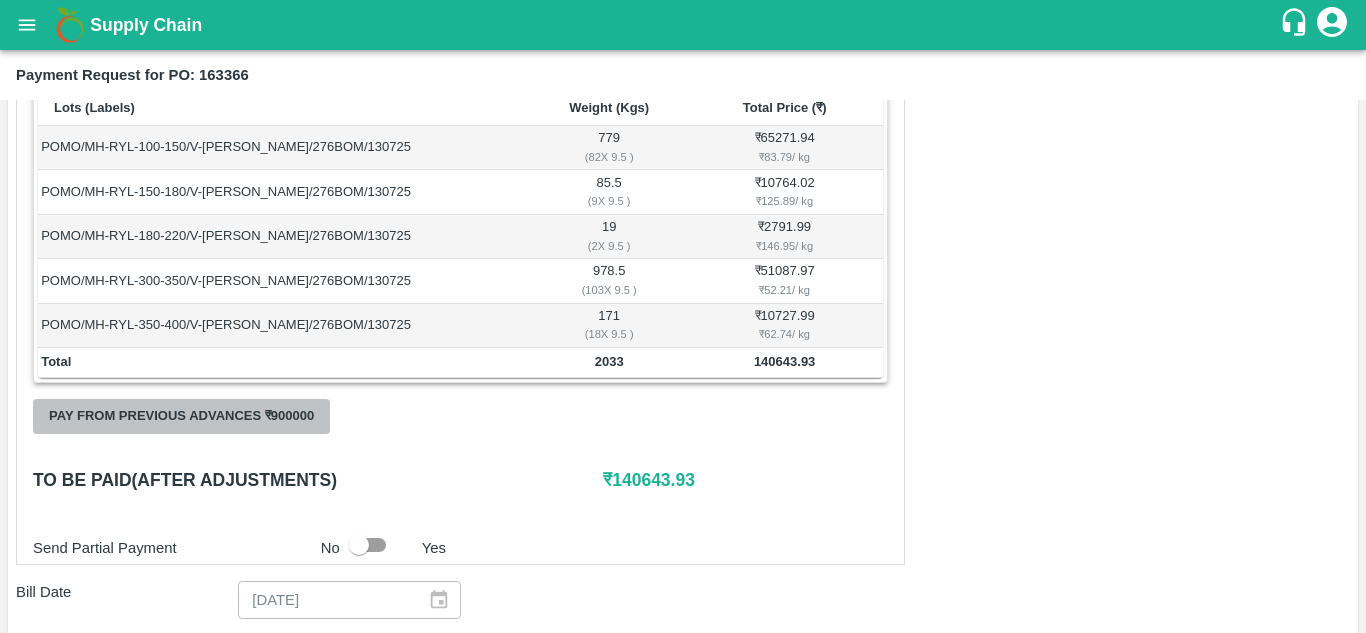 click on "Pay from previous advances ₹  900000" at bounding box center [181, 416] 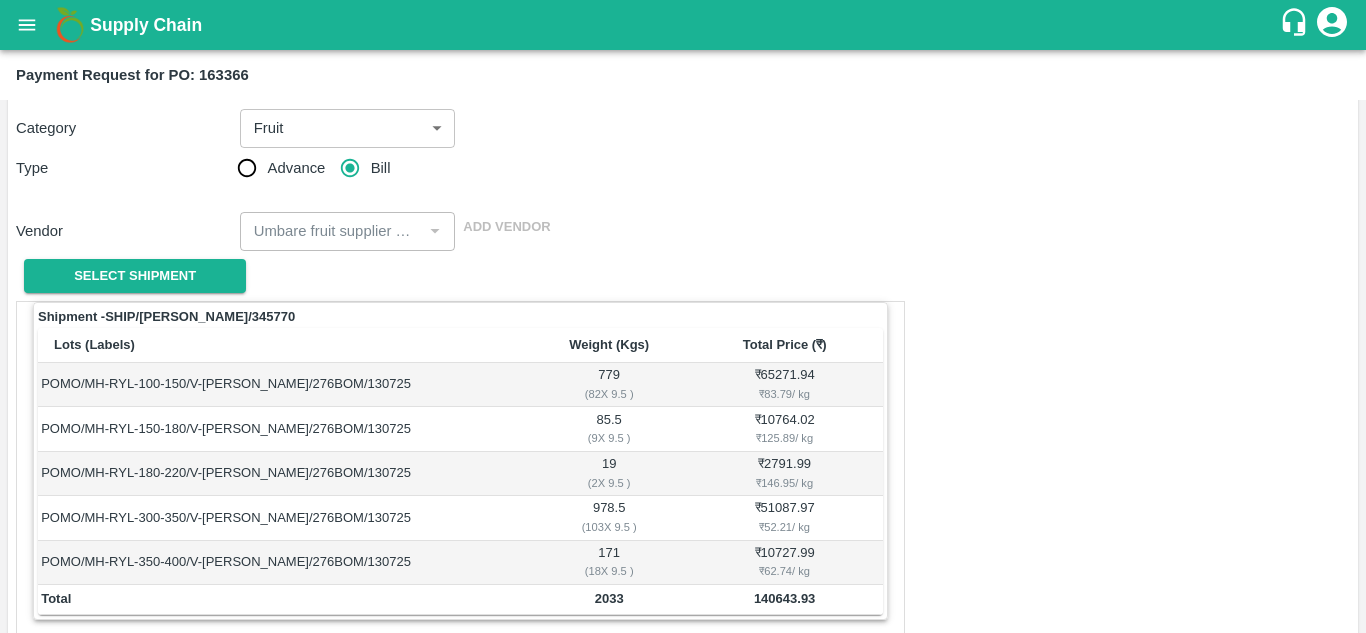 scroll, scrollTop: 350, scrollLeft: 0, axis: vertical 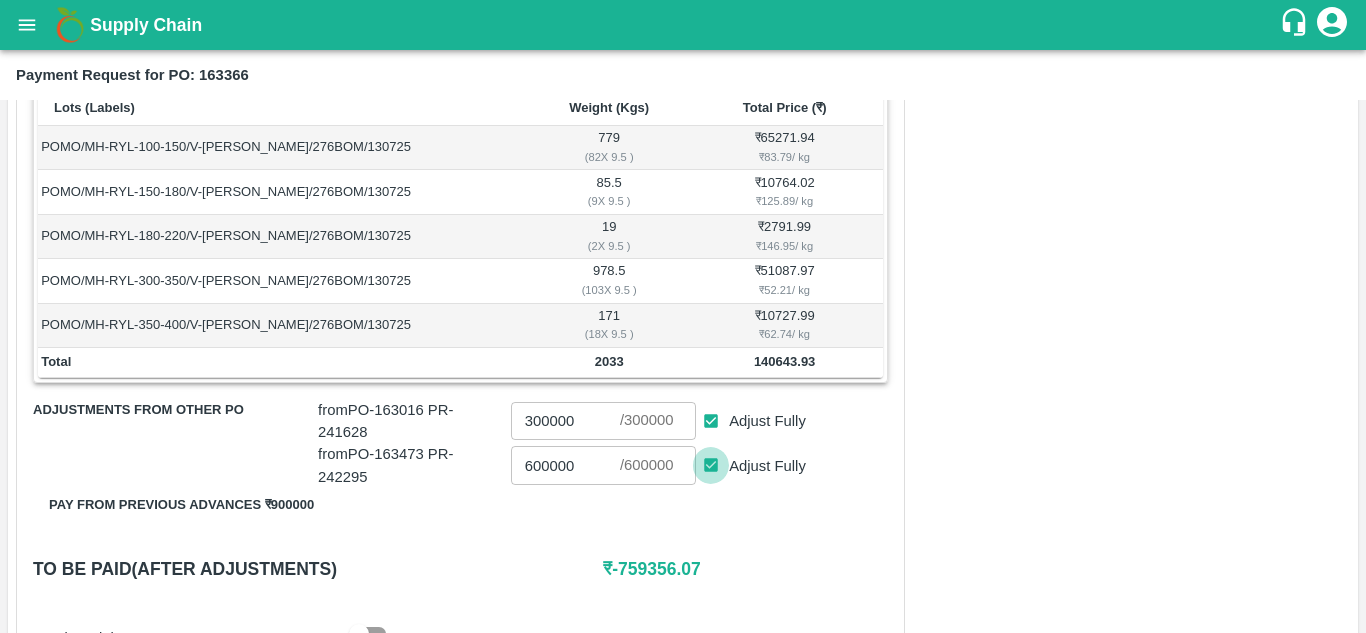 click on "Adjust Fully" at bounding box center [711, 465] 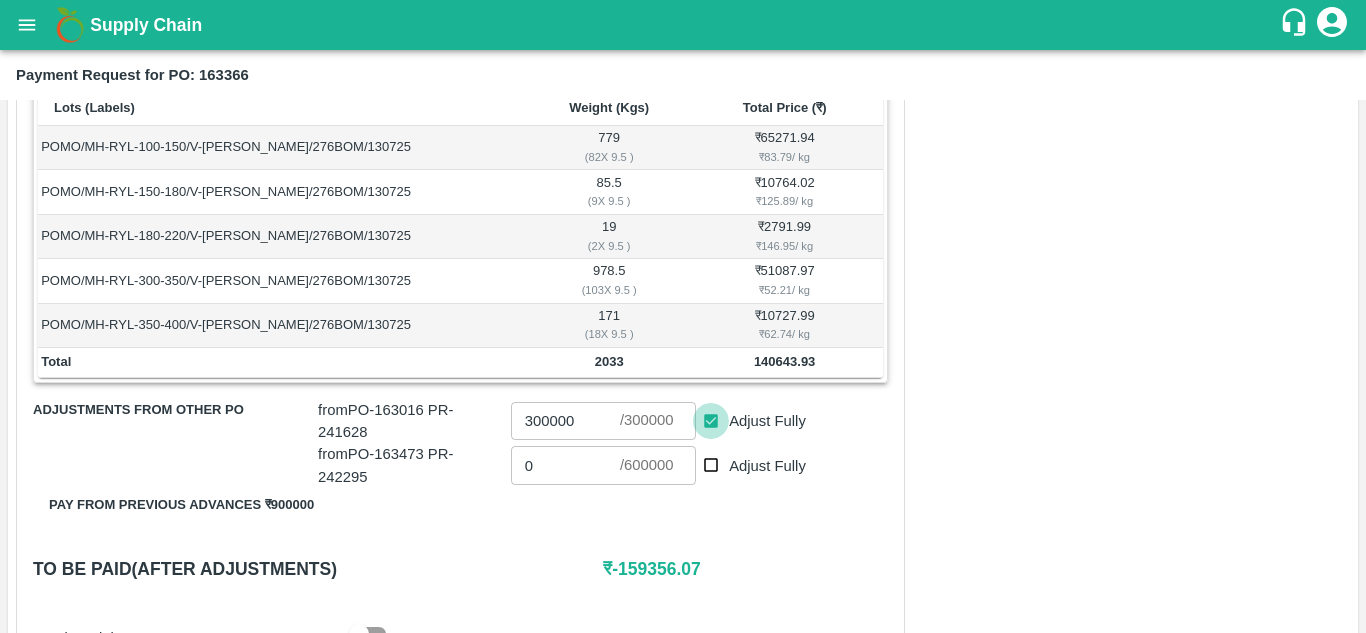 click on "Adjust Fully" at bounding box center (711, 421) 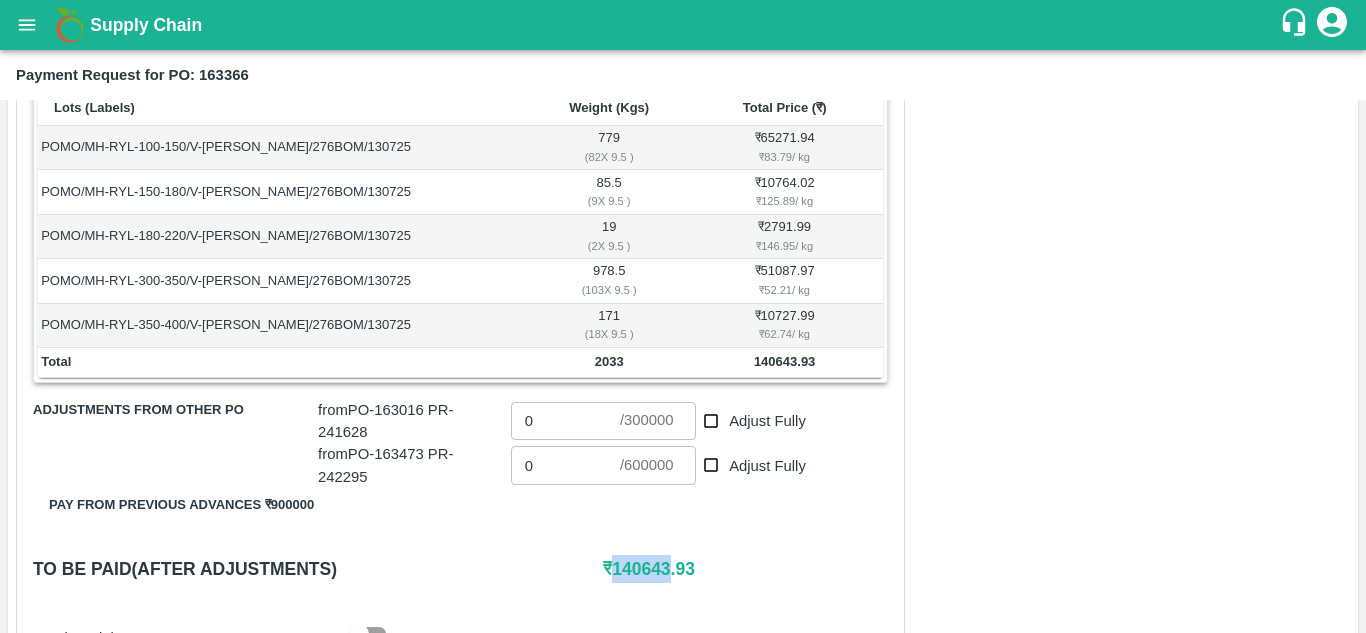 drag, startPoint x: 620, startPoint y: 569, endPoint x: 675, endPoint y: 574, distance: 55.226807 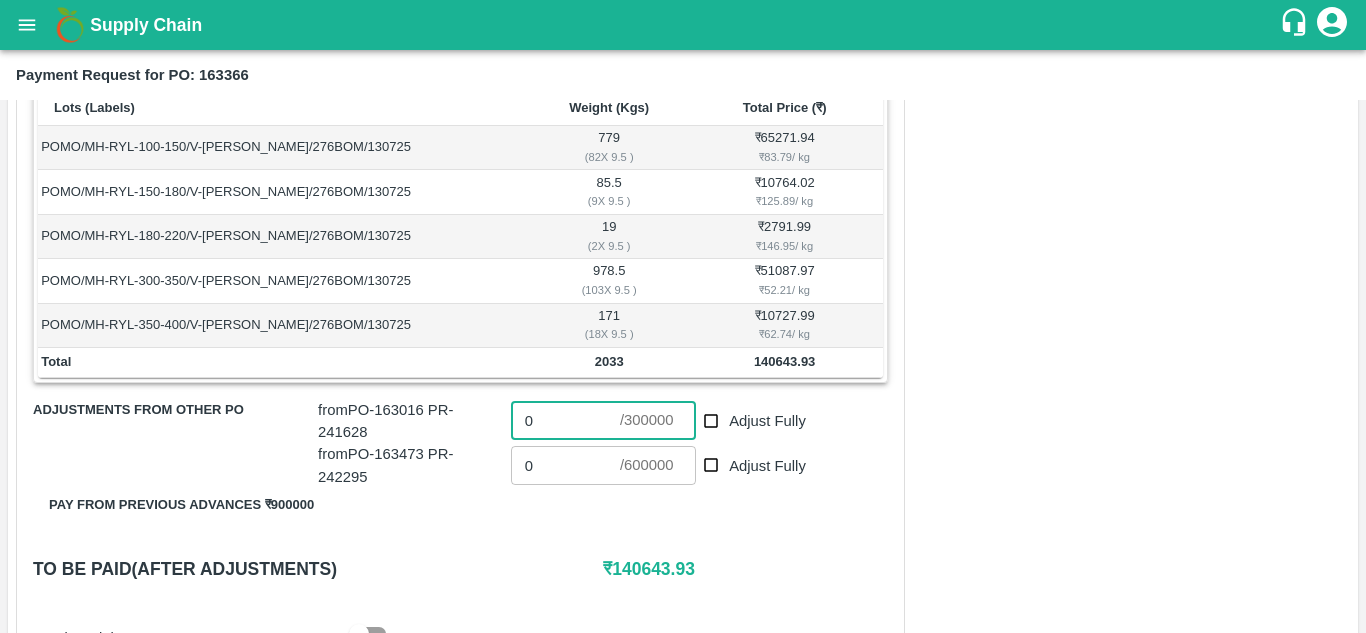 click on "0" at bounding box center (565, 421) 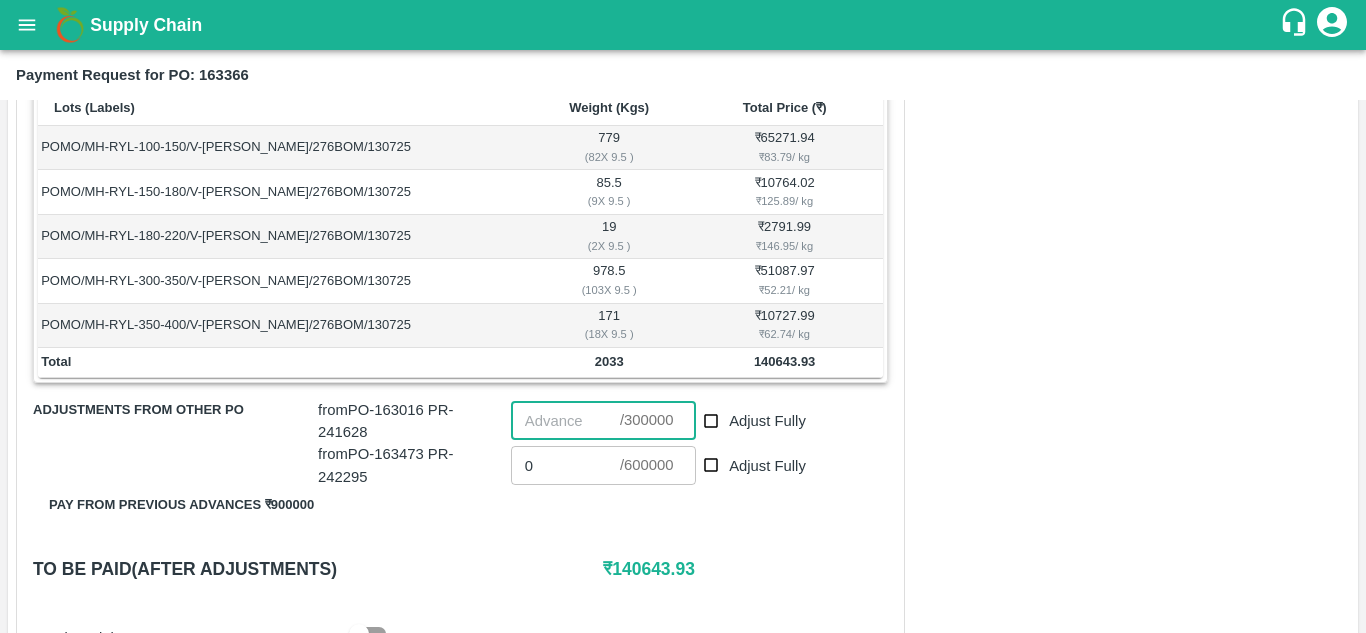 paste on "140643" 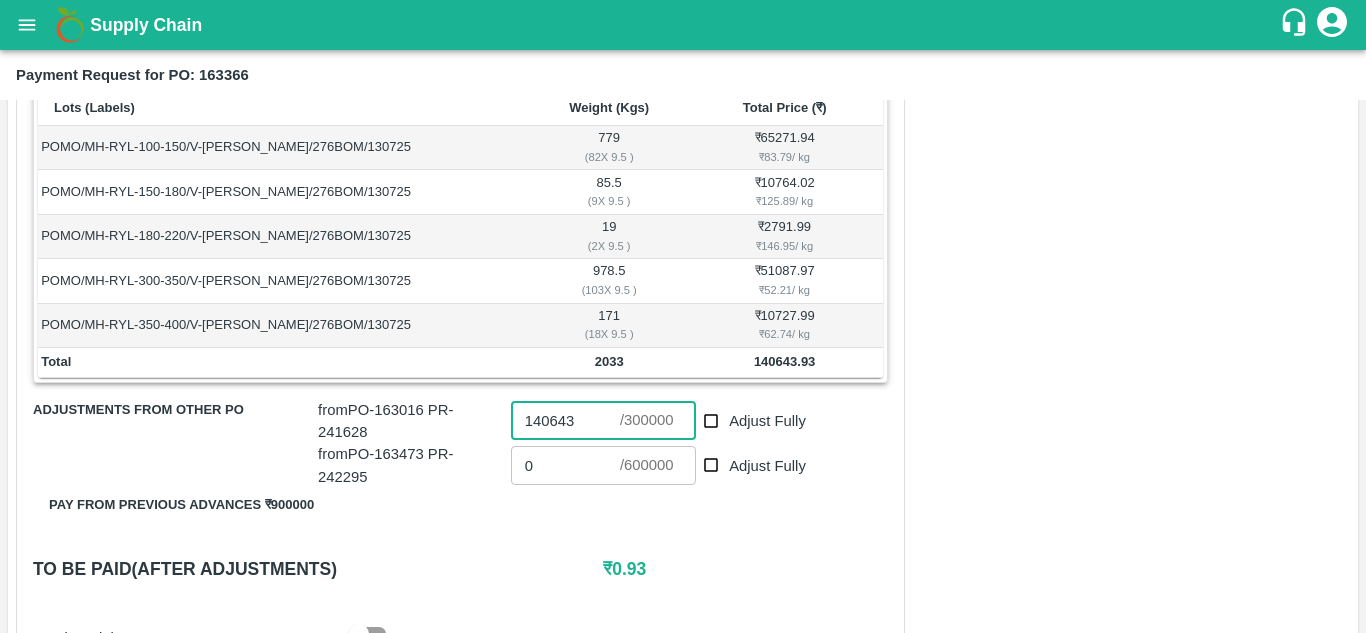 type on "140643" 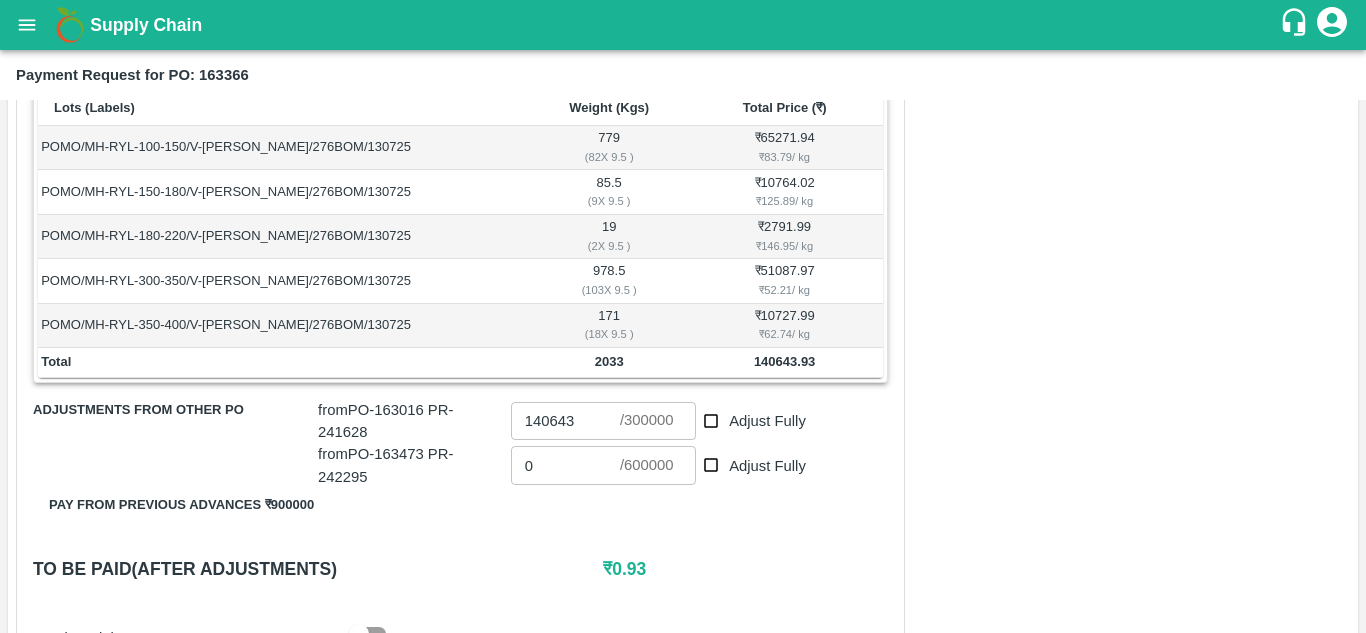 click on "Shipment -  SHIP/[PERSON_NAME]/345770 Lots (Labels) Weight (Kgs) Total Price (₹) POMO/MH-RYL-100-150/V-[PERSON_NAME]/276BOM/130725   779 ( 82  X   9.5   ) ₹ 65271.94 ₹ 83.79  / kg POMO/MH-RYL-150-180/V-[PERSON_NAME]/276BOM/130725   85.5 ( 9  X   9.5   ) ₹ 10764.02 ₹ 125.89  / kg POMO/MH-RYL-180-220/V-[PERSON_NAME]/276BOM/130725   19 ( 2  X   9.5   ) ₹ 2791.99 ₹ 146.95  / kg POMO/MH-RYL-300-350/V-[PERSON_NAME]/276BOM/130725   978.5 ( 103  X   9.5   ) ₹ 51087.97 ₹ 52.21  / kg POMO/MH-RYL-350-400/V-[PERSON_NAME]/276BOM/130725   171 ( 18  X   9.5   ) ₹ 10727.99 ₹ 62.74  / kg Total 2033 140643.93 Adjustments from other PO from  PO- 163016   PR- 241628 140643 ​ / 300000 ​ Adjust Fully from  PO- 163473   PR- 242295 0 ​ / 600000 ​ Adjust Fully Pay from previous advances ₹  900000 To be paid(After adjustments) ₹  0.93 Send Partial Payment No Yes" at bounding box center (460, 358) 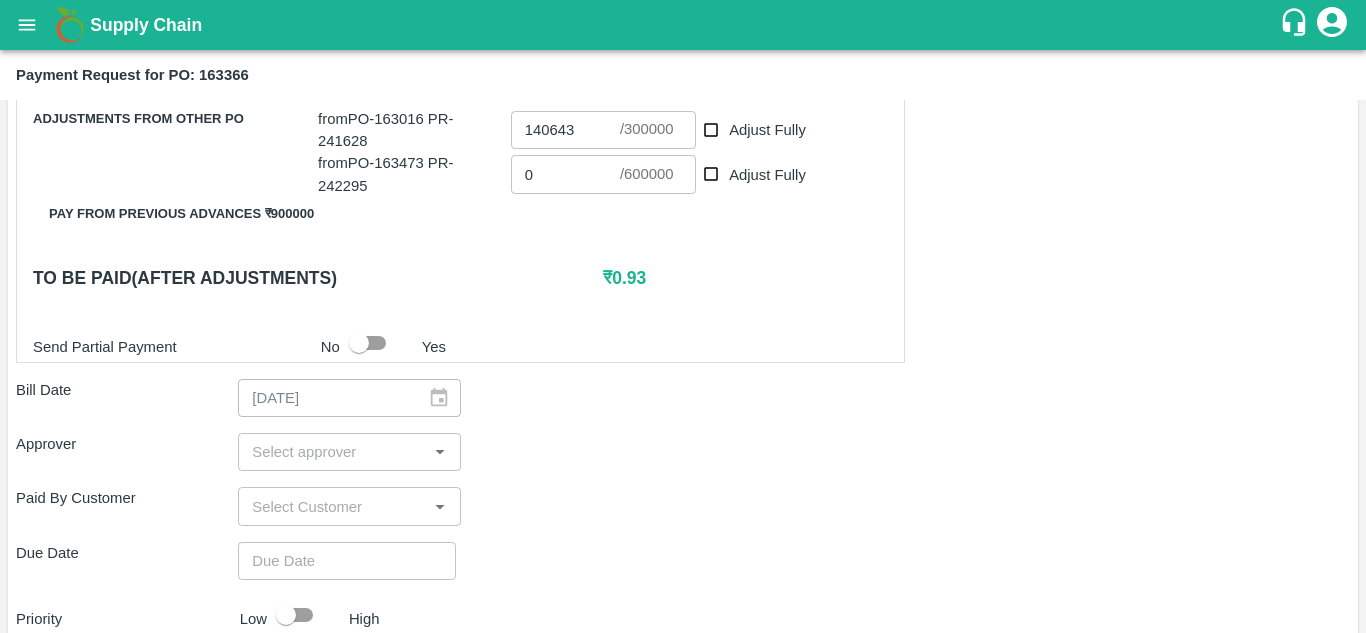 scroll, scrollTop: 642, scrollLeft: 0, axis: vertical 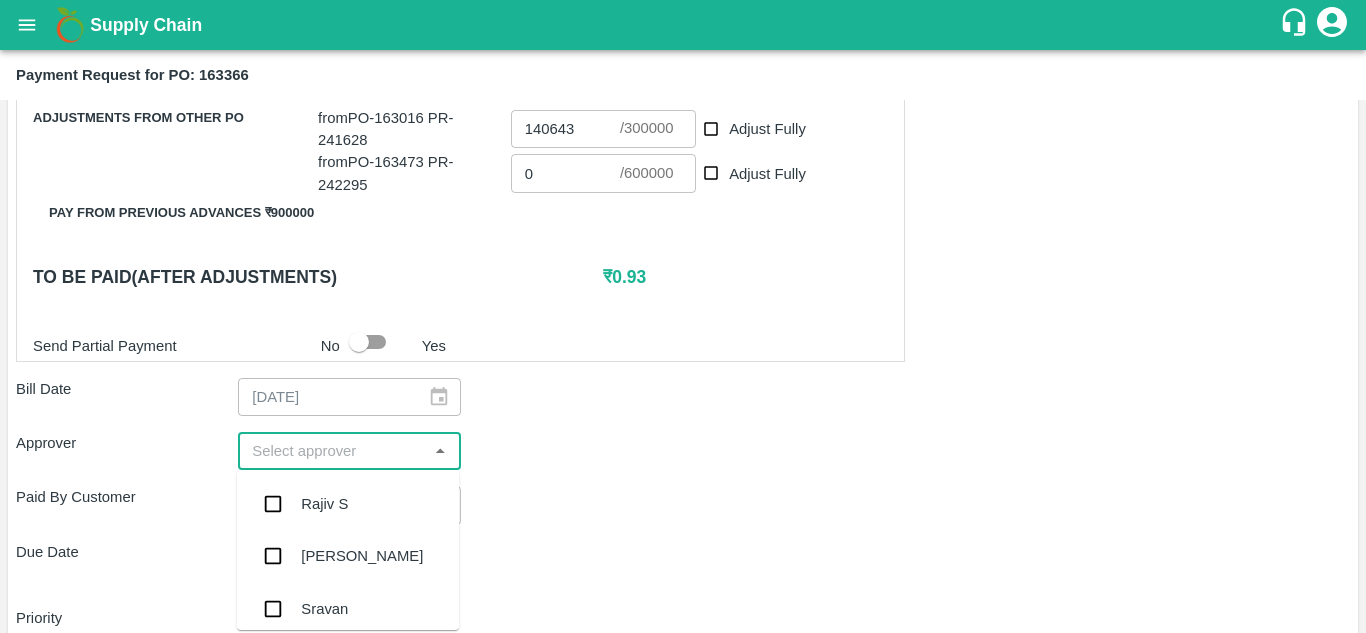 click at bounding box center (332, 451) 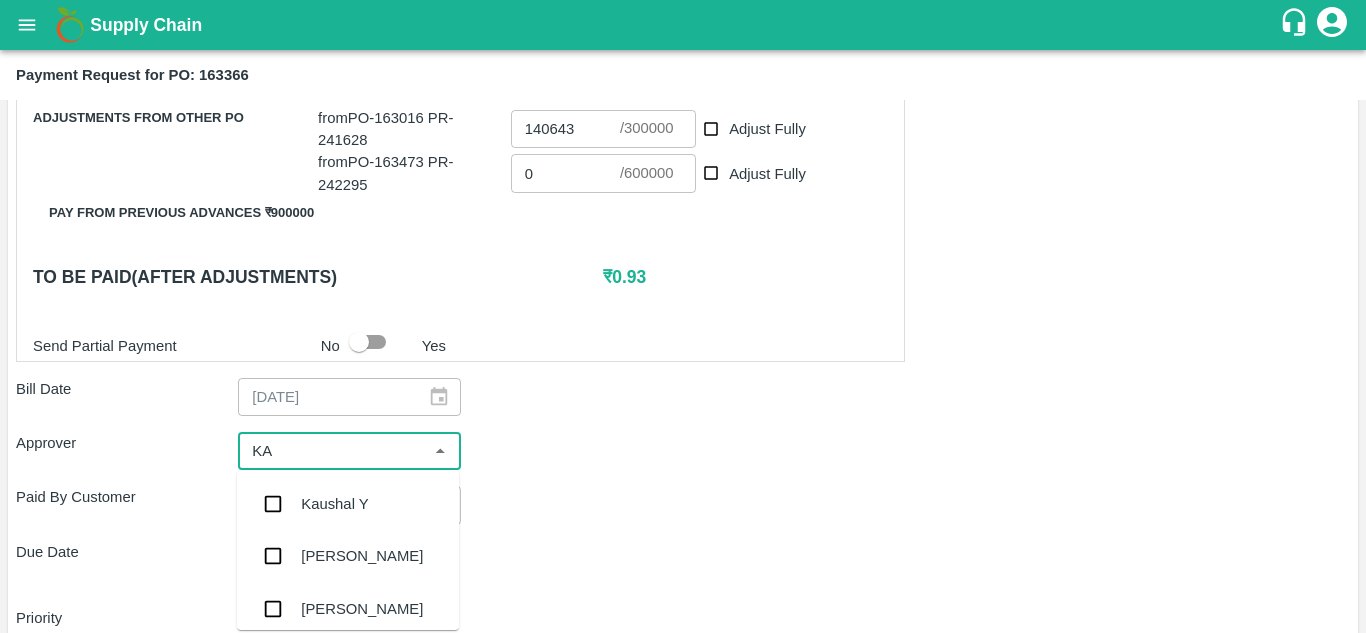 type on "KAU" 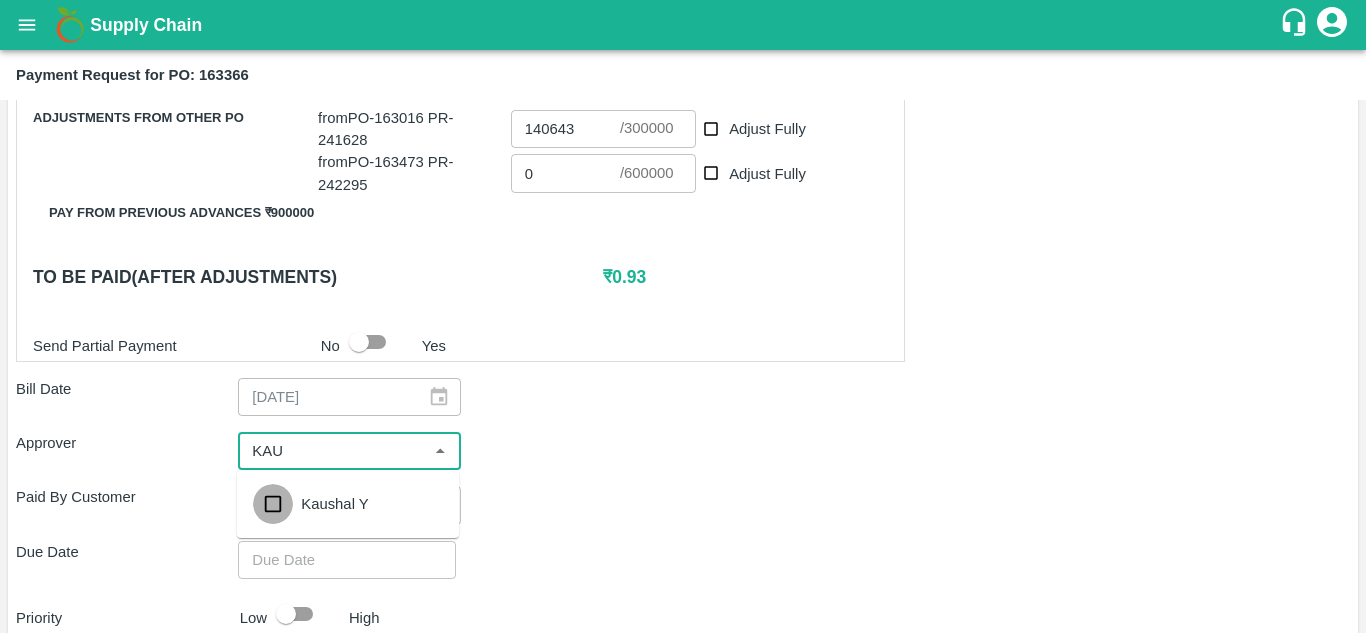 click at bounding box center [273, 504] 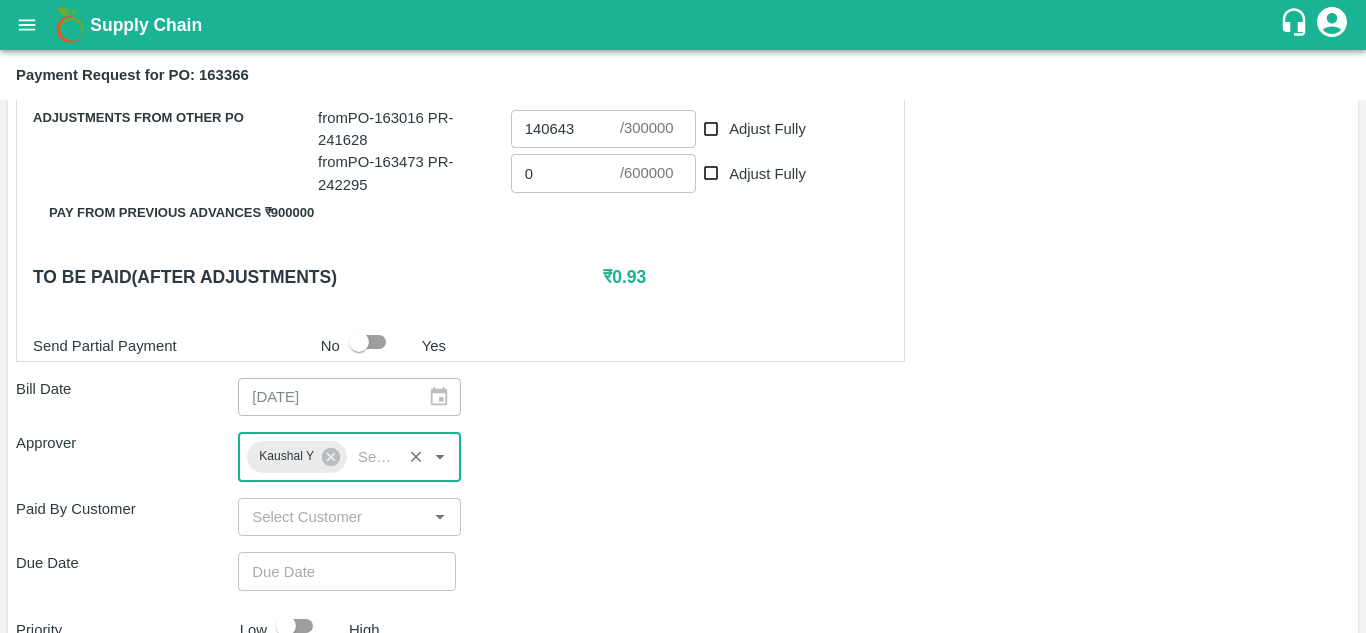 scroll, scrollTop: 813, scrollLeft: 0, axis: vertical 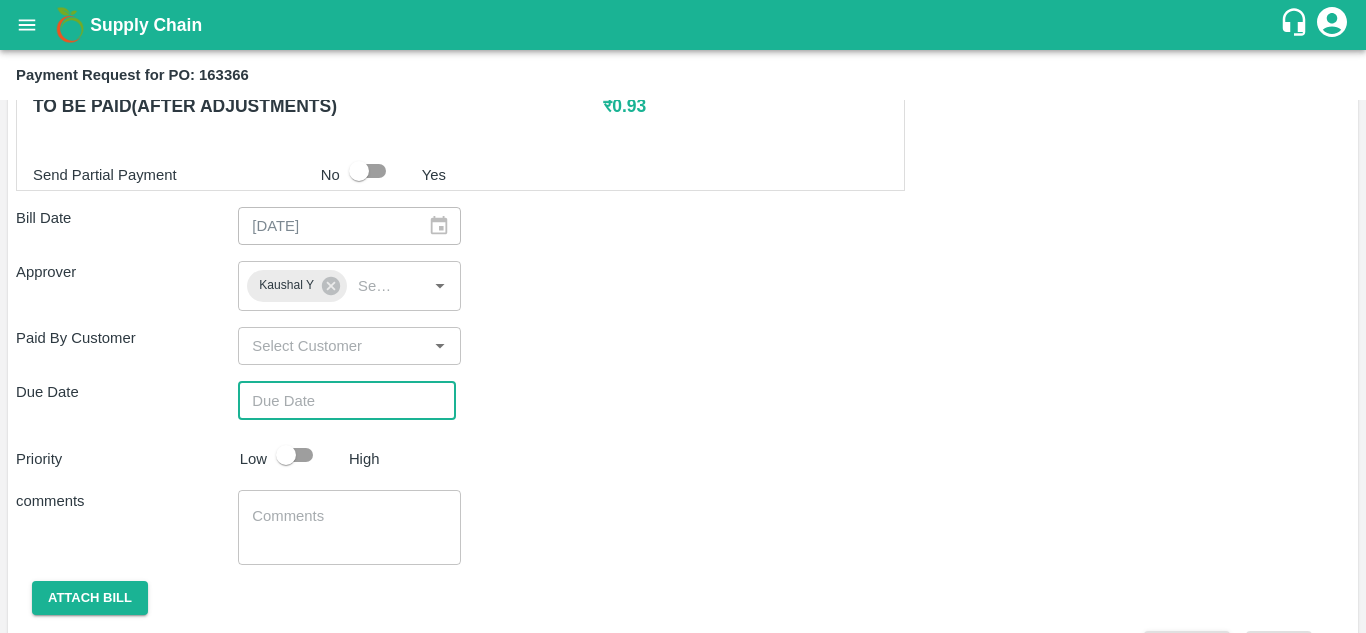 type on "DD/MM/YYYY hh:mm aa" 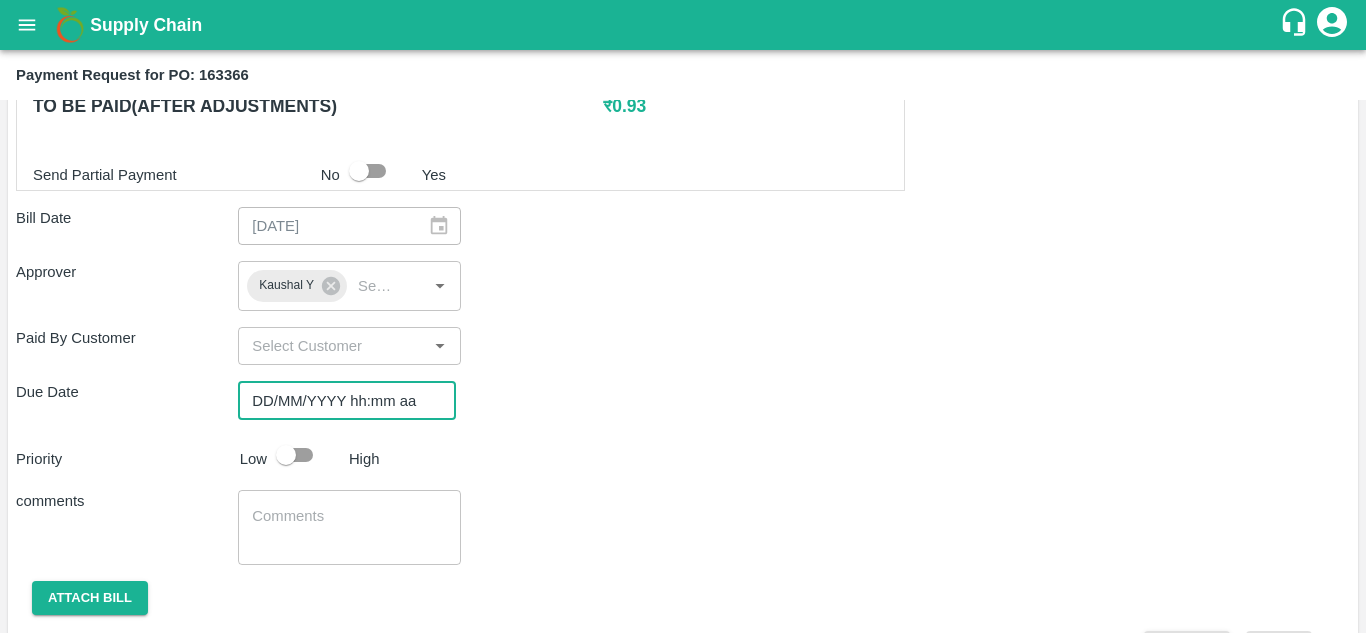 click on "DD/MM/YYYY hh:mm aa" at bounding box center [340, 400] 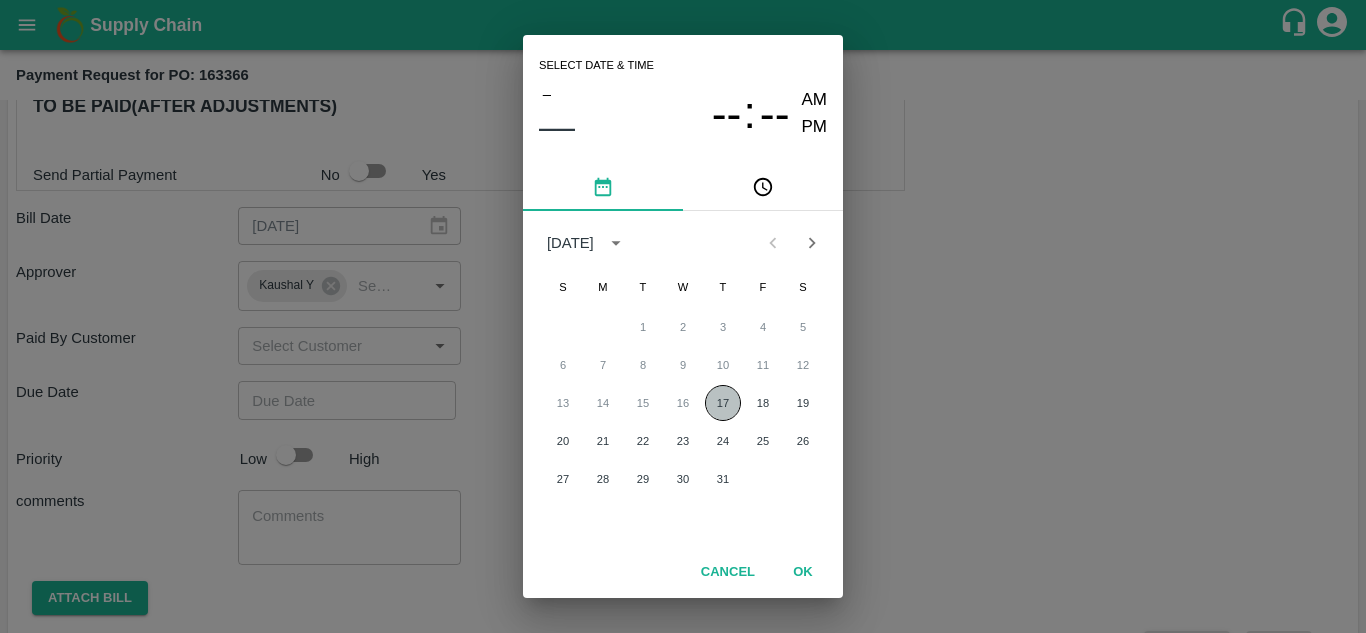 click on "17" at bounding box center [723, 403] 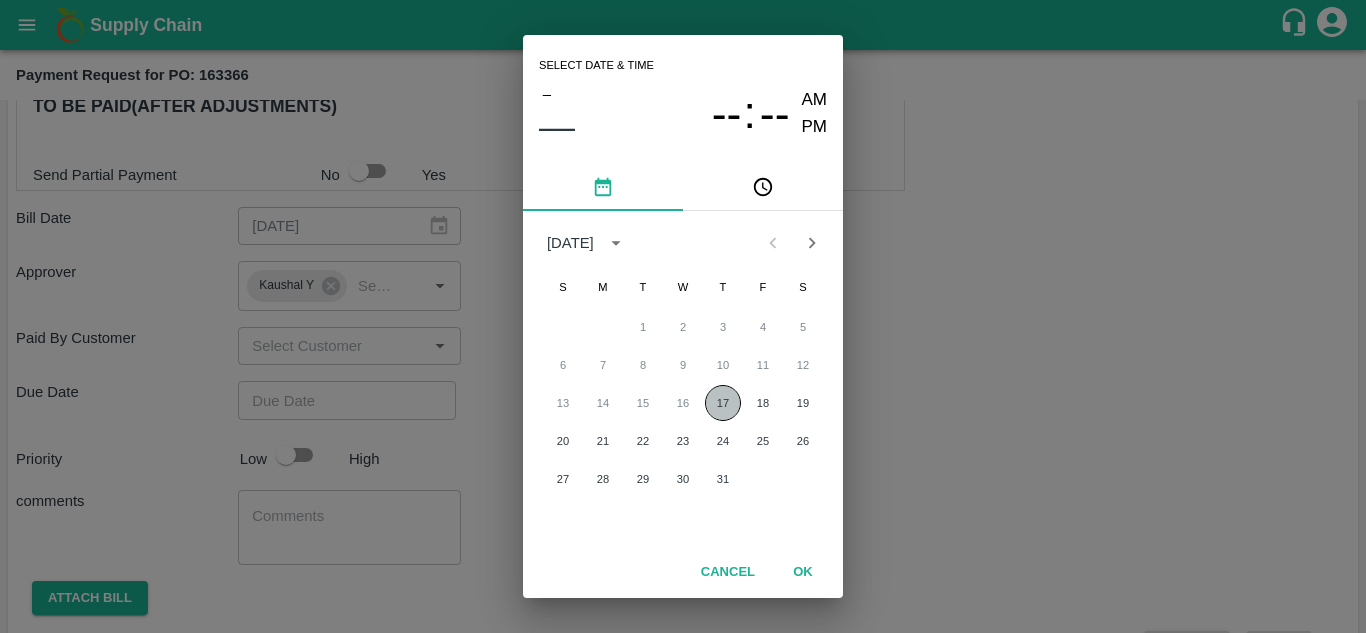 type on "[DATE] 12:00 AM" 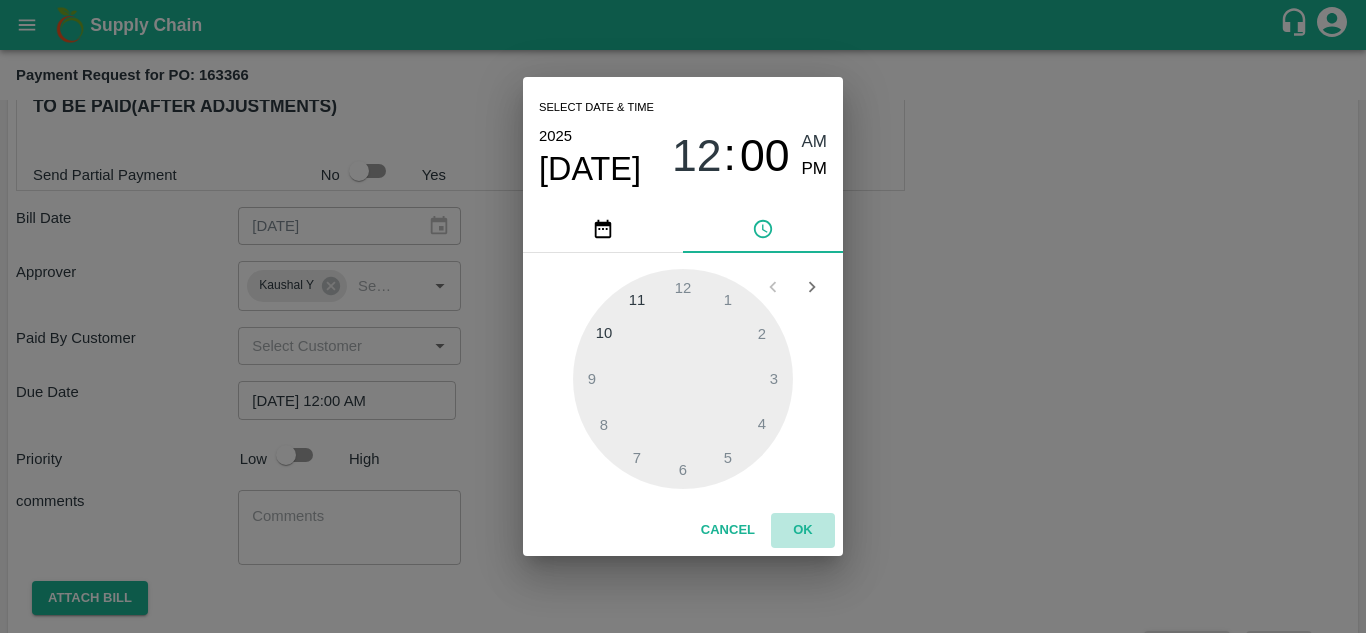 click on "OK" at bounding box center [803, 530] 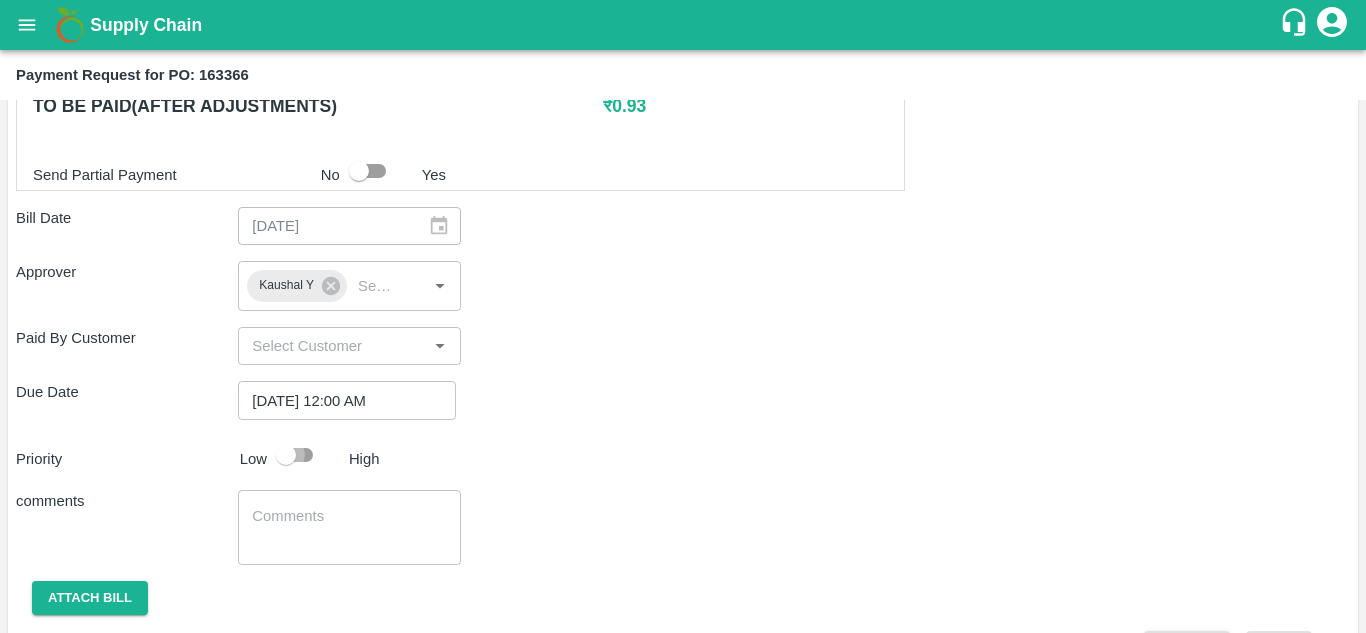 click at bounding box center [286, 455] 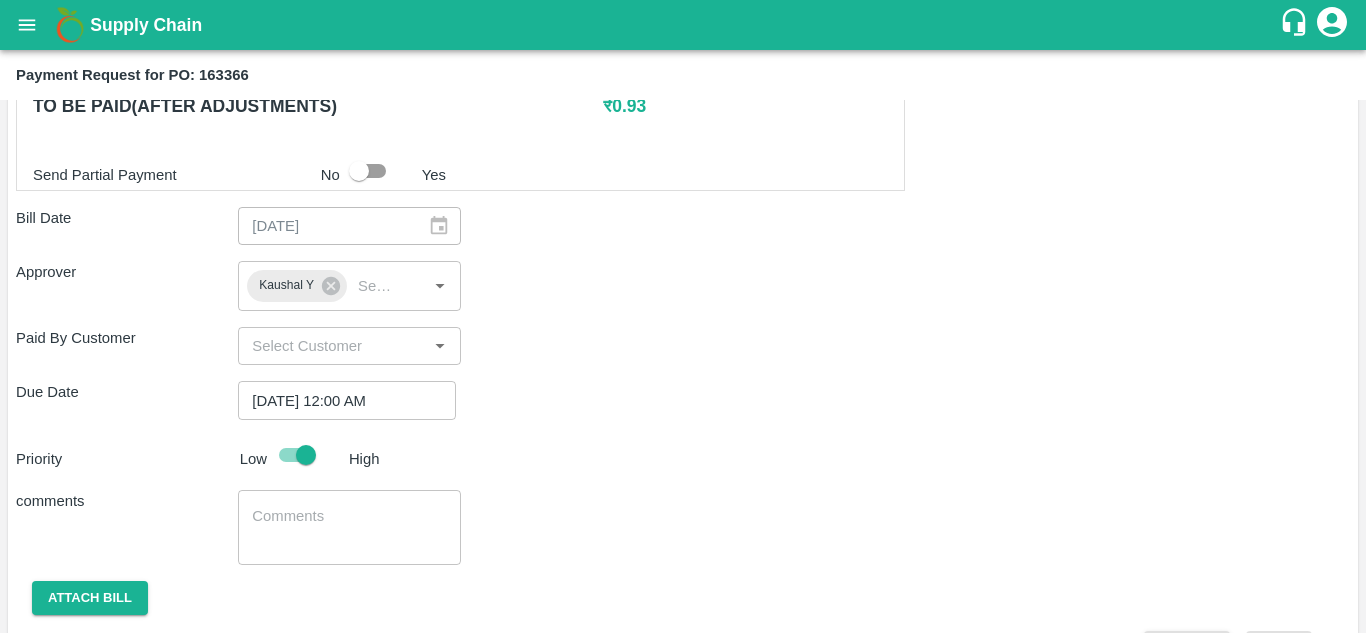 scroll, scrollTop: 870, scrollLeft: 0, axis: vertical 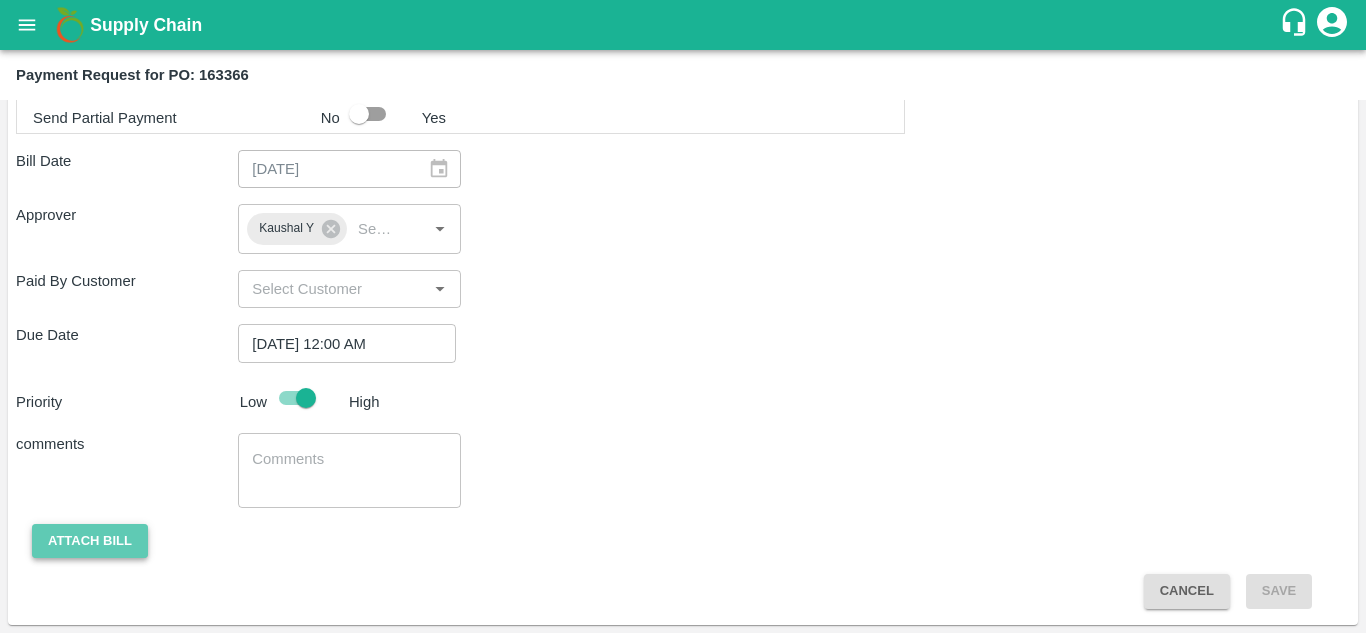 click on "Attach bill" at bounding box center [90, 541] 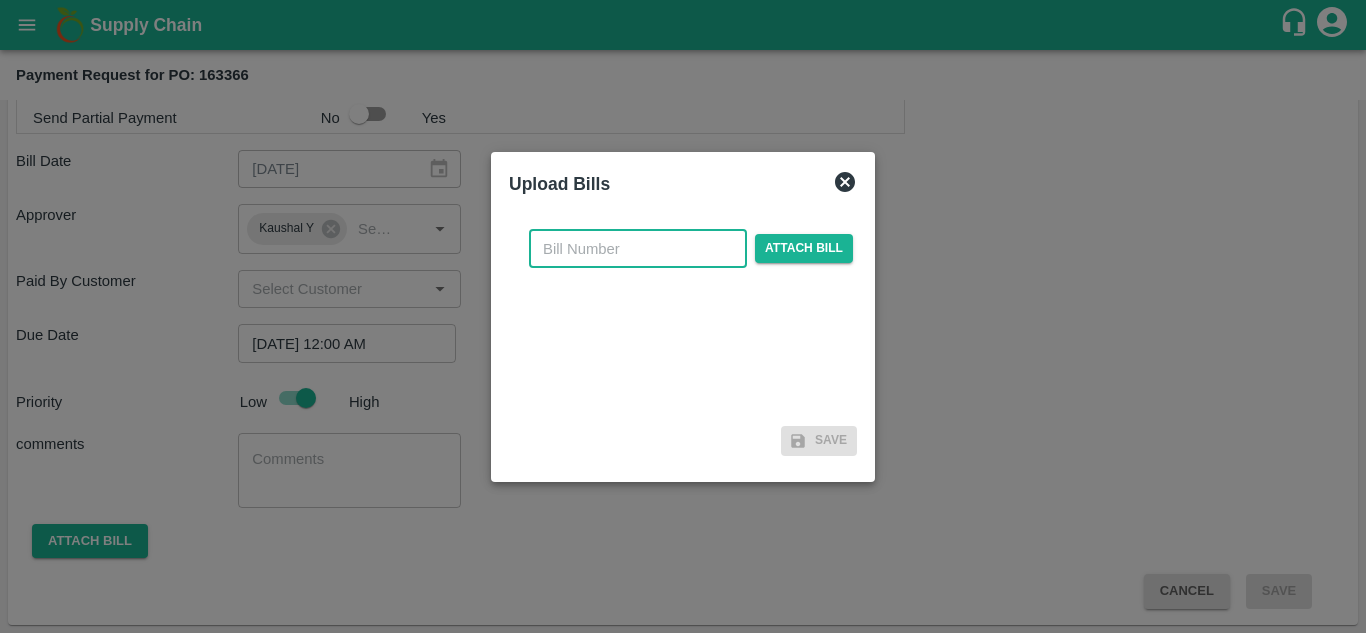 click at bounding box center (638, 249) 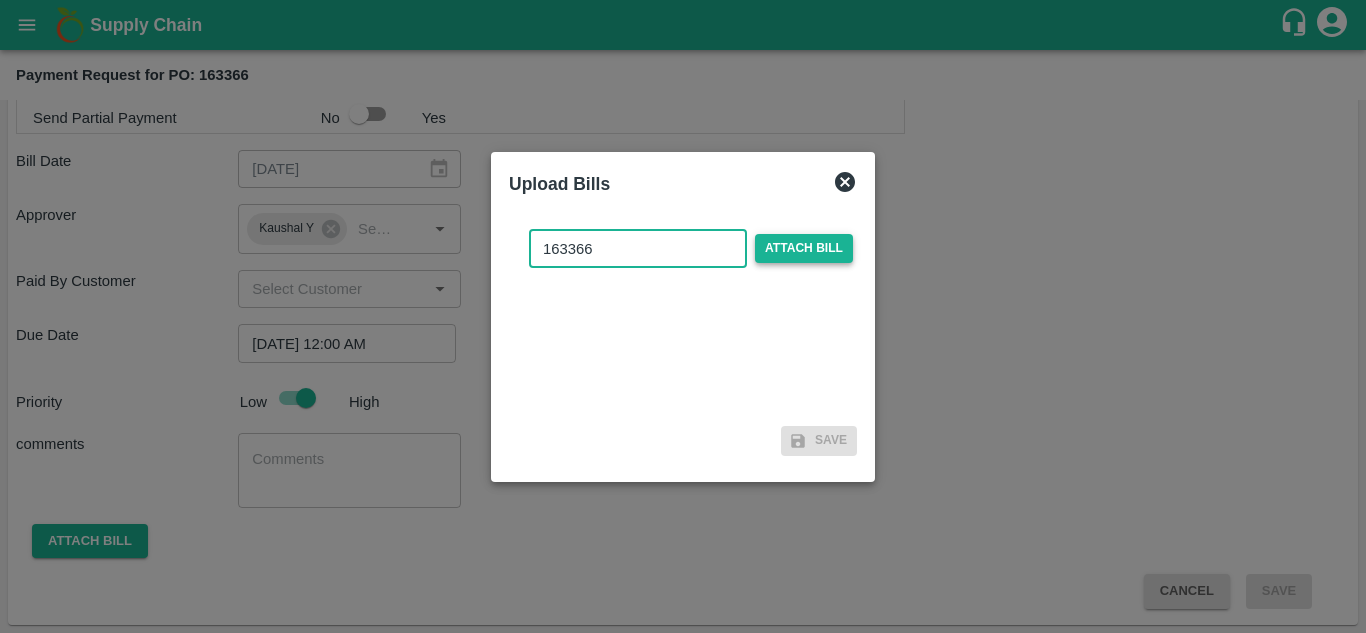 type on "163366" 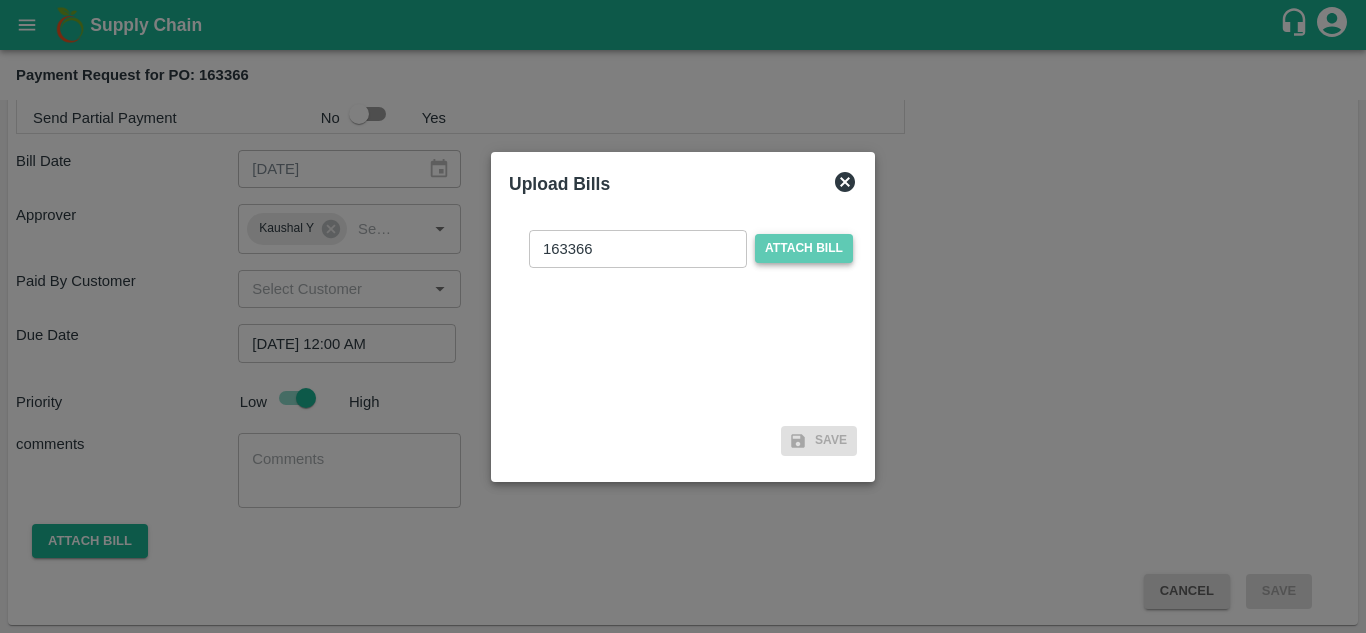 click on "Attach bill" at bounding box center (804, 248) 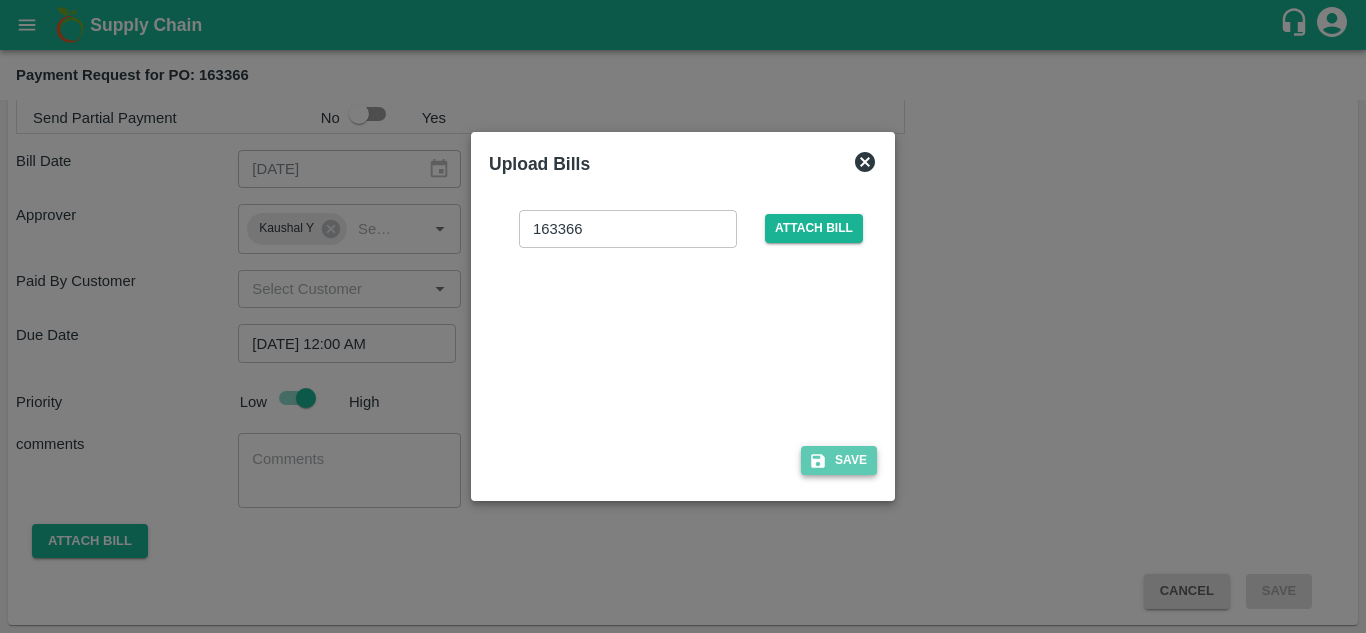 click on "Save" at bounding box center (839, 460) 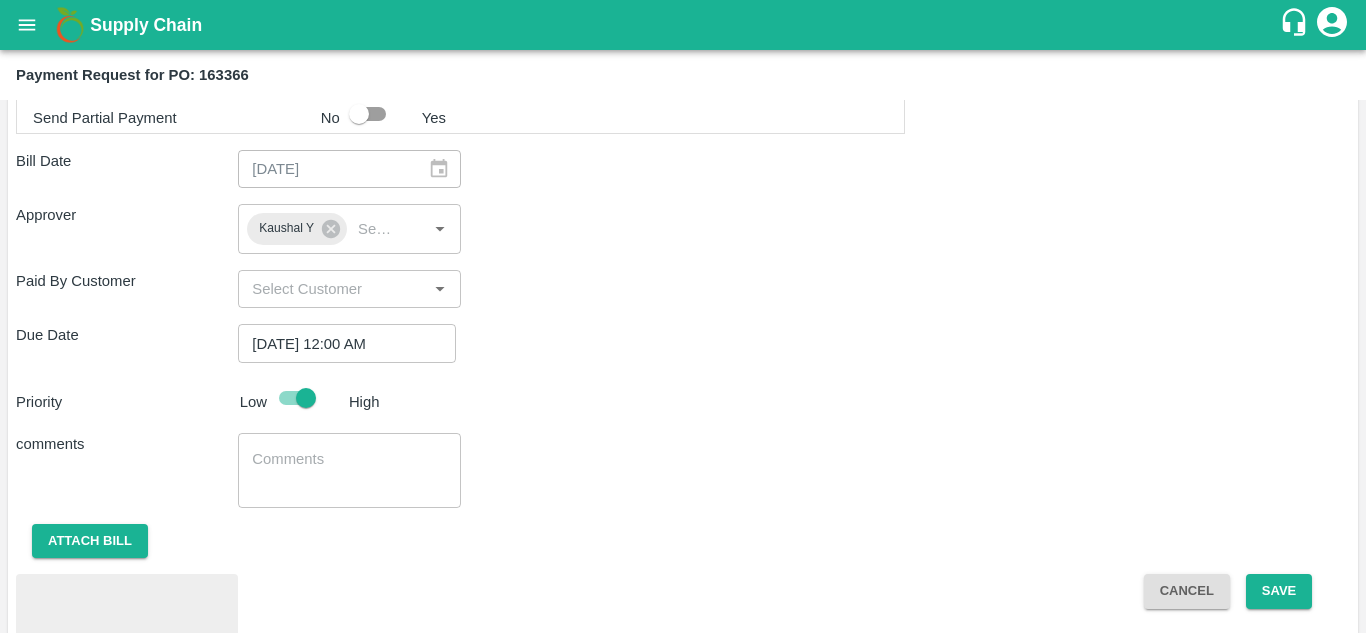 scroll, scrollTop: 976, scrollLeft: 0, axis: vertical 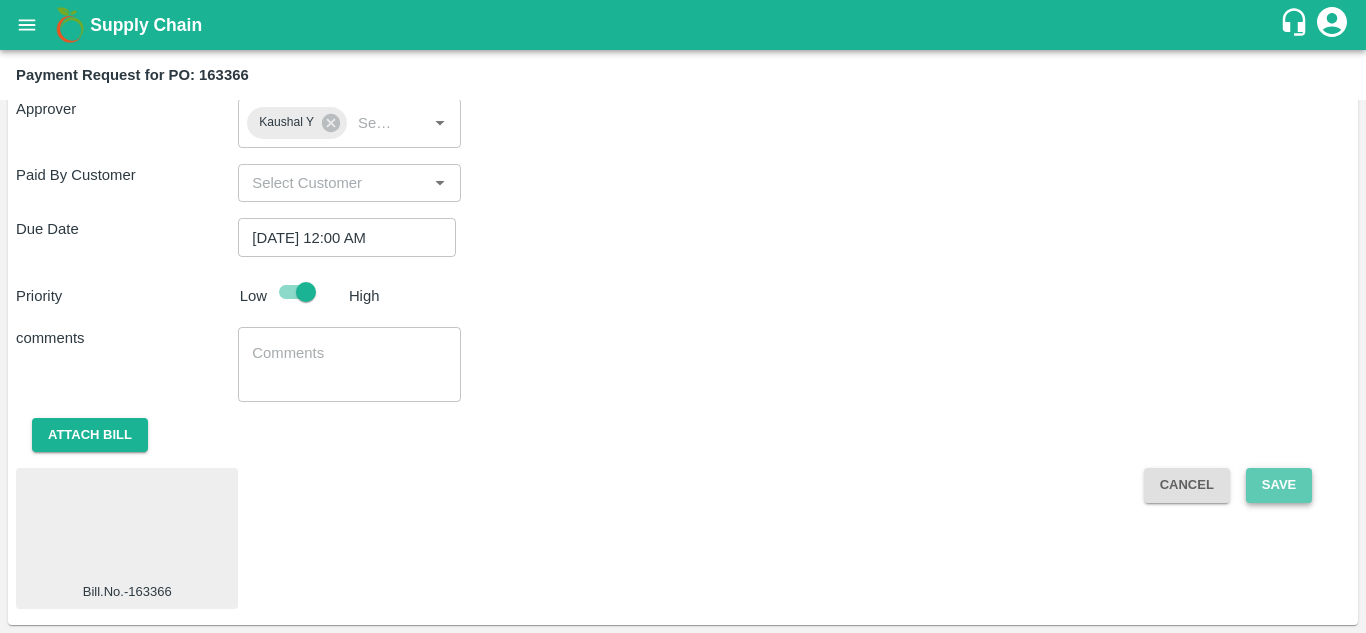 click on "Save" at bounding box center (1279, 485) 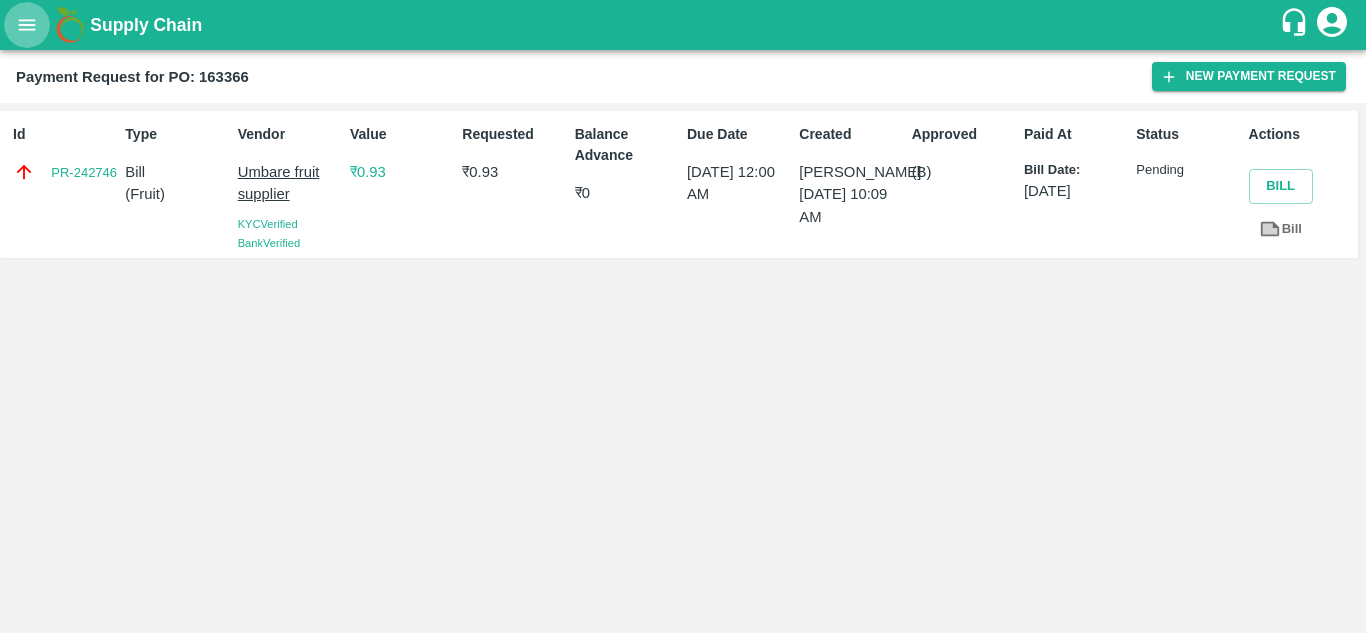 click 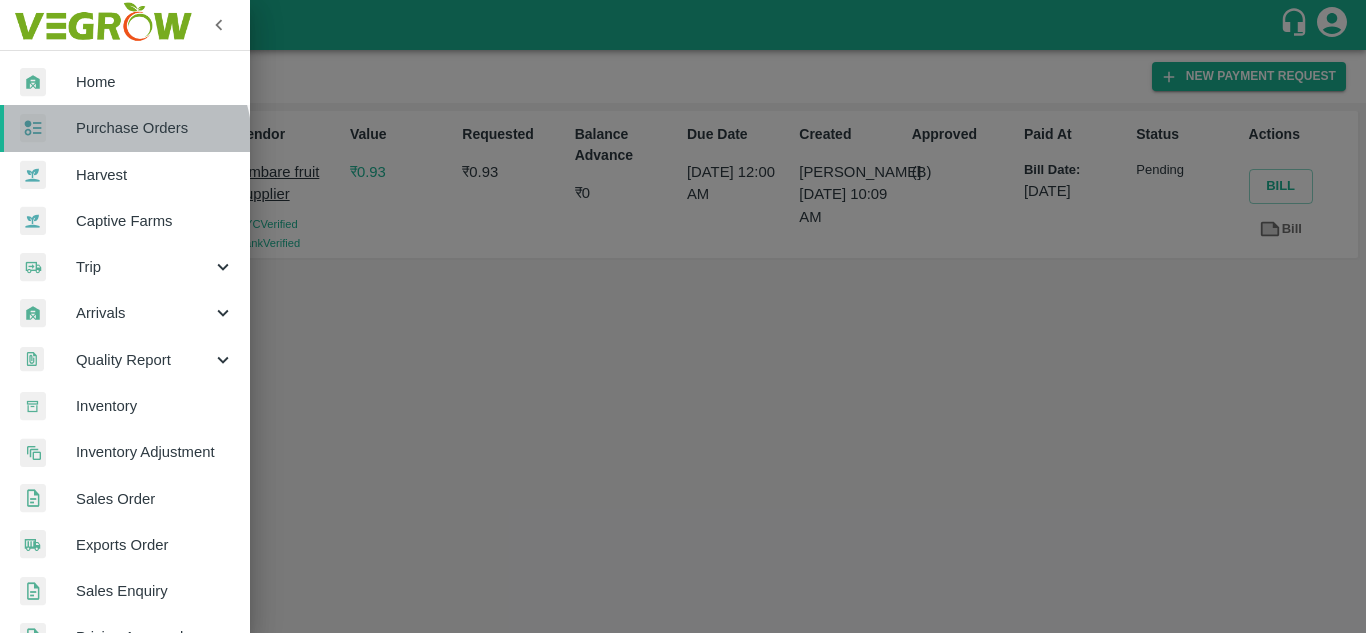 click on "Purchase Orders" at bounding box center (125, 128) 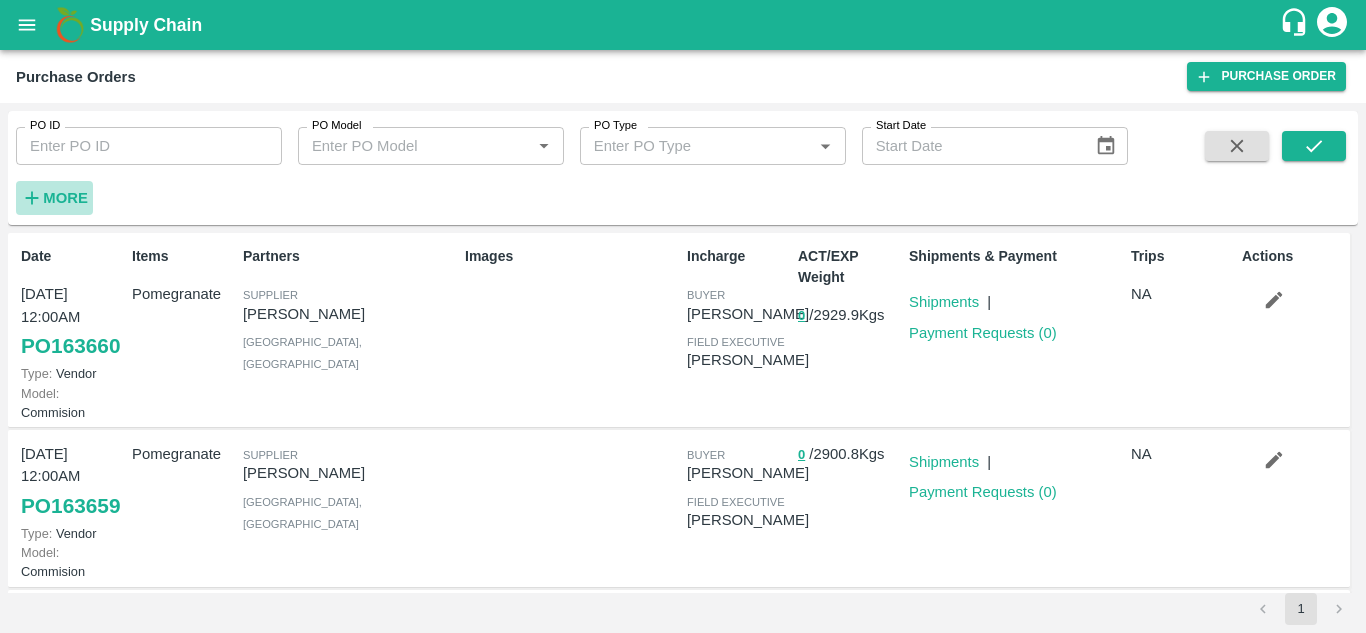 click on "More" at bounding box center (65, 198) 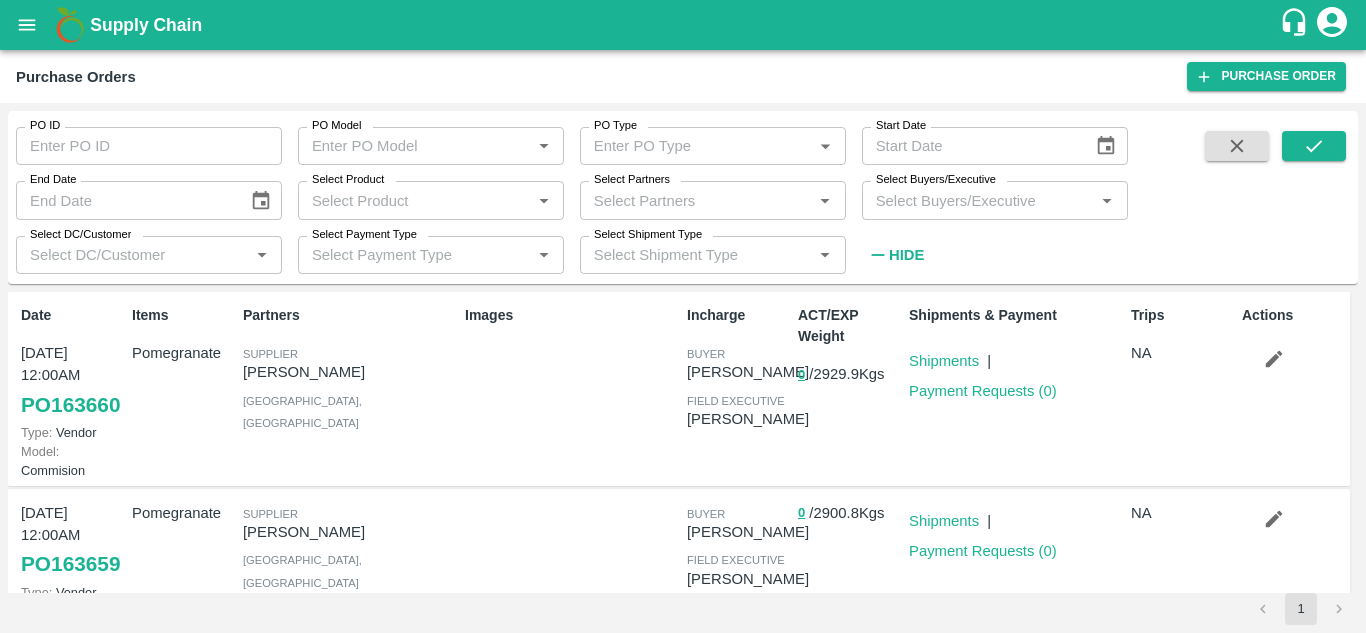 click on "Select Buyers/Executive" at bounding box center (978, 200) 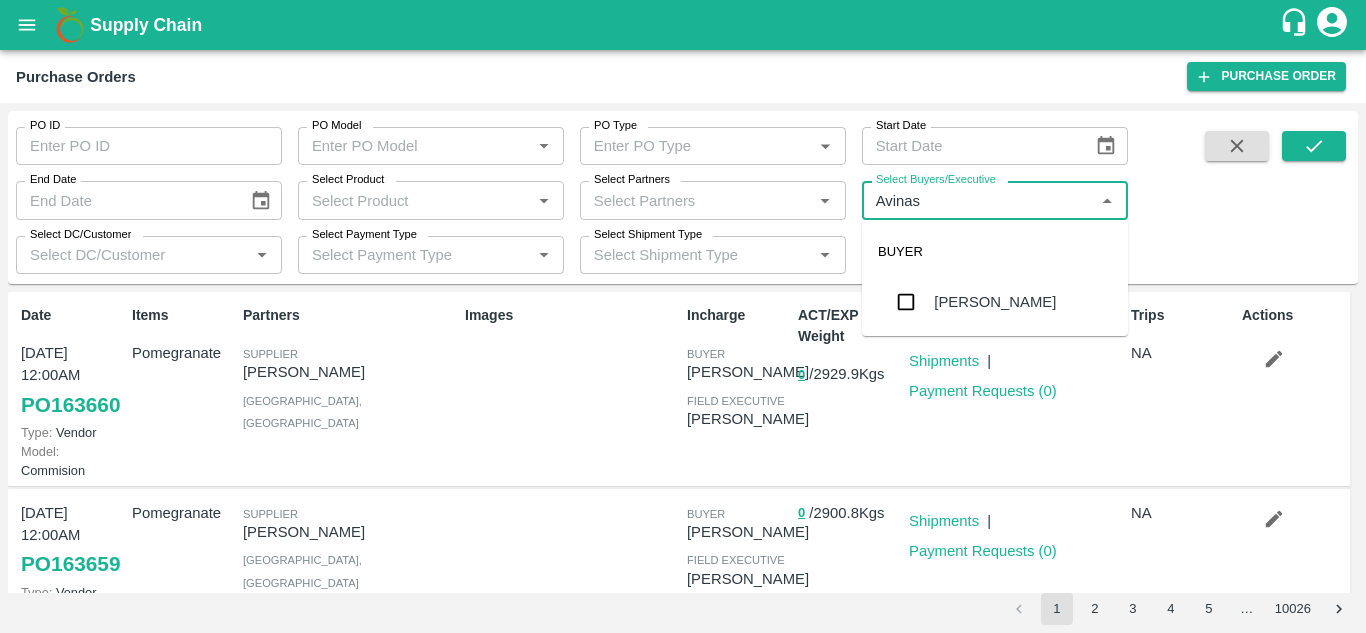 type on "Avinash" 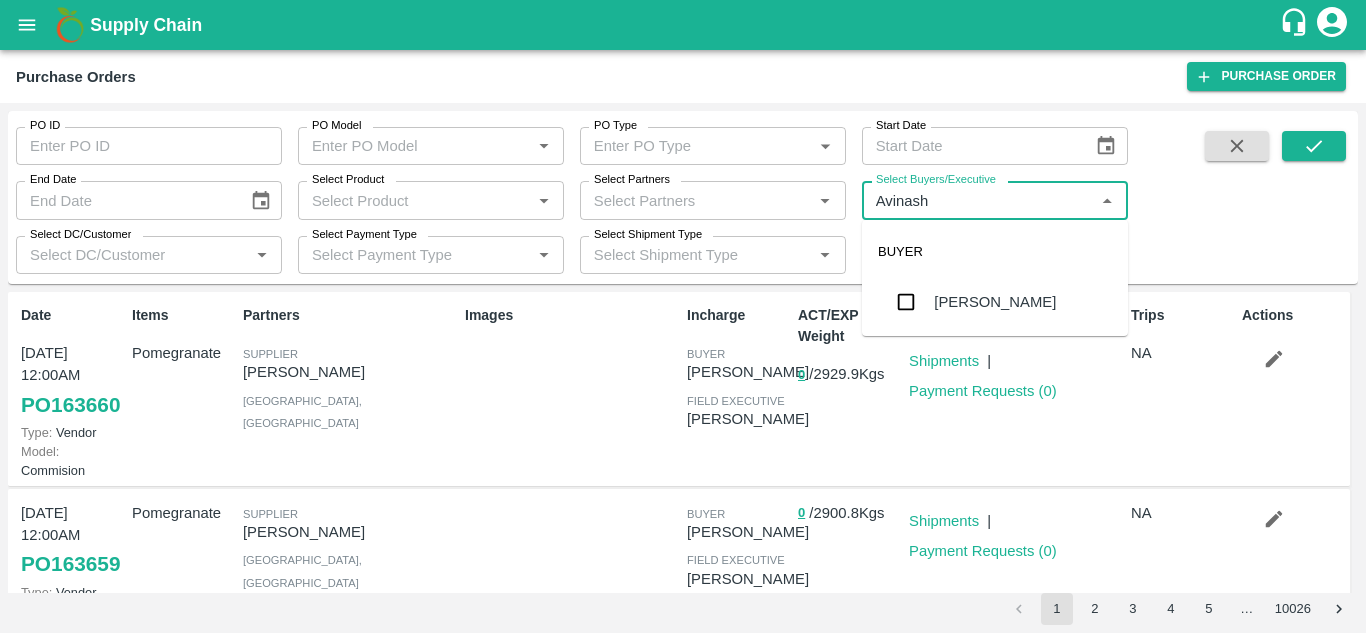 click at bounding box center (906, 302) 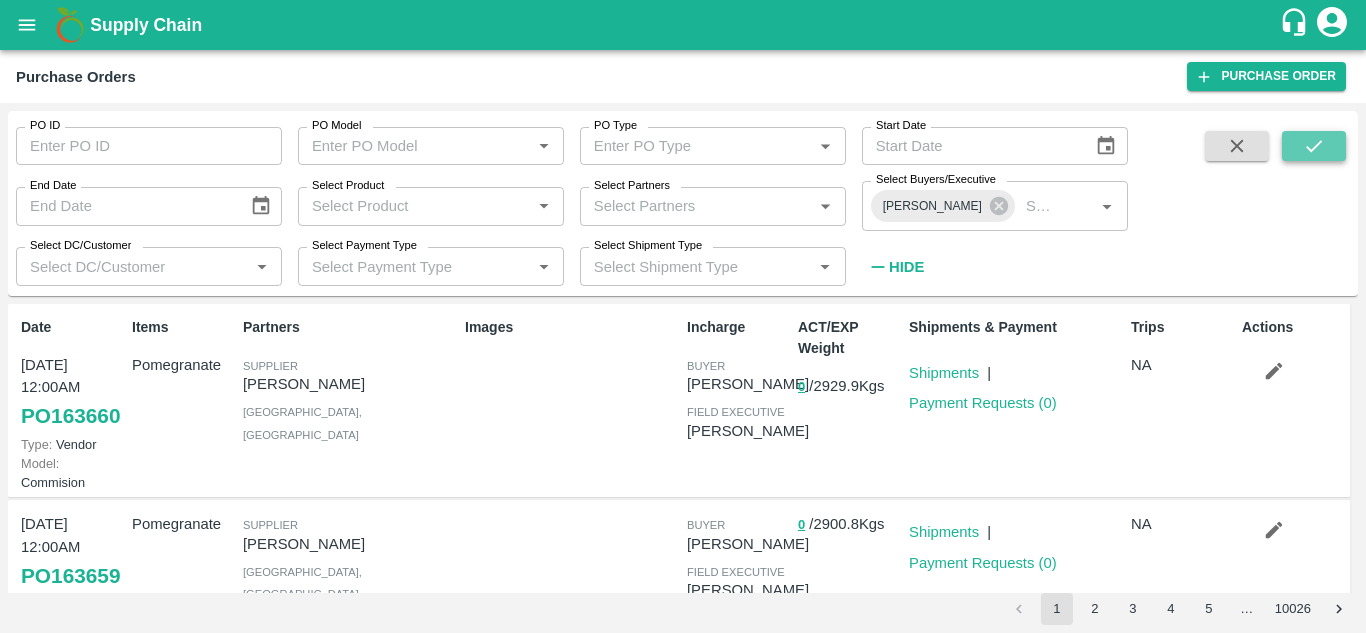 click at bounding box center (1314, 146) 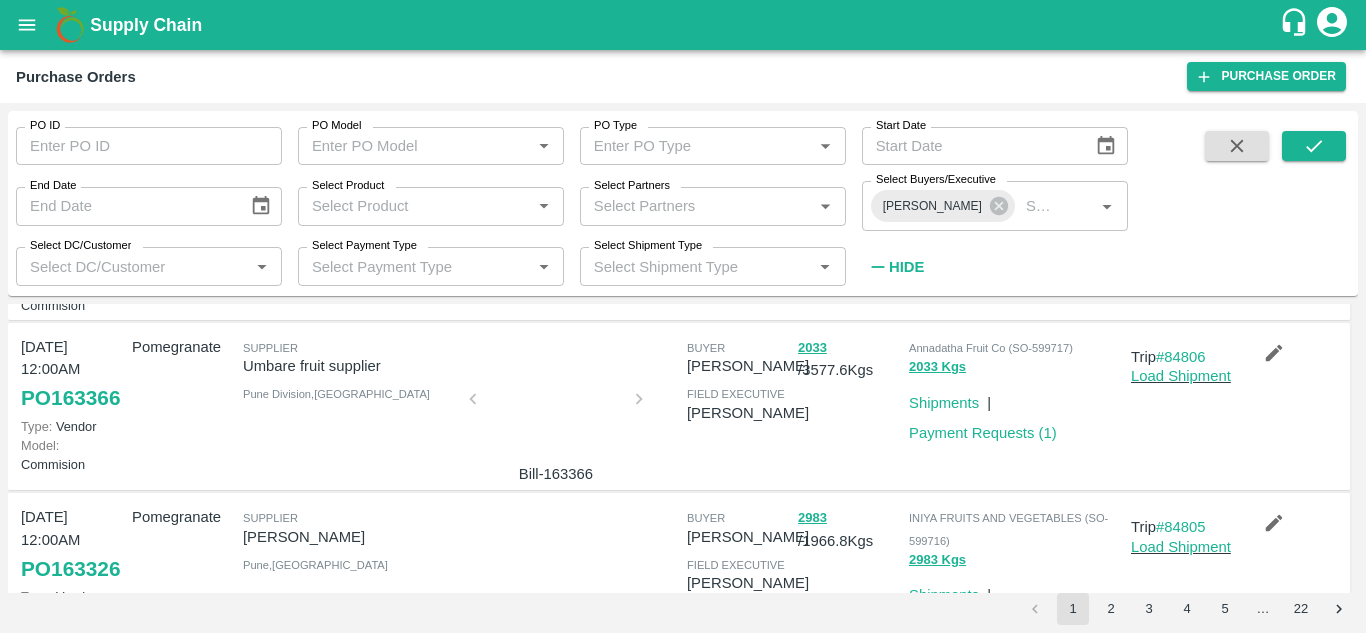 scroll, scrollTop: 971, scrollLeft: 0, axis: vertical 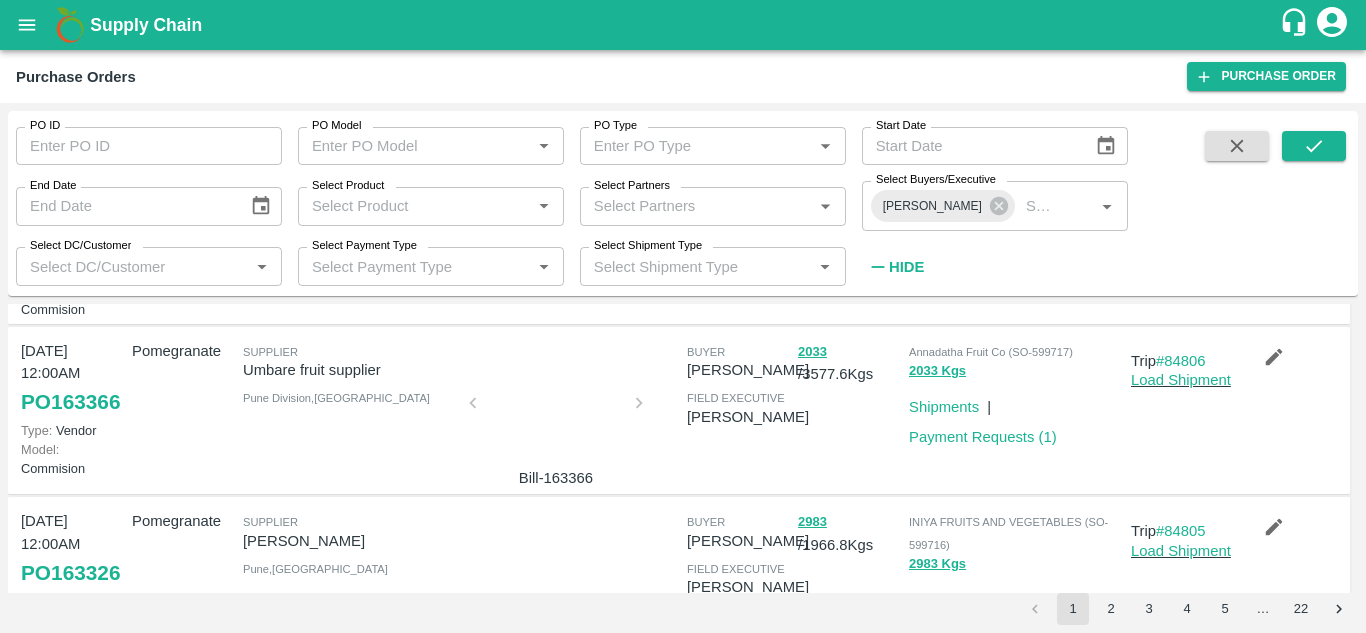 click on "Payment Requests ( 0 )" at bounding box center (983, 277) 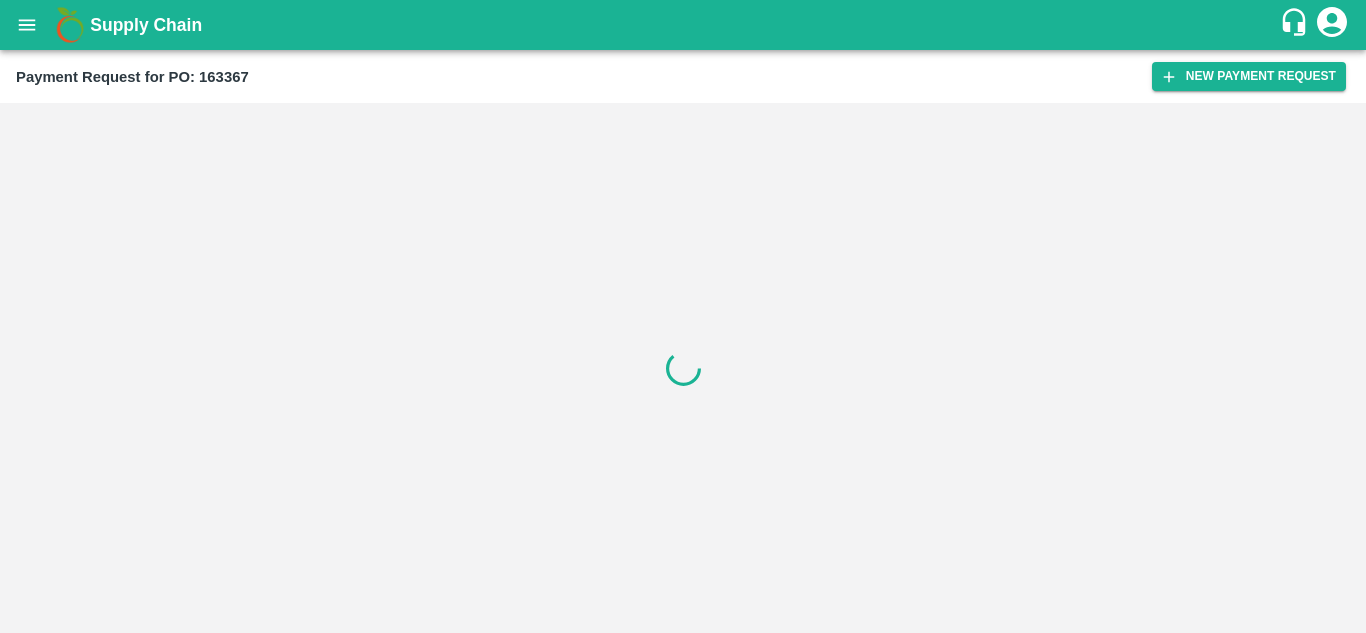 scroll, scrollTop: 0, scrollLeft: 0, axis: both 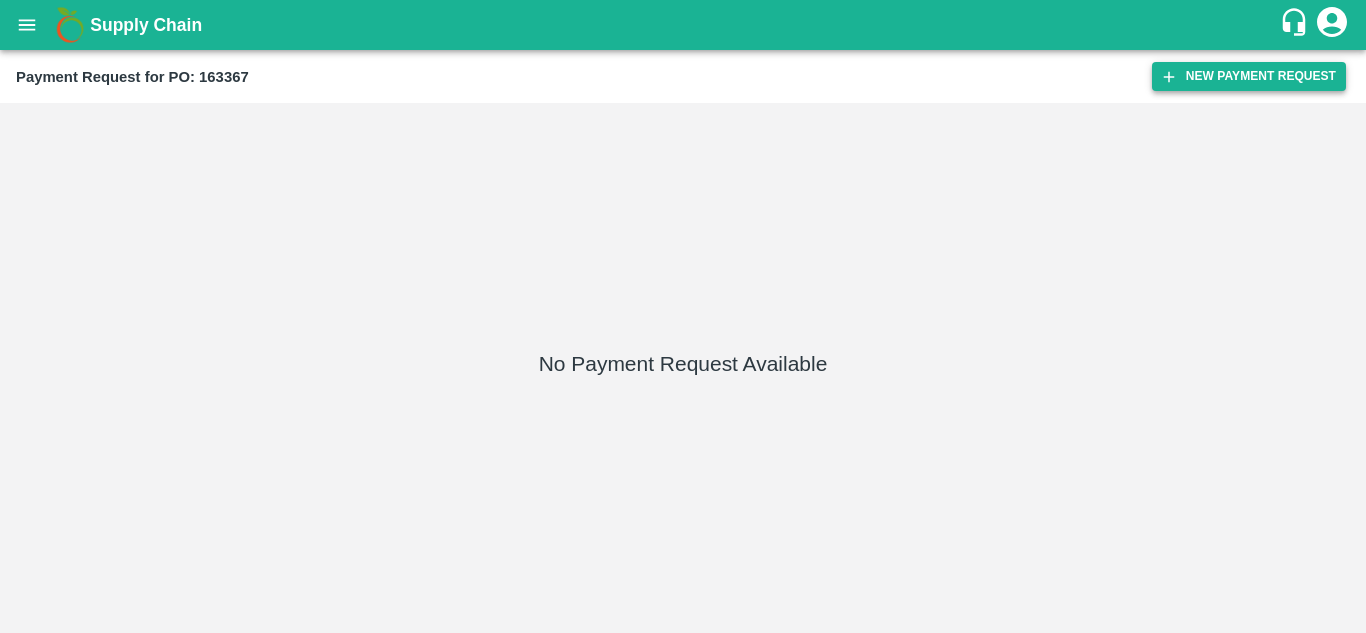 click on "New Payment Request" at bounding box center (1249, 76) 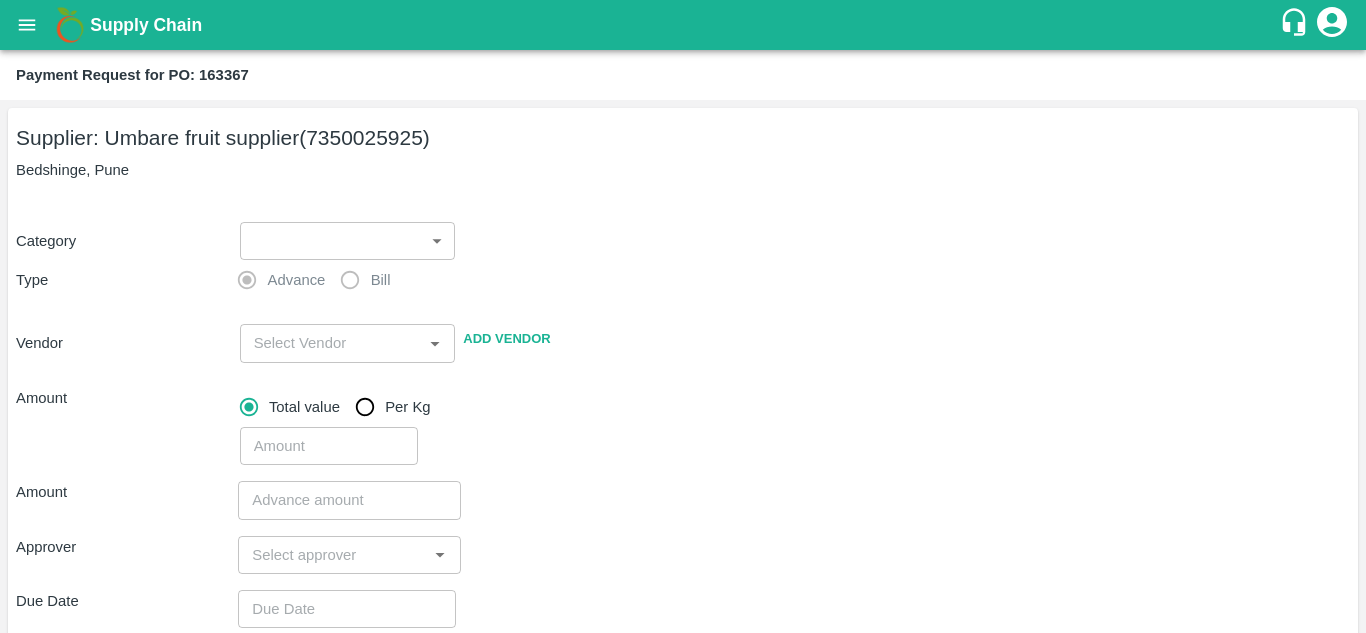 click on "Advance" at bounding box center [276, 280] 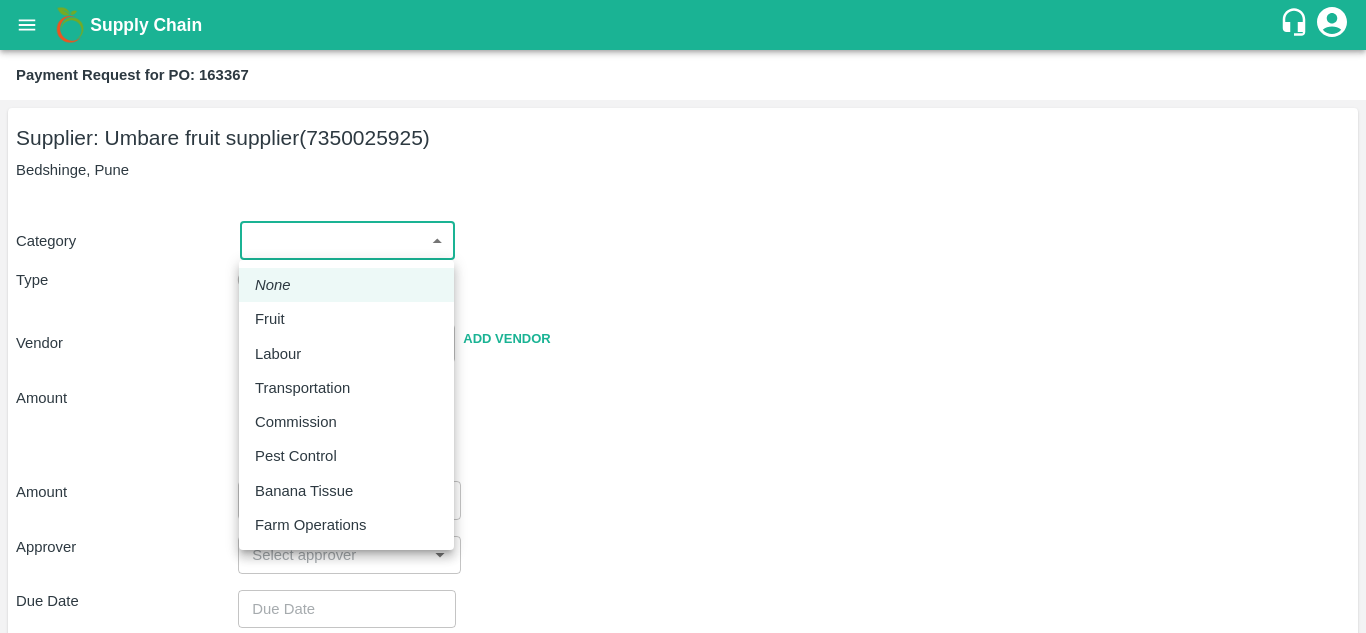 click on "Supply Chain Payment Request for PO: 163367 Supplier:    Umbare fruit supplier  (7350025925) Bedshinge, Pune Category ​ ​ Type Advance Bill Vendor ​ Add Vendor Amount Total value Per Kg ​ Amount ​ Approver ​ Due Date ​  Priority  Low  High Comment x ​ Attach bill Cancel Save Jeewana CC [PERSON_NAME] Logout None Fruit Labour Transportation Commission Pest Control Banana Tissue Farm Operations" at bounding box center (683, 316) 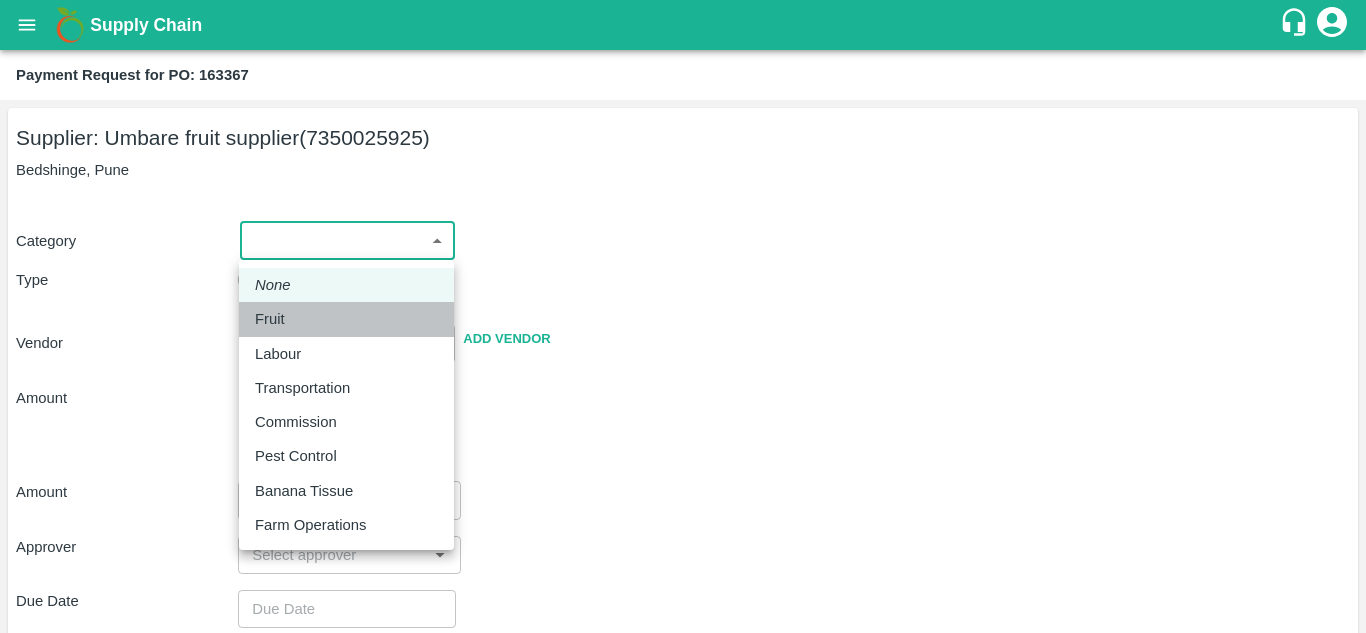 click on "Fruit" at bounding box center (346, 319) 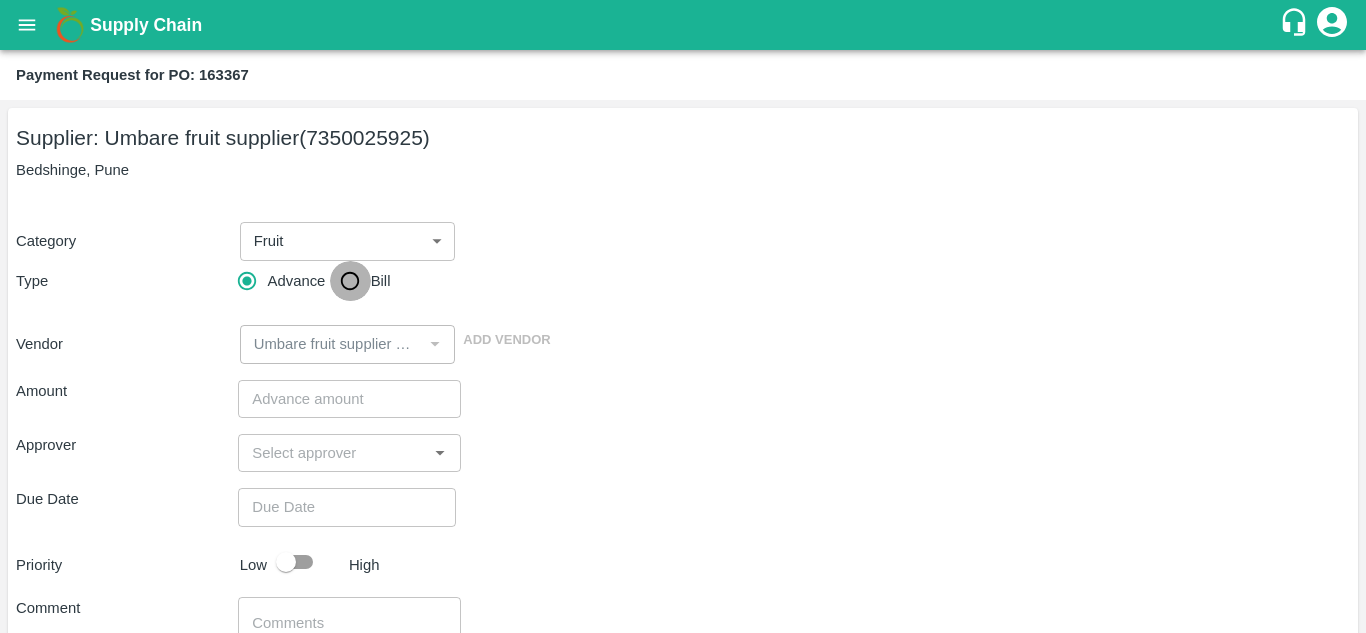 click on "Bill" at bounding box center (350, 281) 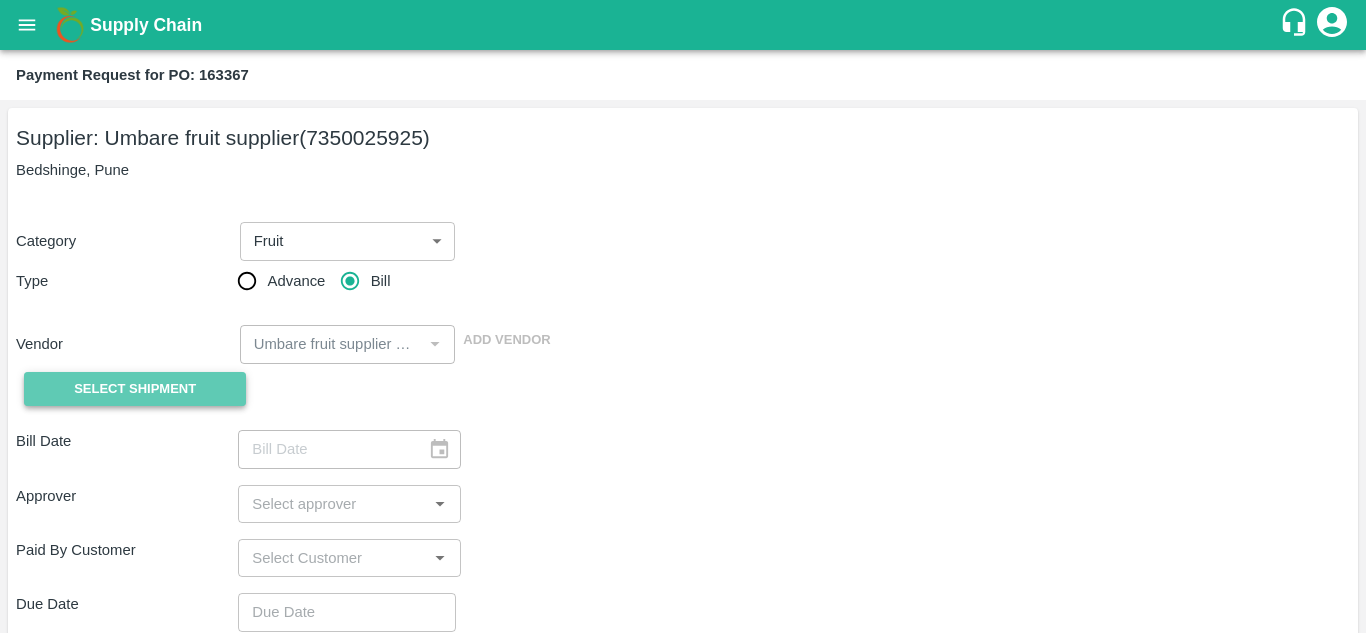 click on "Select Shipment" at bounding box center [135, 389] 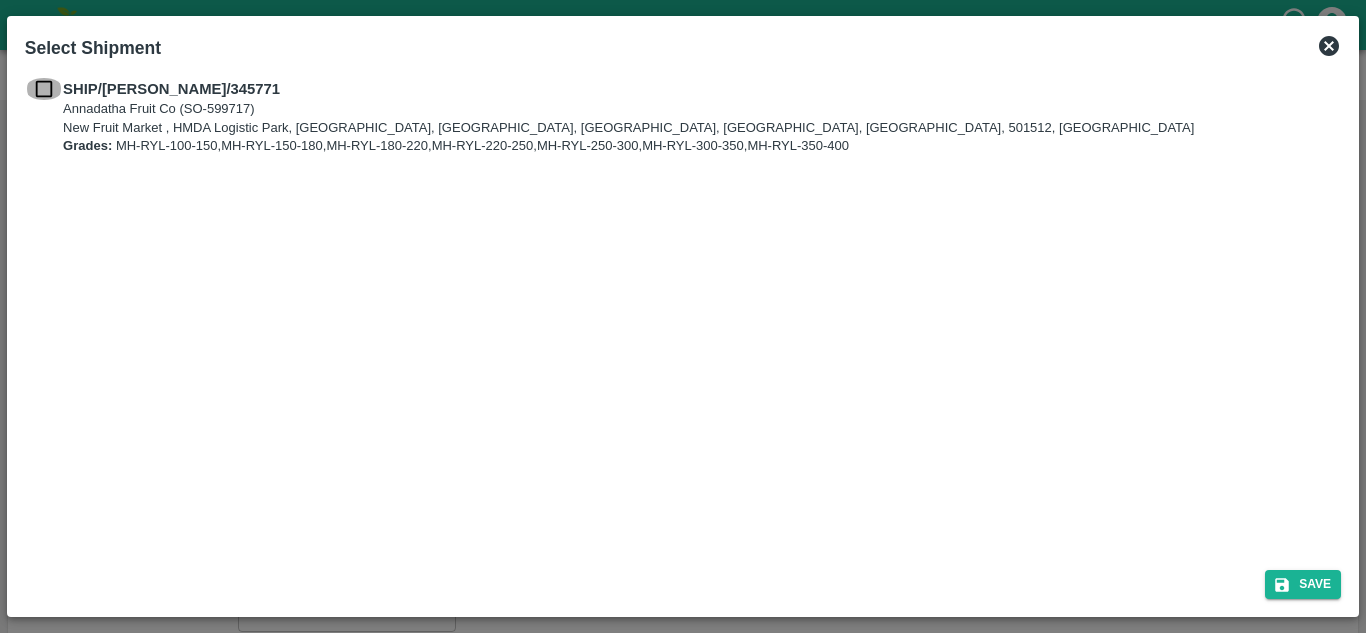 click at bounding box center [44, 89] 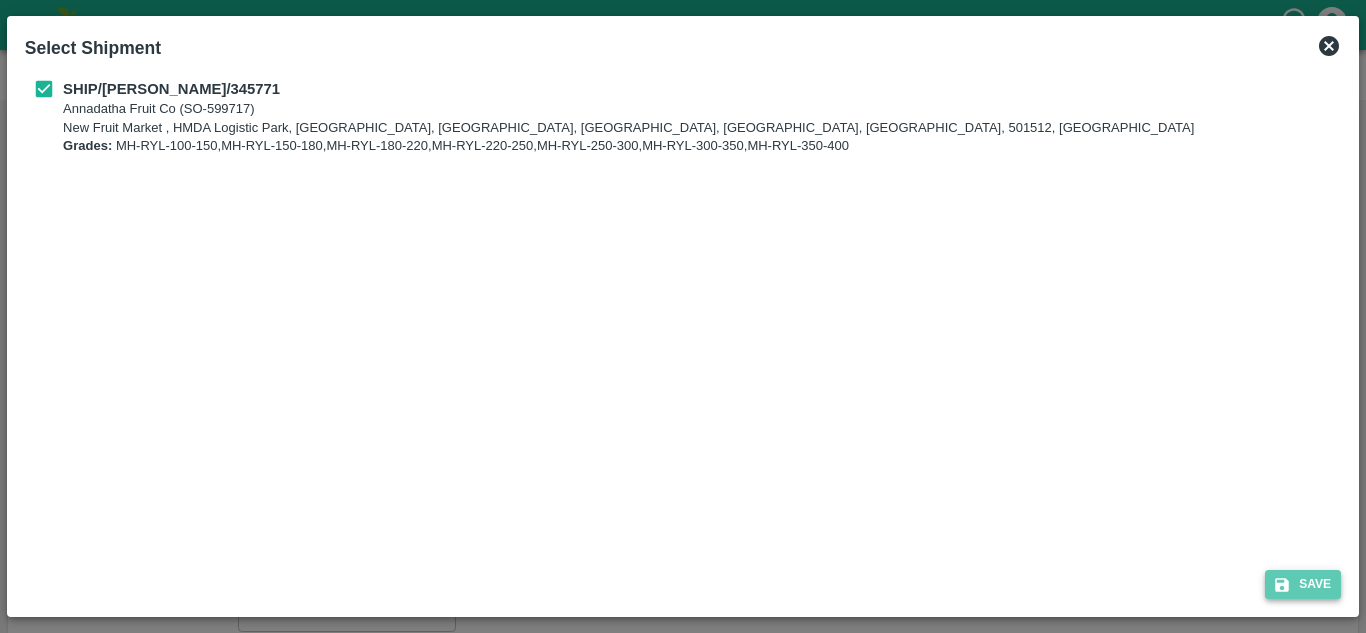 click on "Save" at bounding box center (1303, 584) 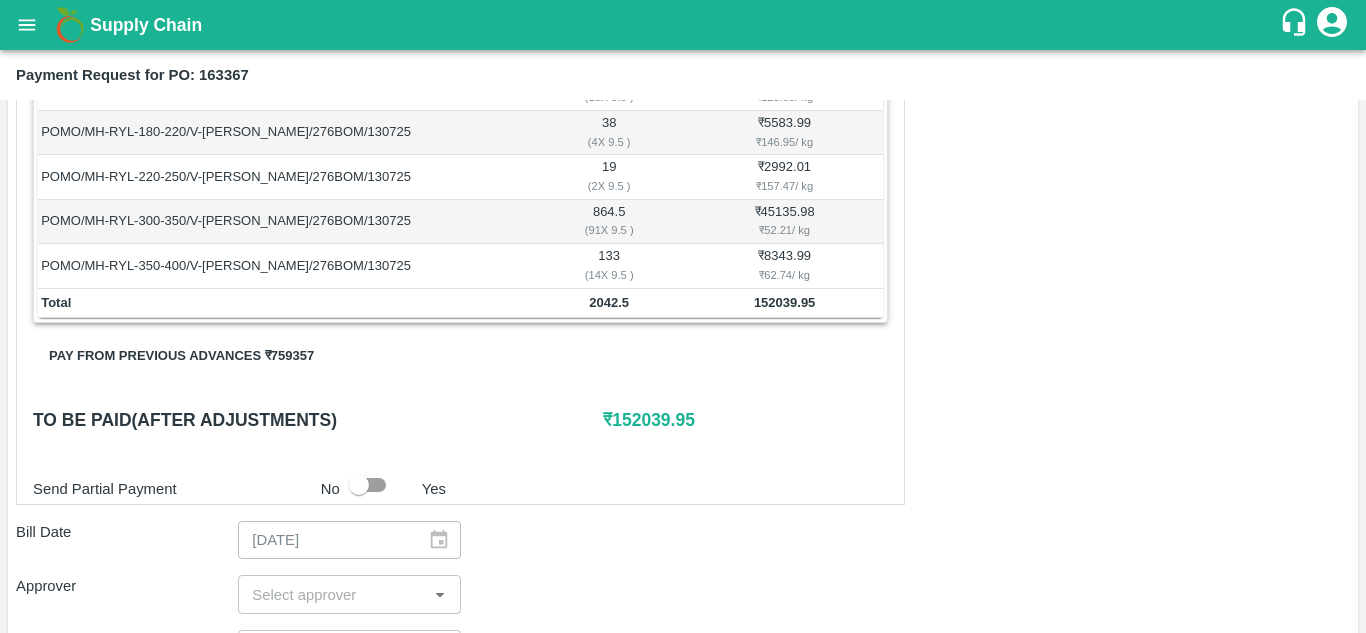 scroll, scrollTop: 459, scrollLeft: 0, axis: vertical 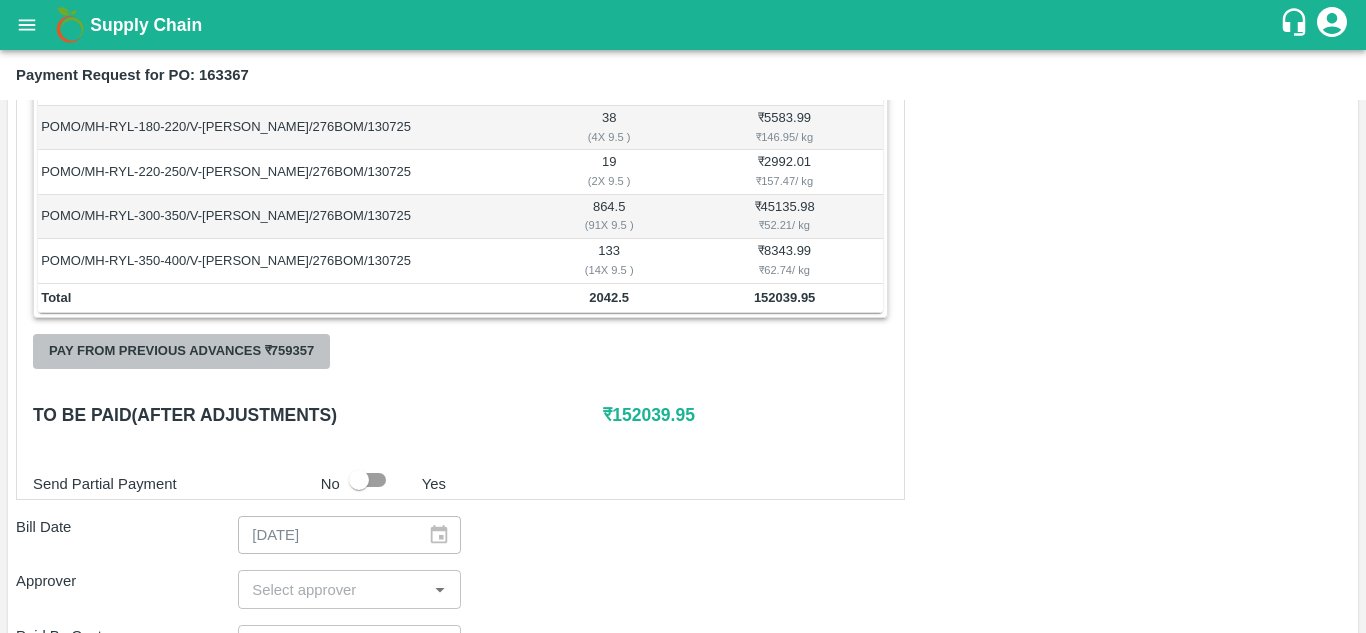 click on "Pay from previous advances ₹  759357" at bounding box center (181, 351) 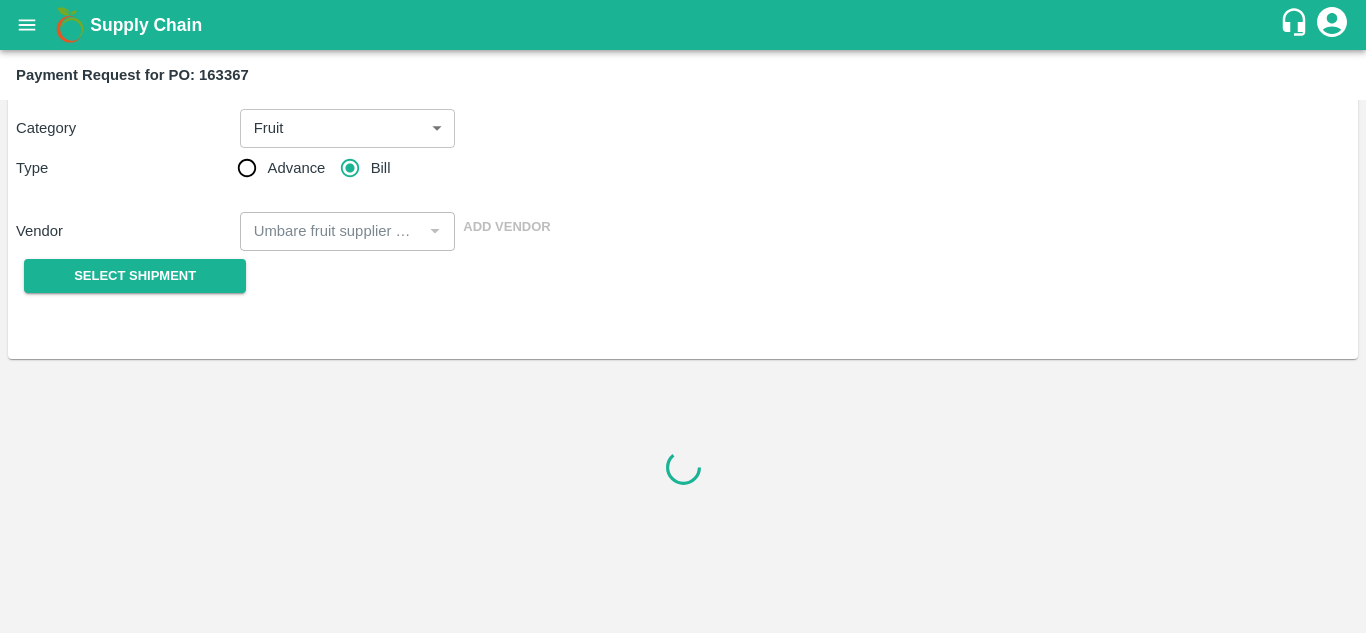 scroll, scrollTop: 459, scrollLeft: 0, axis: vertical 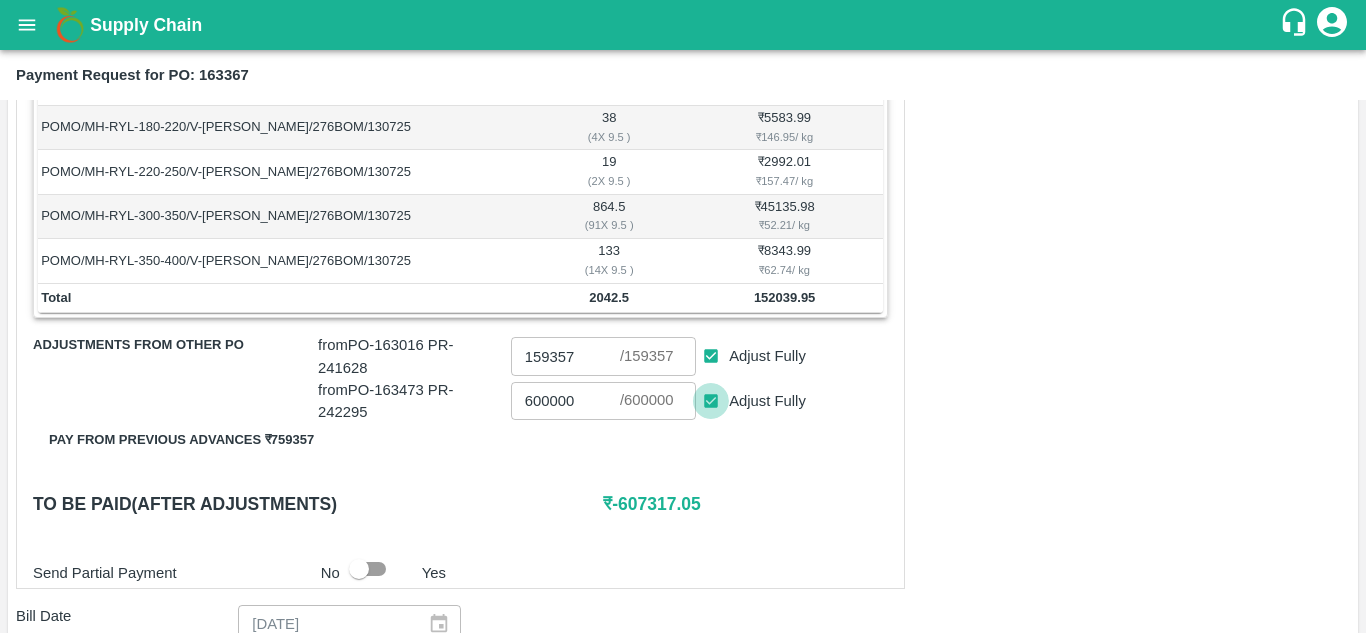 click on "Adjust Fully" at bounding box center [711, 401] 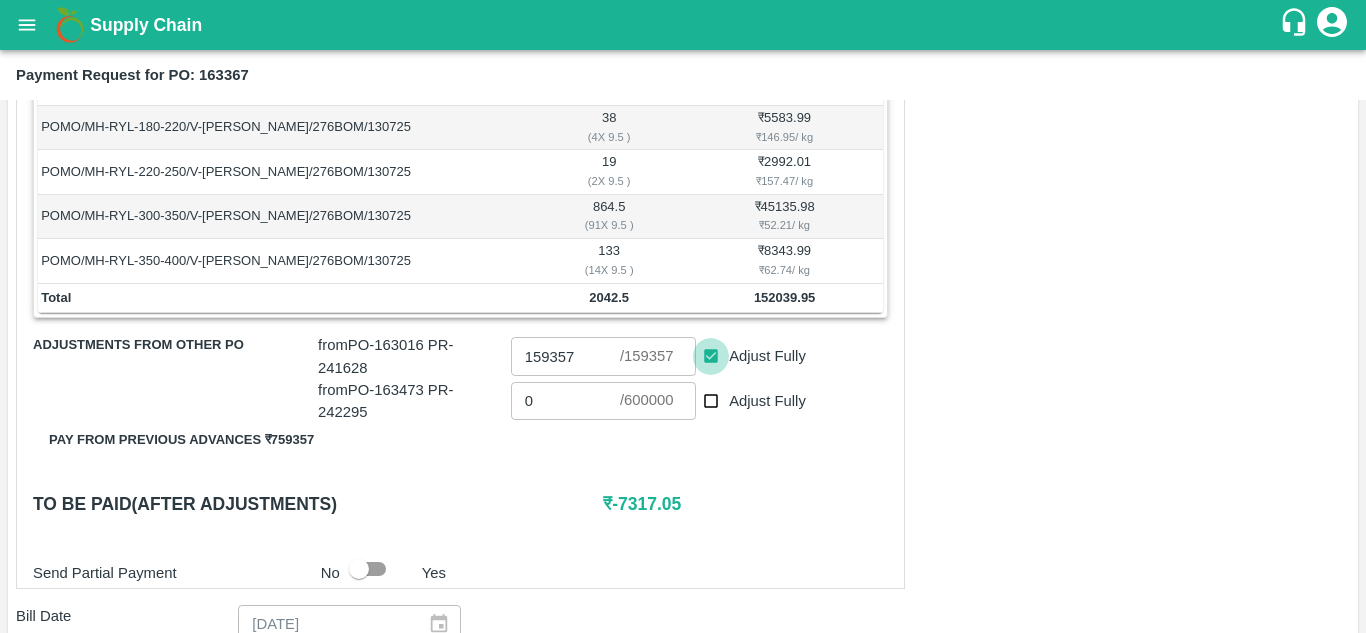 click on "Adjust Fully" at bounding box center [711, 356] 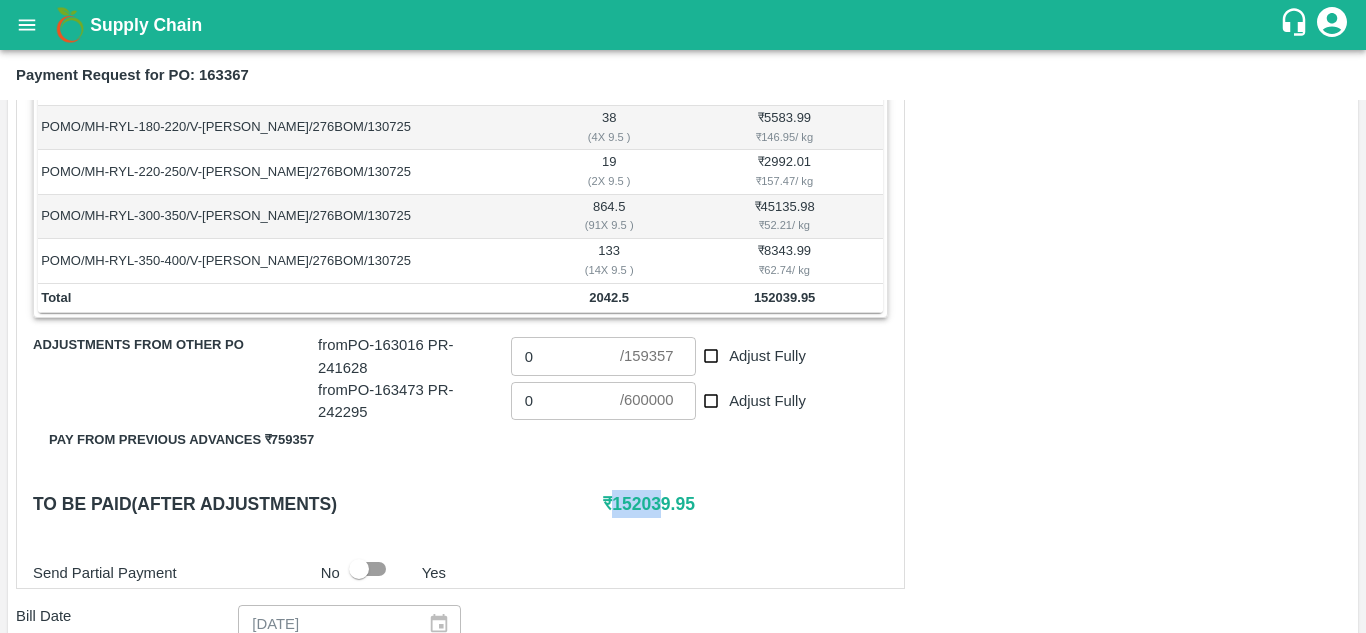 drag, startPoint x: 618, startPoint y: 501, endPoint x: 669, endPoint y: 490, distance: 52.17279 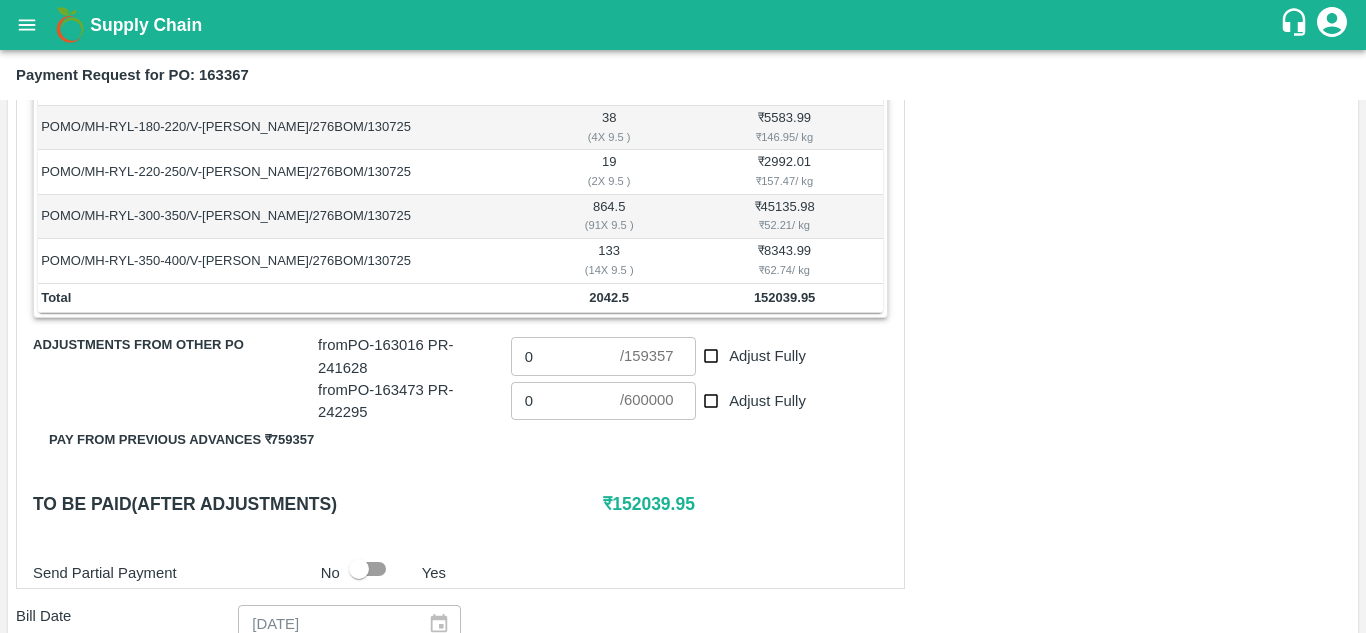 click on "Shipment -  SHIP/[PERSON_NAME]/345771 Lots (Labels) Weight (Kgs) Total Price (₹) POMO/MH-RYL-100-150/V-[PERSON_NAME]/276BOM/130725   817 ( 86  X   9.5   ) ₹ 68455.94 ₹ 83.79  / kg POMO/MH-RYL-150-180/V-[PERSON_NAME]/276BOM/130725   171 ( 18  X   9.5   ) ₹ 21528.04 ₹ 125.89  / kg POMO/MH-RYL-180-220/V-[PERSON_NAME]/276BOM/130725   38 ( 4  X   9.5   ) ₹ 5583.99 ₹ 146.95  / kg POMO/MH-RYL-220-250/V-[PERSON_NAME]/276BOM/130725   19 ( 2  X   9.5   ) ₹ 2992.01 ₹ 157.47  / kg POMO/MH-RYL-300-350/V-[PERSON_NAME]/276BOM/130725   864.5 ( 91  X   9.5   ) ₹ 45135.98 ₹ 52.21  / kg POMO/MH-RYL-350-400/V-[PERSON_NAME]/276BOM/130725   133 ( 14  X   9.5   ) ₹ 8343.99 ₹ 62.74  / kg Total 2042.5 152039.95 Adjustments from other PO from  PO- 163016   PR- 241628 0 ​ / 159357 ​ Adjust Fully from  PO- 163473   PR- 242295 0 ​ / 600000 ​ Adjust Fully Pay from previous advances ₹  759357 To be paid(After adjustments) ₹  152039.95 Send Partial Payment No Yes" at bounding box center (460, 272) 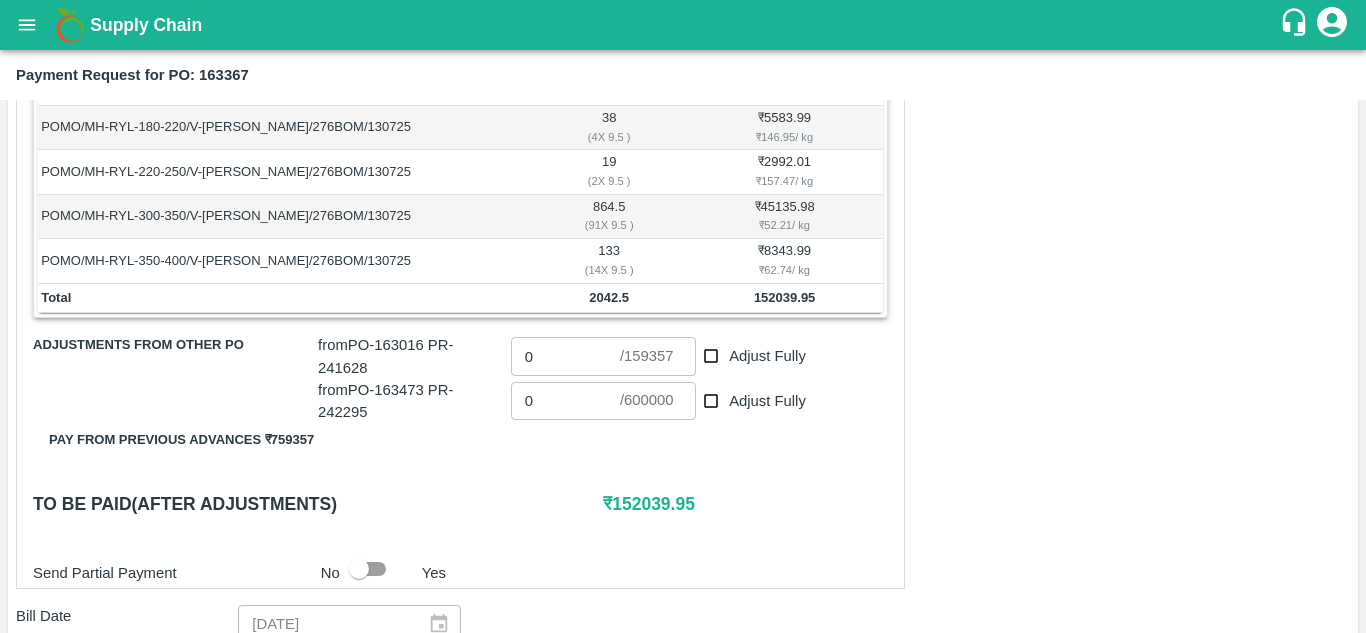 click on "₹  152039.95" at bounding box center [745, 504] 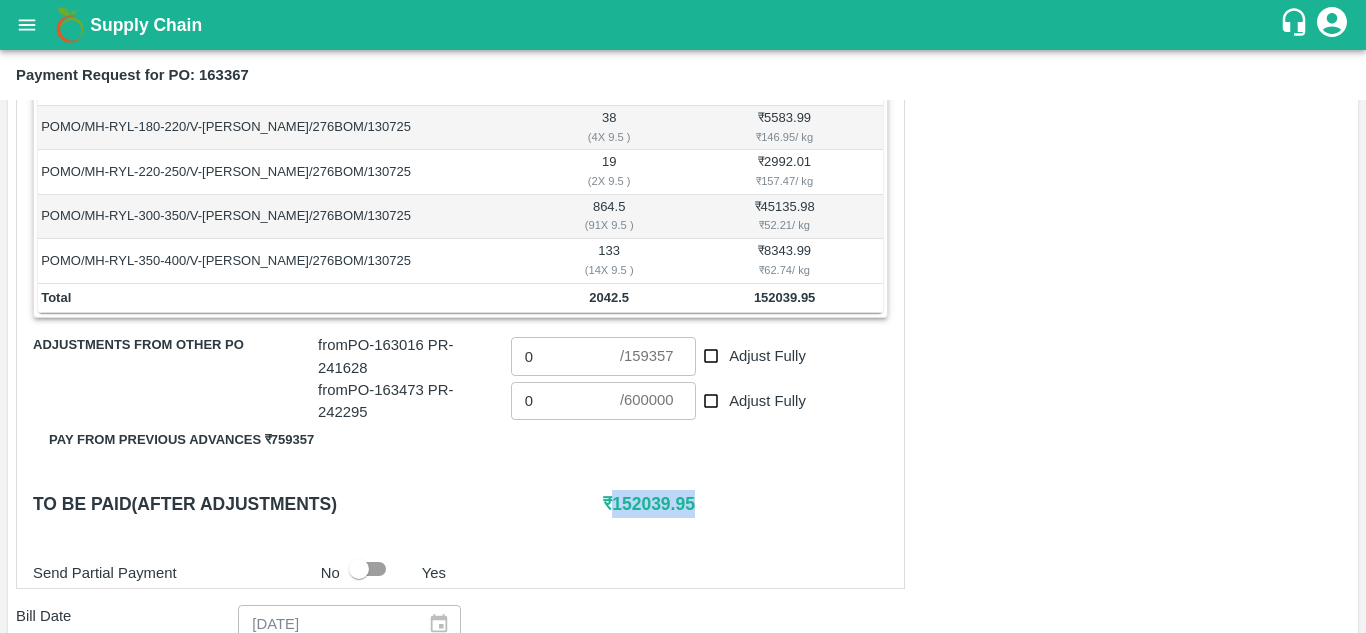 click on "₹  152039.95" at bounding box center (745, 504) 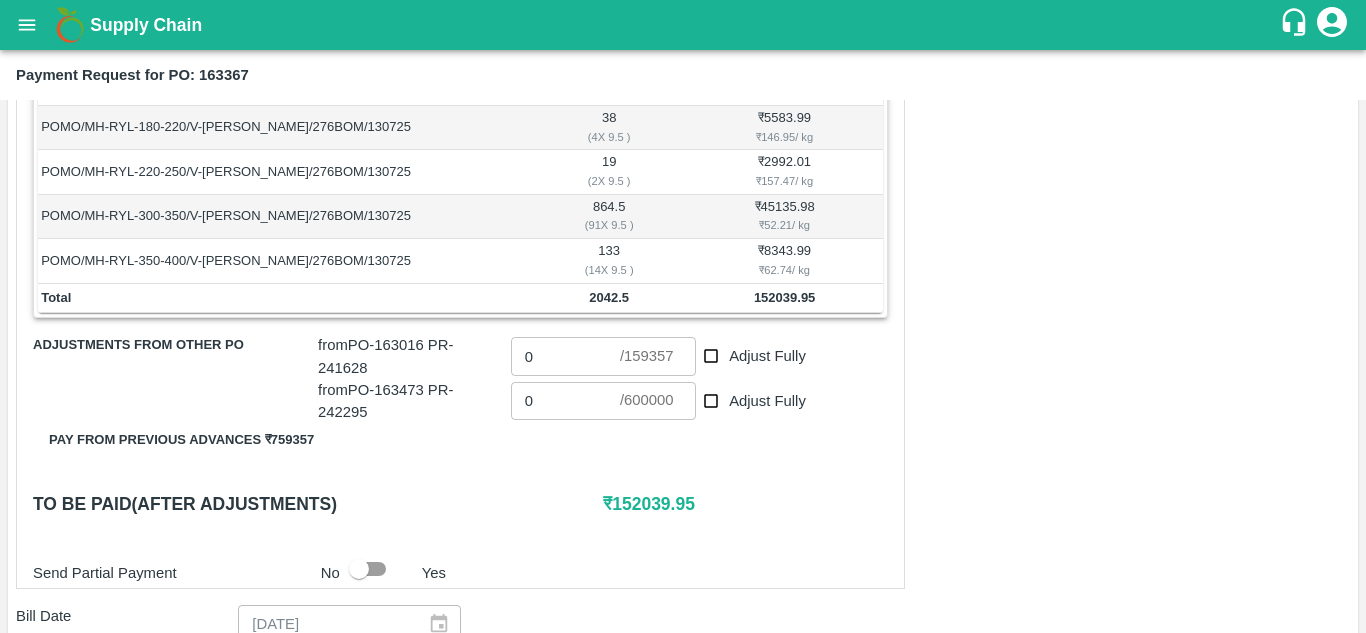 click on "To be paid(After adjustments)" at bounding box center [318, 504] 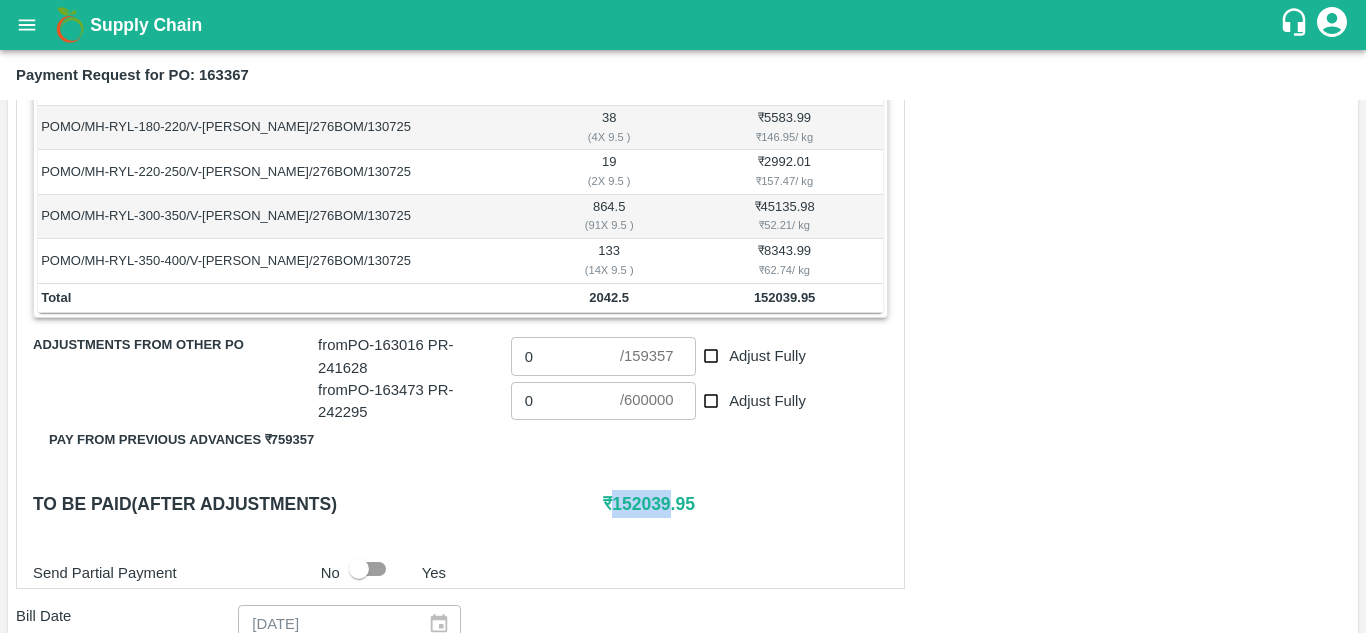 drag, startPoint x: 620, startPoint y: 504, endPoint x: 672, endPoint y: 503, distance: 52.009613 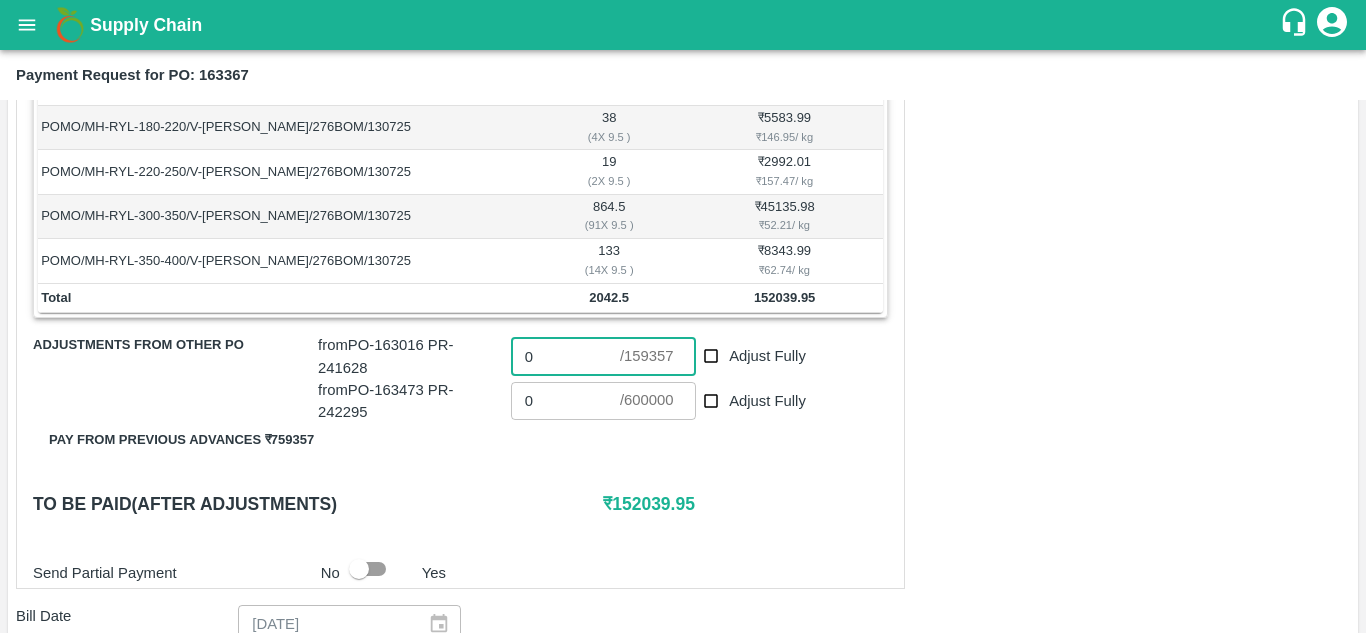 click on "0" at bounding box center [565, 356] 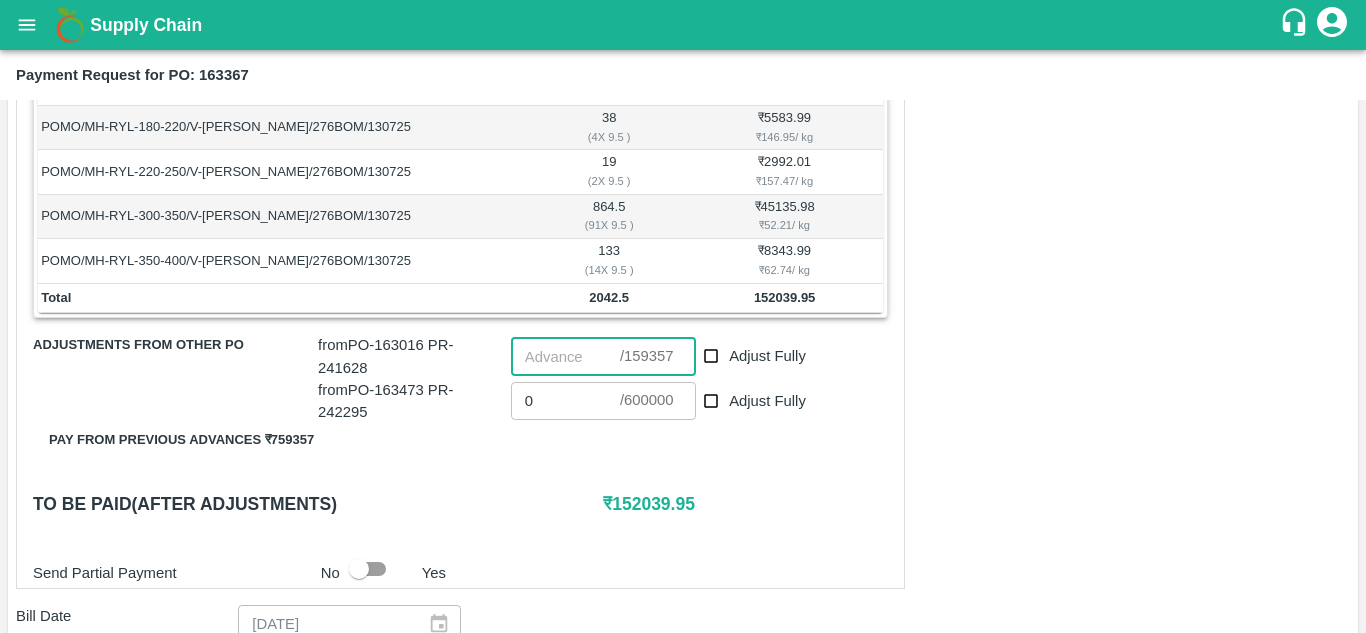 paste on "152039" 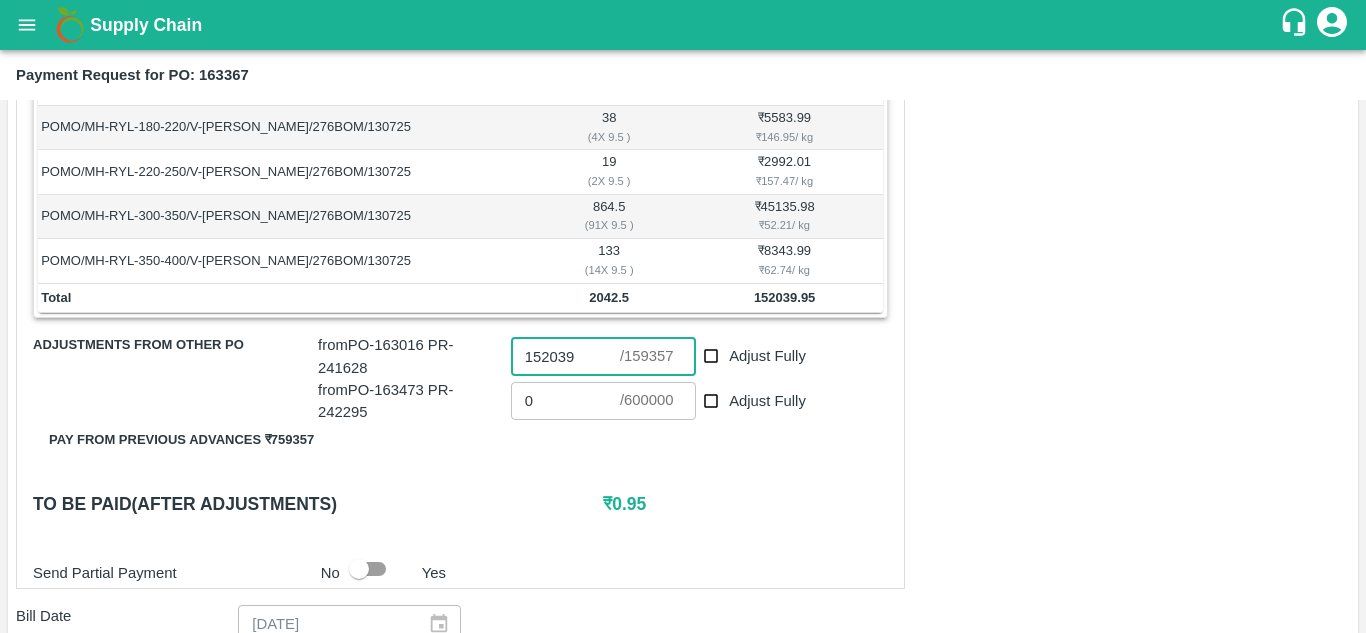 type on "152039" 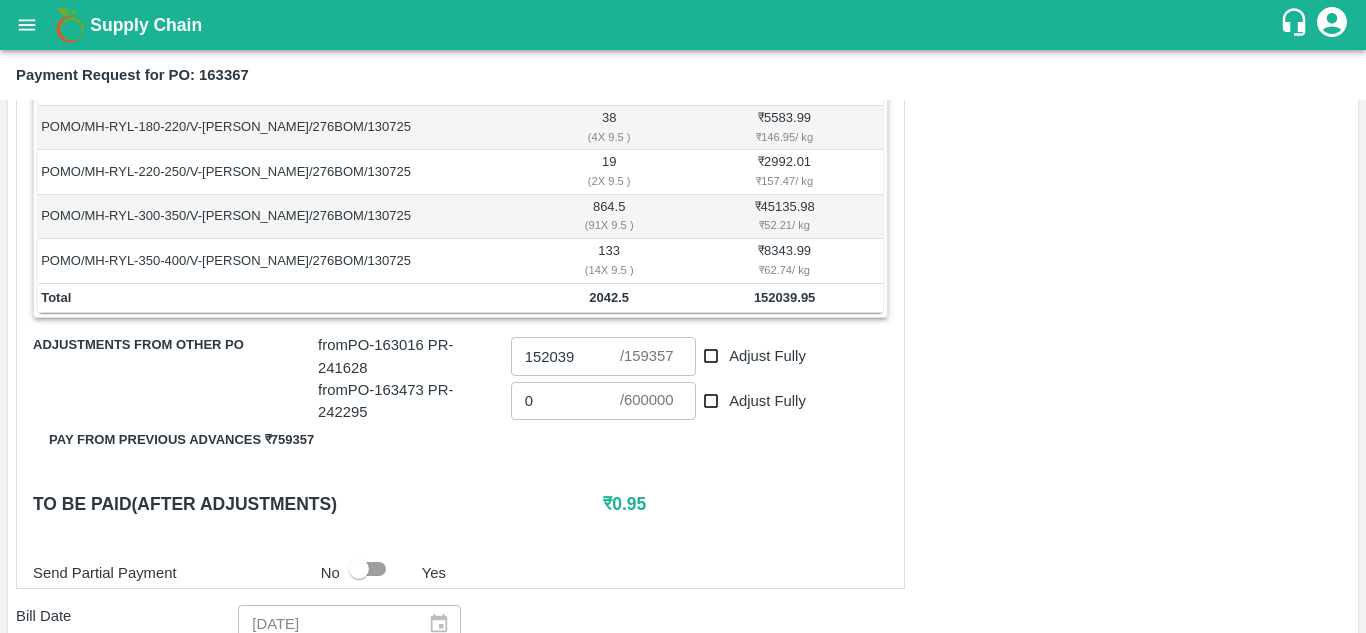 click on "Shipment -  SHIP/[PERSON_NAME]/345771 Lots (Labels) Weight (Kgs) Total Price (₹) POMO/MH-RYL-100-150/V-[PERSON_NAME]/276BOM/130725   817 ( 86  X   9.5   ) ₹ 68455.94 ₹ 83.79  / kg POMO/MH-RYL-150-180/V-[PERSON_NAME]/276BOM/130725   171 ( 18  X   9.5   ) ₹ 21528.04 ₹ 125.89  / kg POMO/MH-RYL-180-220/V-[PERSON_NAME]/276BOM/130725   38 ( 4  X   9.5   ) ₹ 5583.99 ₹ 146.95  / kg POMO/MH-RYL-220-250/V-[PERSON_NAME]/276BOM/130725   19 ( 2  X   9.5   ) ₹ 2992.01 ₹ 157.47  / kg POMO/MH-RYL-300-350/V-[PERSON_NAME]/276BOM/130725   864.5 ( 91  X   9.5   ) ₹ 45135.98 ₹ 52.21  / kg POMO/MH-RYL-350-400/V-[PERSON_NAME]/276BOM/130725   133 ( 14  X   9.5   ) ₹ 8343.99 ₹ 62.74  / kg Total 2042.5 152039.95 Adjustments from other PO from  PO- 163016   PR- 241628 152039 ​ / 159357 ​ Adjust Fully from  PO- 163473   PR- 242295 0 ​ / 600000 ​ Adjust Fully Pay from previous advances ₹  759357 To be paid(After adjustments) ₹  0.95 Send Partial Payment No Yes" at bounding box center (460, 272) 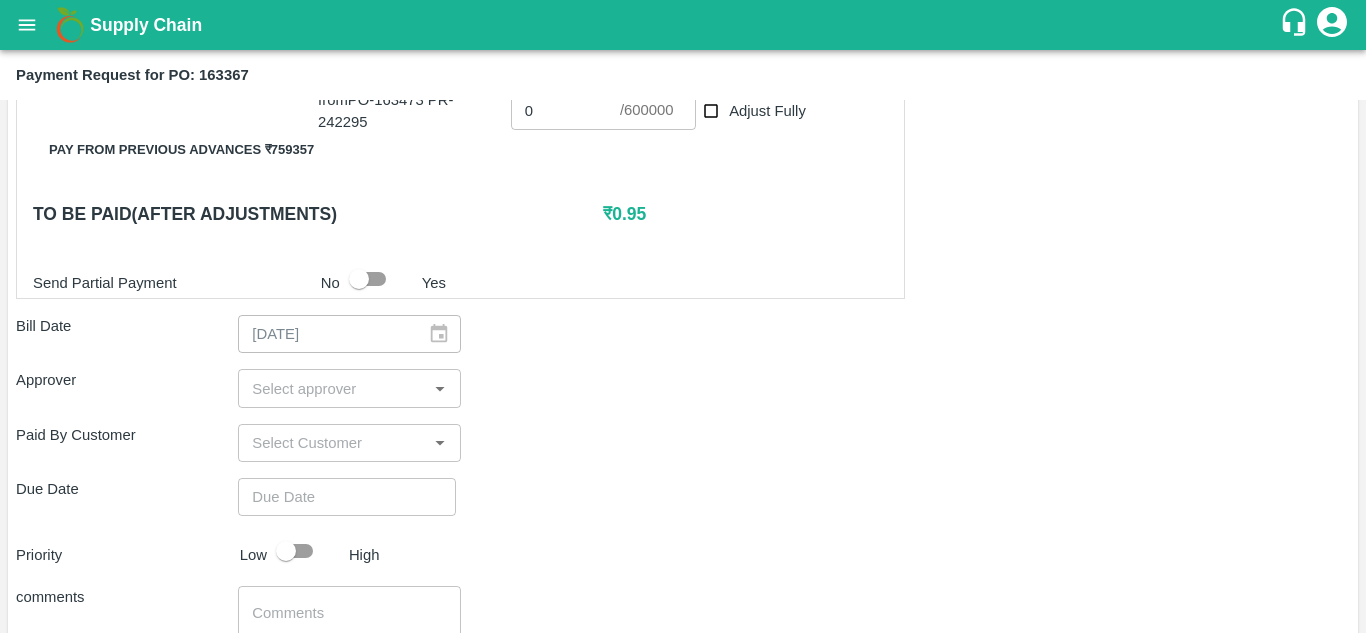 scroll, scrollTop: 750, scrollLeft: 0, axis: vertical 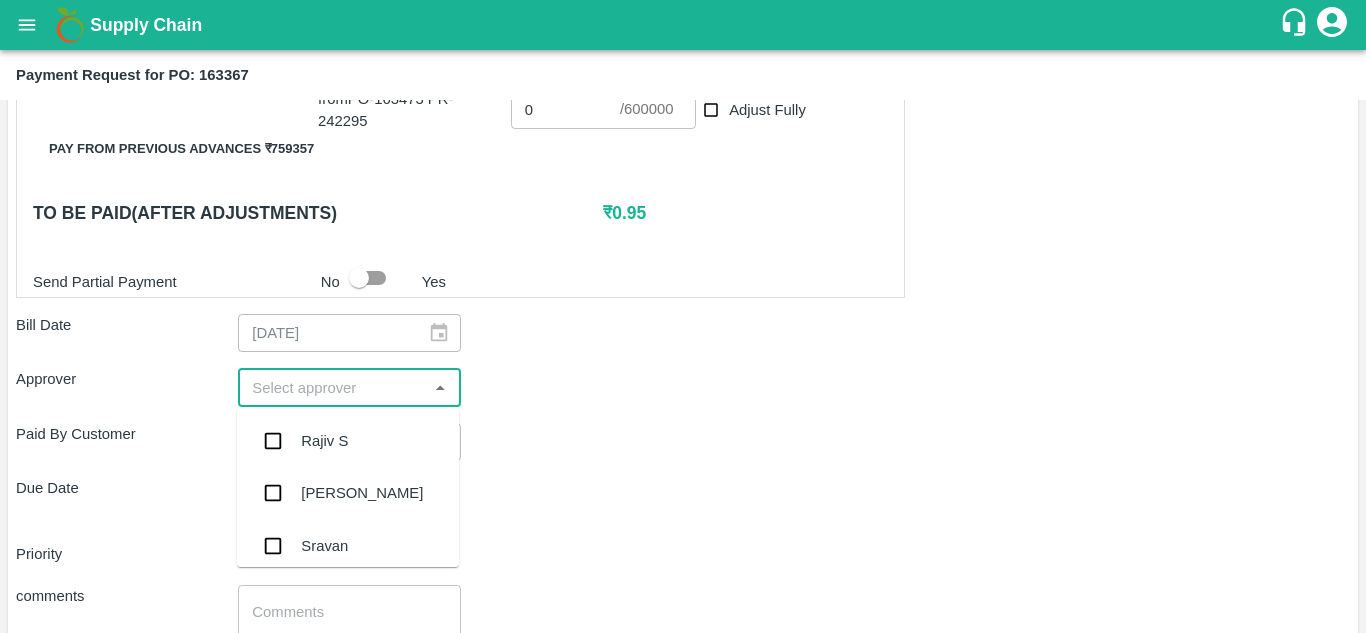 click at bounding box center (332, 387) 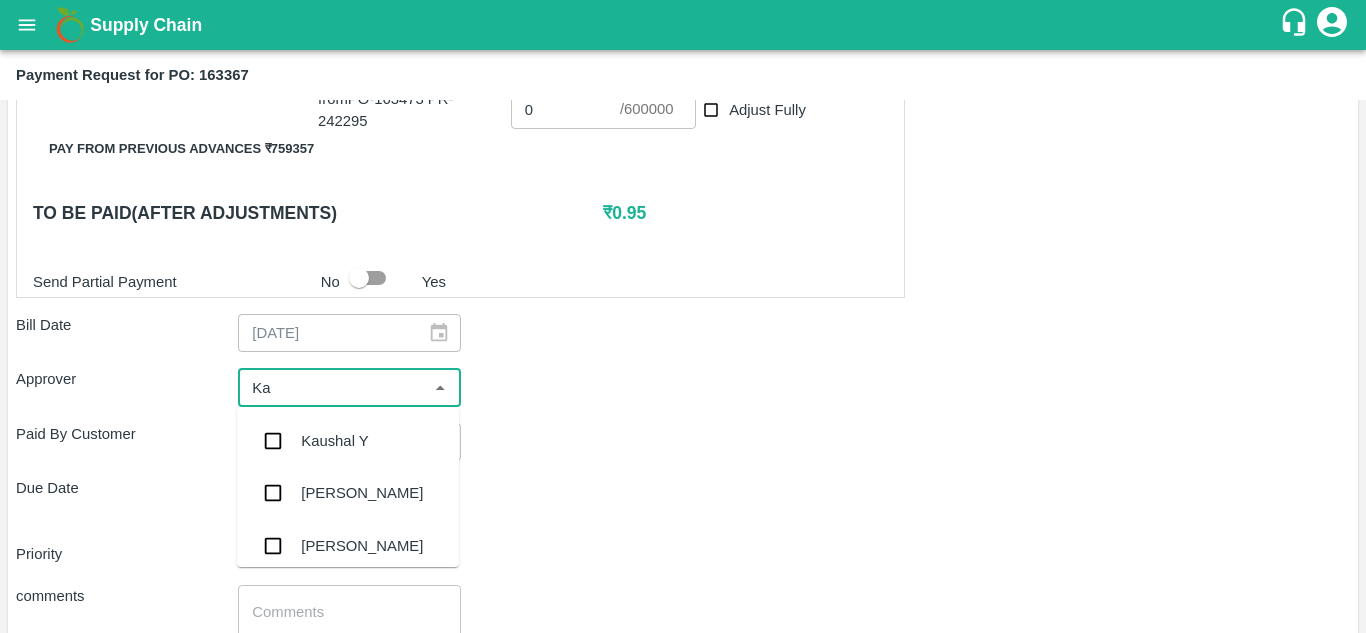 type on "Kau" 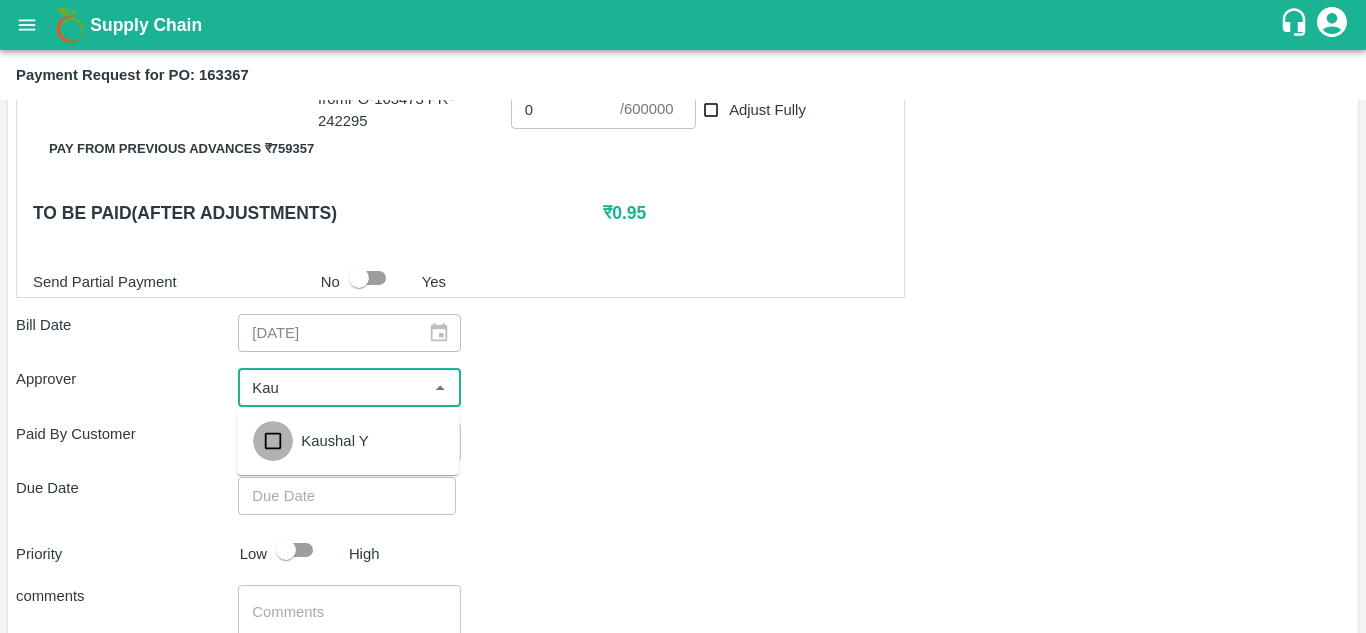 click at bounding box center (273, 441) 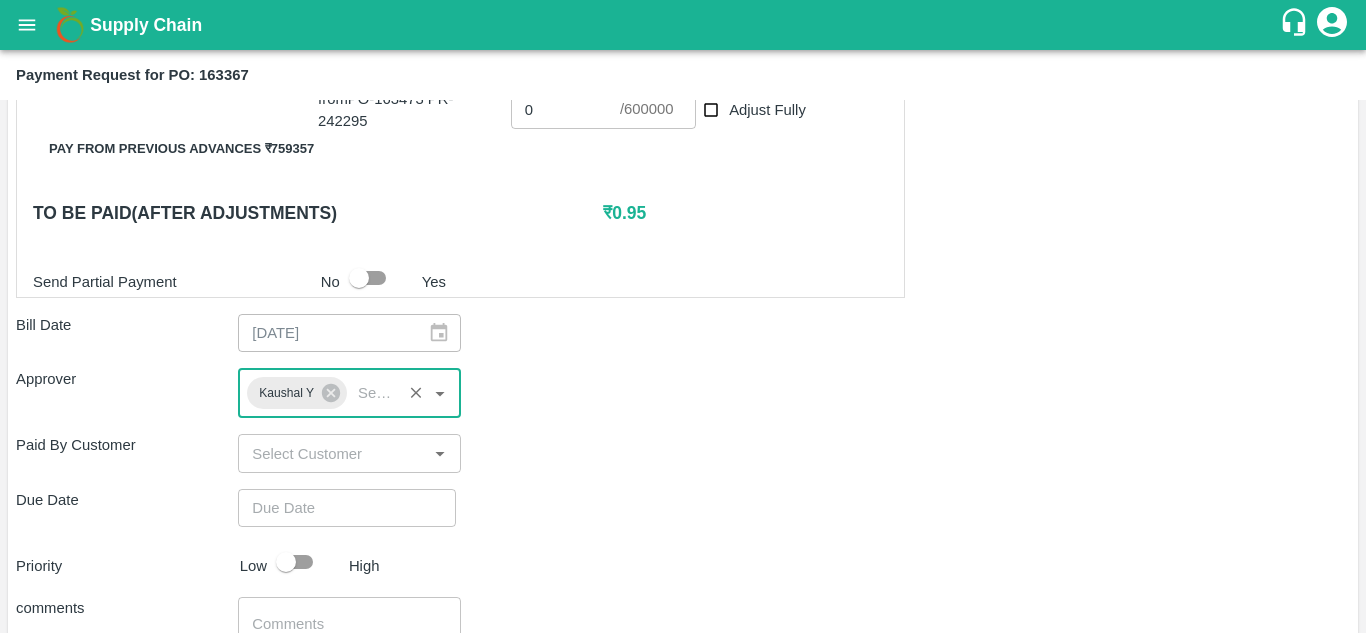 type on "DD/MM/YYYY hh:mm aa" 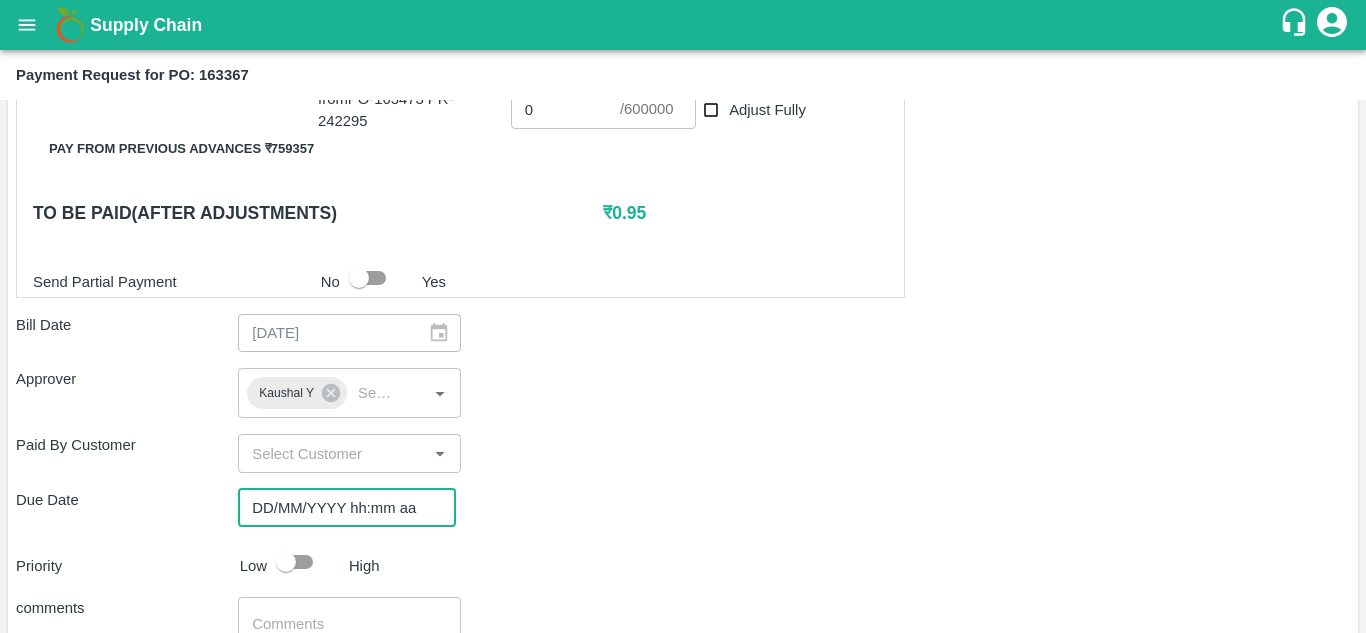 click on "DD/MM/YYYY hh:mm aa" at bounding box center [340, 508] 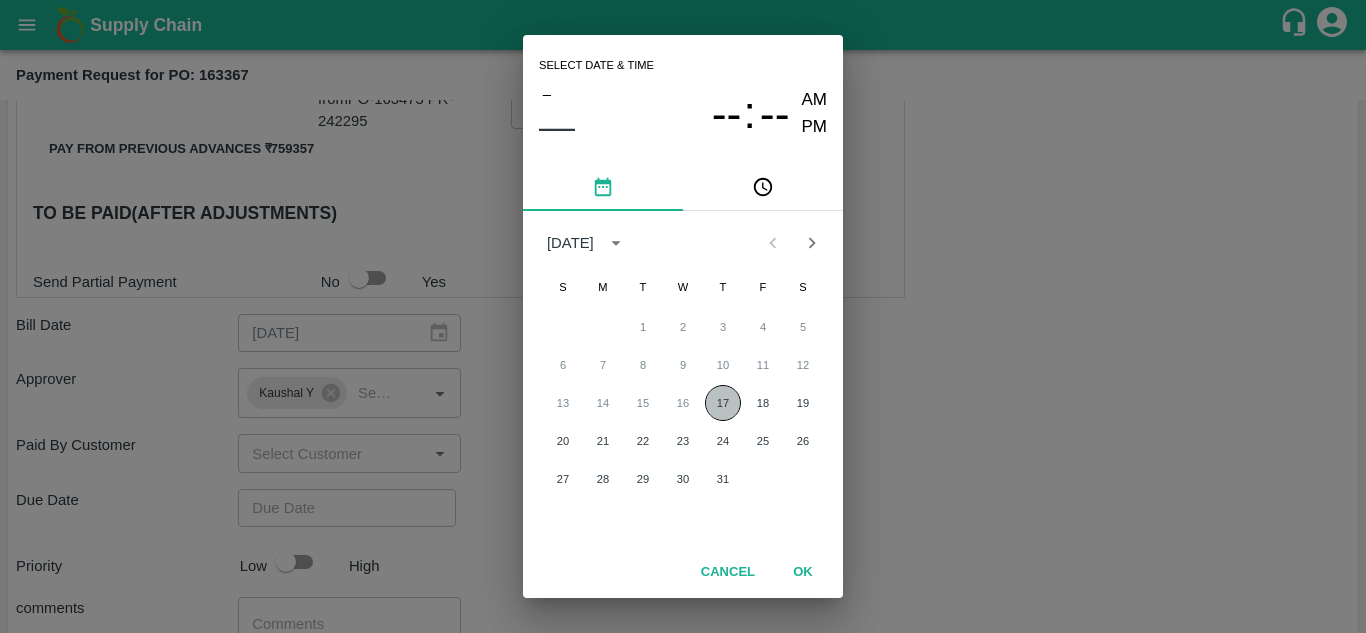 click on "17" at bounding box center (723, 403) 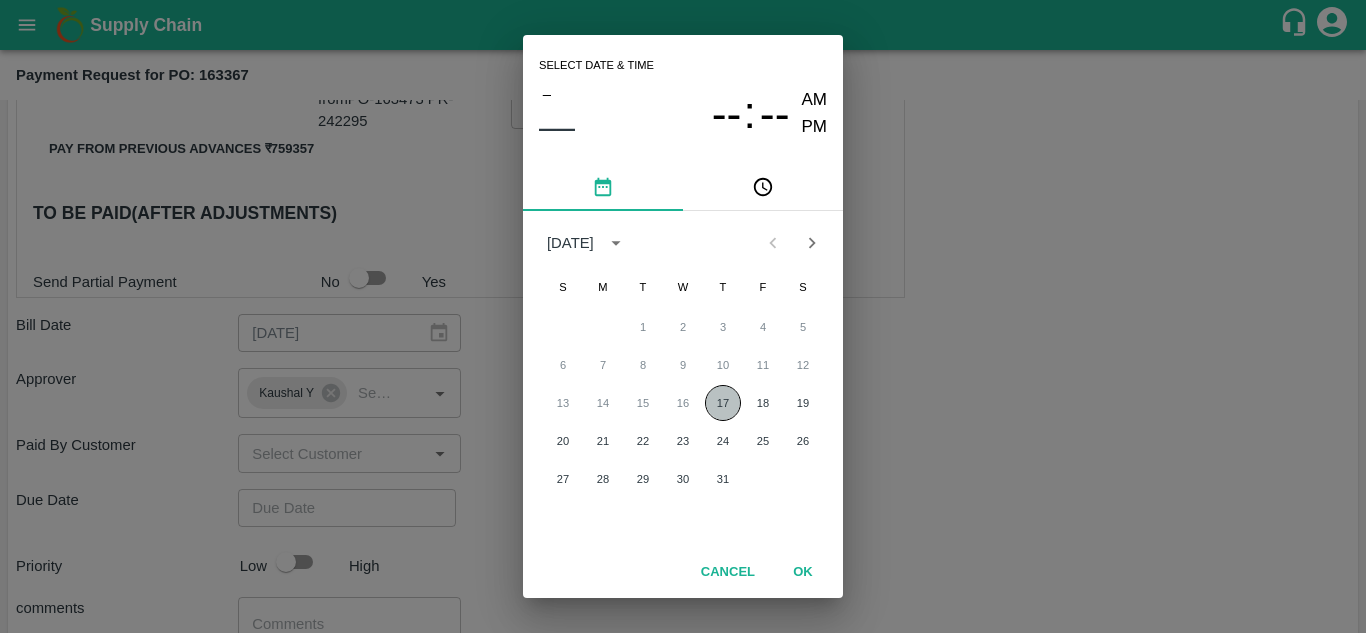 type on "[DATE] 12:00 AM" 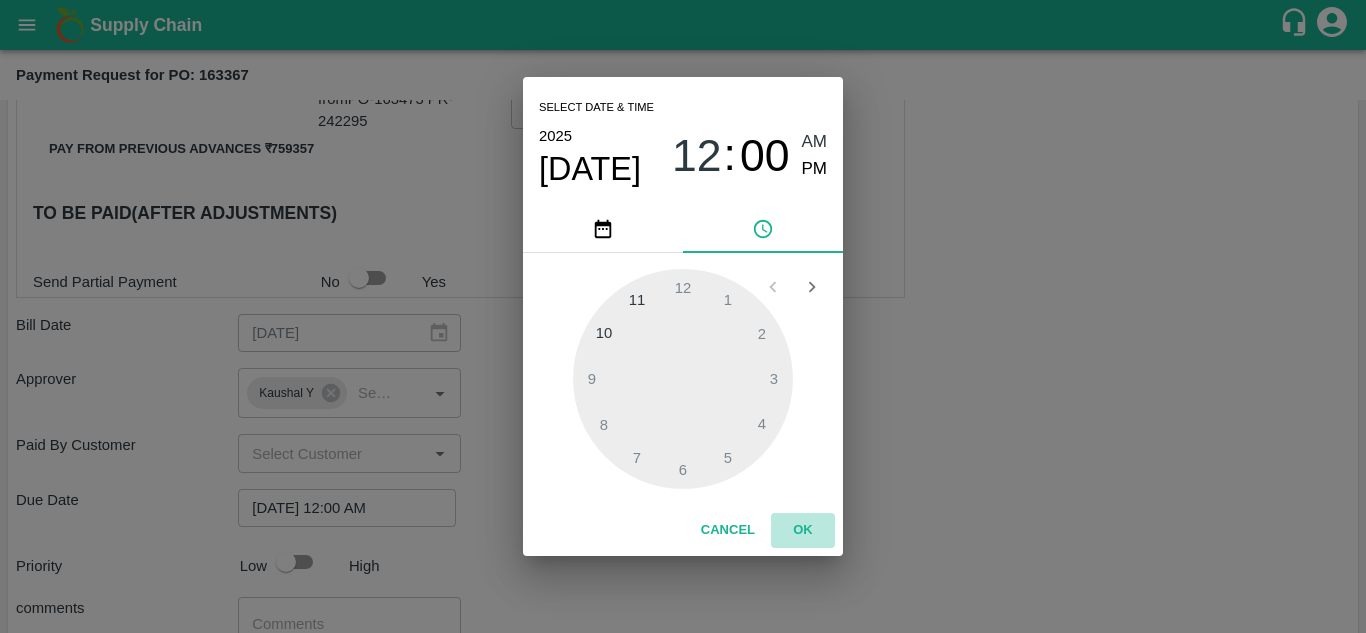click on "OK" at bounding box center (803, 530) 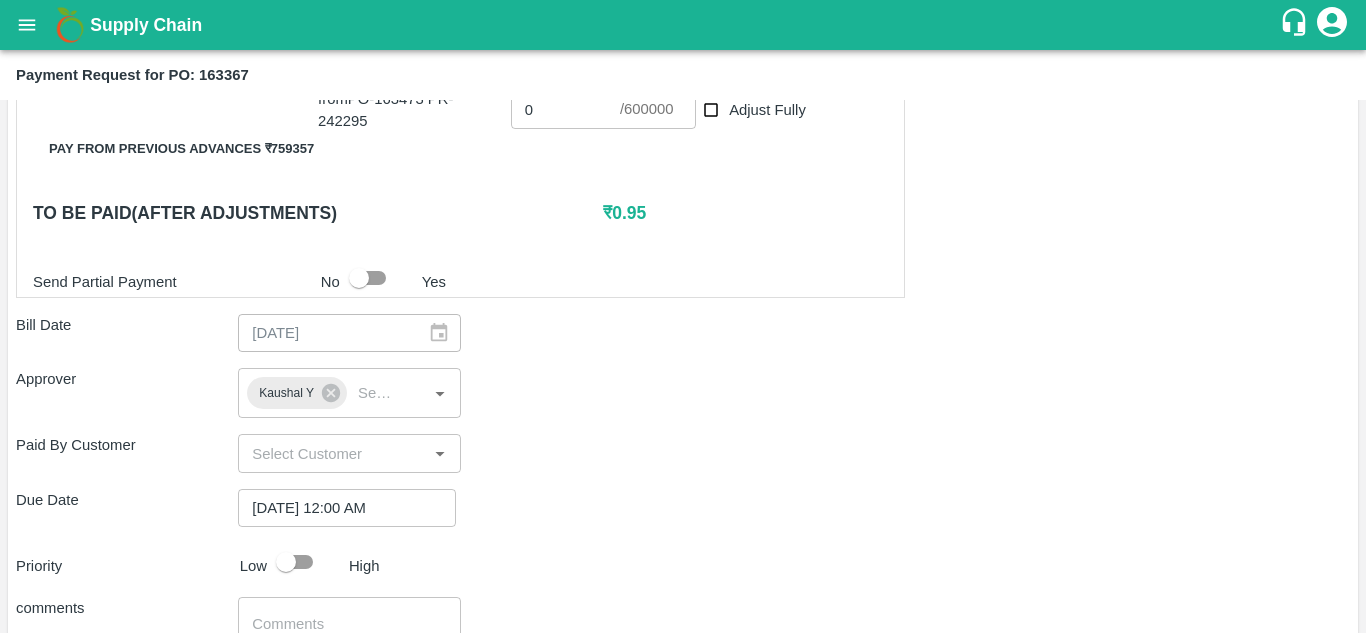 click on "Shipment -  SHIP/[PERSON_NAME]/345771 Lots (Labels) Weight (Kgs) Total Price (₹) POMO/MH-RYL-100-150/V-[PERSON_NAME]/276BOM/130725   817 ( 86  X   9.5   ) ₹ 68455.94 ₹ 83.79  / kg POMO/MH-RYL-150-180/V-[PERSON_NAME]/276BOM/130725   171 ( 18  X   9.5   ) ₹ 21528.04 ₹ 125.89  / kg POMO/MH-RYL-180-220/V-[PERSON_NAME]/276BOM/130725   38 ( 4  X   9.5   ) ₹ 5583.99 ₹ 146.95  / kg POMO/MH-RYL-220-250/V-[PERSON_NAME]/276BOM/130725   19 ( 2  X   9.5   ) ₹ 2992.01 ₹ 157.47  / kg POMO/MH-RYL-300-350/V-[PERSON_NAME]/276BOM/130725   864.5 ( 91  X   9.5   ) ₹ 45135.98 ₹ 52.21  / kg POMO/MH-RYL-350-400/V-[PERSON_NAME]/276BOM/130725   133 ( 14  X   9.5   ) ₹ 8343.99 ₹ 62.74  / kg Total 2042.5 152039.95 Adjustments from other PO from  PO- 163016   PR- 241628 152039 ​ / 159357 ​ Adjust Fully from  PO- 163473   PR- 242295 0 ​ / 600000 ​ Adjust Fully Pay from previous advances ₹  759357 To be paid(After adjustments) ₹  0.95 Send Partial Payment No Yes Bill Date [DATE] ​ Approver Kaushal Y ​ Paid By Customer ​ ​" at bounding box center [683, 218] 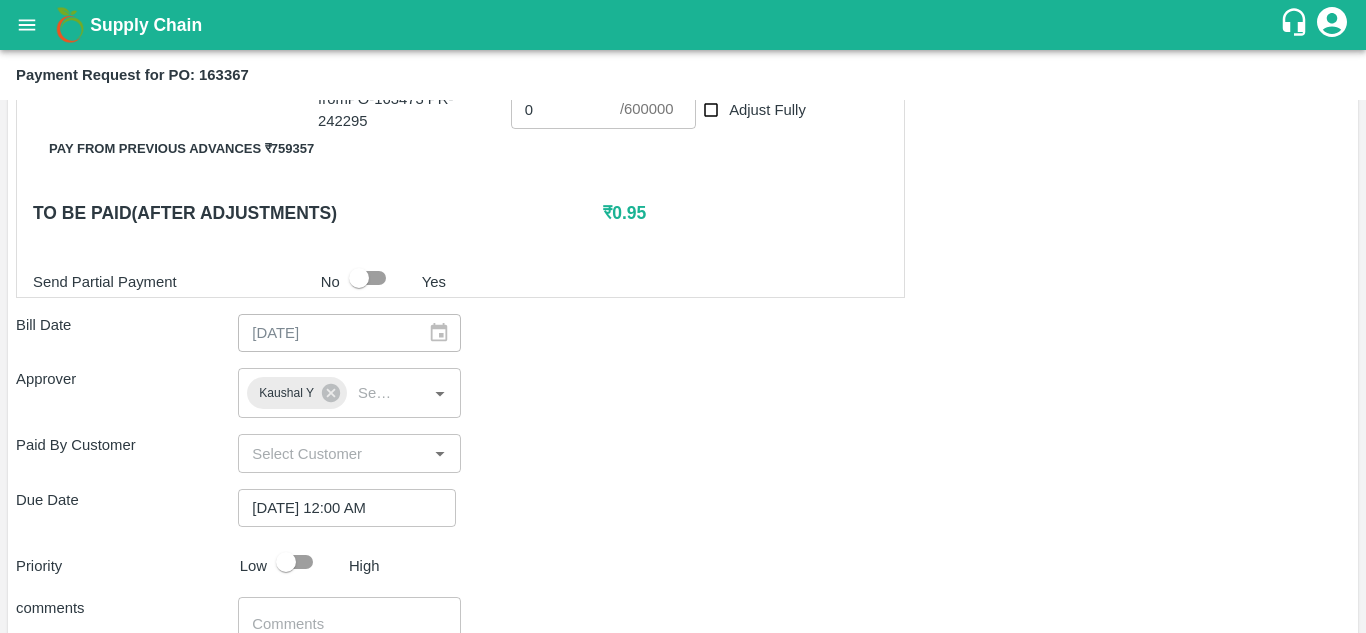 scroll, scrollTop: 915, scrollLeft: 0, axis: vertical 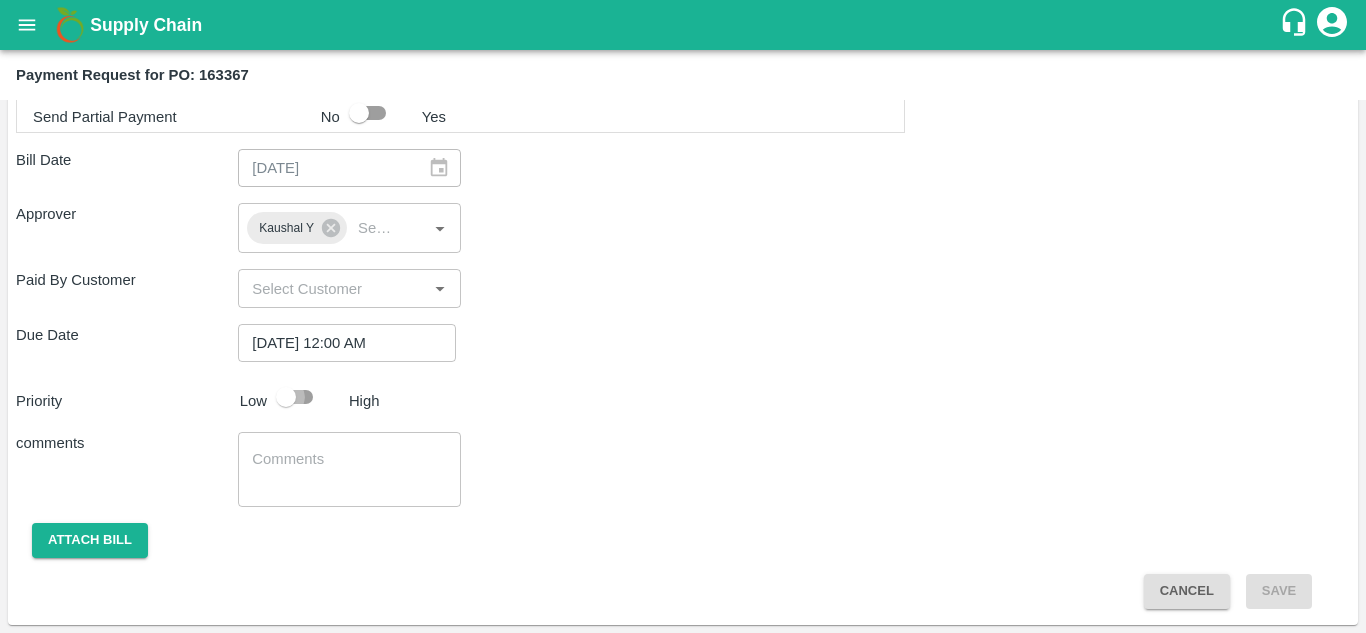 click at bounding box center (286, 397) 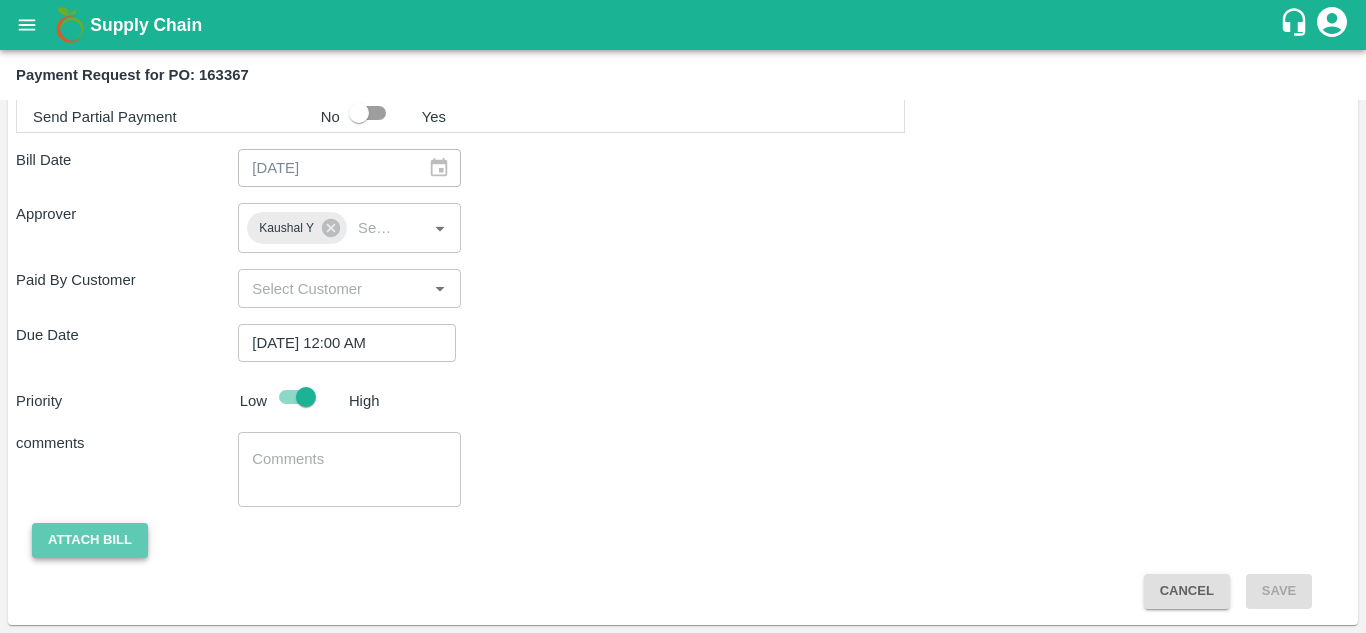 click on "Attach bill" at bounding box center [90, 540] 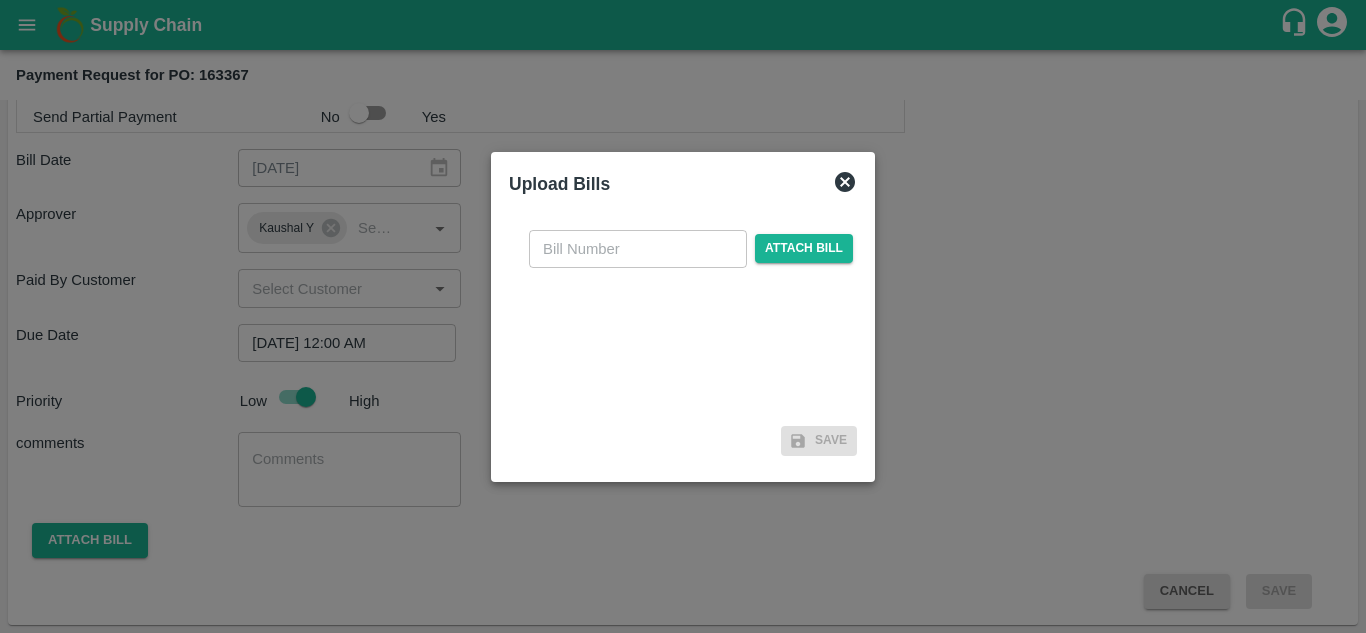 click at bounding box center (638, 249) 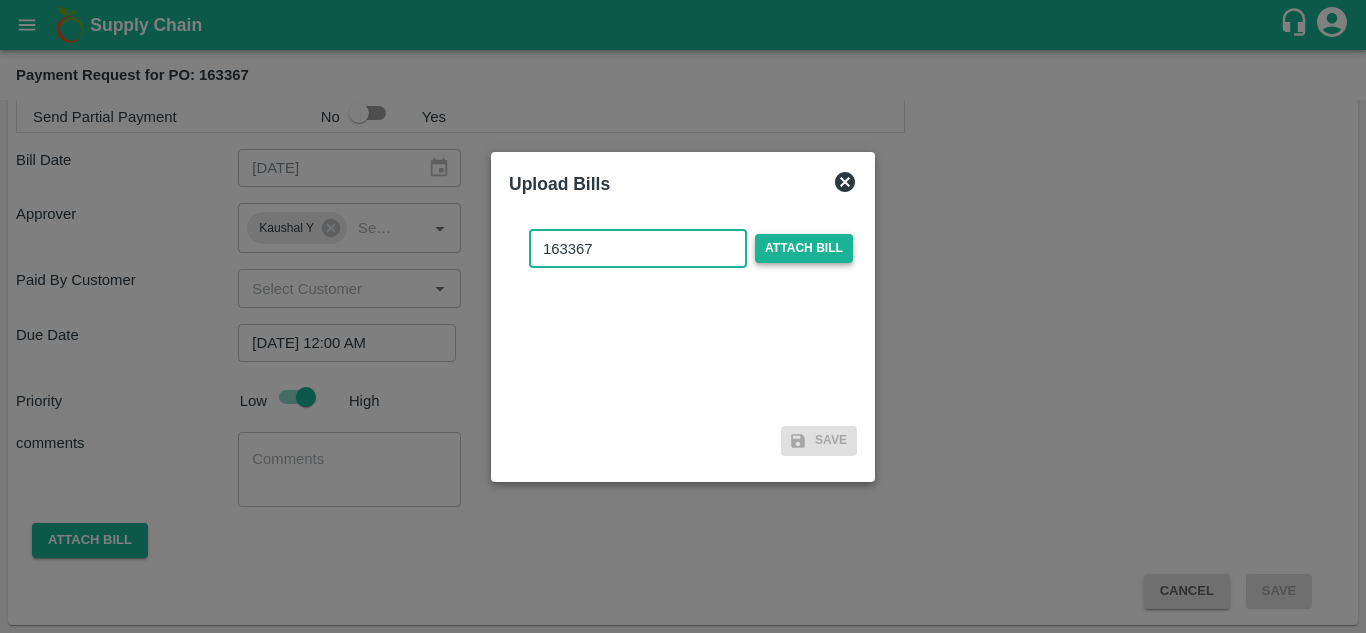 type on "163367" 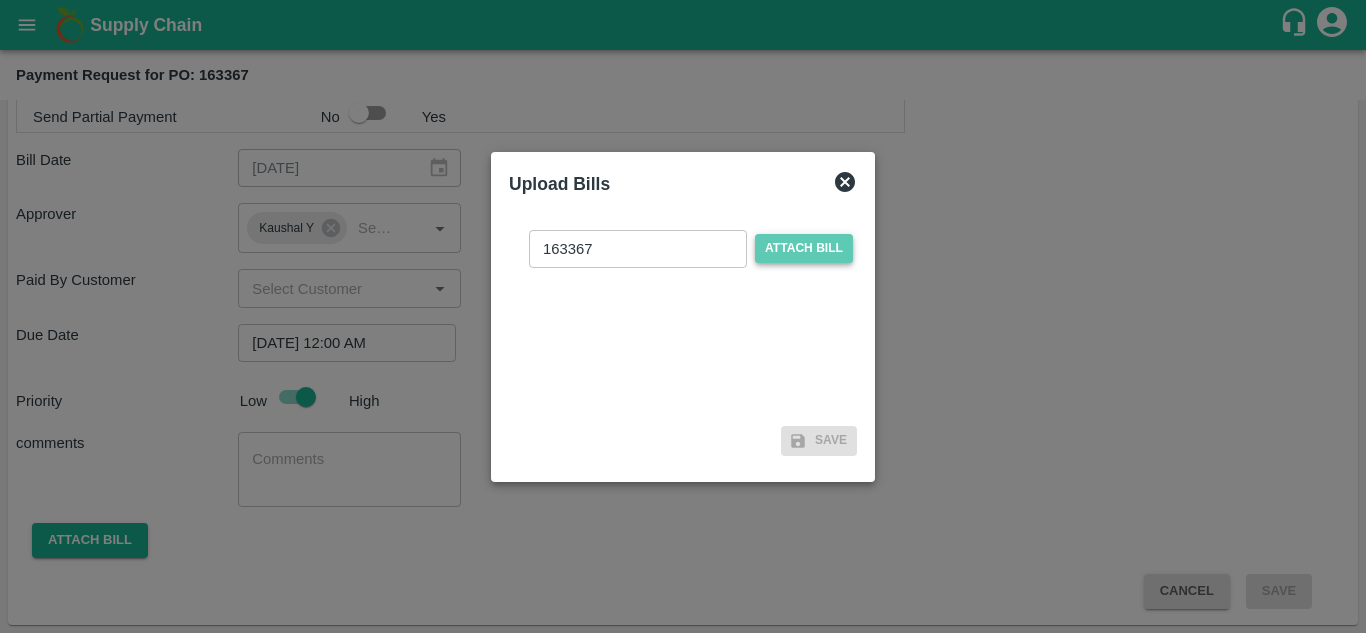 click on "Attach bill" at bounding box center (804, 248) 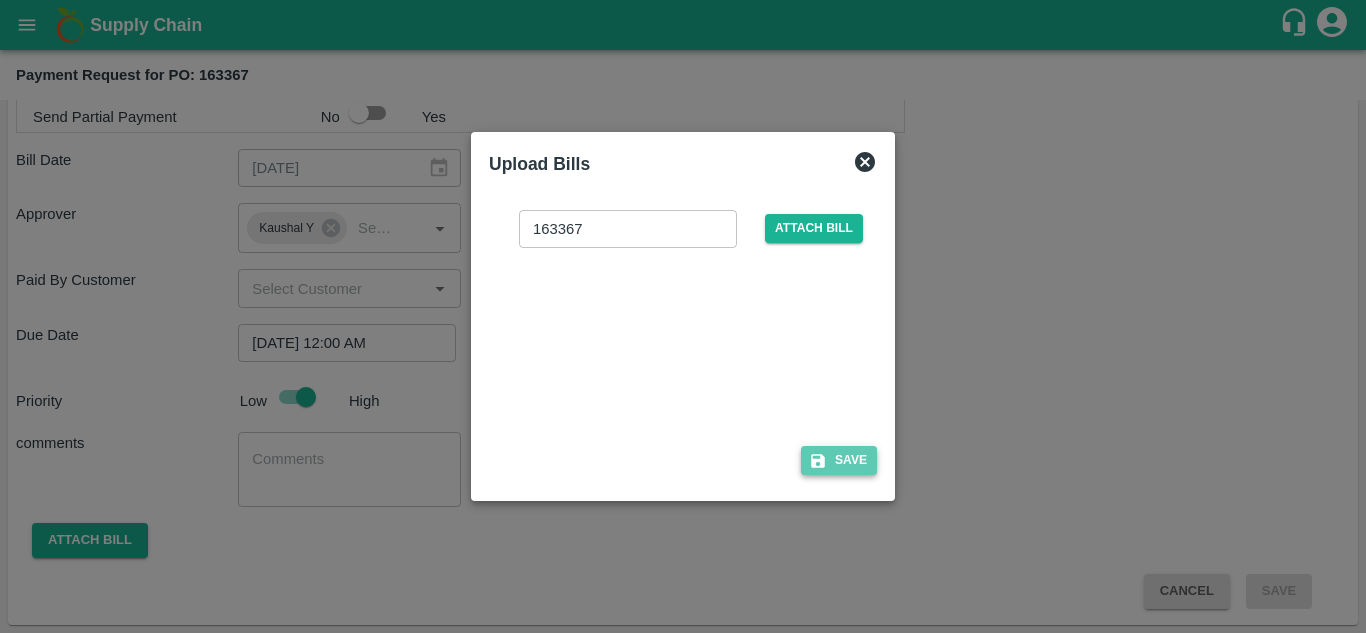 click on "Save" at bounding box center [839, 460] 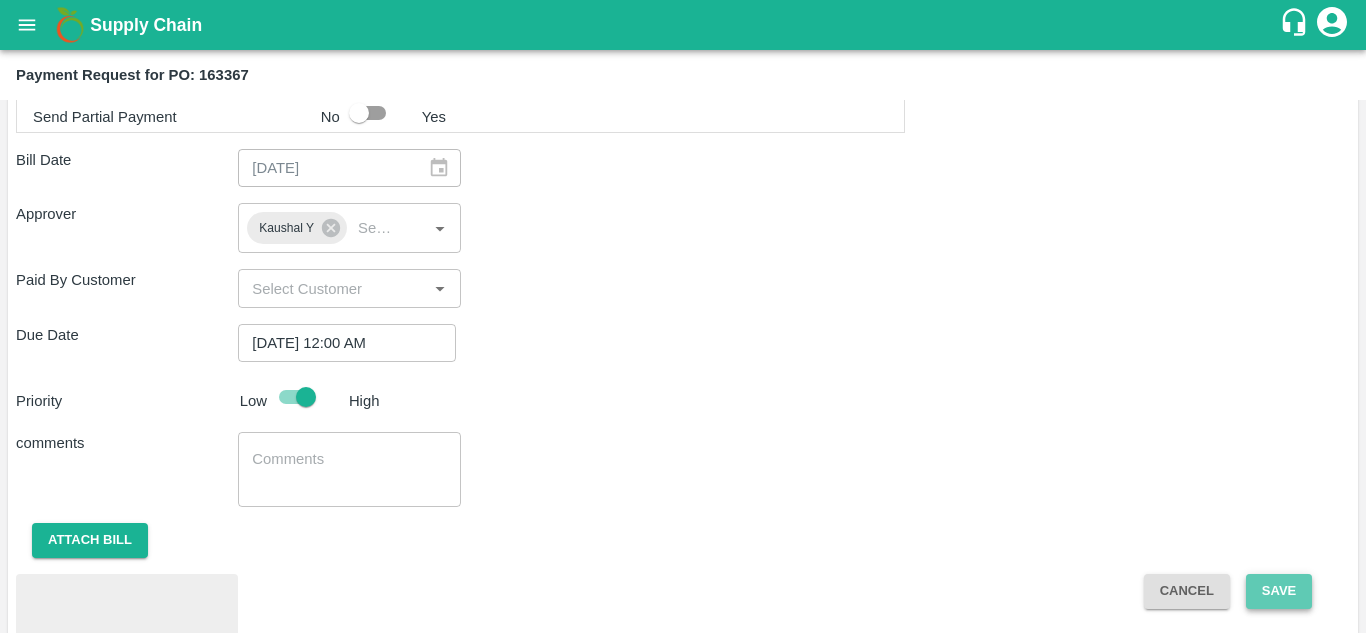 click on "Save" at bounding box center [1279, 591] 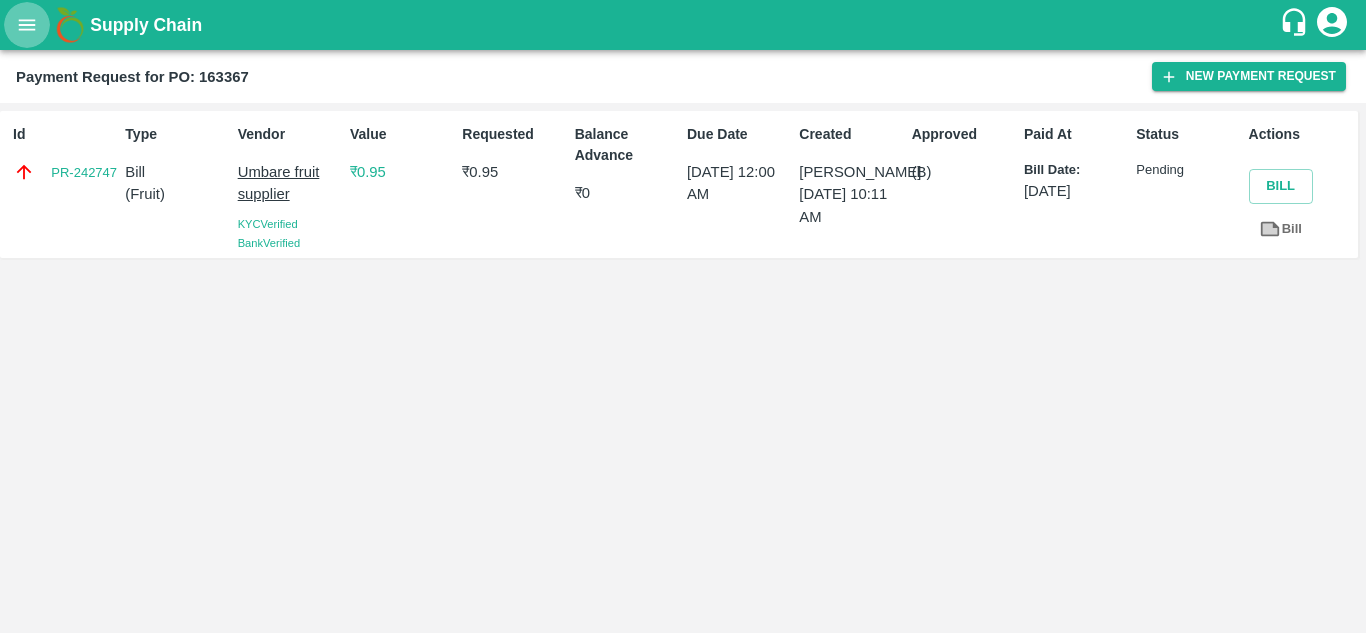 click 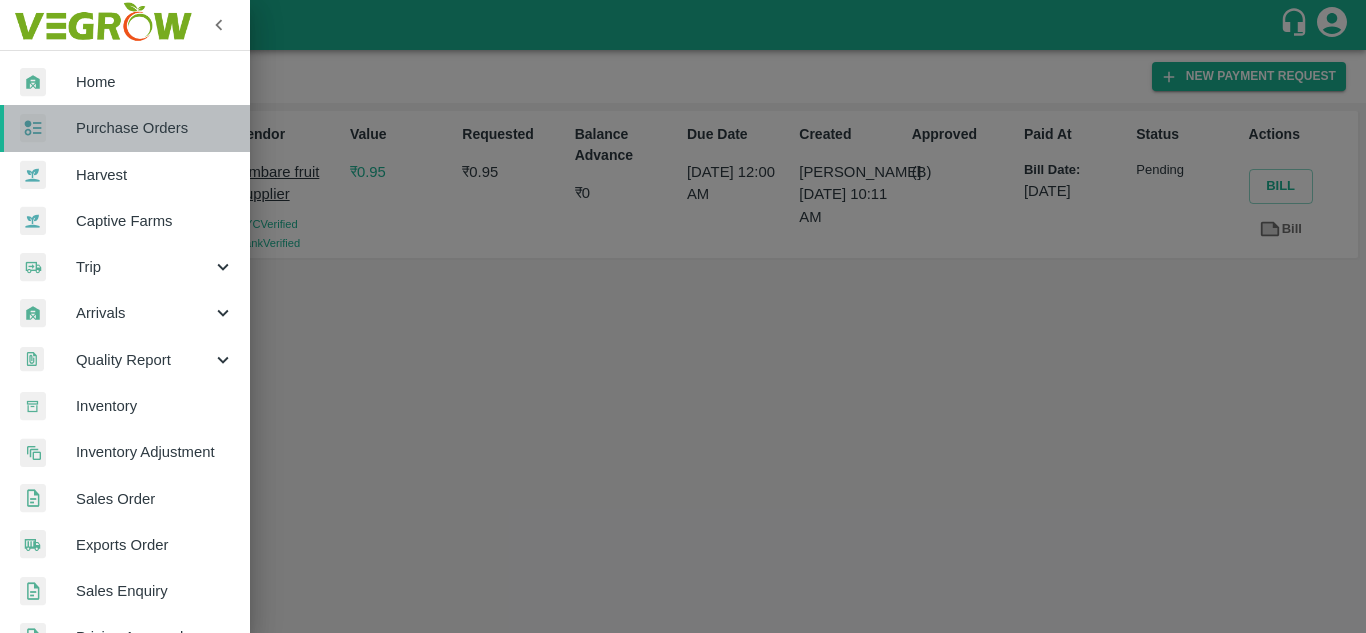 click on "Purchase Orders" at bounding box center (155, 128) 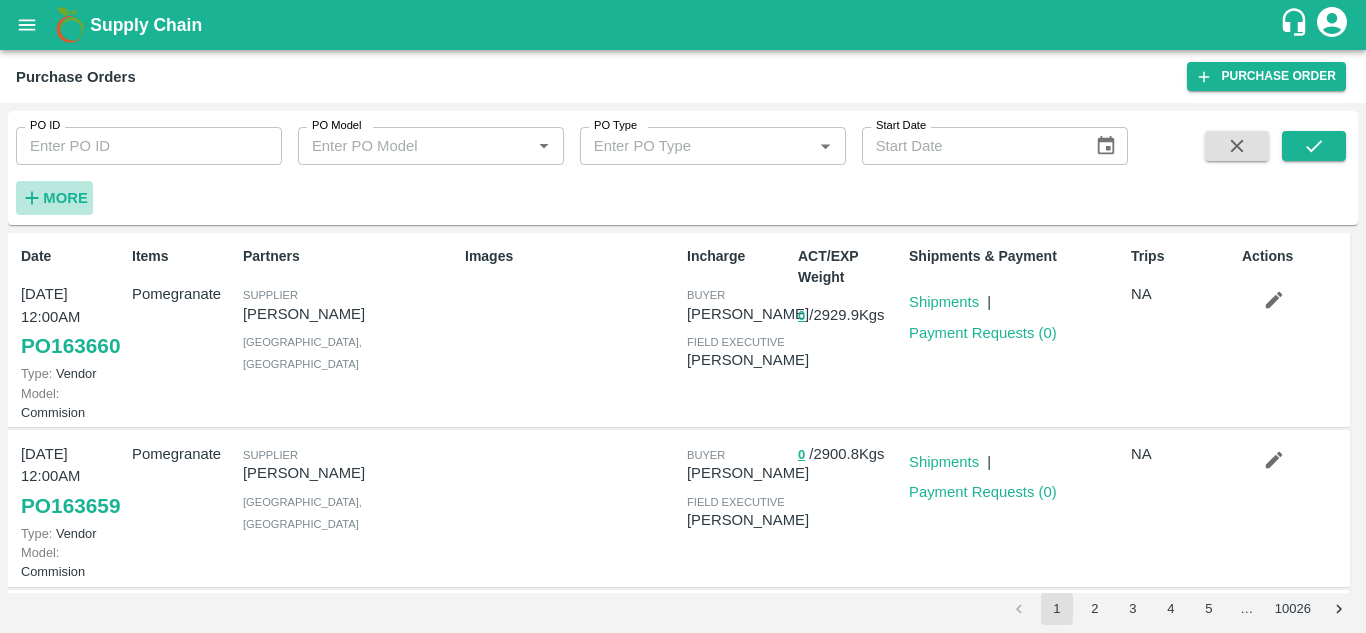 click on "More" at bounding box center (65, 198) 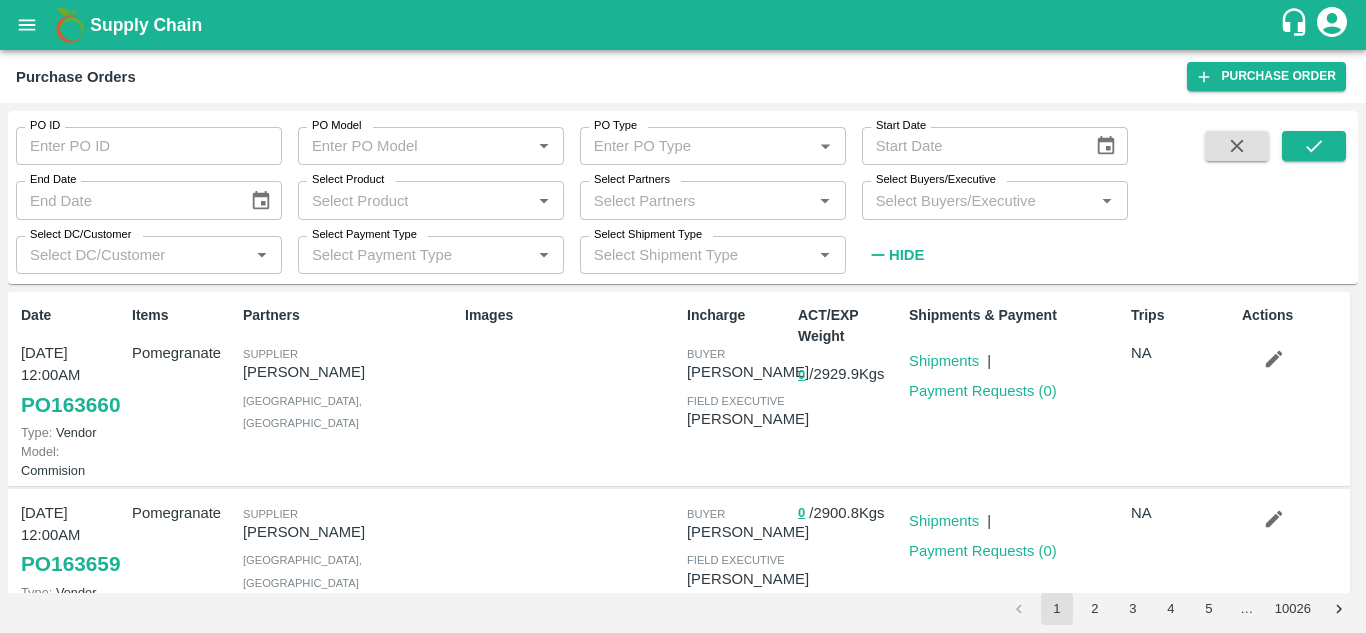 click on "Select Buyers/Executive" at bounding box center (936, 180) 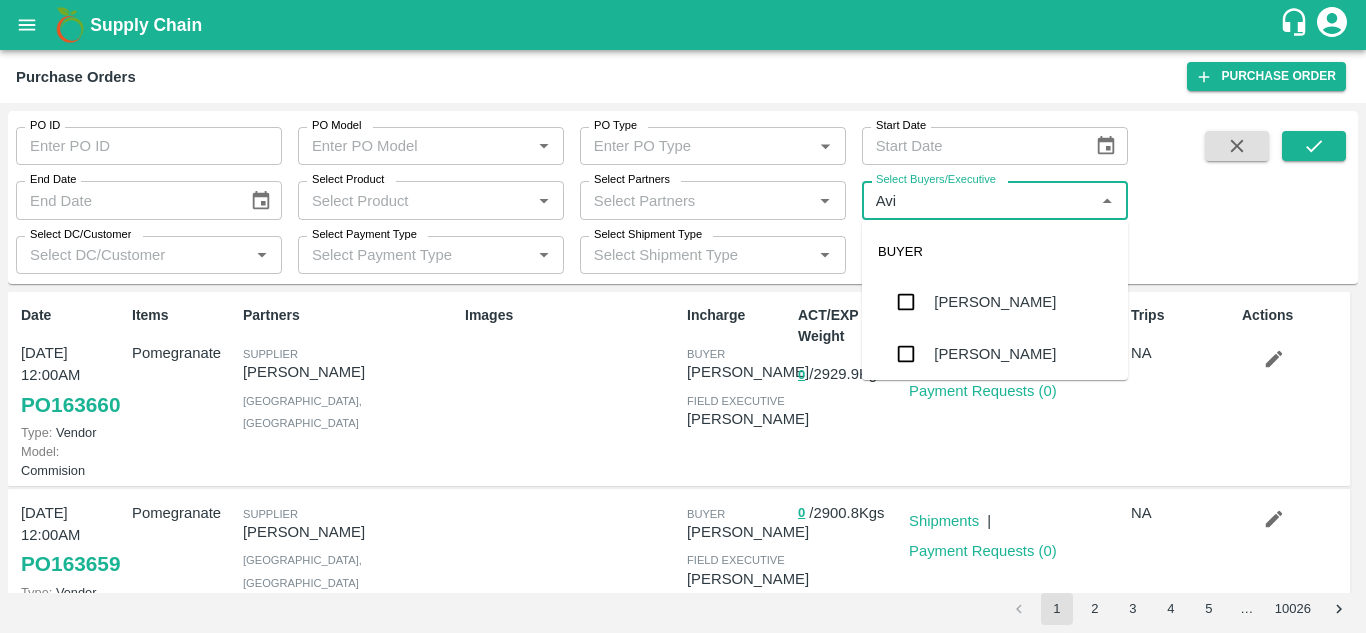 type on "Avin" 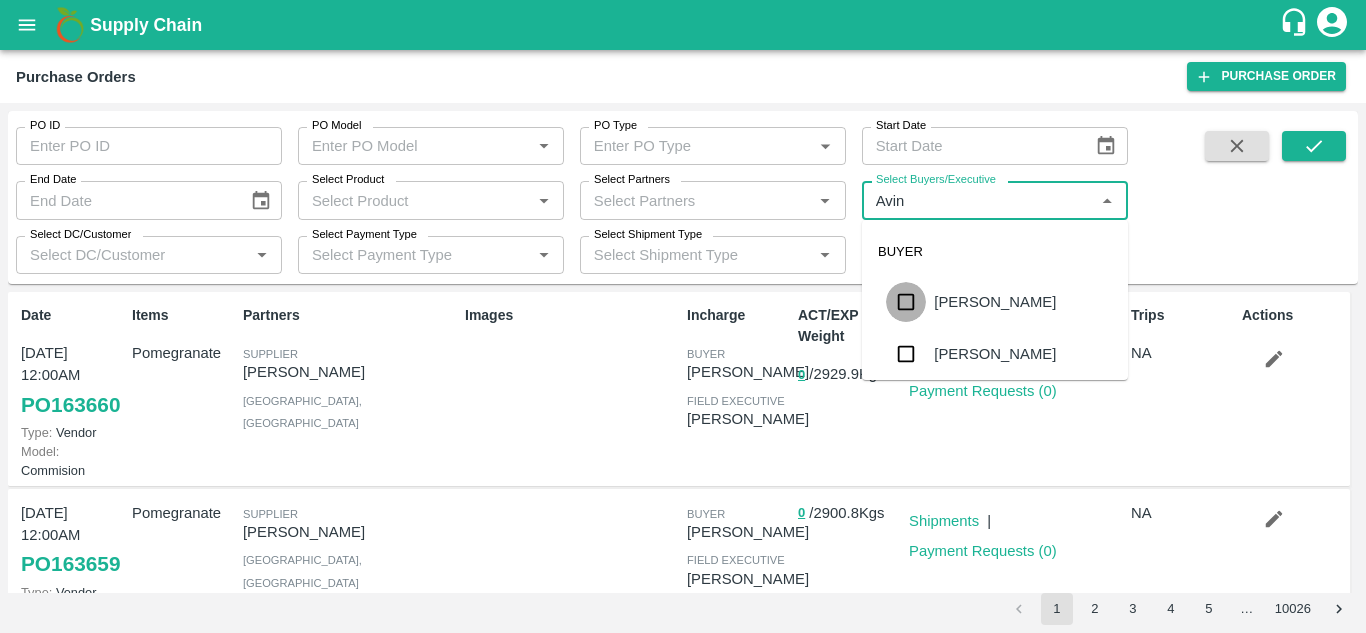 click at bounding box center [906, 302] 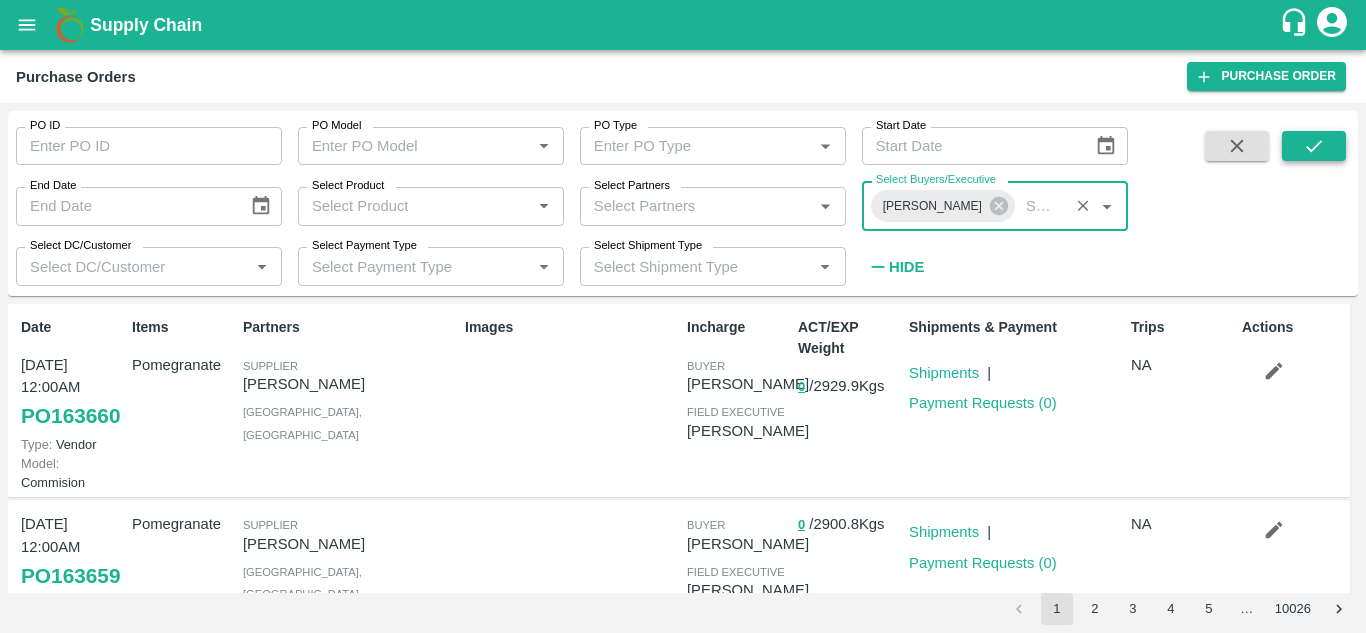 click 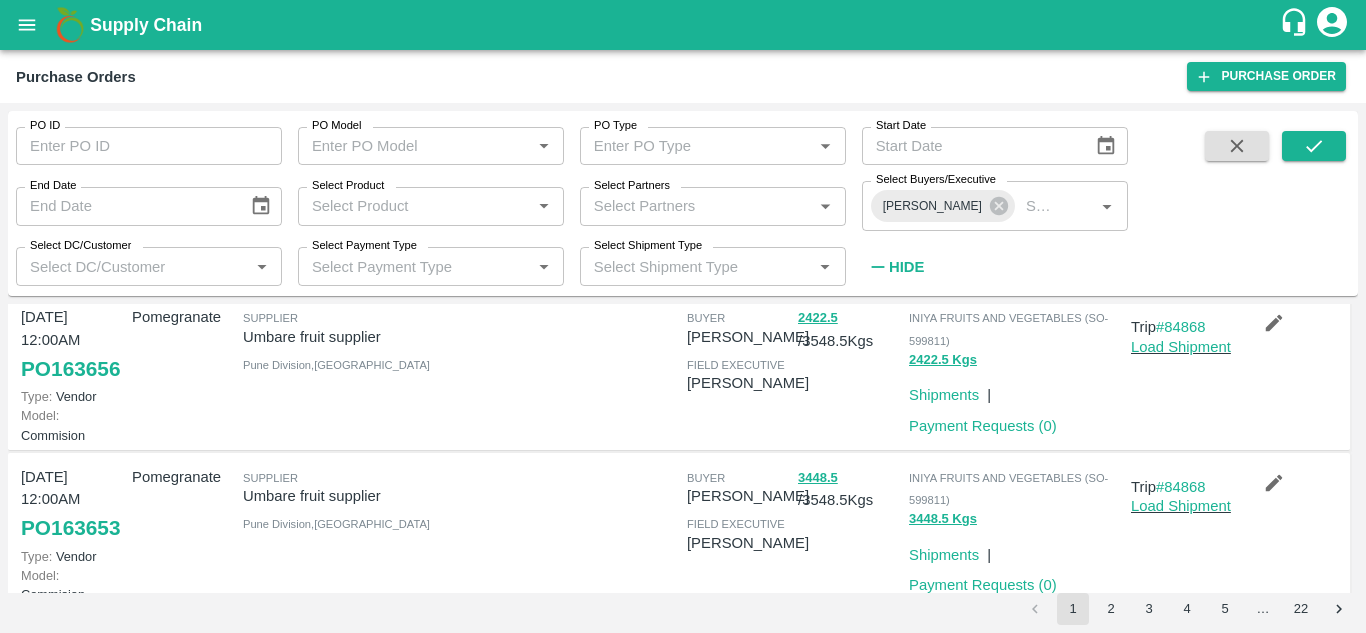 scroll, scrollTop: 0, scrollLeft: 0, axis: both 